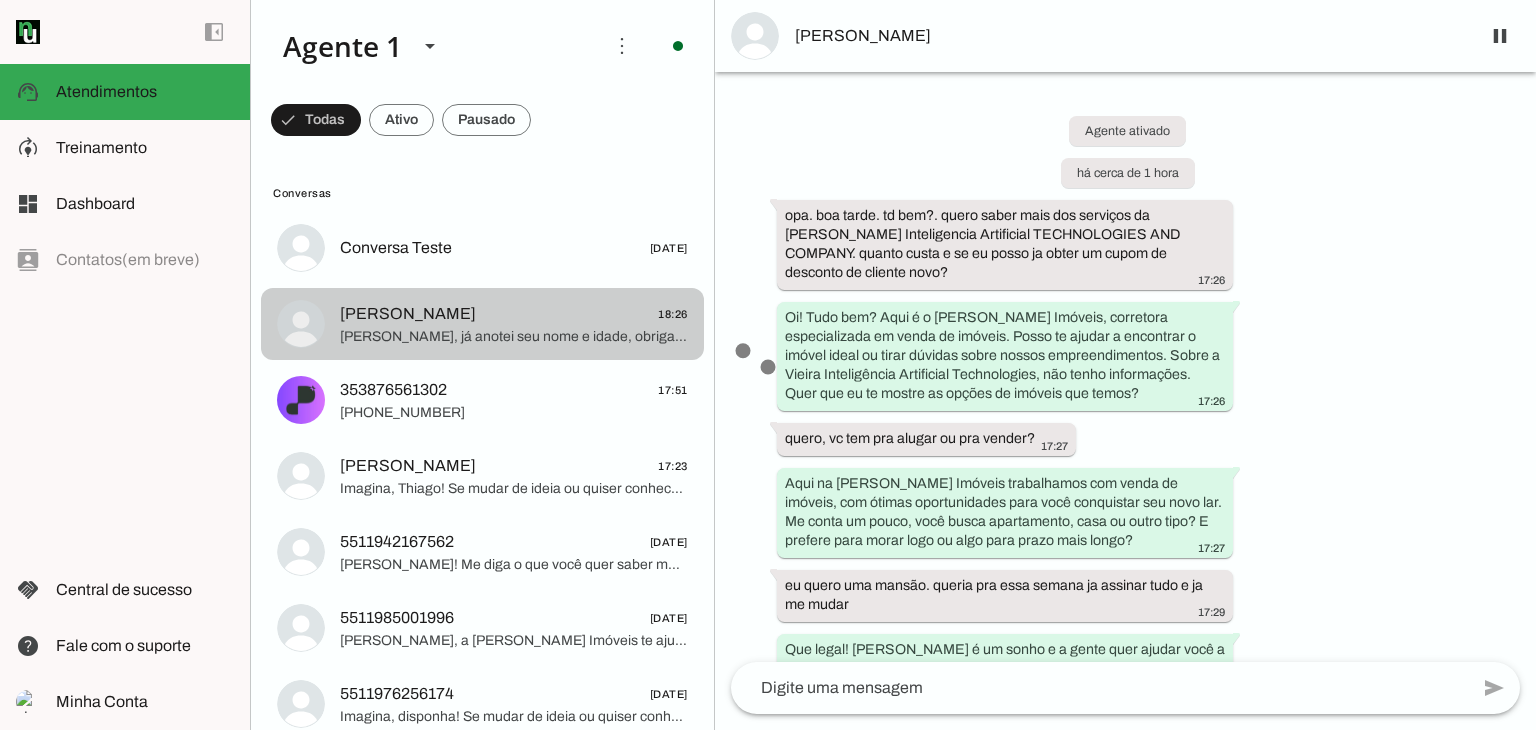 scroll, scrollTop: 0, scrollLeft: 0, axis: both 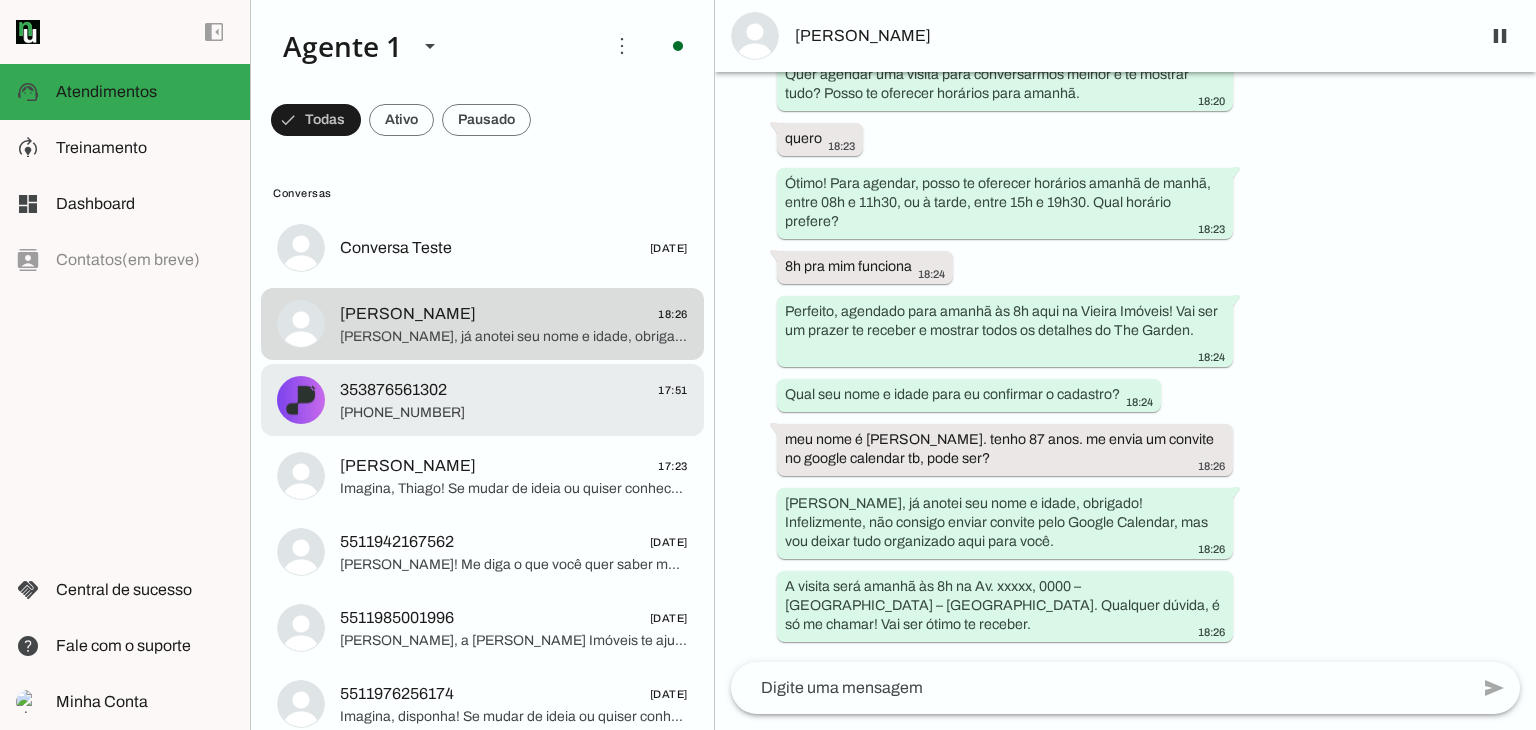 click on "353876561302
17:51" 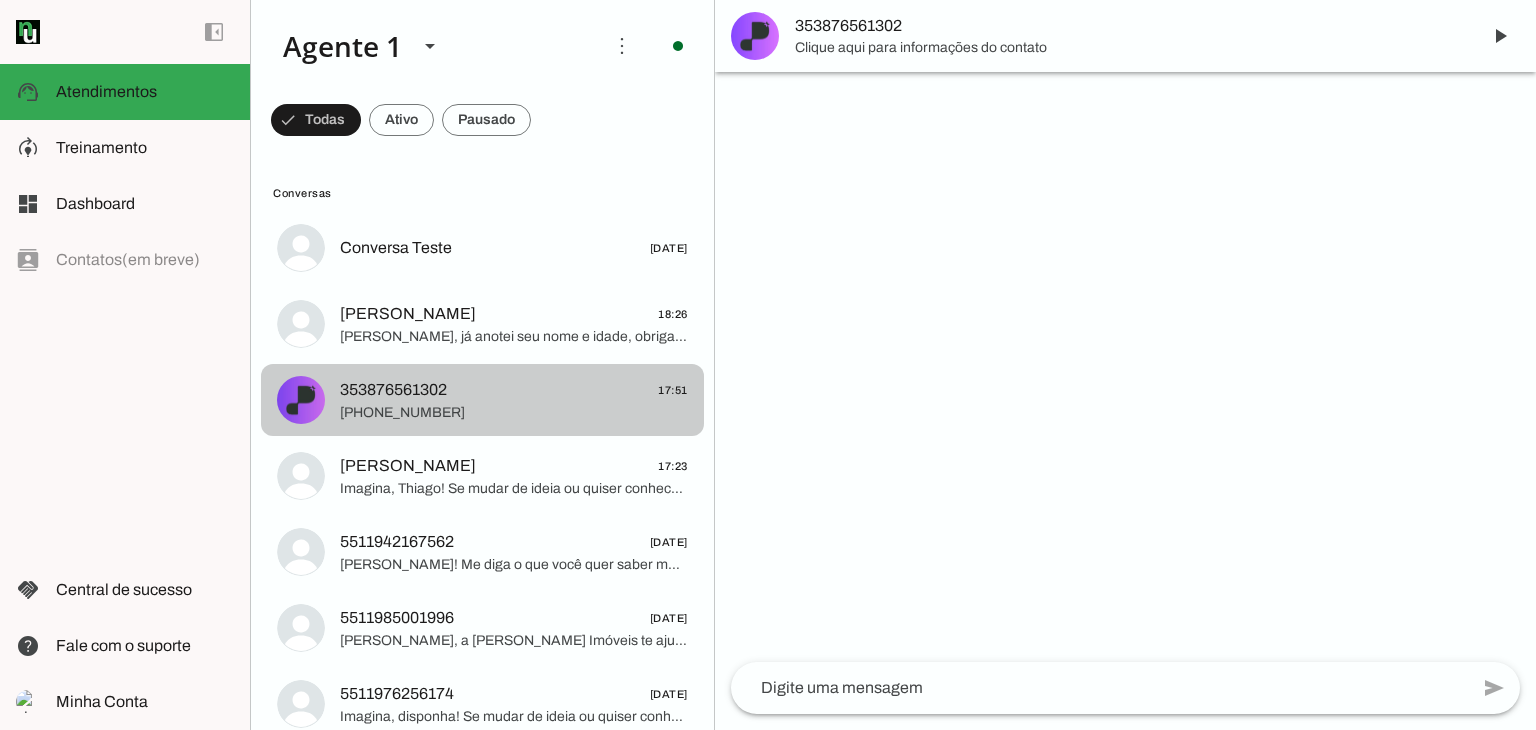 scroll, scrollTop: 0, scrollLeft: 0, axis: both 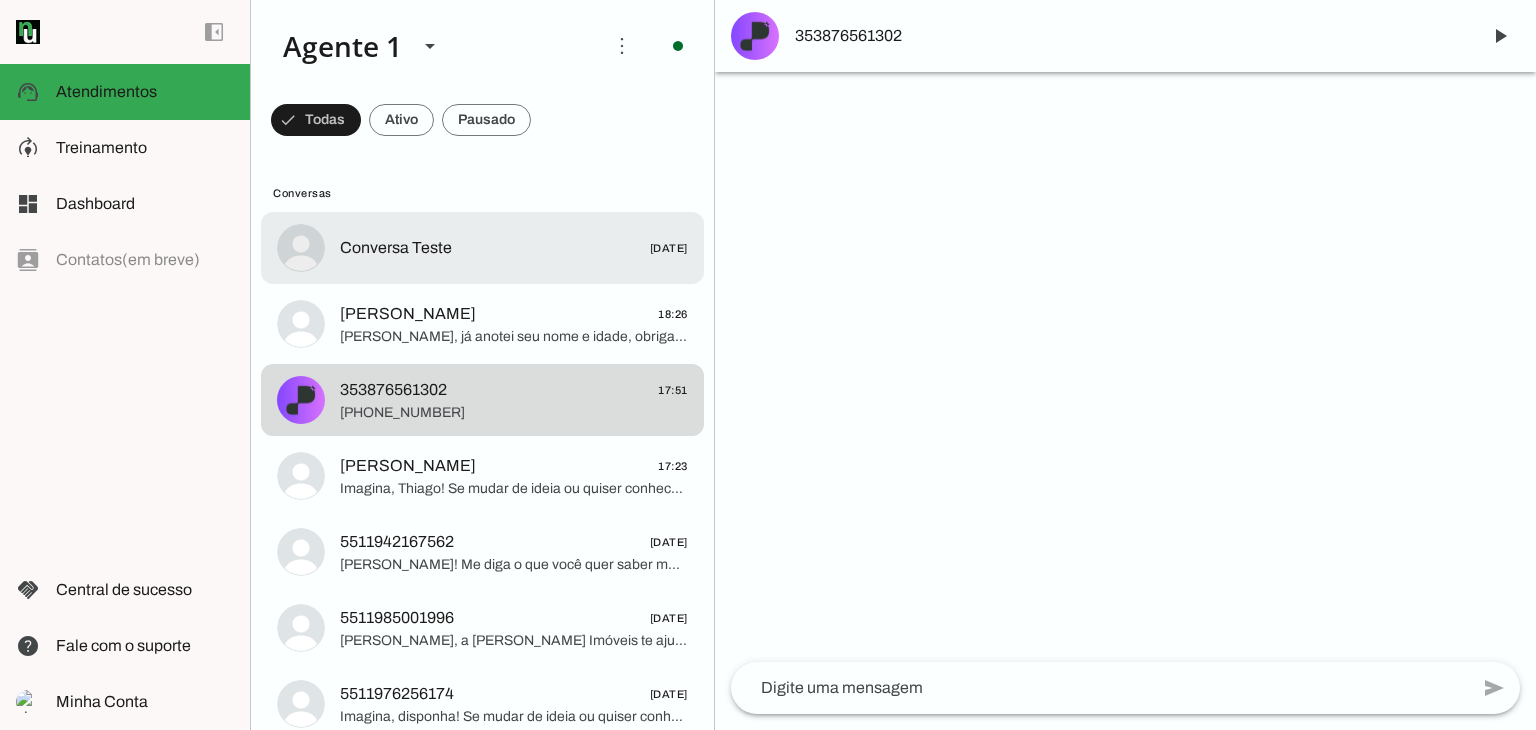 click on "Conversa Teste" 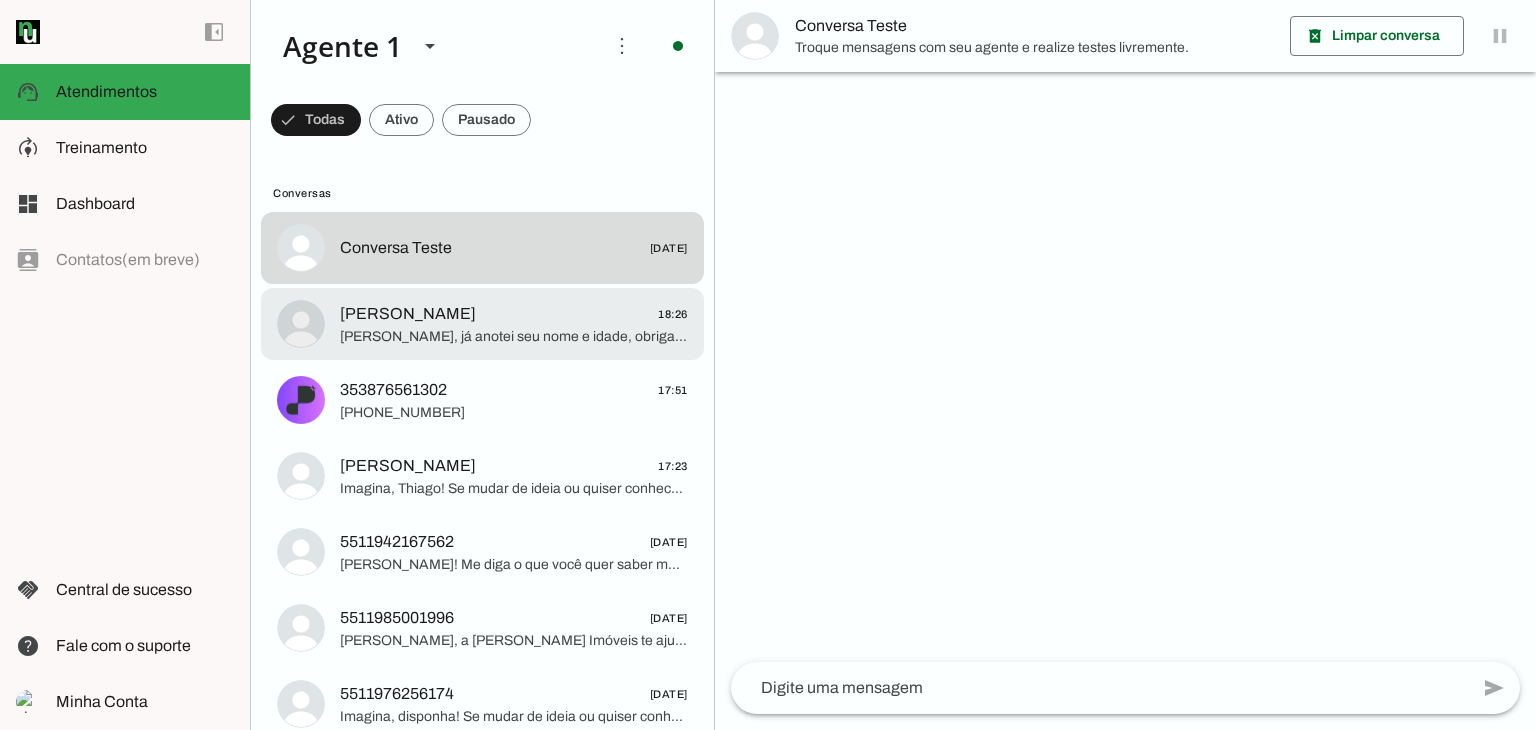 click on "[PERSON_NAME]" 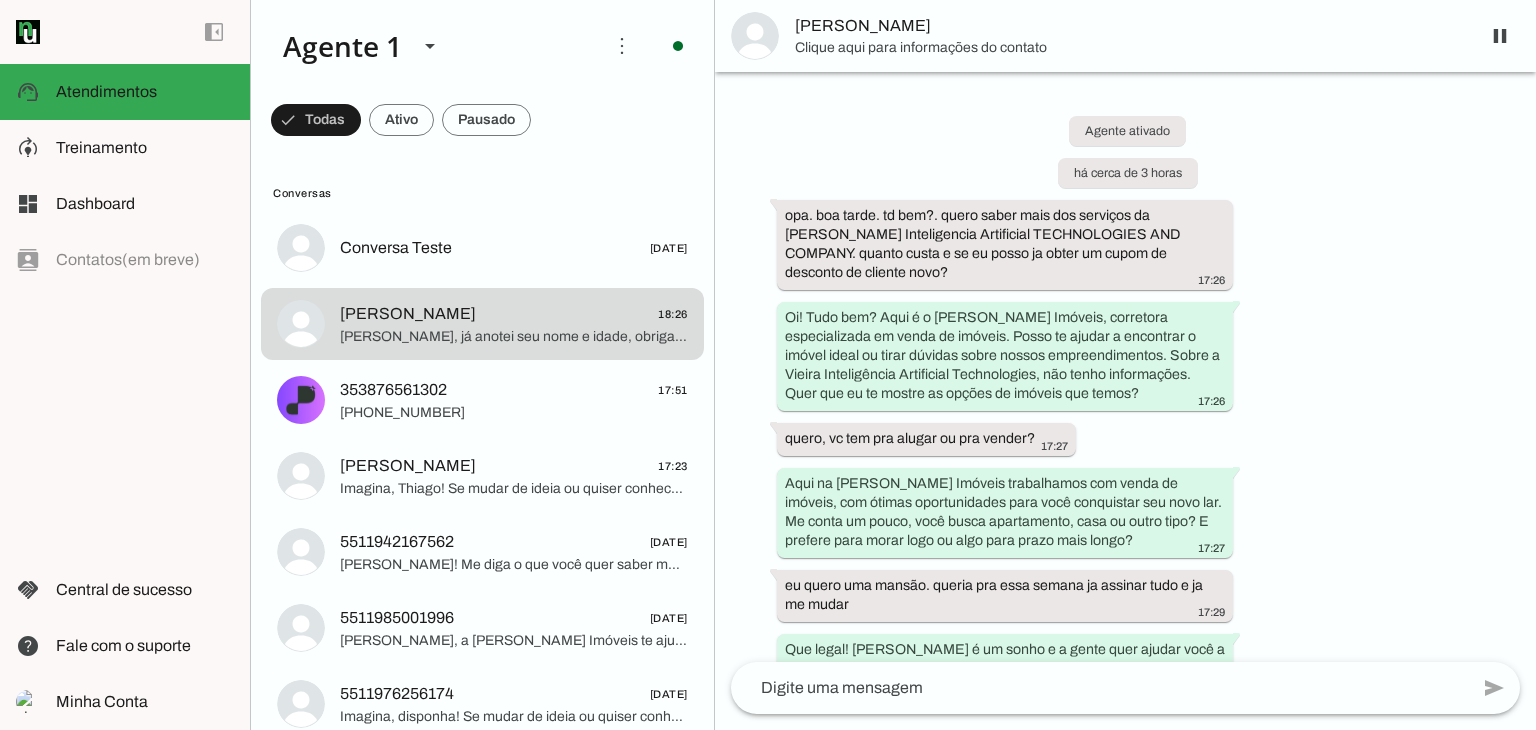 scroll, scrollTop: 1675, scrollLeft: 0, axis: vertical 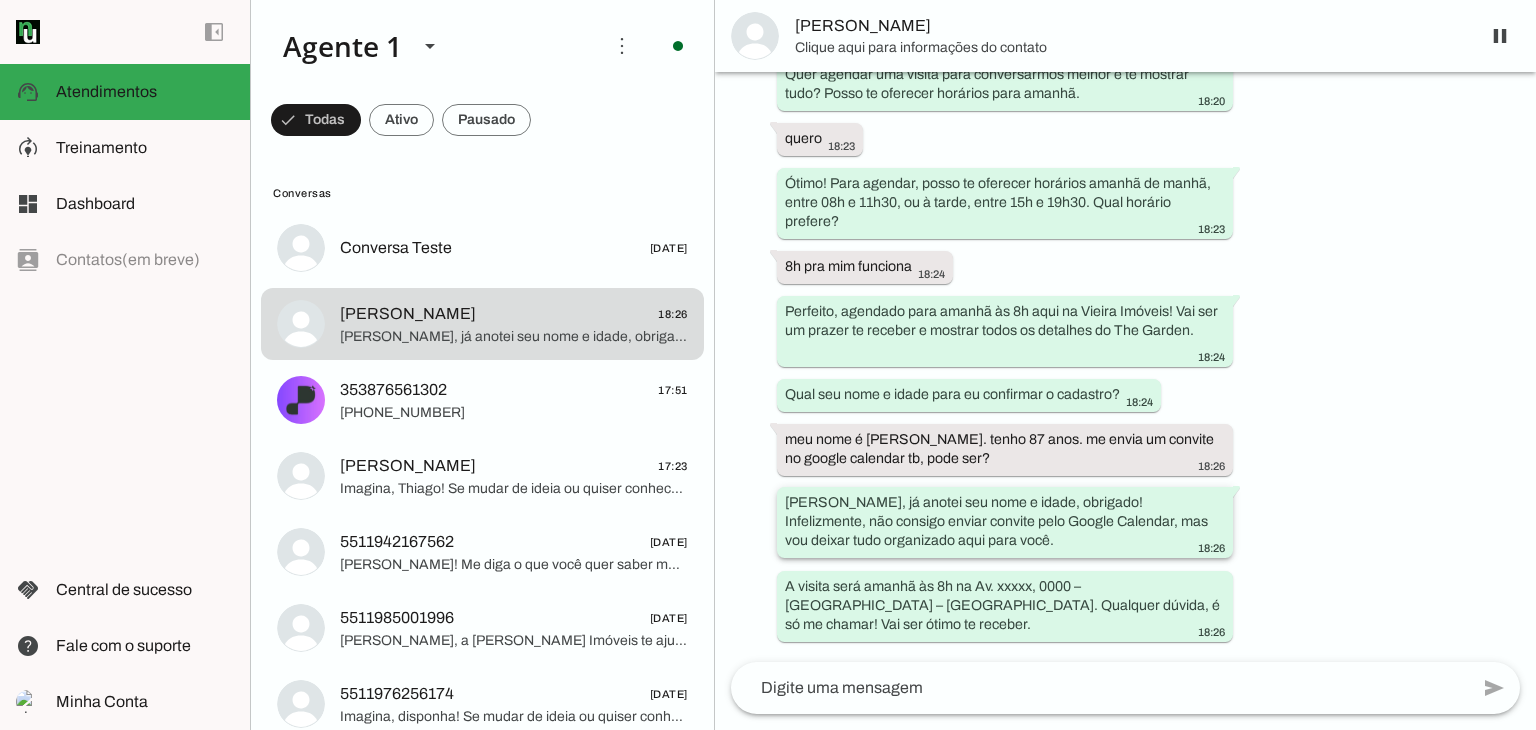drag, startPoint x: 1024, startPoint y: 521, endPoint x: 1259, endPoint y: 549, distance: 236.6622 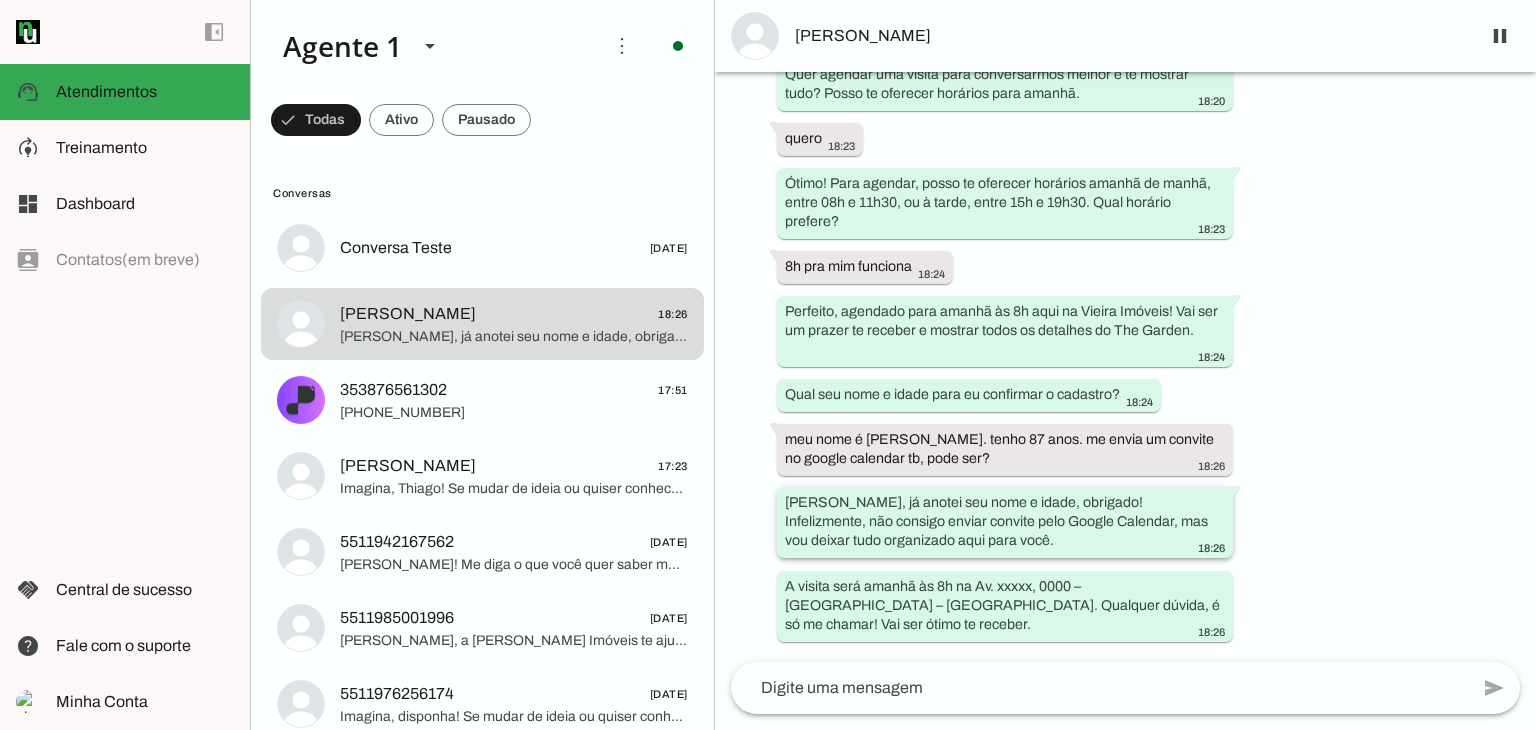 click on "[PERSON_NAME], já anotei seu nome e idade, obrigado! Infelizmente, não consigo enviar convite pelo Google Calendar, mas vou deixar tudo organizado aqui para você.
18:26" 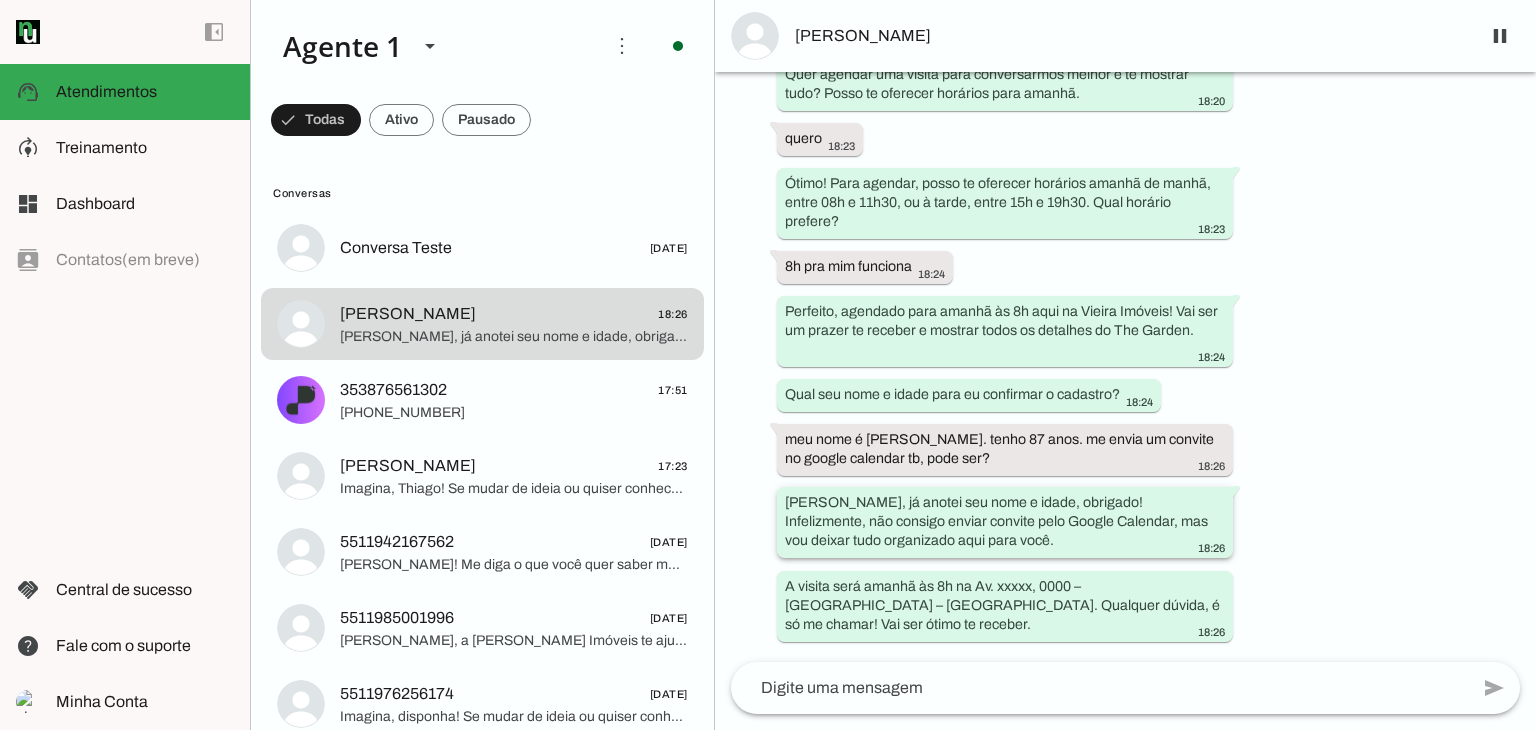 drag, startPoint x: 1200, startPoint y: 563, endPoint x: 1023, endPoint y: 507, distance: 185.64752 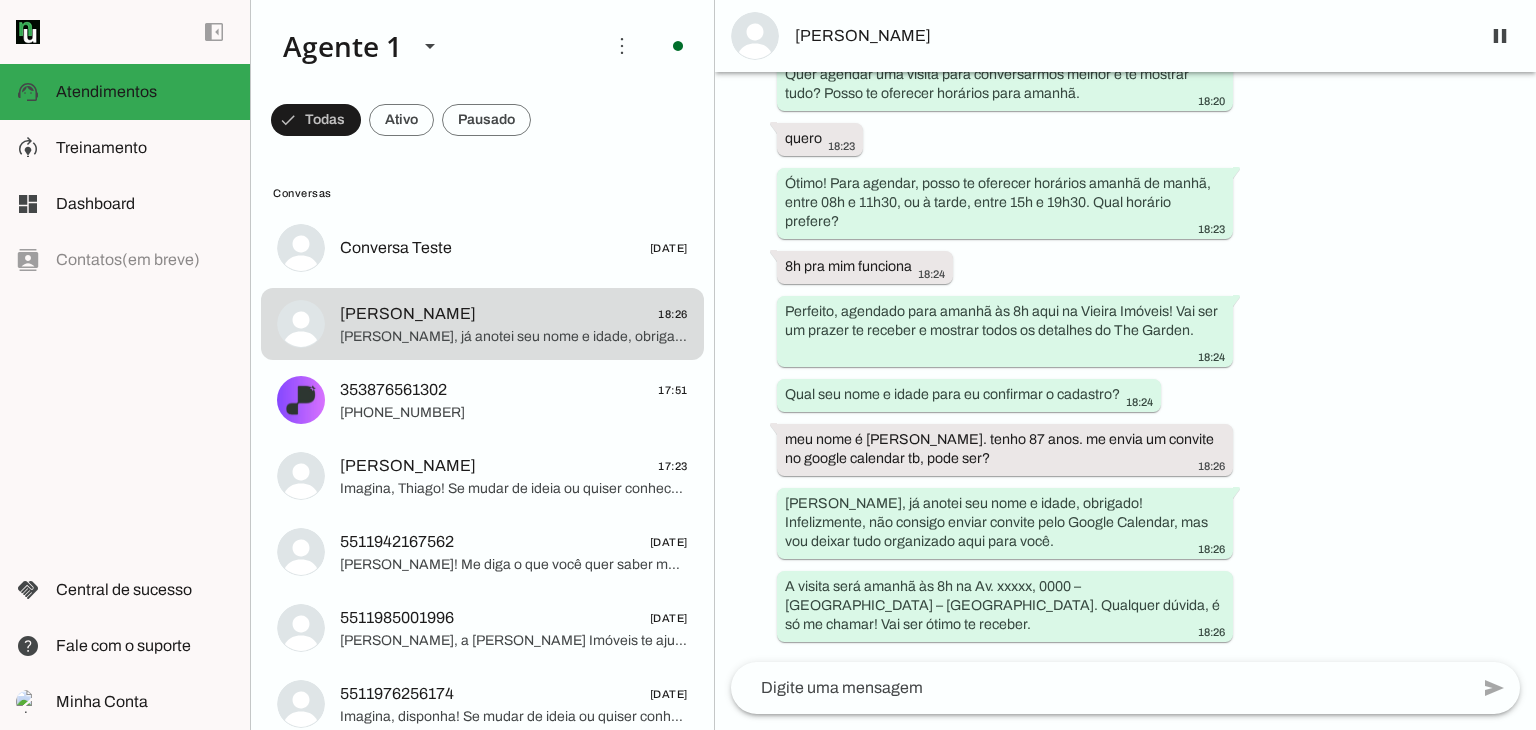 click on "Agente ativado
há cerca de 3 horas
opa. boa tarde. td bem?. quero saber mais dos serviços da [PERSON_NAME] Inteligencia Artificial TECHNOLOGIES AND COMPANY. quanto custa e se eu posso ja obter um cupom de desconto de cliente novo? 17:26
Oi! Tudo bem? Aqui é o [PERSON_NAME] Imóveis, corretora especializada em venda de imóveis. Posso te ajudar a encontrar o imóvel ideal ou tirar dúvidas sobre nossos empreendimentos. Sobre a Vieira Inteligência Artificial Technologies, não tenho informações. Quer que eu te mostre as opções de imóveis que temos? 17:26
quero, vc tem pra alugar ou pra vender? 17:27
Aqui na [PERSON_NAME] Imóveis trabalhamos com venda de imóveis, com ótimas oportunidades para você conquistar seu novo lar. Me conta um pouco, você busca apartamento, casa ou outro tipo? E prefere para morar logo ou algo para prazo mais longo? 17:27
17:29" at bounding box center (1125, 367) 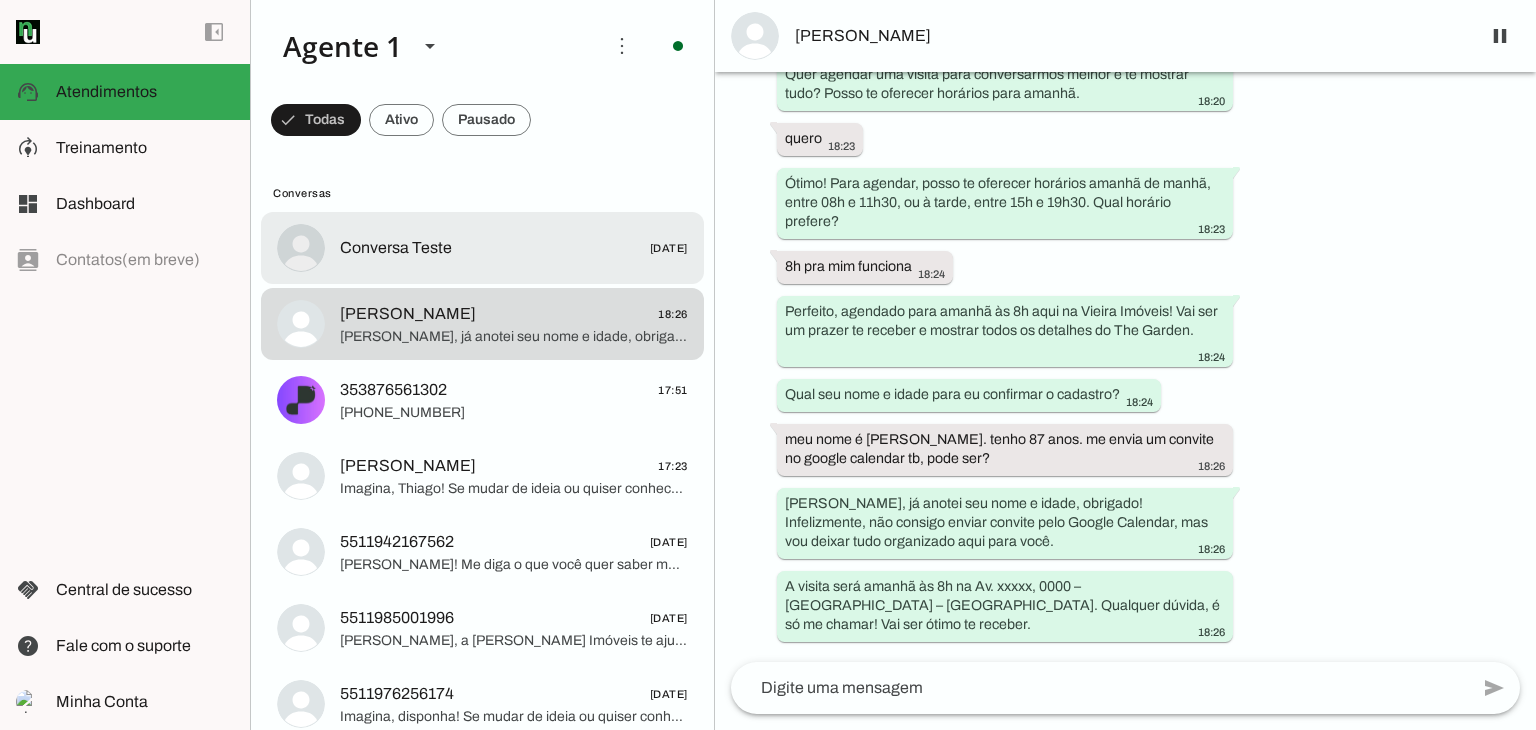 click on "Conversa Teste" 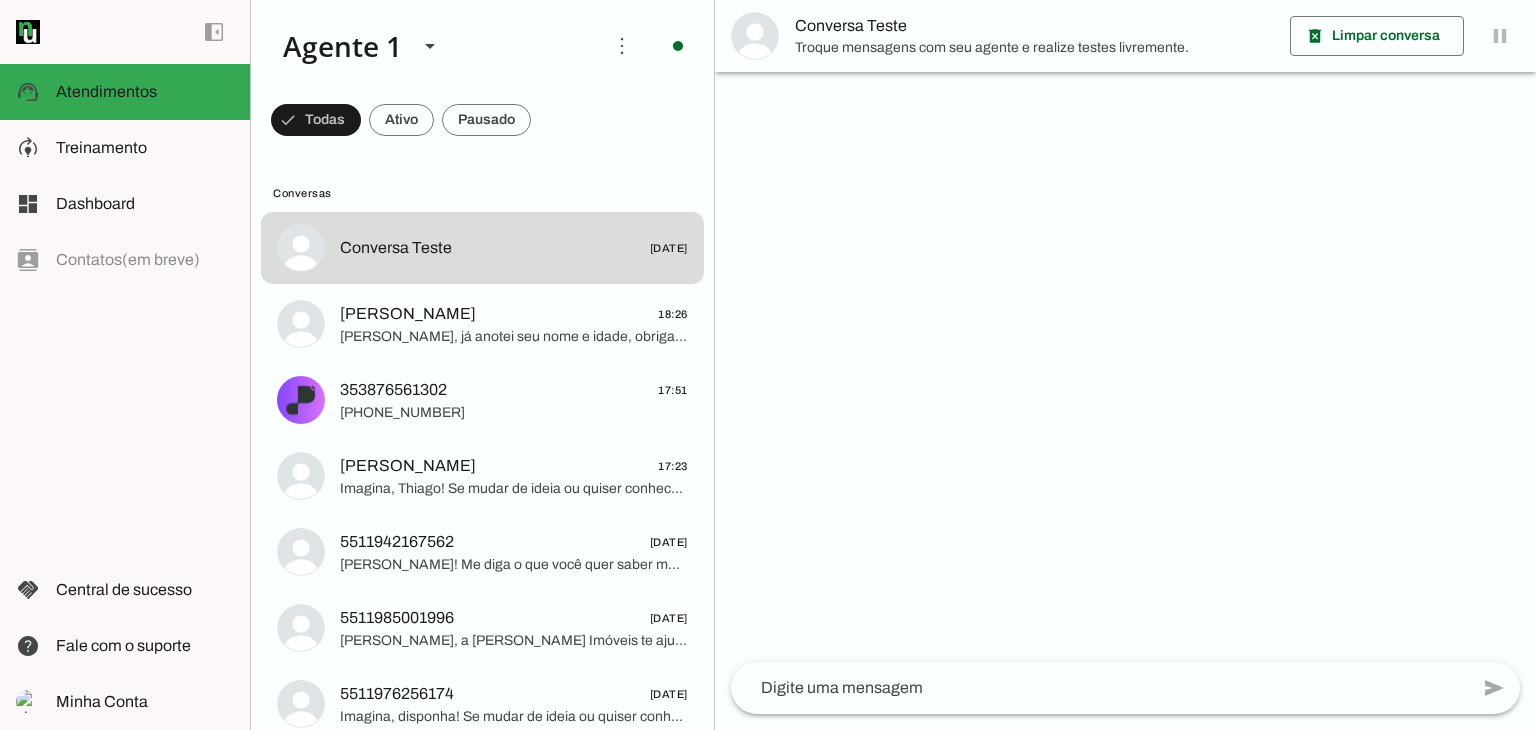 click 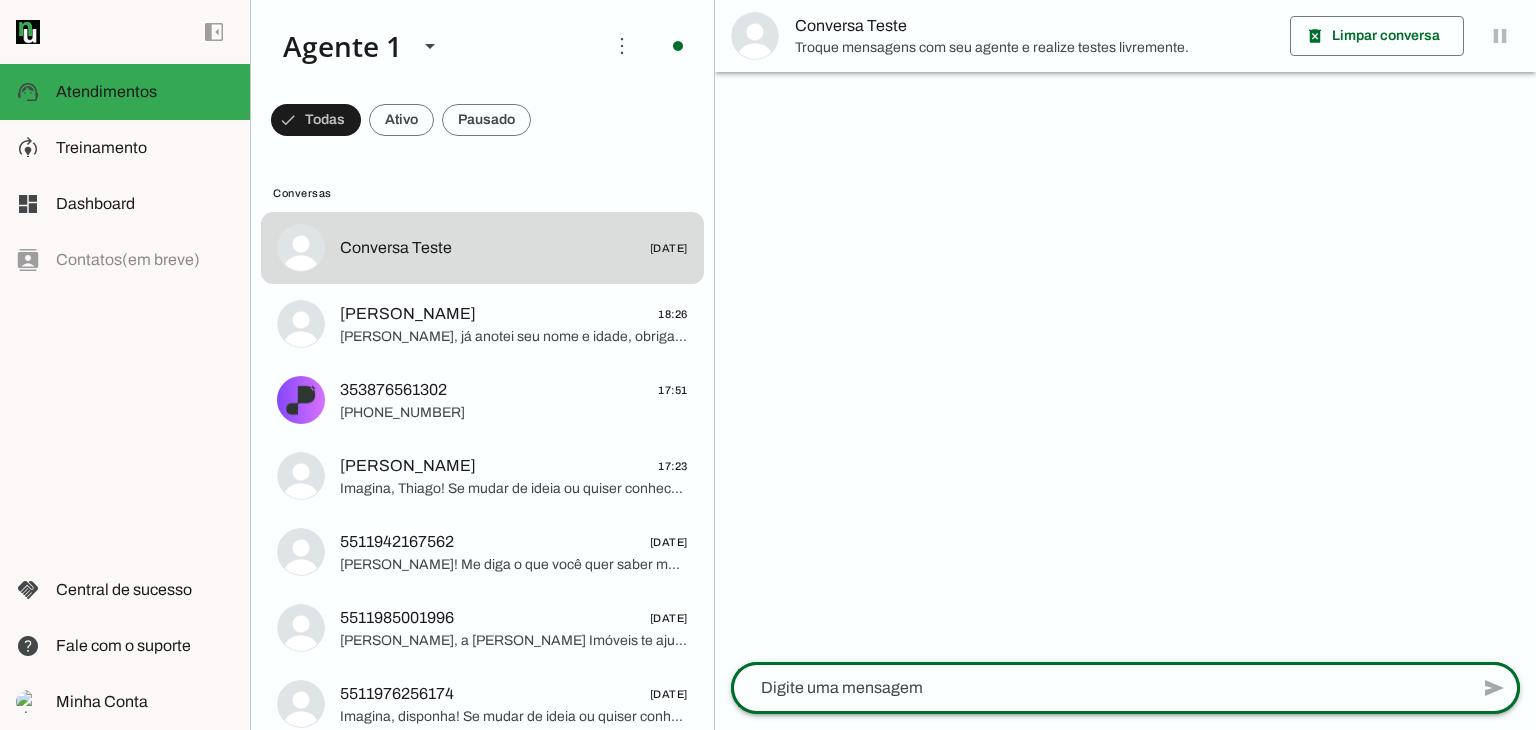 click 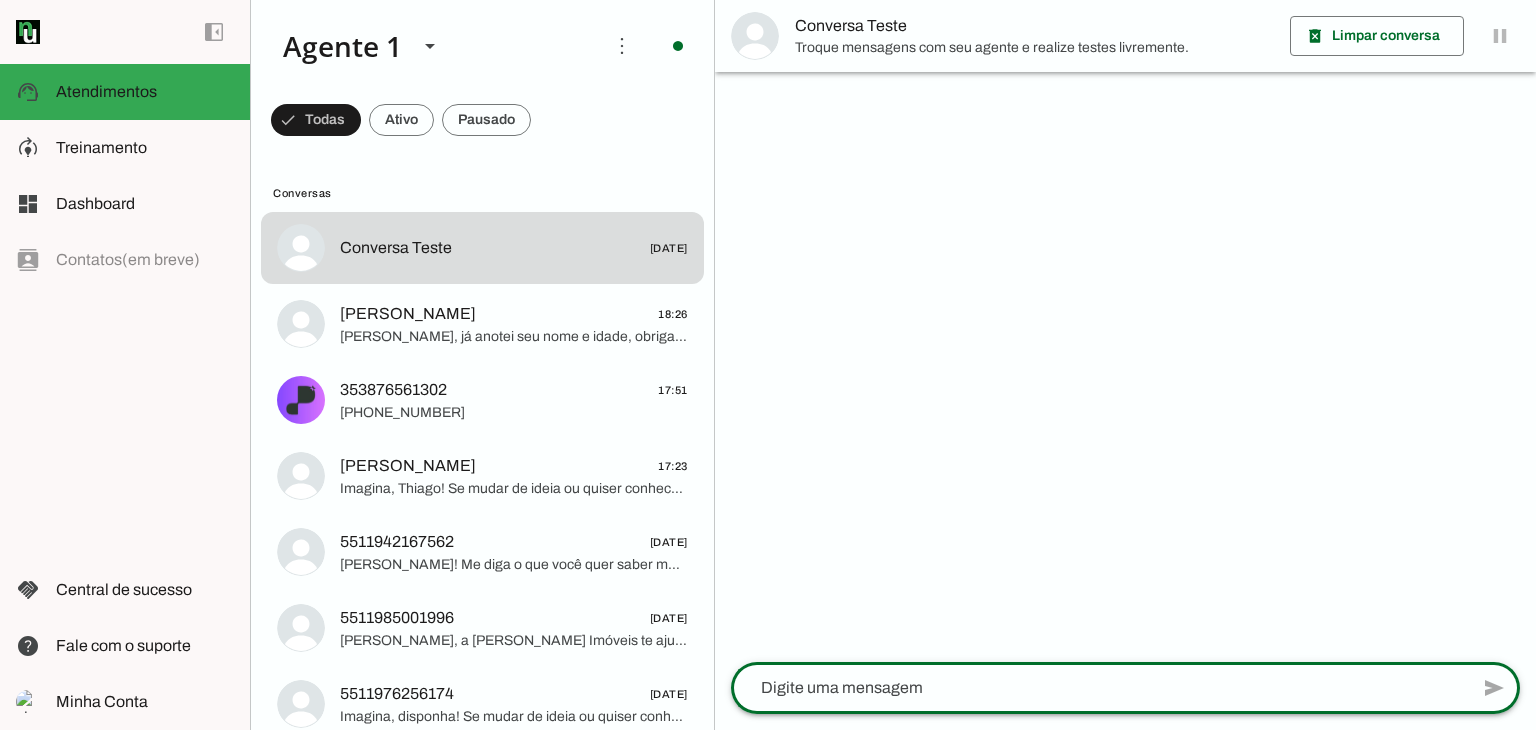 click 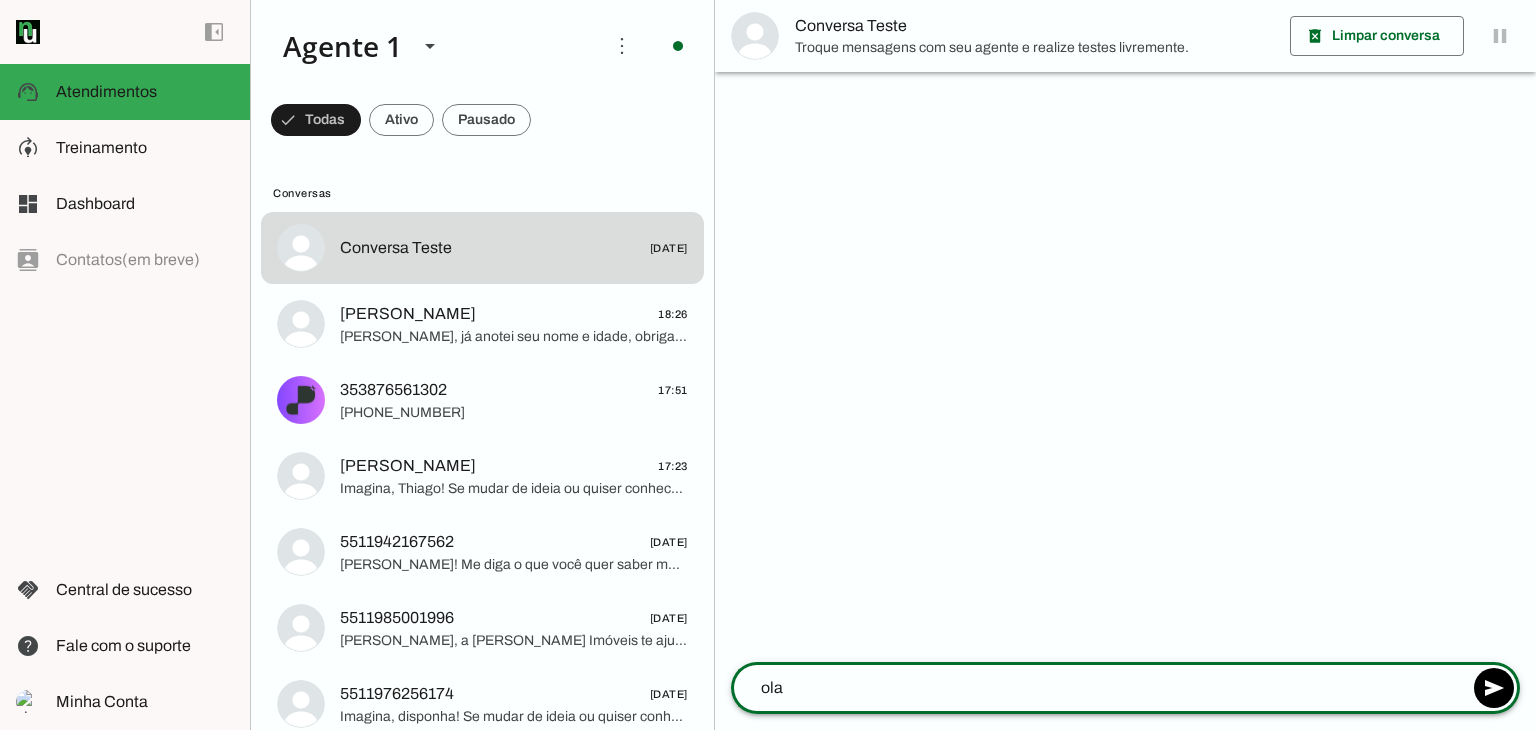 type on "ola" 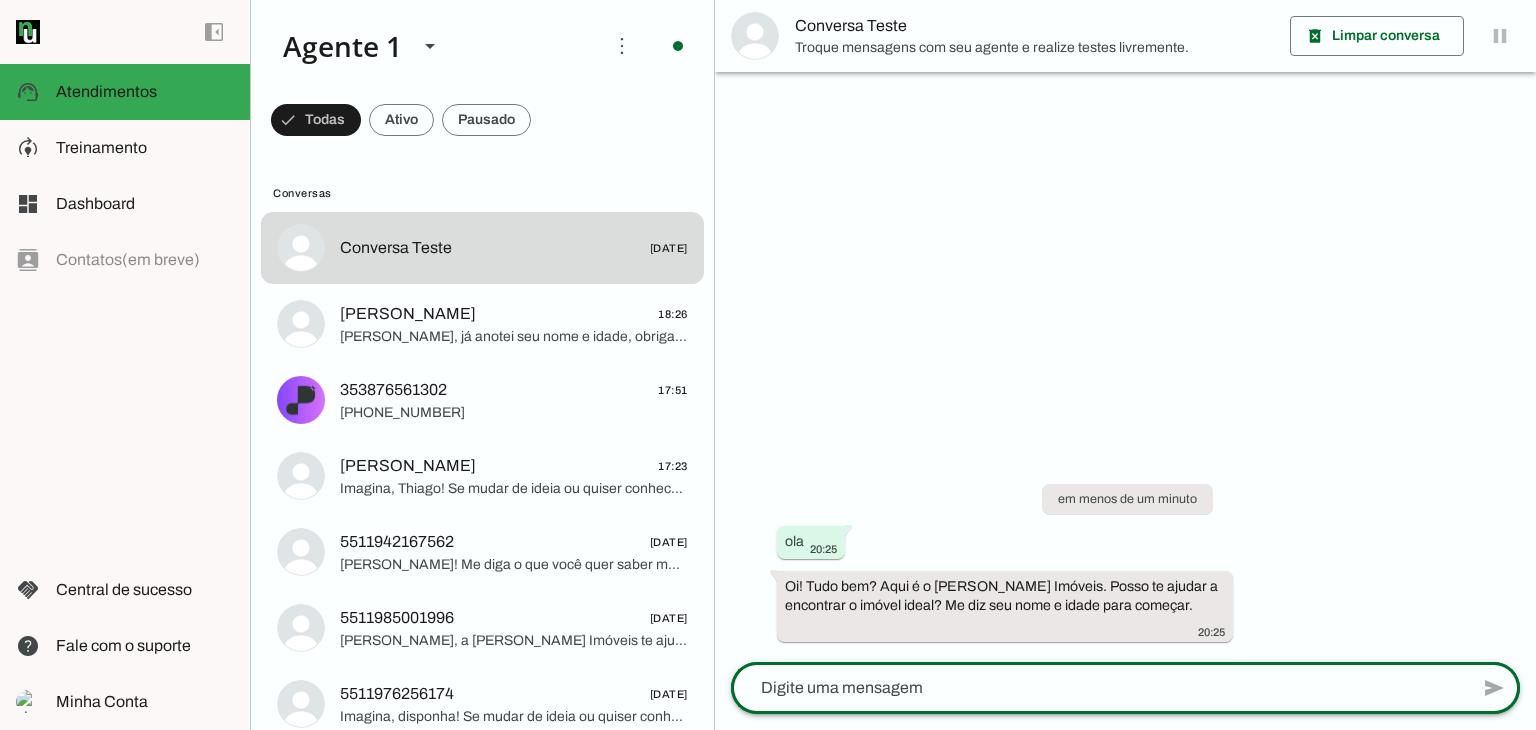click 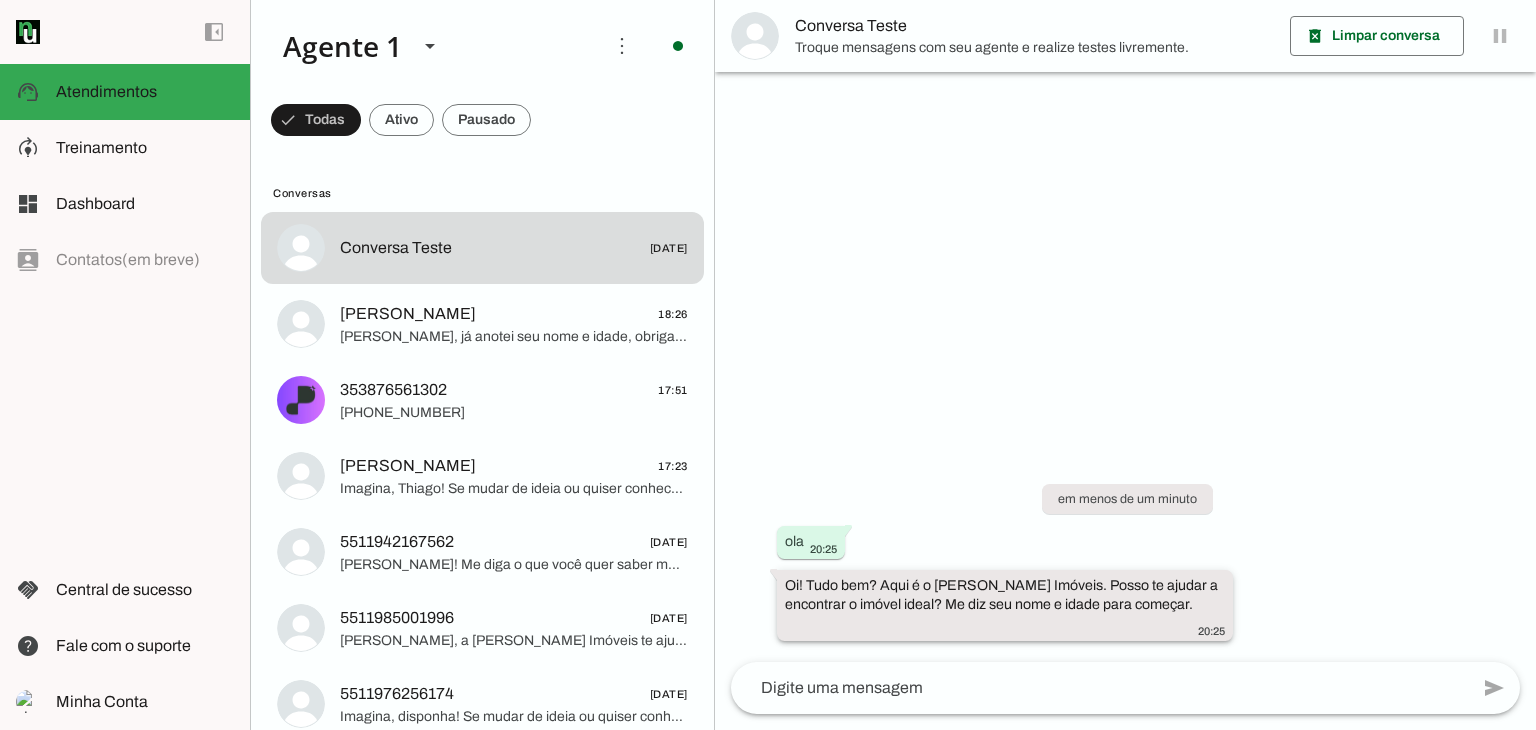 drag, startPoint x: 908, startPoint y: 584, endPoint x: 945, endPoint y: 597, distance: 39.217342 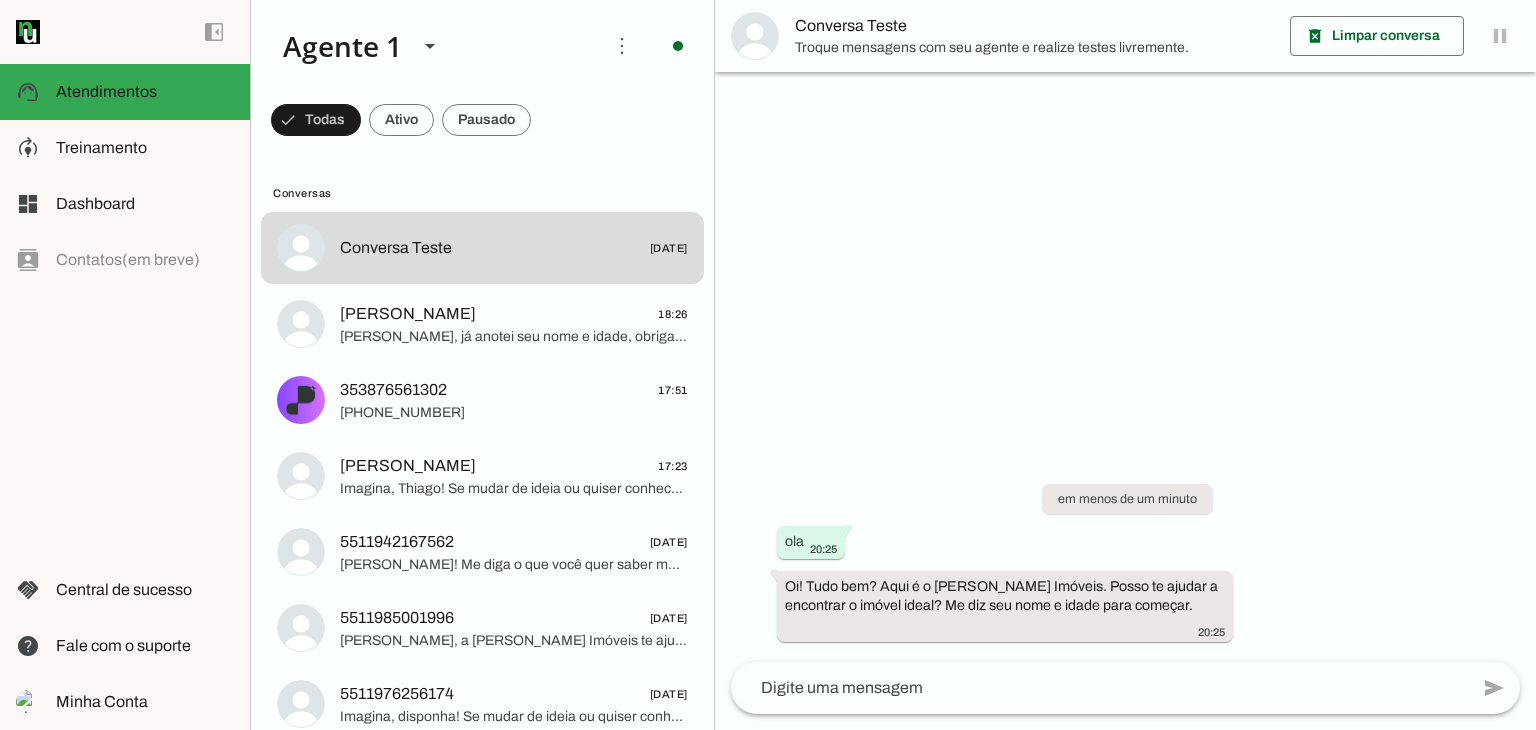 drag, startPoint x: 945, startPoint y: 602, endPoint x: 1244, endPoint y: 446, distance: 337.24918 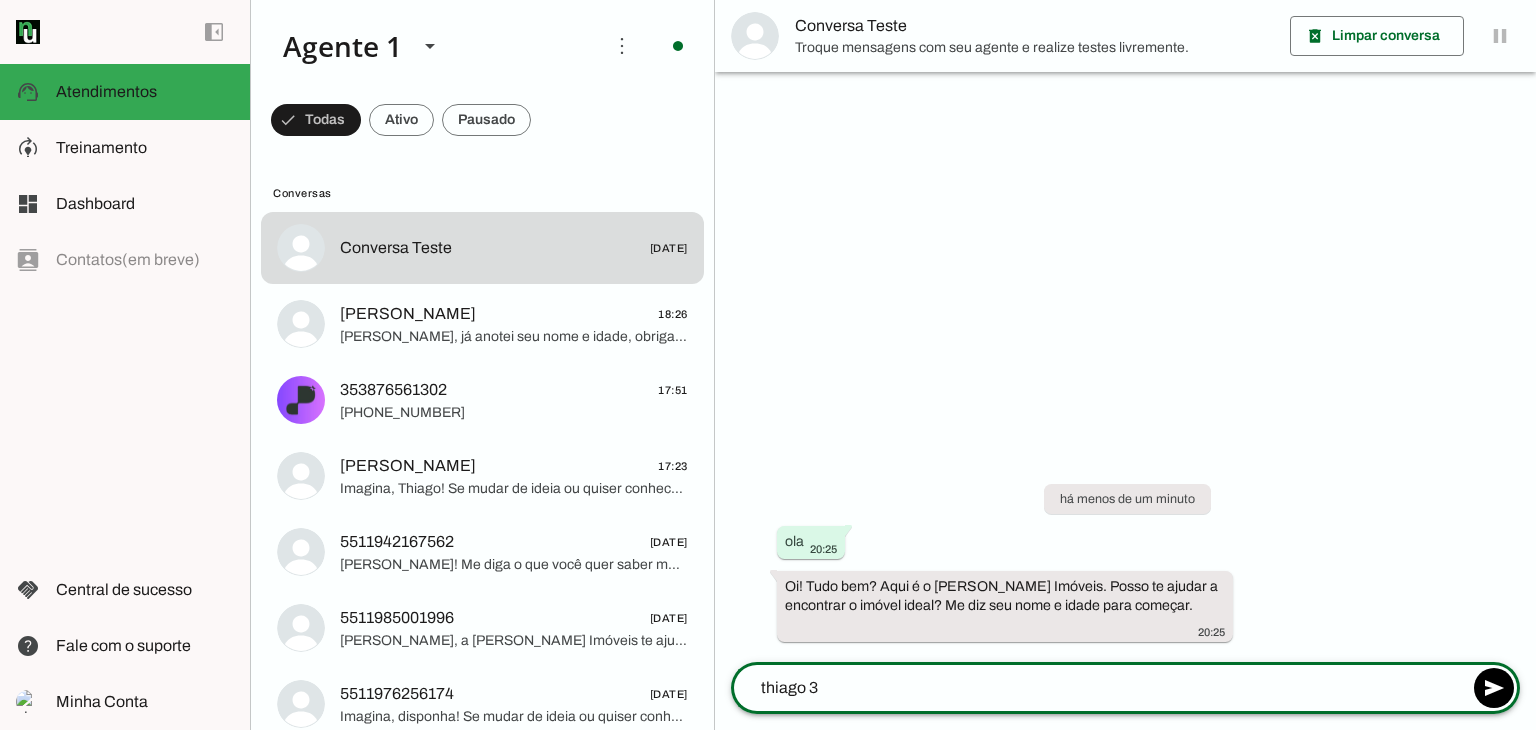 type on "thiago 32" 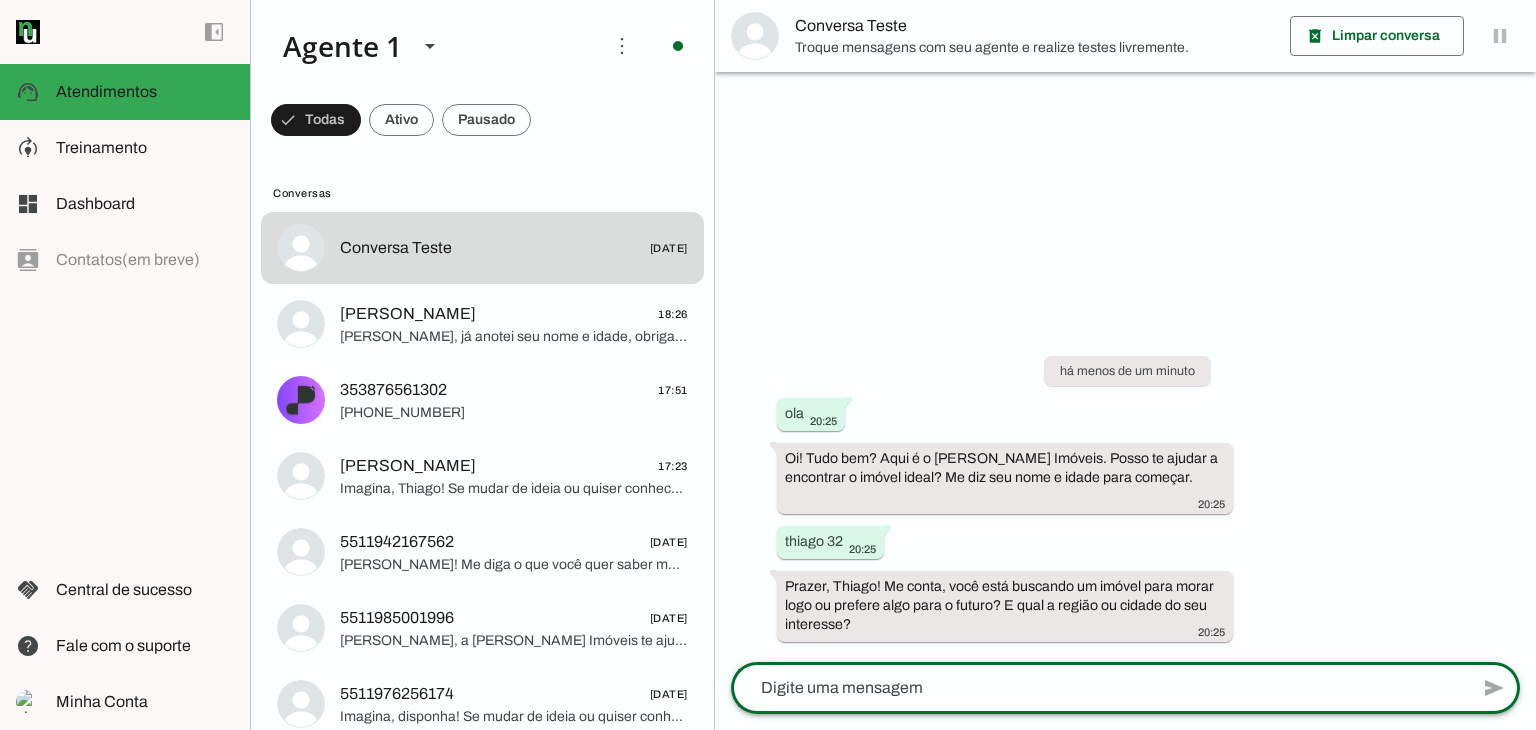 click 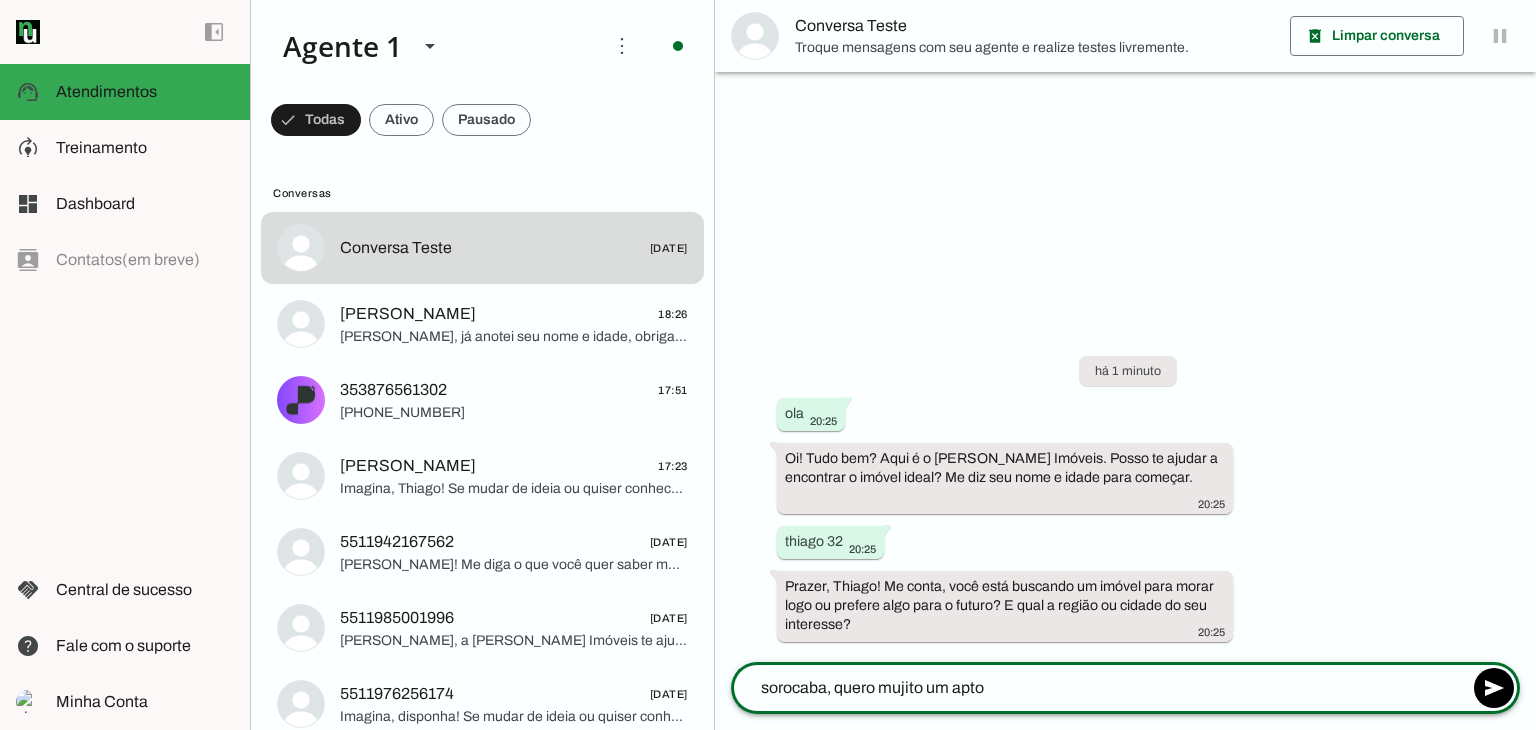 type on "sorocaba, quero mujito um apto" 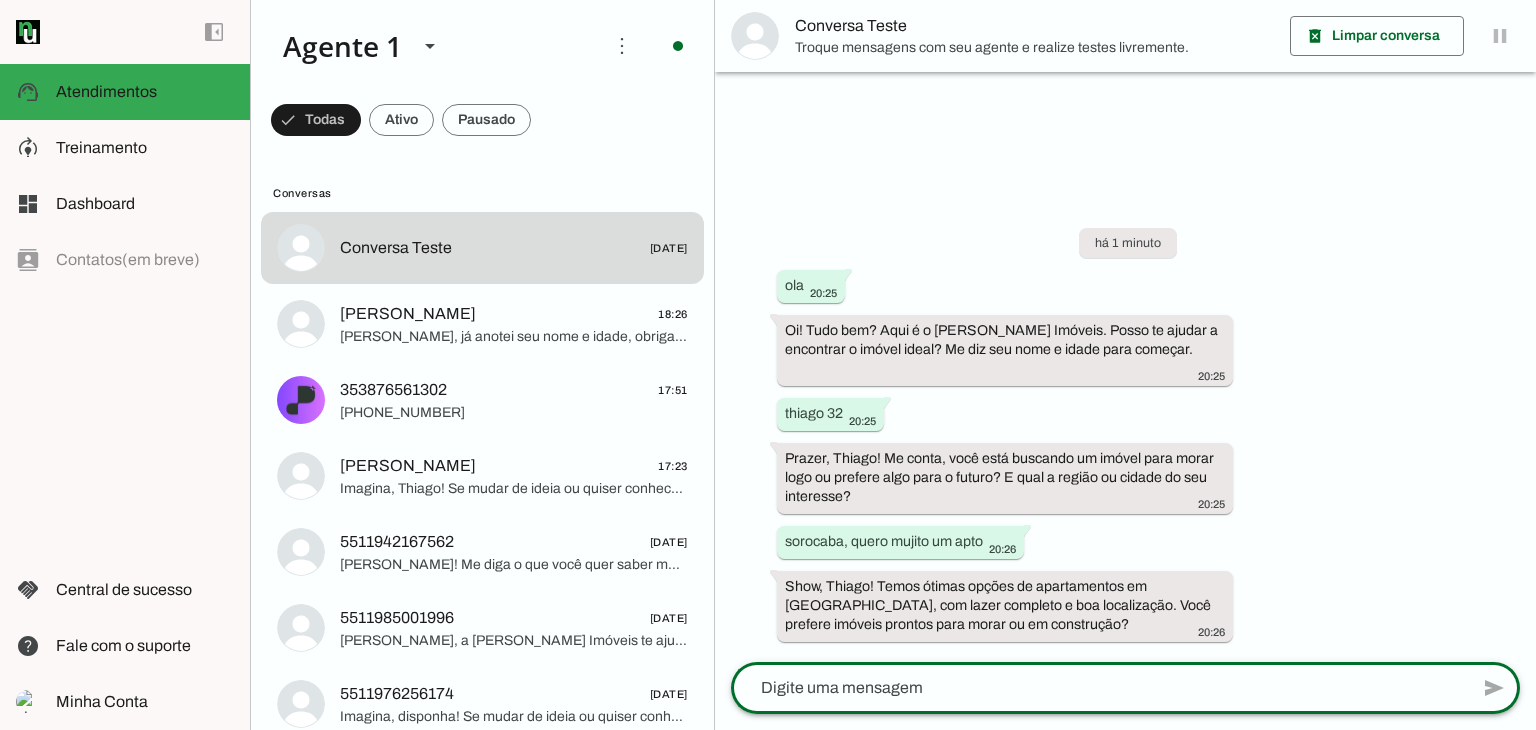 click on "Conversa Teste" at bounding box center [1034, 26] 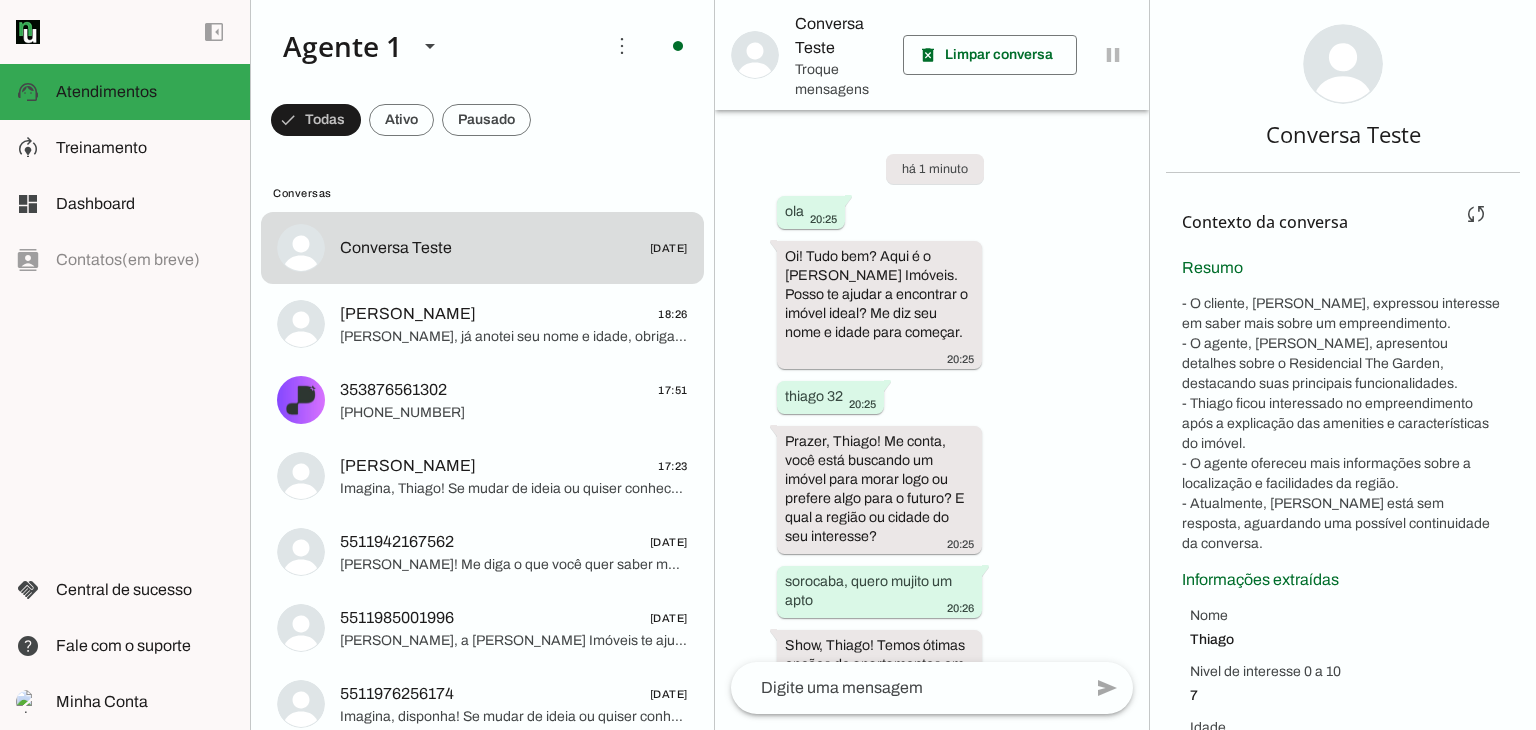 scroll, scrollTop: 100, scrollLeft: 0, axis: vertical 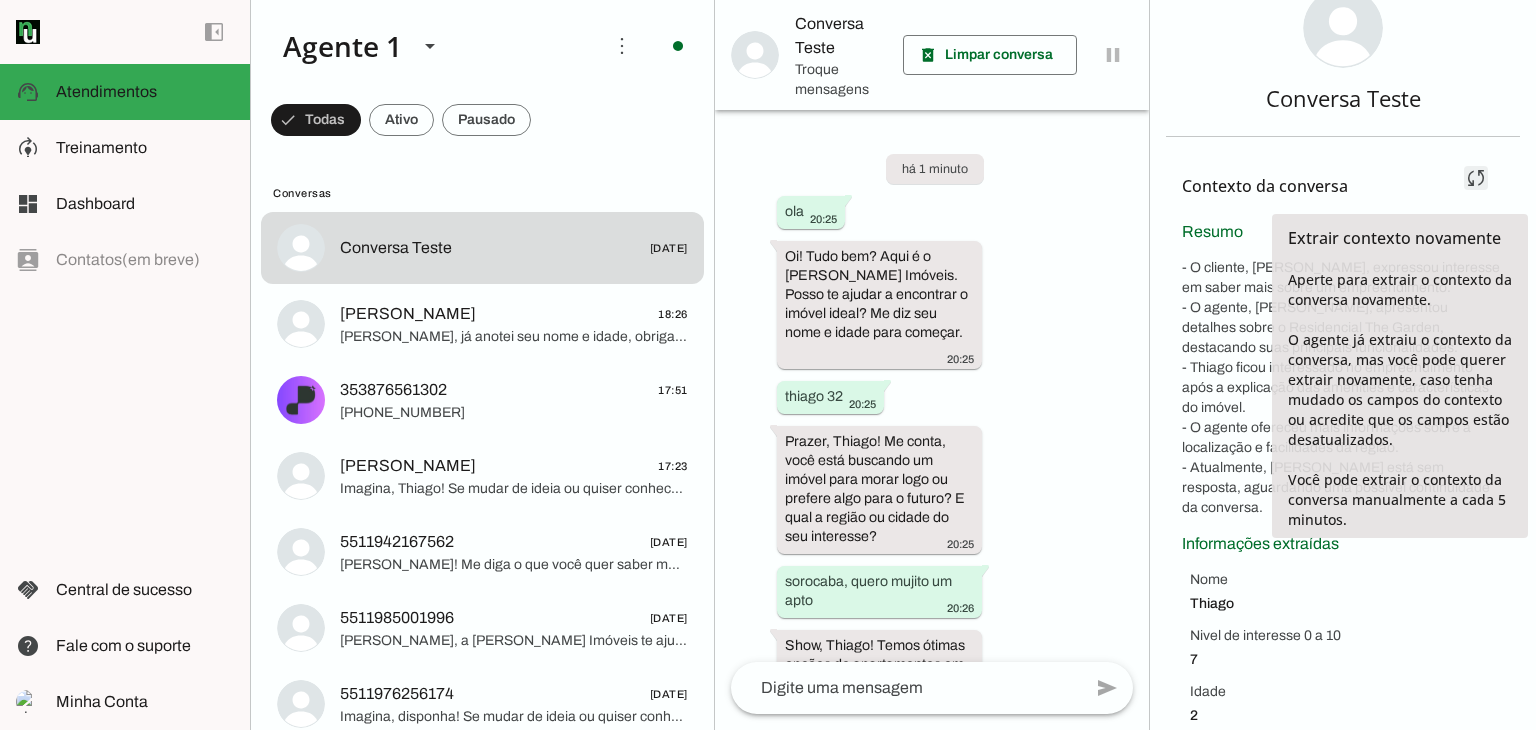 click at bounding box center (1476, 178) 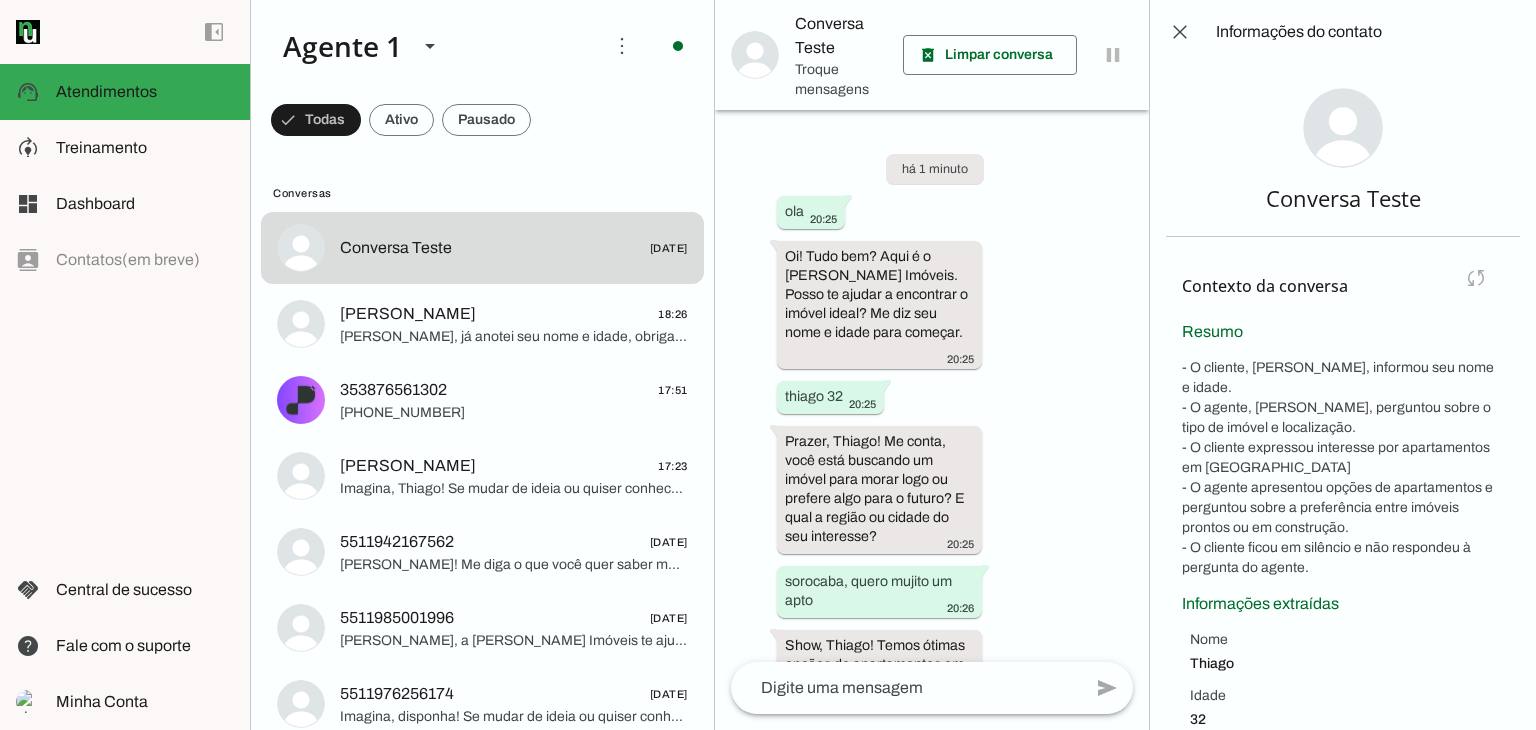 scroll, scrollTop: 66, scrollLeft: 0, axis: vertical 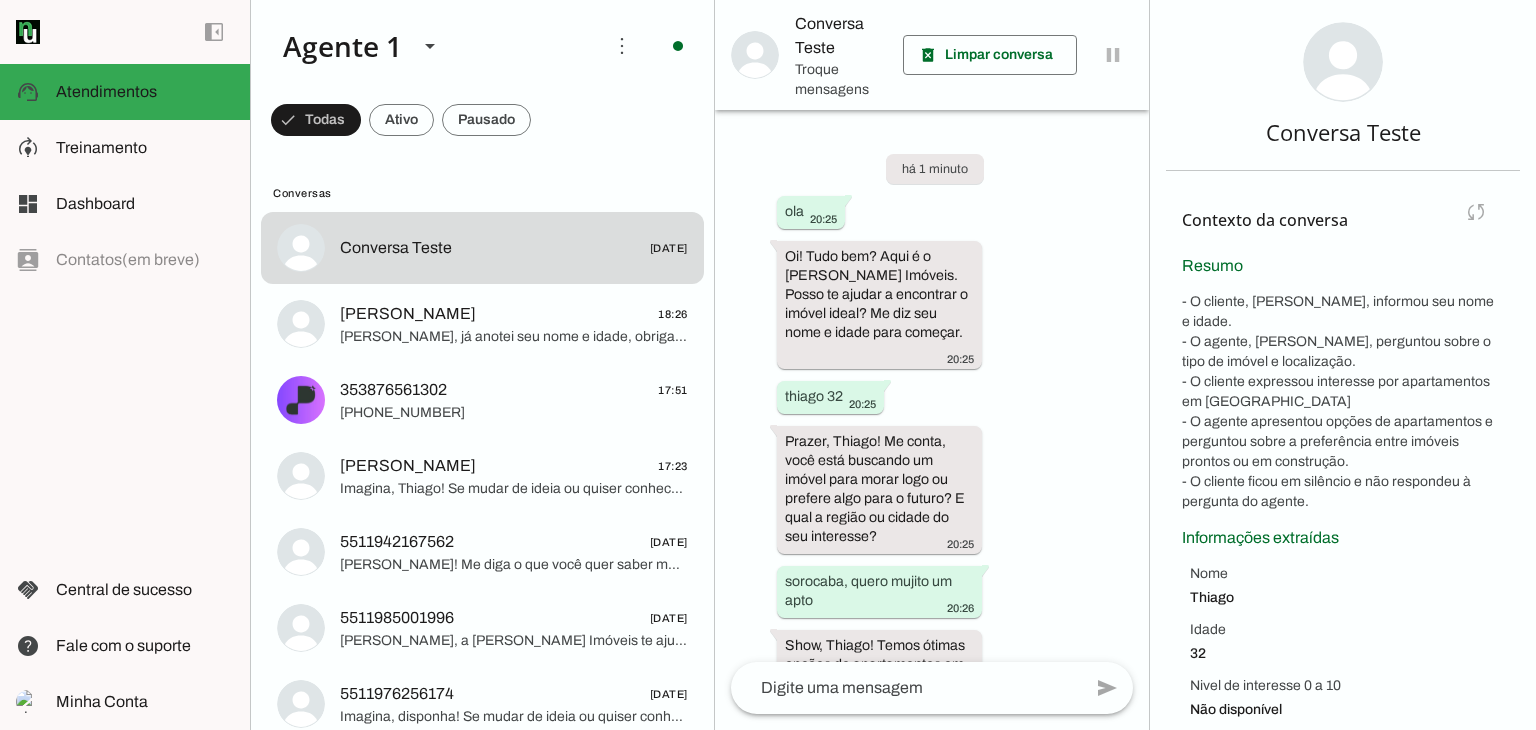 drag, startPoint x: 1211, startPoint y: 557, endPoint x: 1364, endPoint y: 688, distance: 201.41995 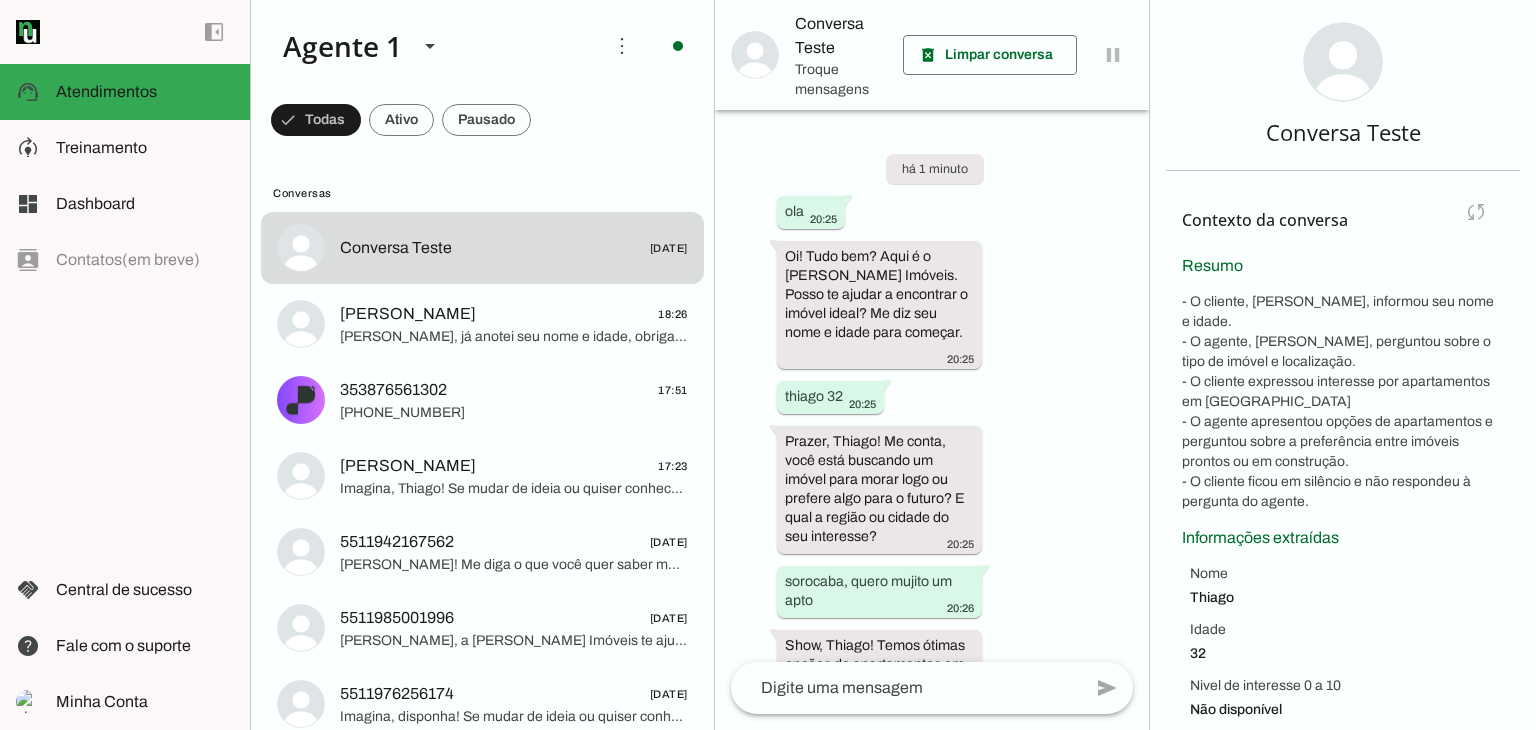click on "Contexto da conversa
sync
Extrair contexto novamente
Aperte para extrair o contexto da conversa novamente.
O agente já extraiu o contexto da conversa, mas você pode querer
extrair novamente, caso tenha mudado os campos do contexto ou acredite
que os campos estão desatualizados.
Você poderá extrair o contexto da conversa novamente em
menos de um minuto" at bounding box center [1343, 220] 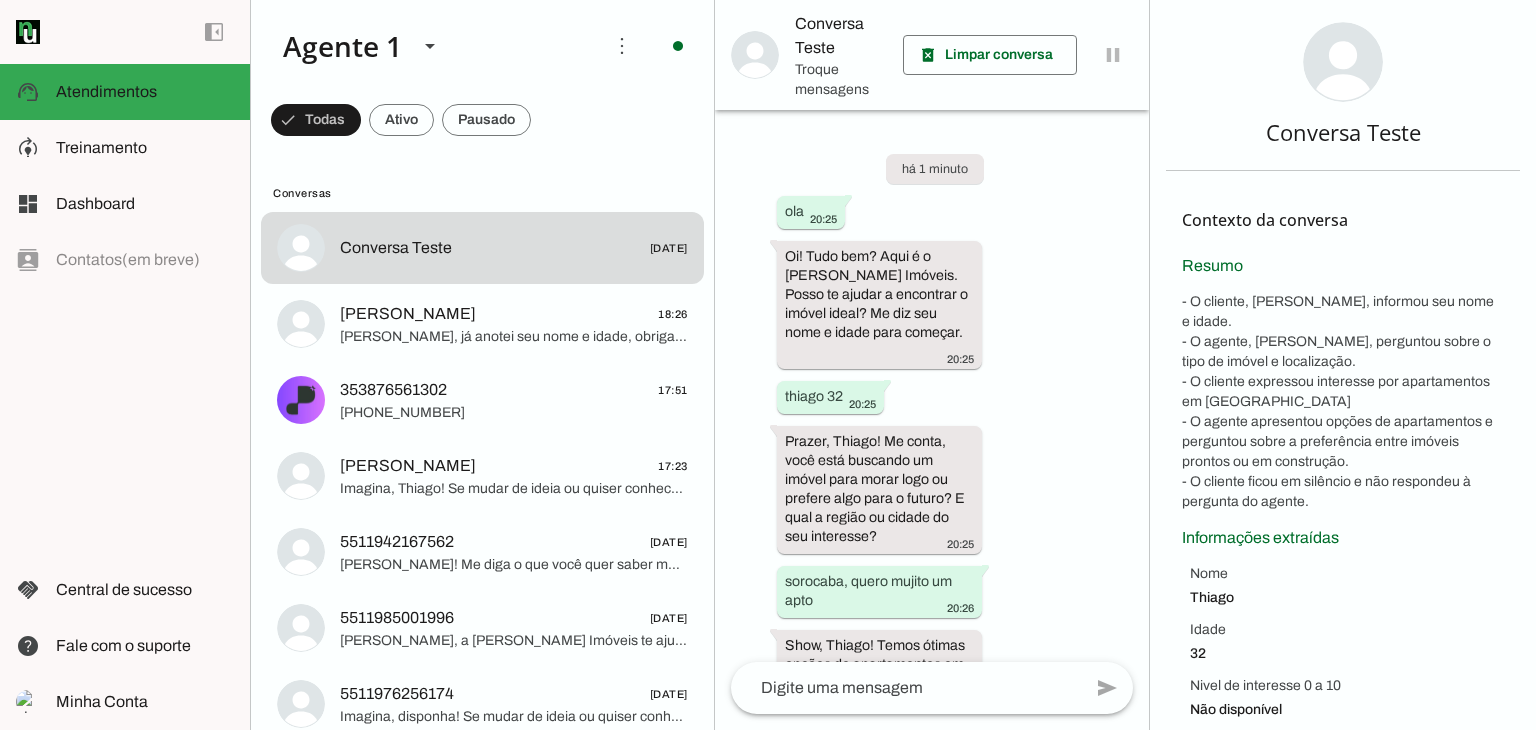 click on "há 1 minuto
ola 20:25
Oi! Tudo bem? Aqui é o [PERSON_NAME] Imóveis. Posso te ajudar a encontrar o imóvel ideal? Me diz seu nome e idade para começar. 20:25
thiago 32 20:25
Prazer, Thiago! Me conta, você está buscando um imóvel para morar logo ou prefere algo para o futuro? E qual a região ou cidade do seu interesse? 20:25
sorocaba, quero mujito um apto 20:26
Show, Thiago! Temos ótimas opções de apartamentos em [GEOGRAPHIC_DATA], com lazer completo e boa localização. Você prefere imóveis prontos para morar ou em construção? 20:26" at bounding box center [932, 386] 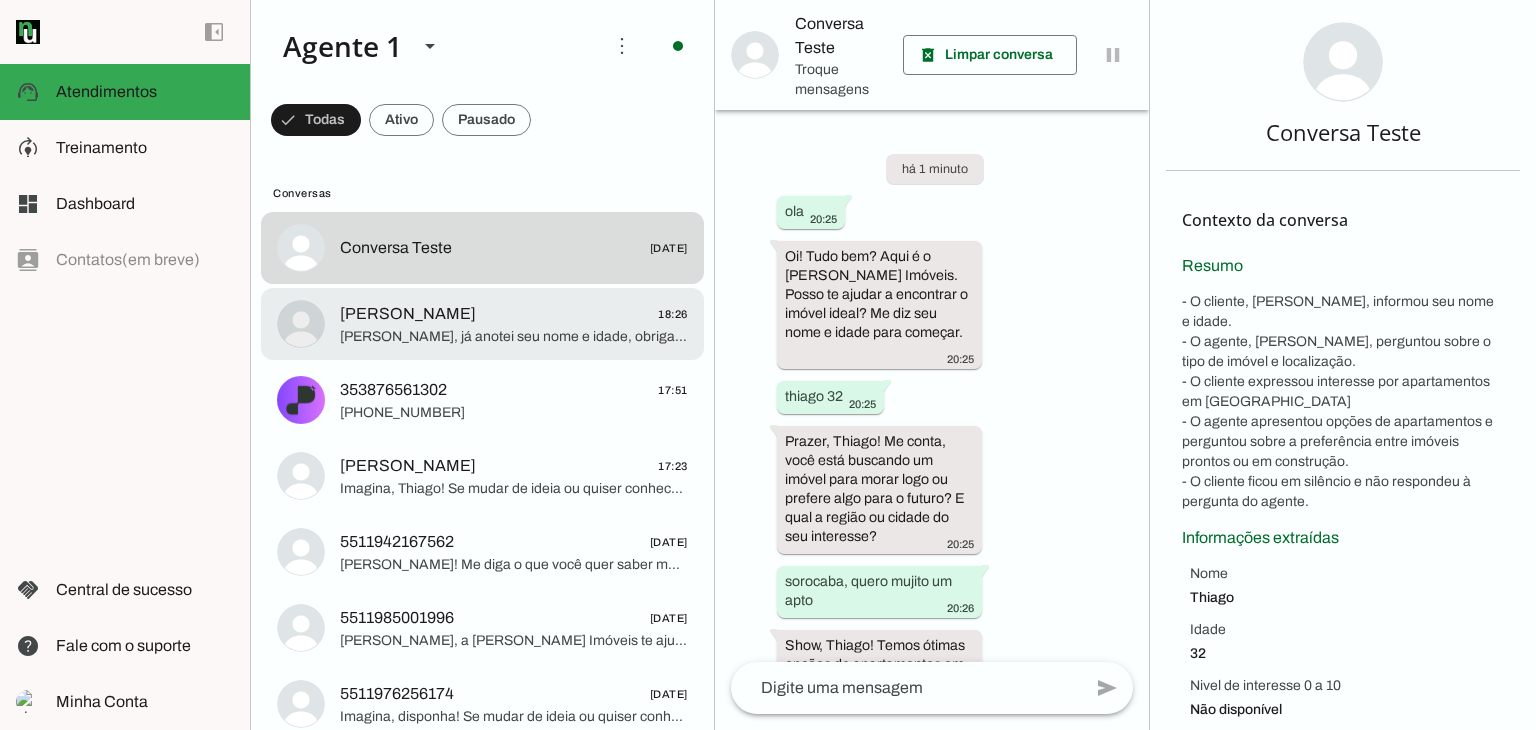 click on "[PERSON_NAME]" 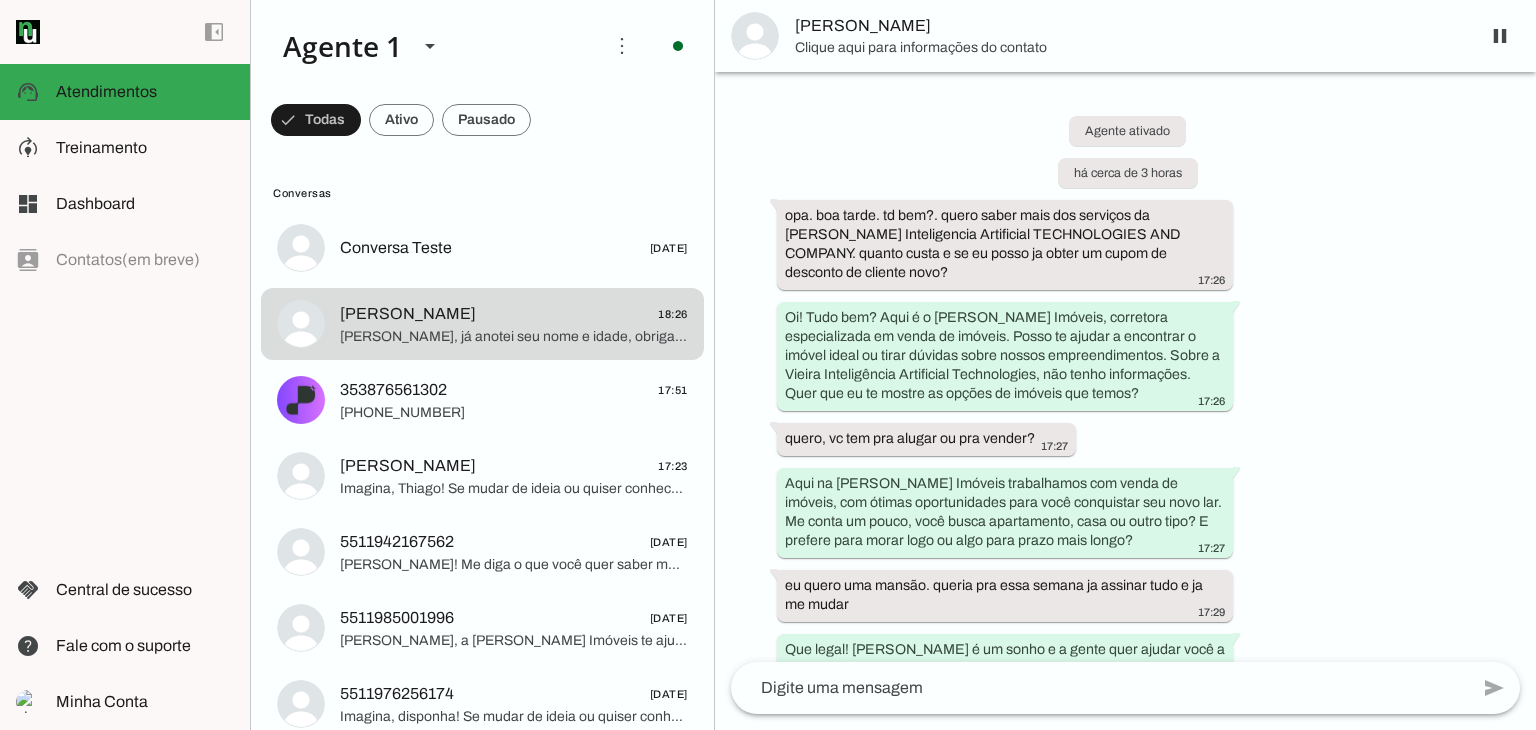 scroll, scrollTop: 1675, scrollLeft: 0, axis: vertical 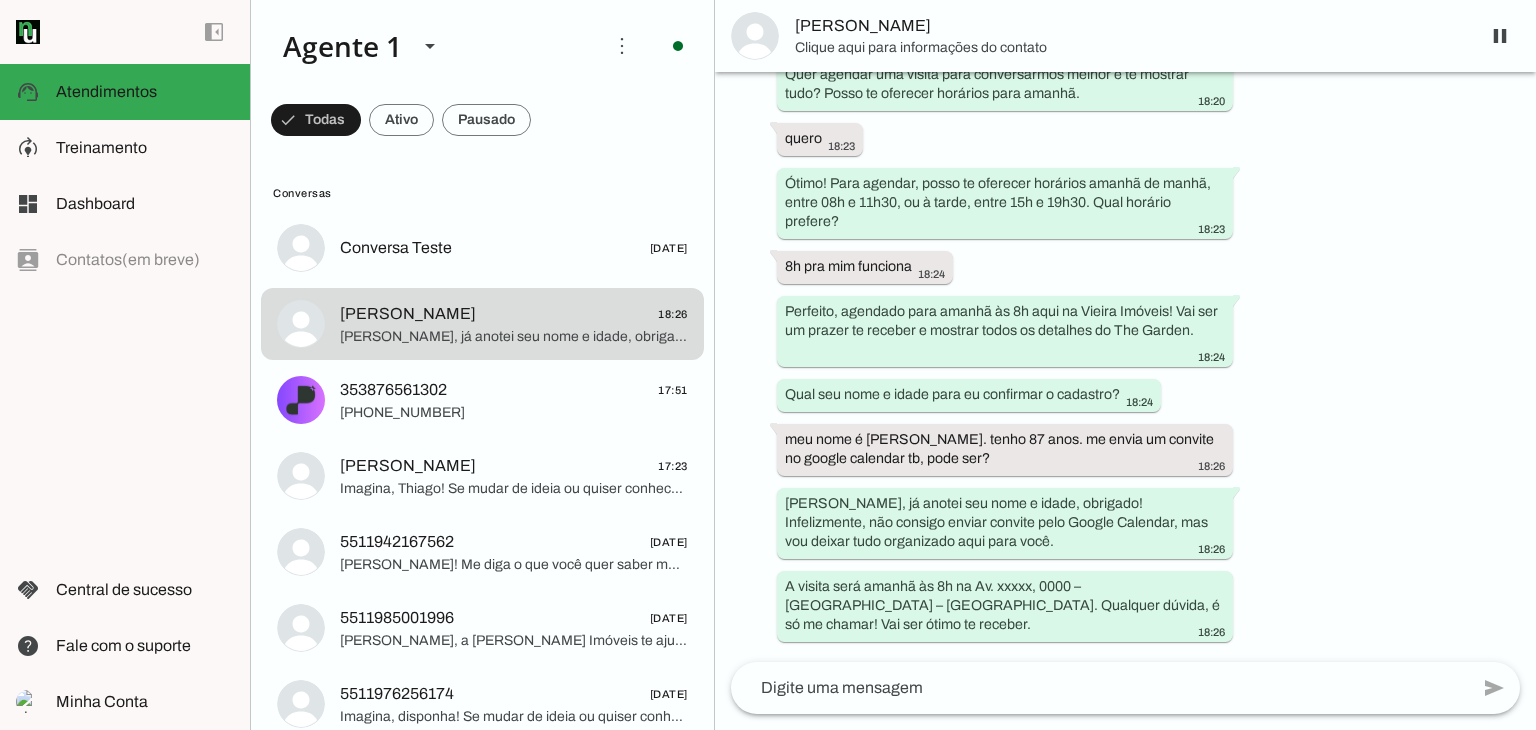 click on "[PERSON_NAME]" at bounding box center [1129, 26] 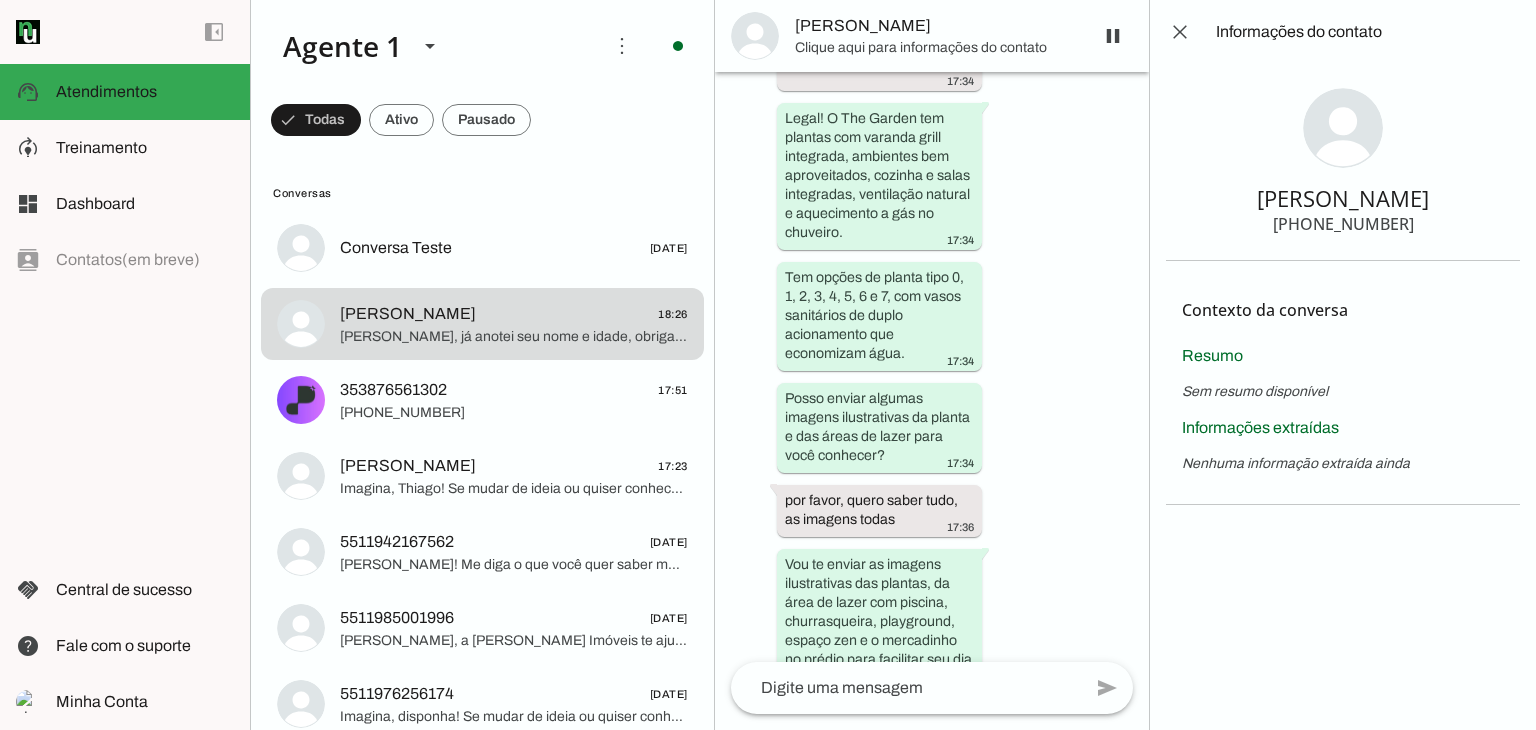 scroll, scrollTop: 0, scrollLeft: 0, axis: both 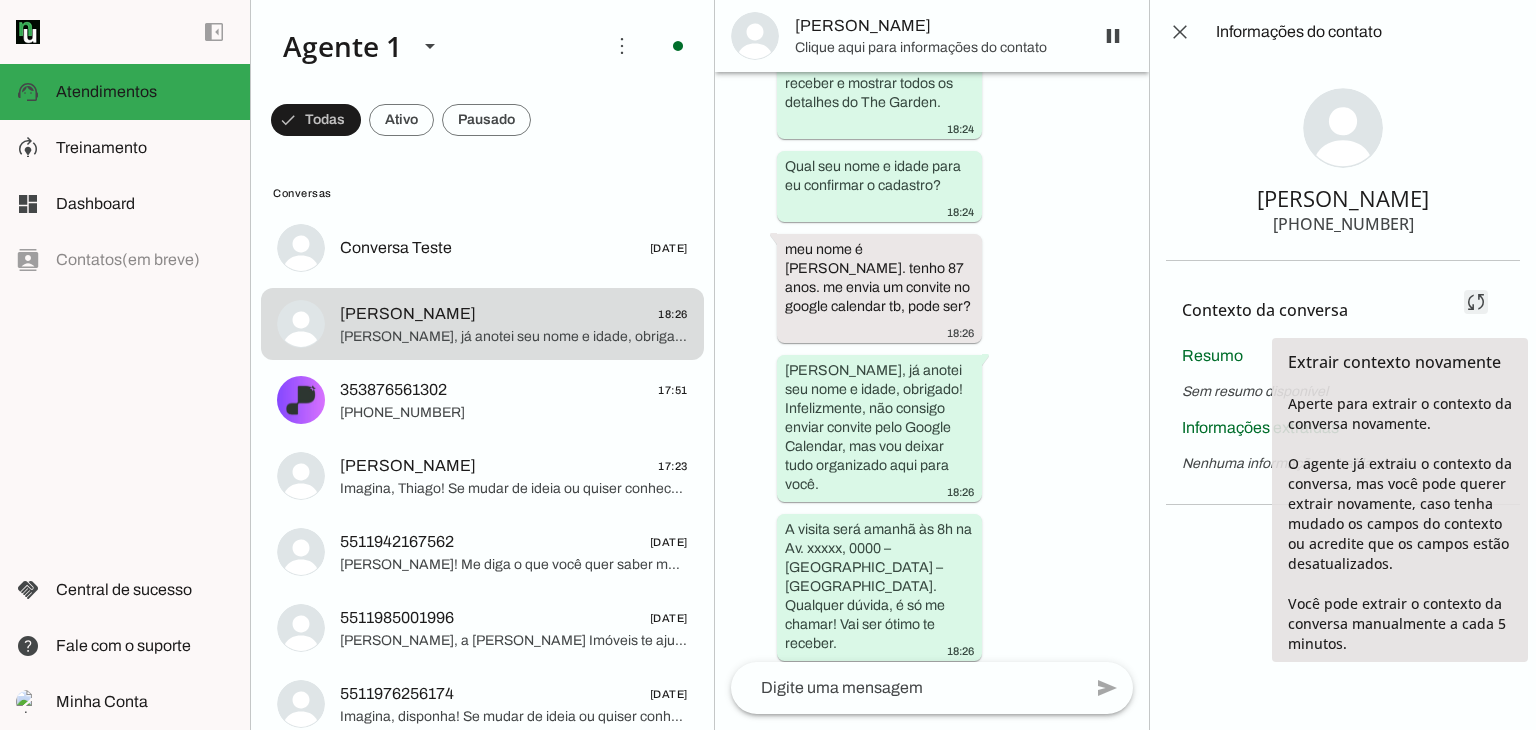 click at bounding box center [1476, 302] 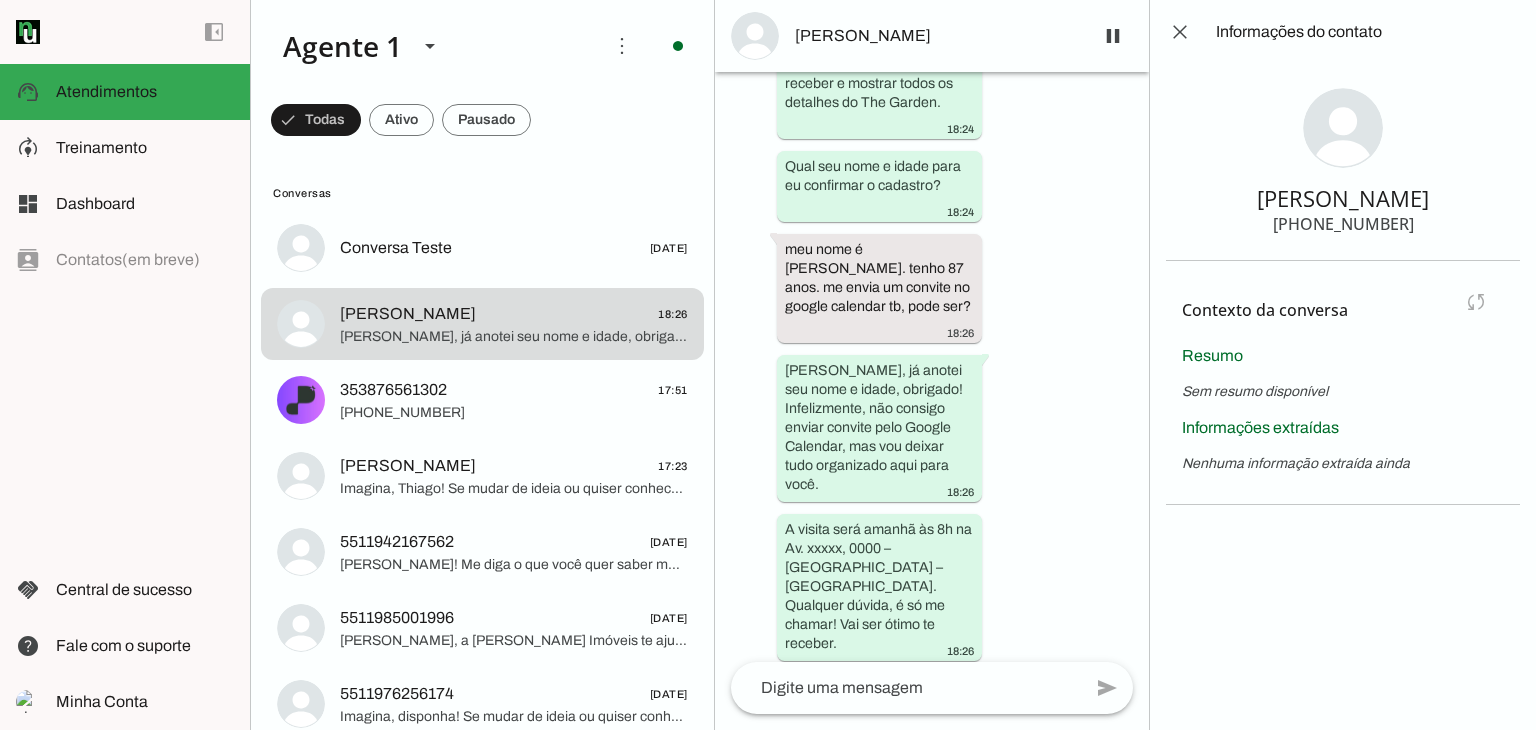 click on "Contexto da conversa
sync
Extrair contexto novamente
Aperte para extrair o contexto da conversa novamente.
O agente já extraiu o contexto da conversa, mas você pode querer
extrair novamente, caso tenha mudado os campos do contexto ou acredite
que os campos estão desatualizados.
Você pode extrair o contexto da conversa manualmente a cada 5
minutos." at bounding box center [1343, 310] 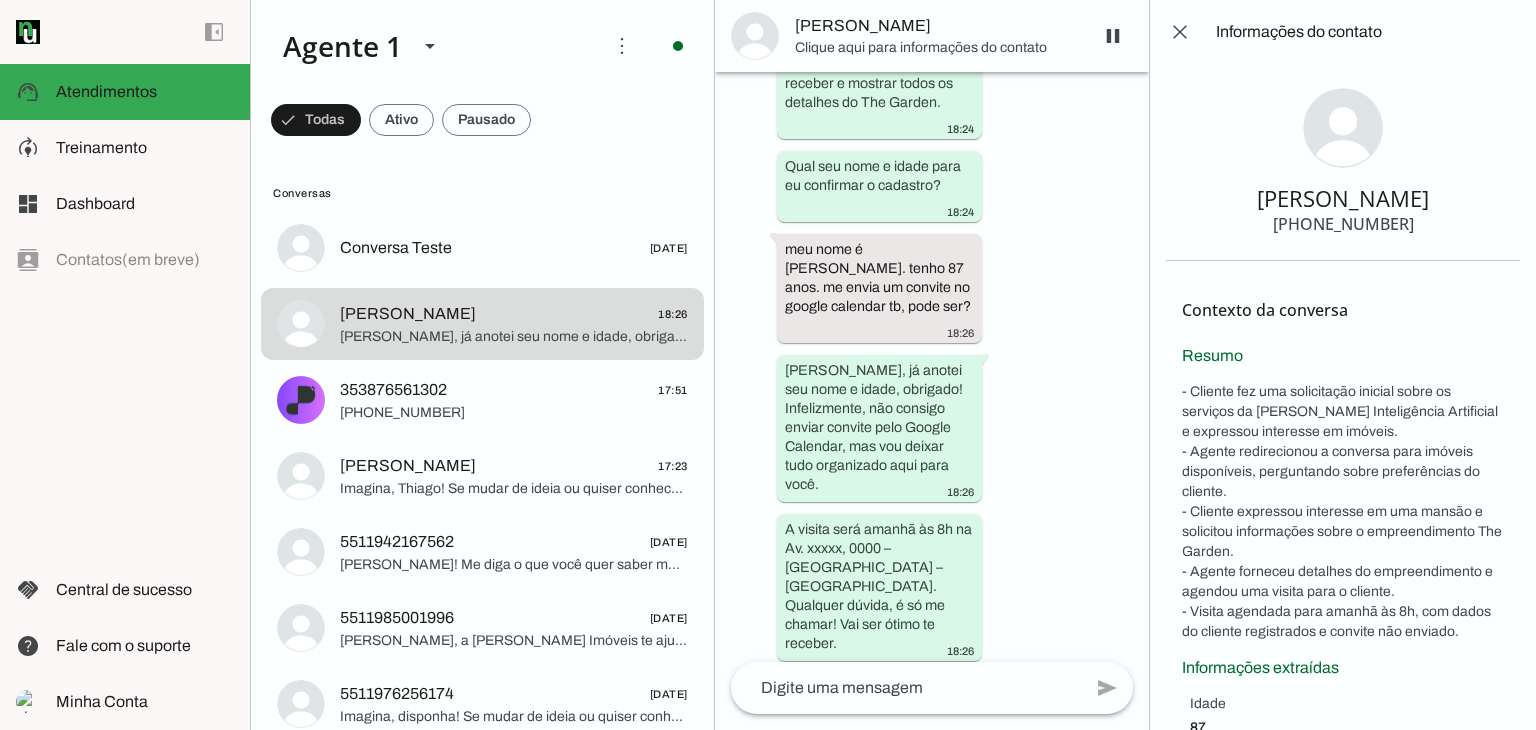 scroll, scrollTop: 0, scrollLeft: 0, axis: both 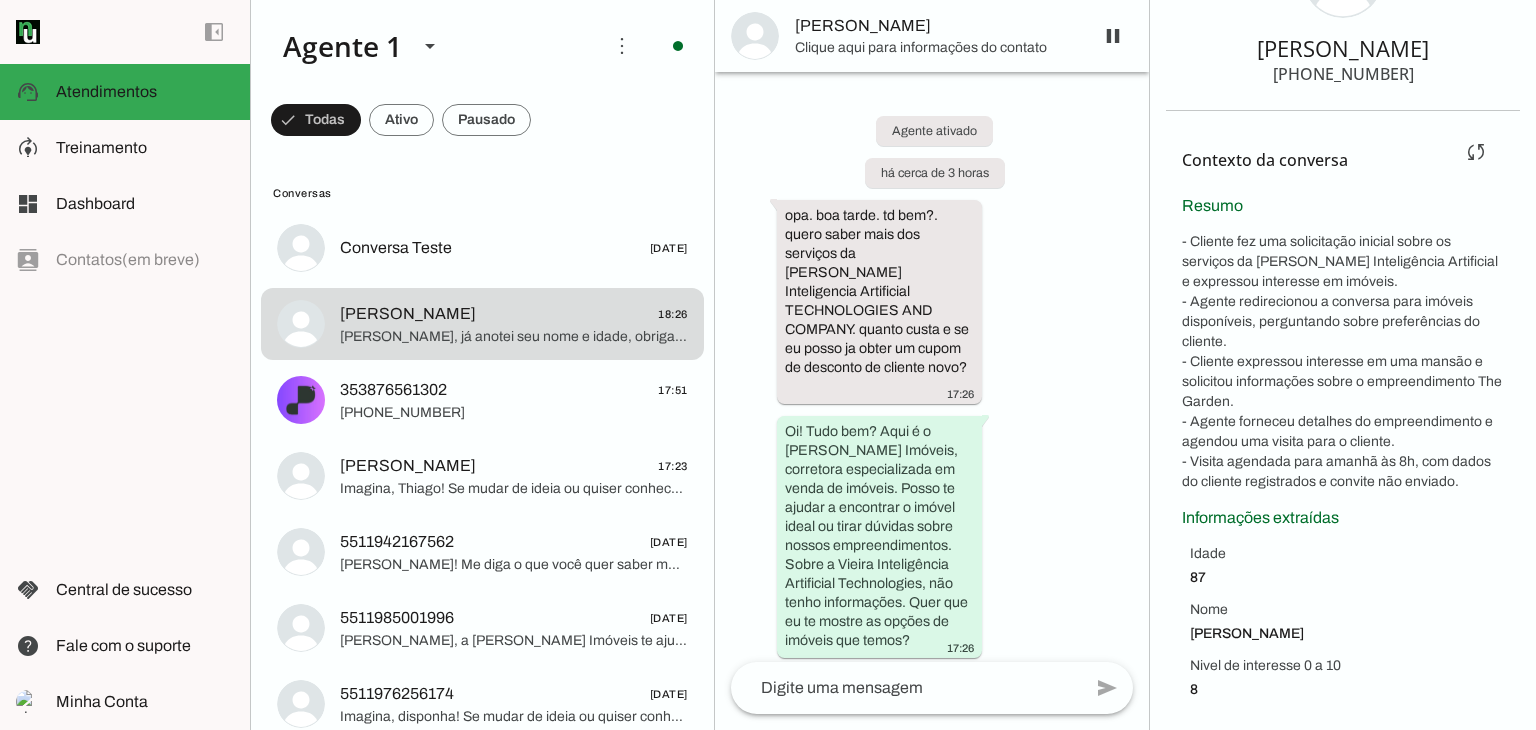 drag, startPoint x: 1198, startPoint y: 688, endPoint x: 1175, endPoint y: 681, distance: 24.04163 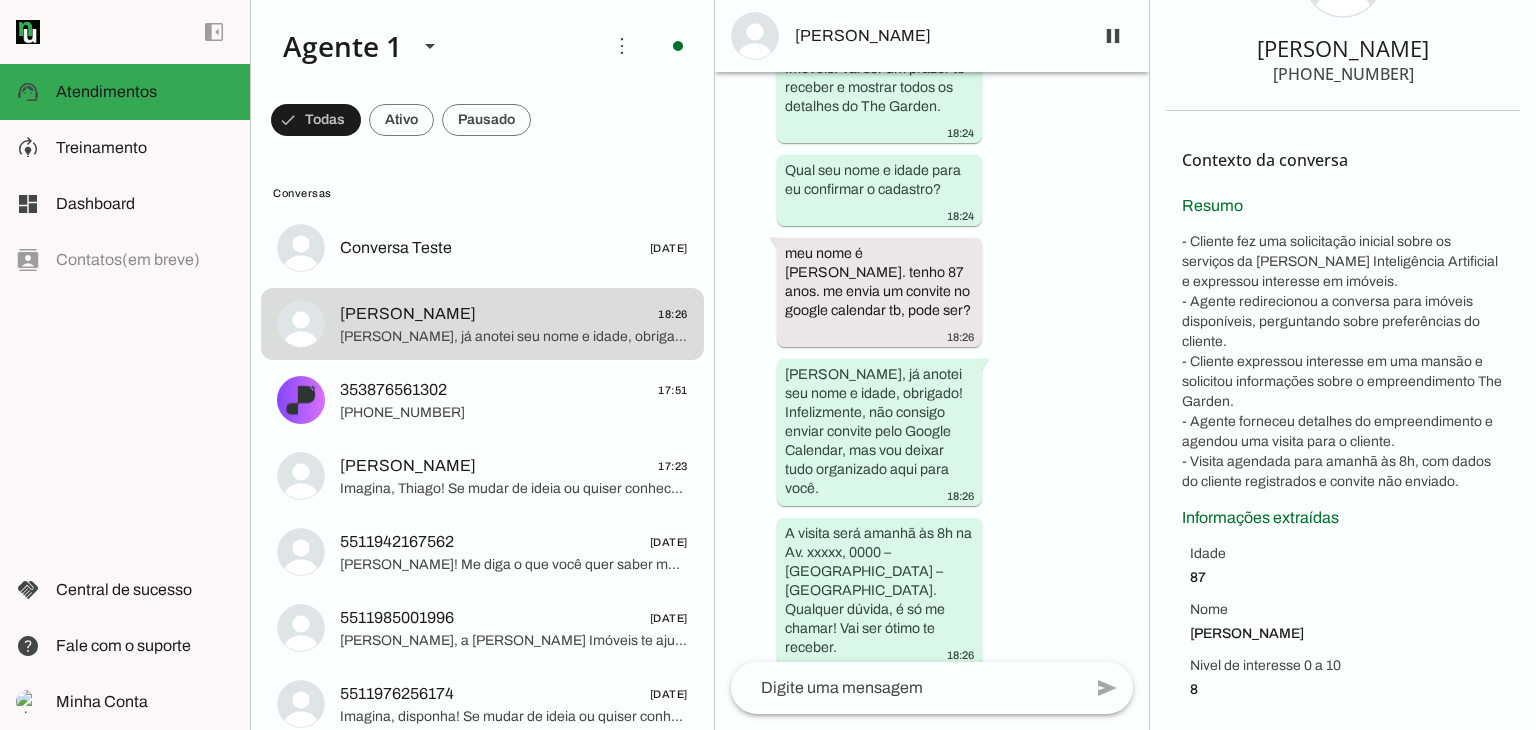 scroll, scrollTop: 3328, scrollLeft: 0, axis: vertical 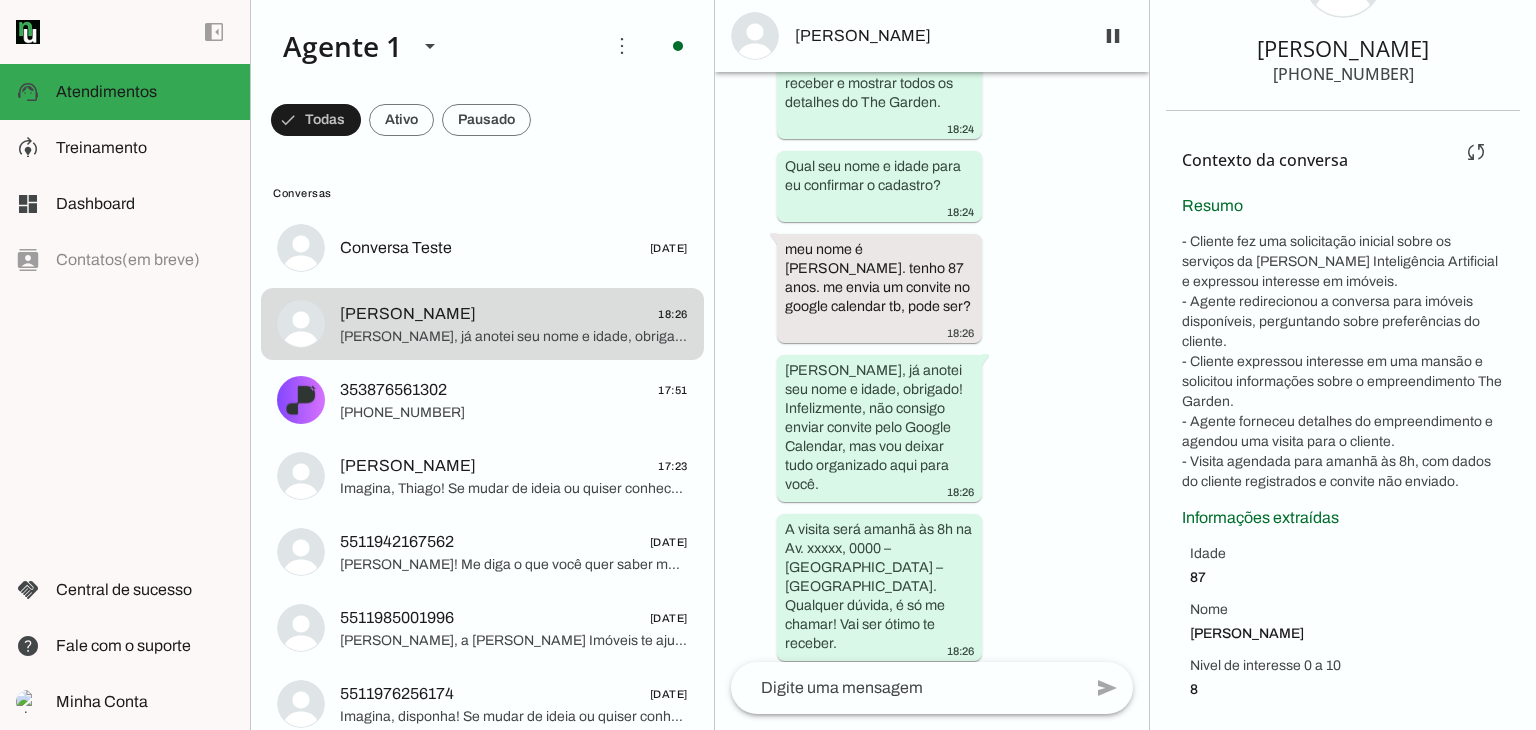 drag, startPoint x: 1289, startPoint y: 461, endPoint x: 1492, endPoint y: 481, distance: 203.98285 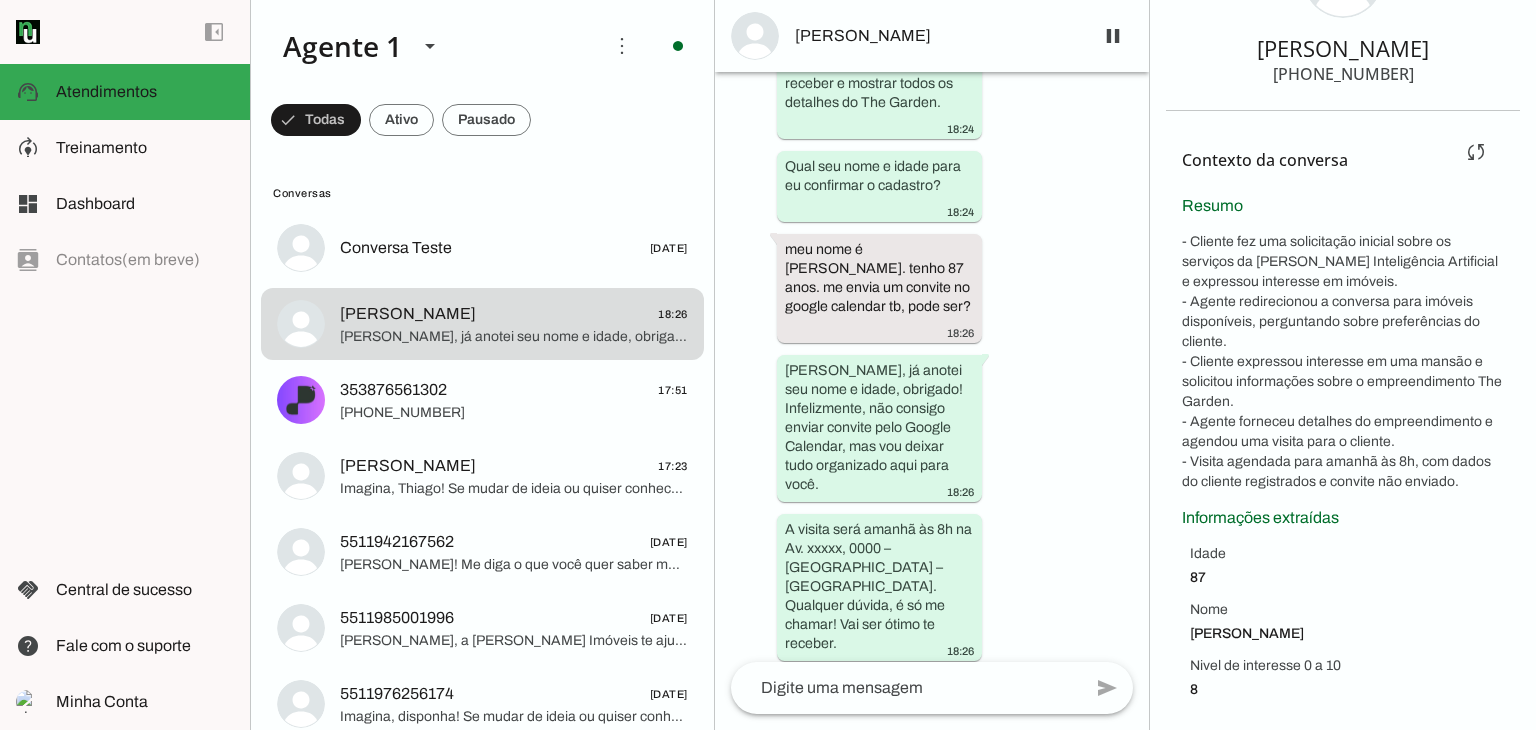 click on "Contexto da conversa
sync
Extrair contexto novamente
Aperte para extrair o contexto da conversa novamente.
O agente já extraiu o contexto da conversa, mas você pode querer
extrair novamente, caso tenha mudado os campos do contexto ou acredite
que os campos estão desatualizados.
Você pode extrair o contexto da conversa manualmente a cada 5
minutos.
[GEOGRAPHIC_DATA]
Informações extraídas
Idade
87
Nome
Gilson Morallis" at bounding box center (1343, 421) 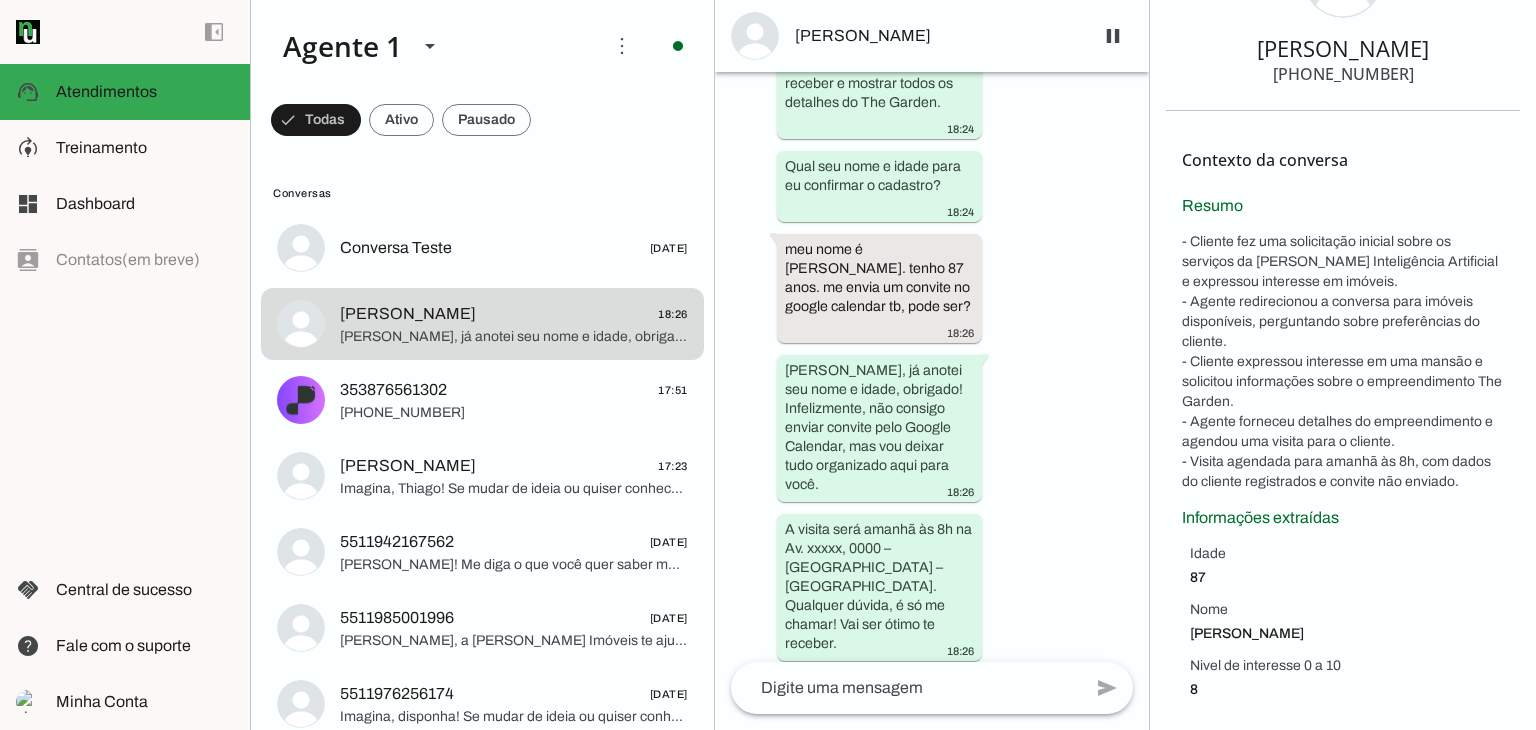 click 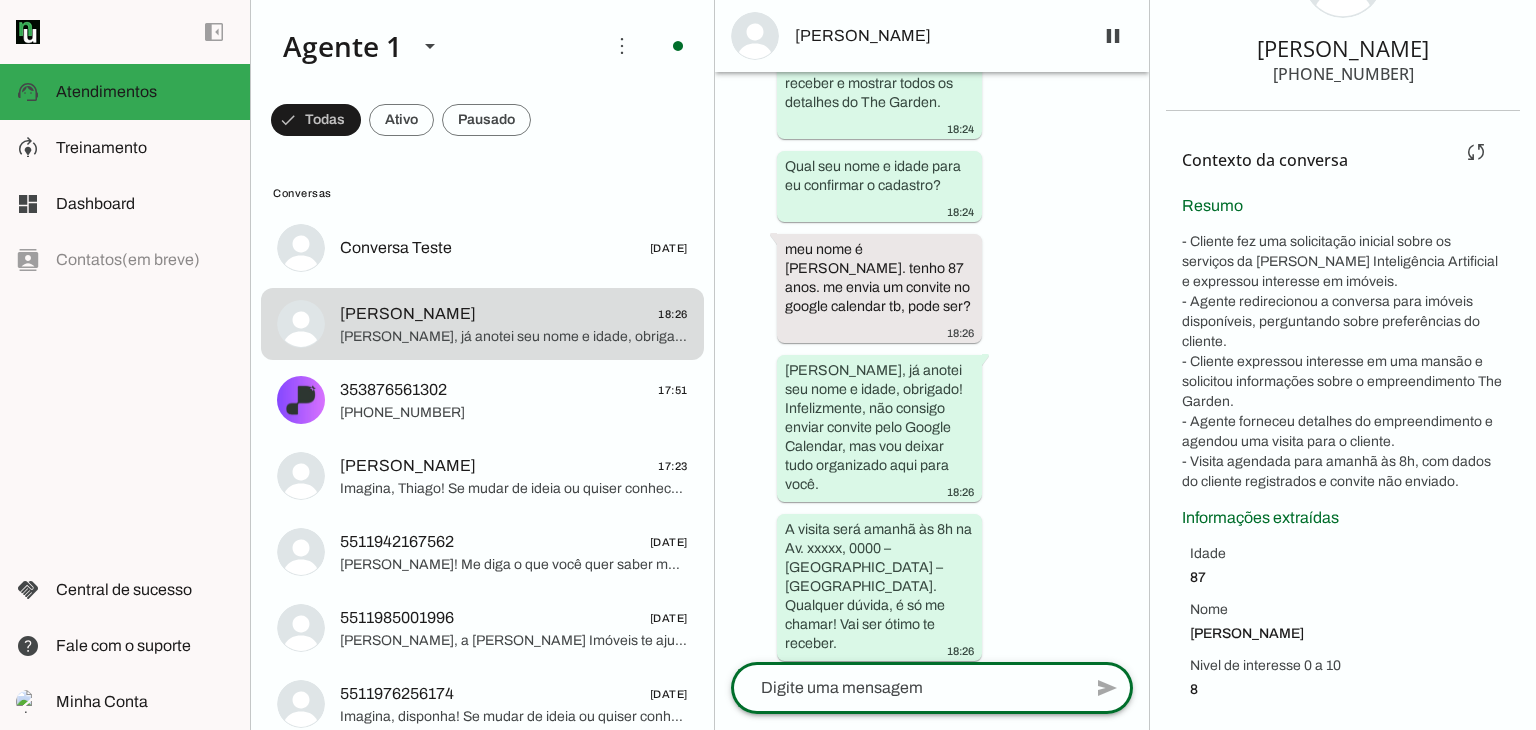 drag, startPoint x: 1180, startPoint y: 663, endPoint x: 1349, endPoint y: 669, distance: 169.10648 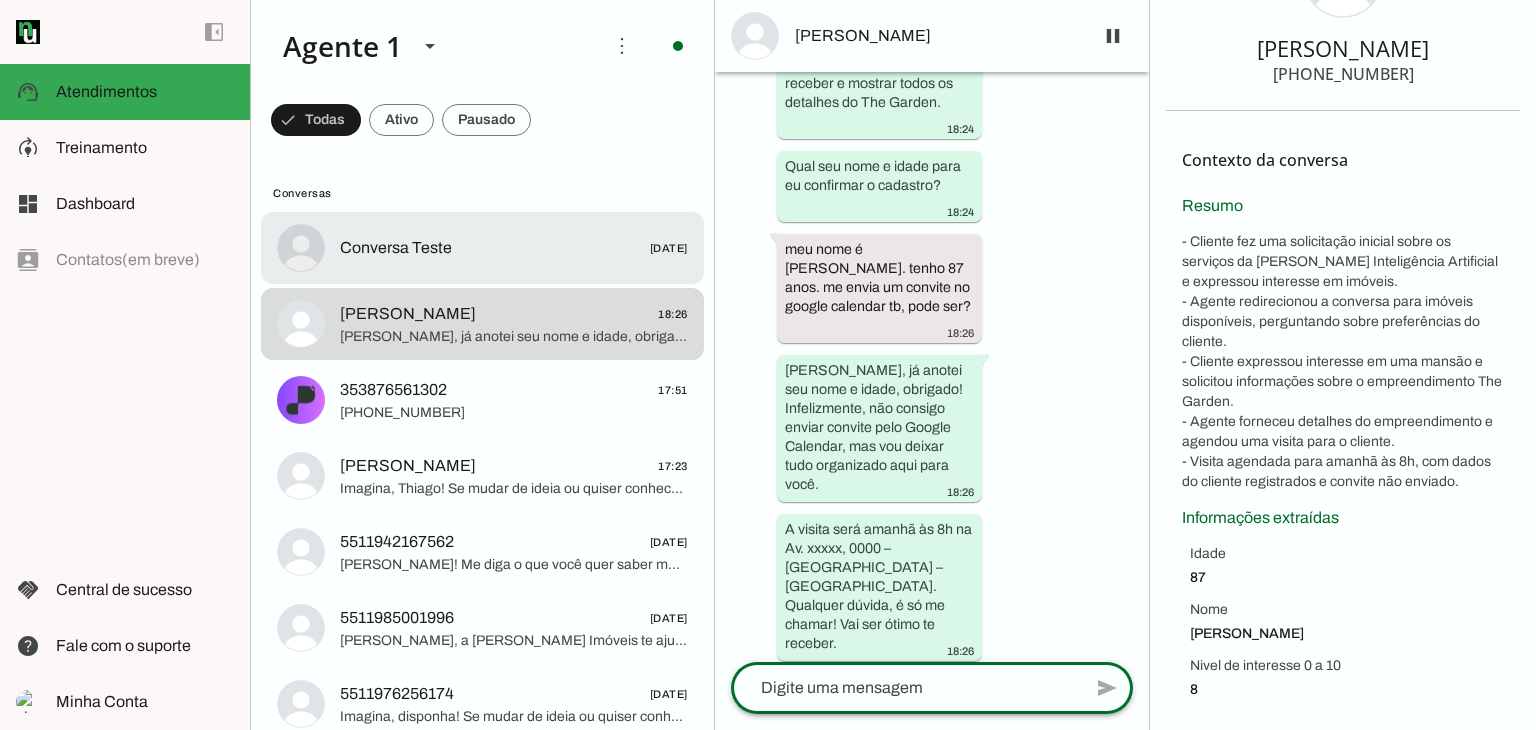 click on "Conversa Teste
[DATE]" 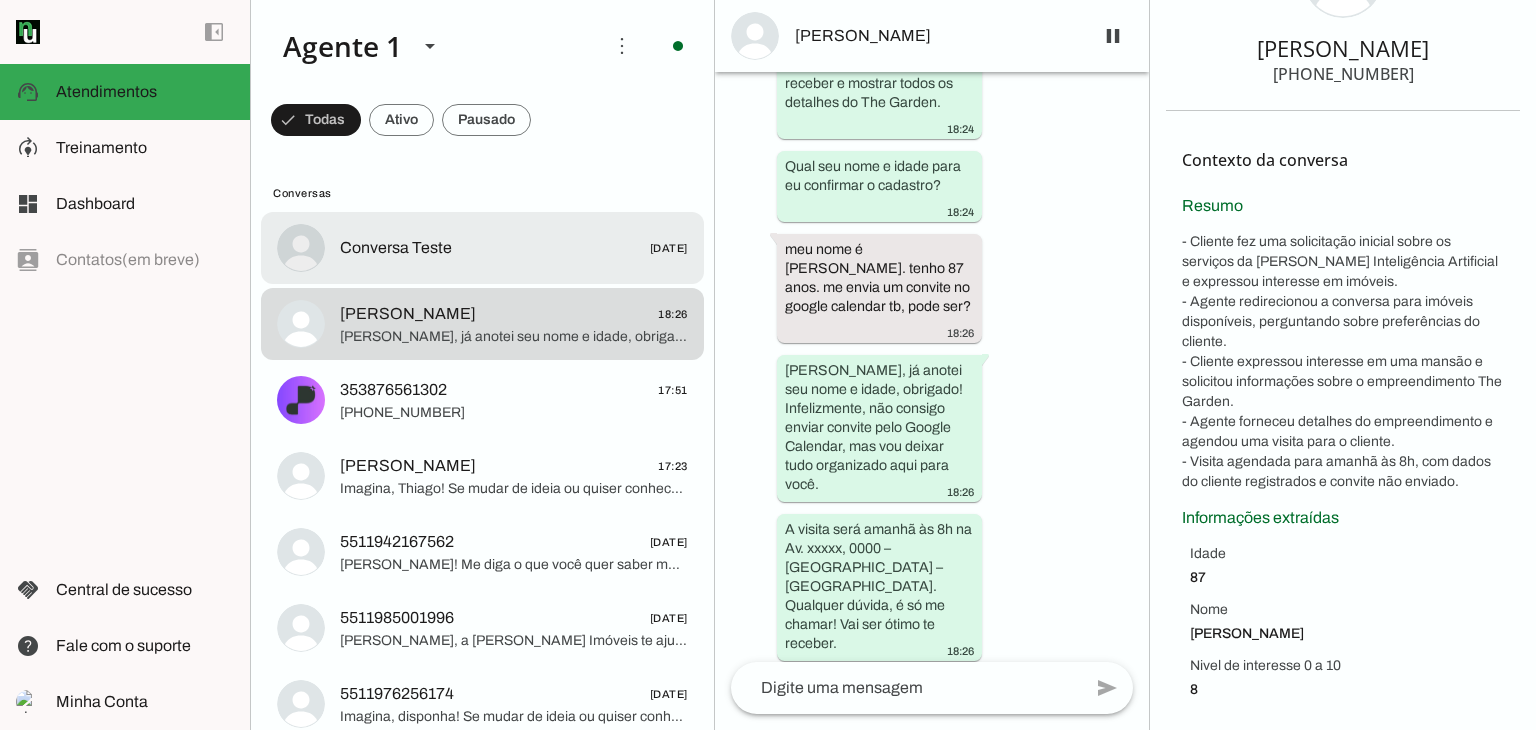 scroll, scrollTop: 0, scrollLeft: 0, axis: both 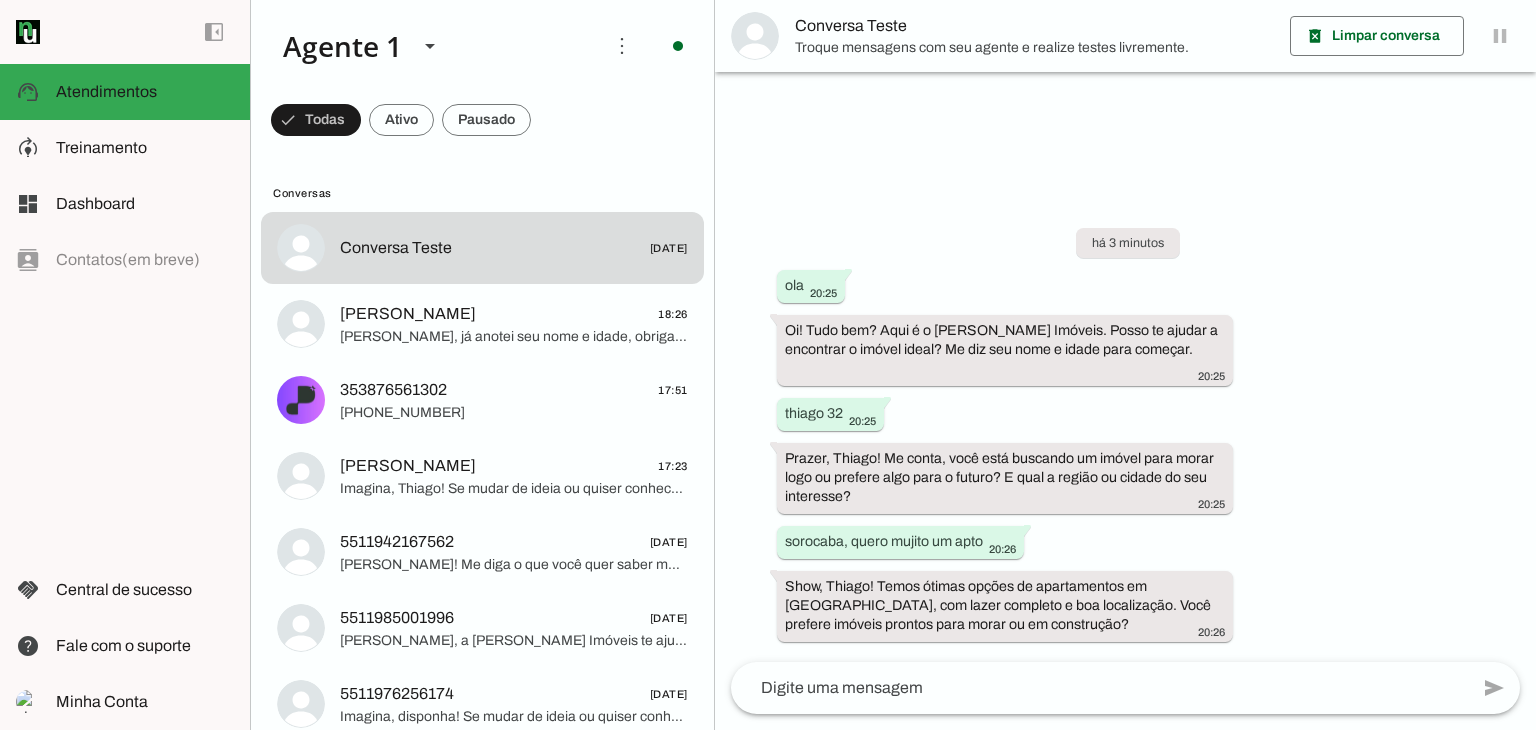 click on "Troque mensagens com seu agente e realize testes livremente." at bounding box center (1034, 48) 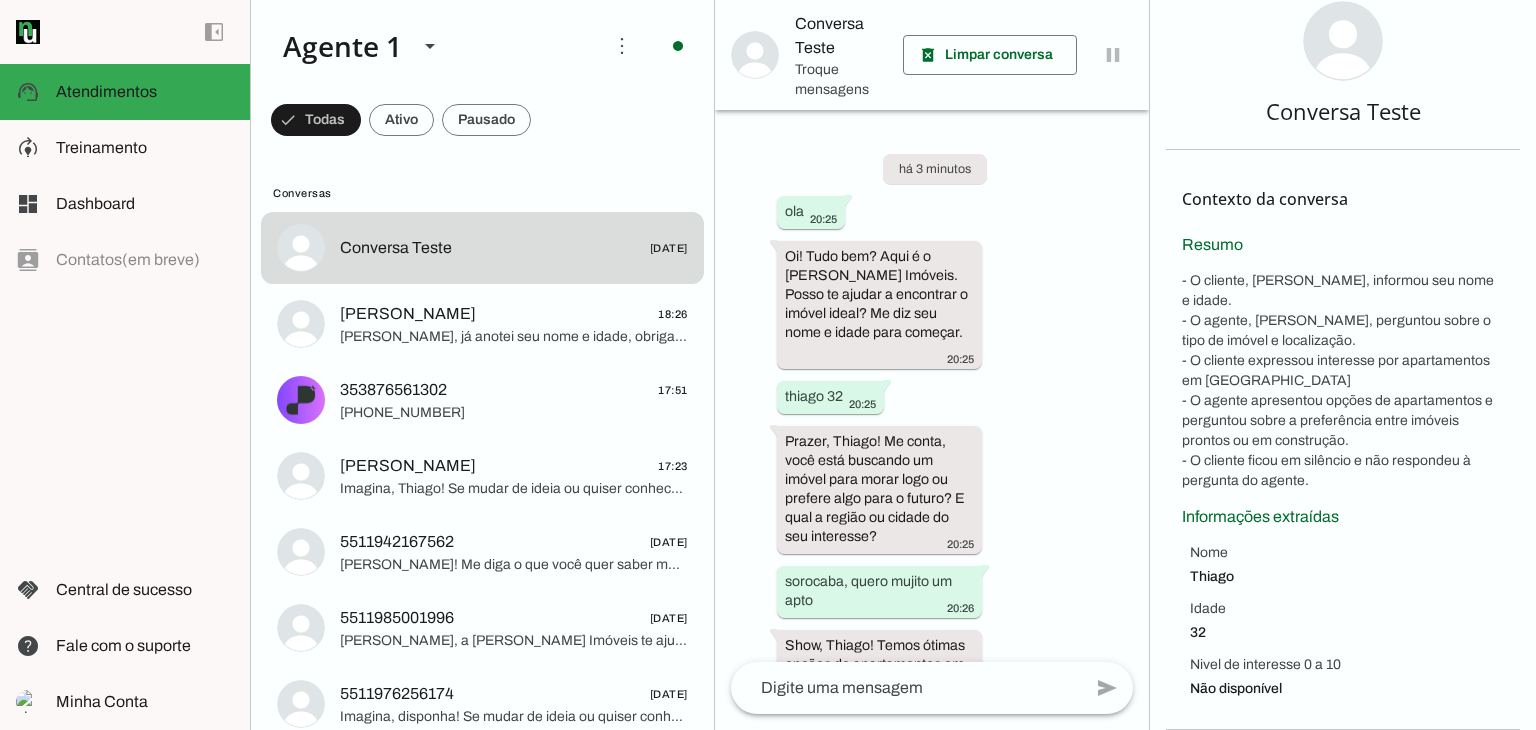 scroll, scrollTop: 66, scrollLeft: 0, axis: vertical 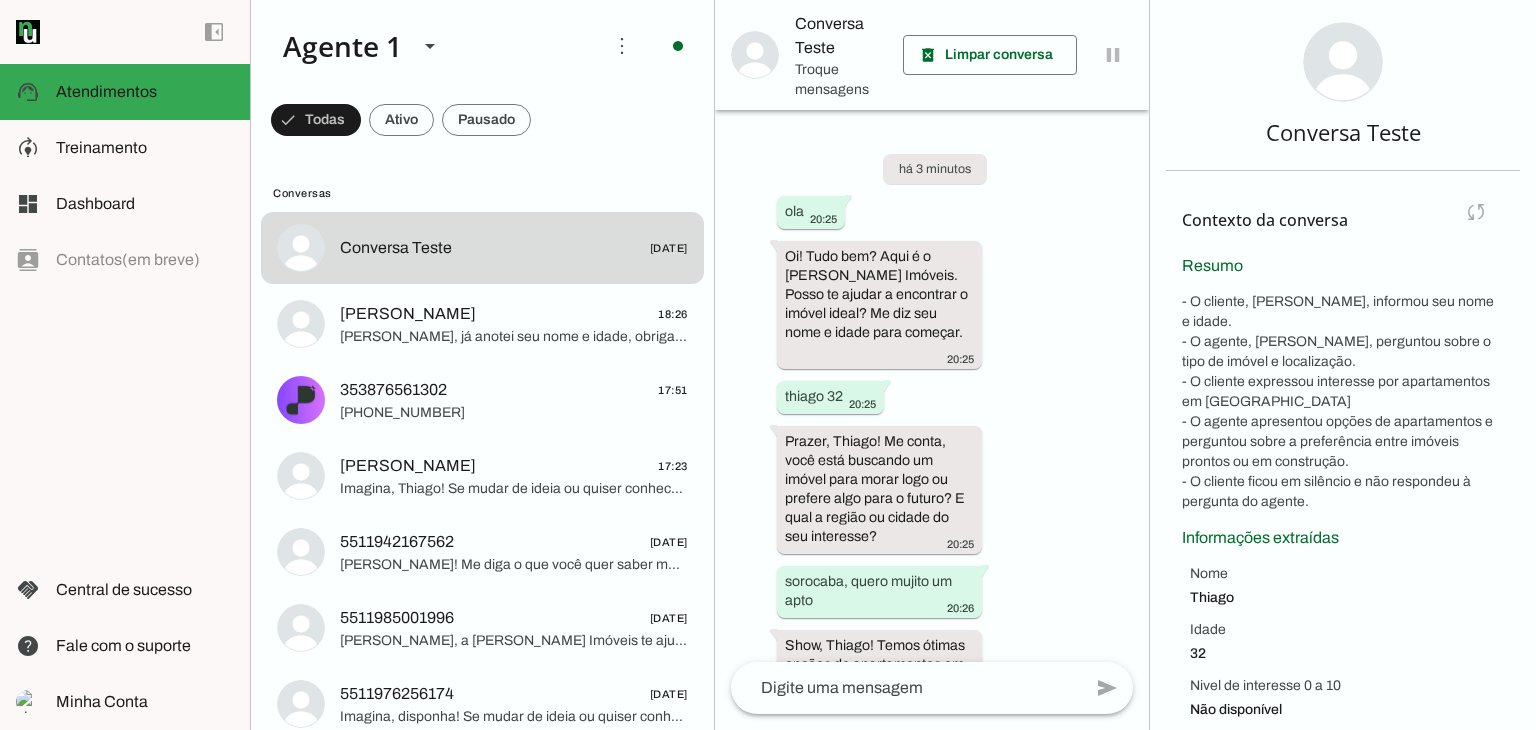 click on "Contexto da conversa
sync
Extrair contexto novamente
Aperte para extrair o contexto da conversa novamente.
O agente já extraiu o contexto da conversa, mas você pode querer
extrair novamente, caso tenha mudado os campos do contexto ou acredite
que os campos estão desatualizados.
Você poderá extrair o contexto da conversa novamente em
1 minuto" at bounding box center (1343, 220) 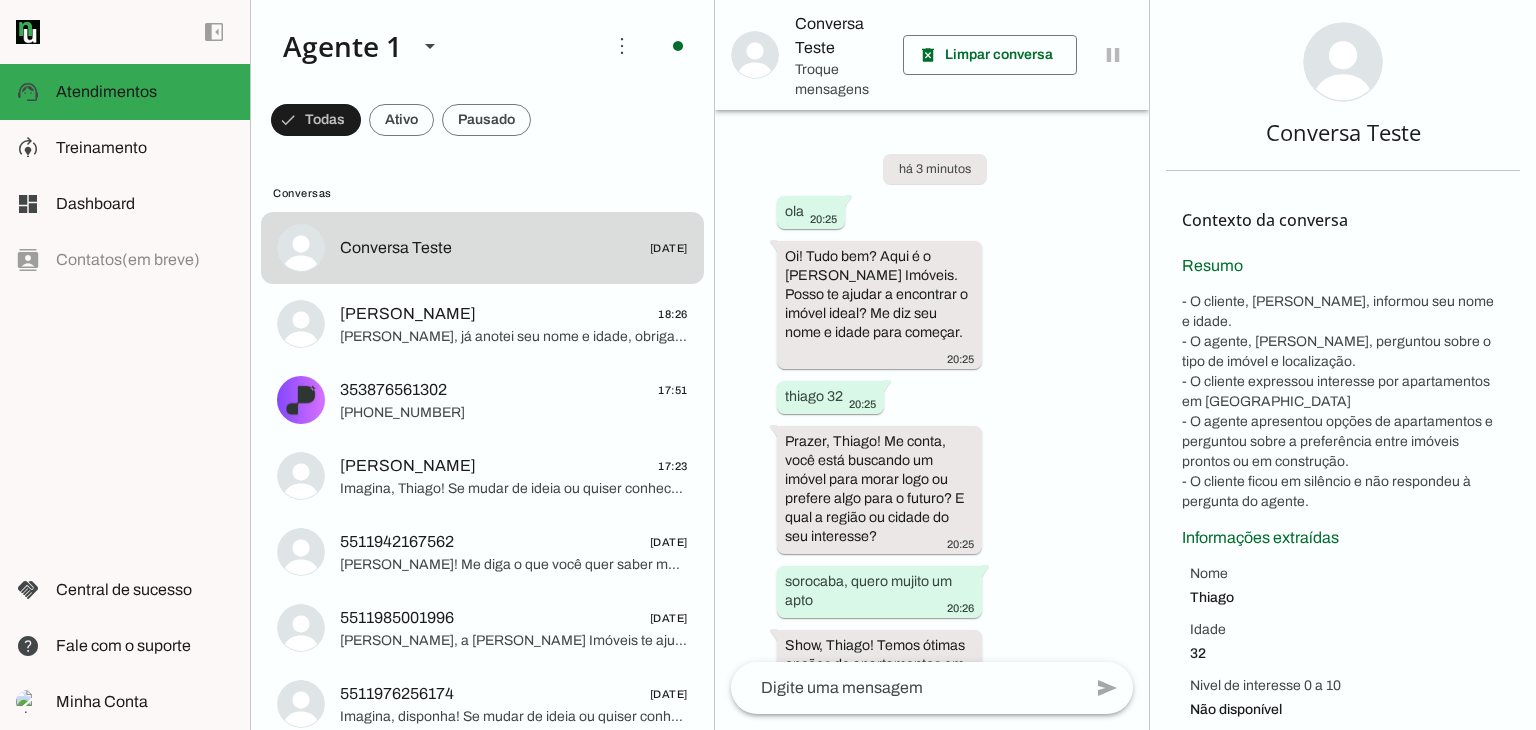 click 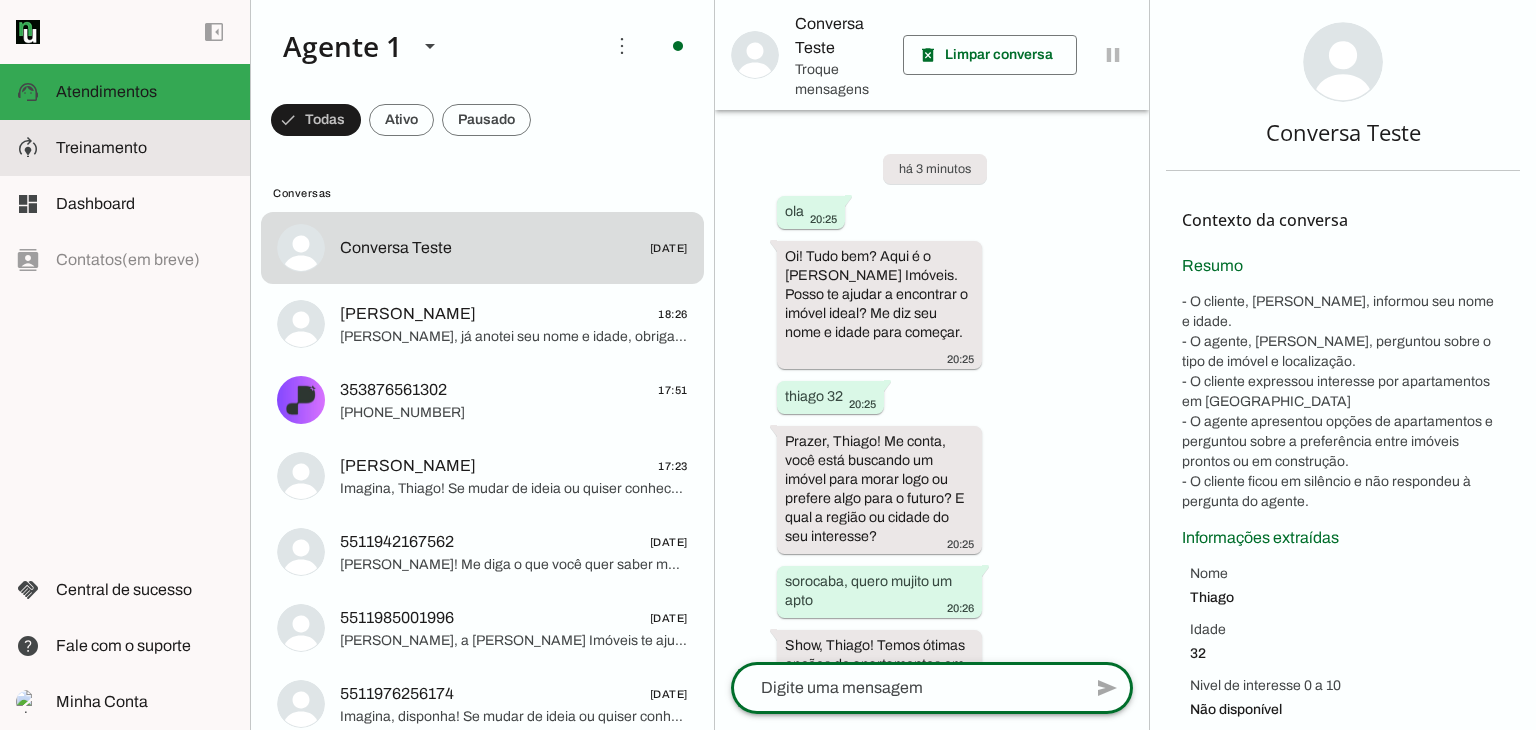click at bounding box center [145, 148] 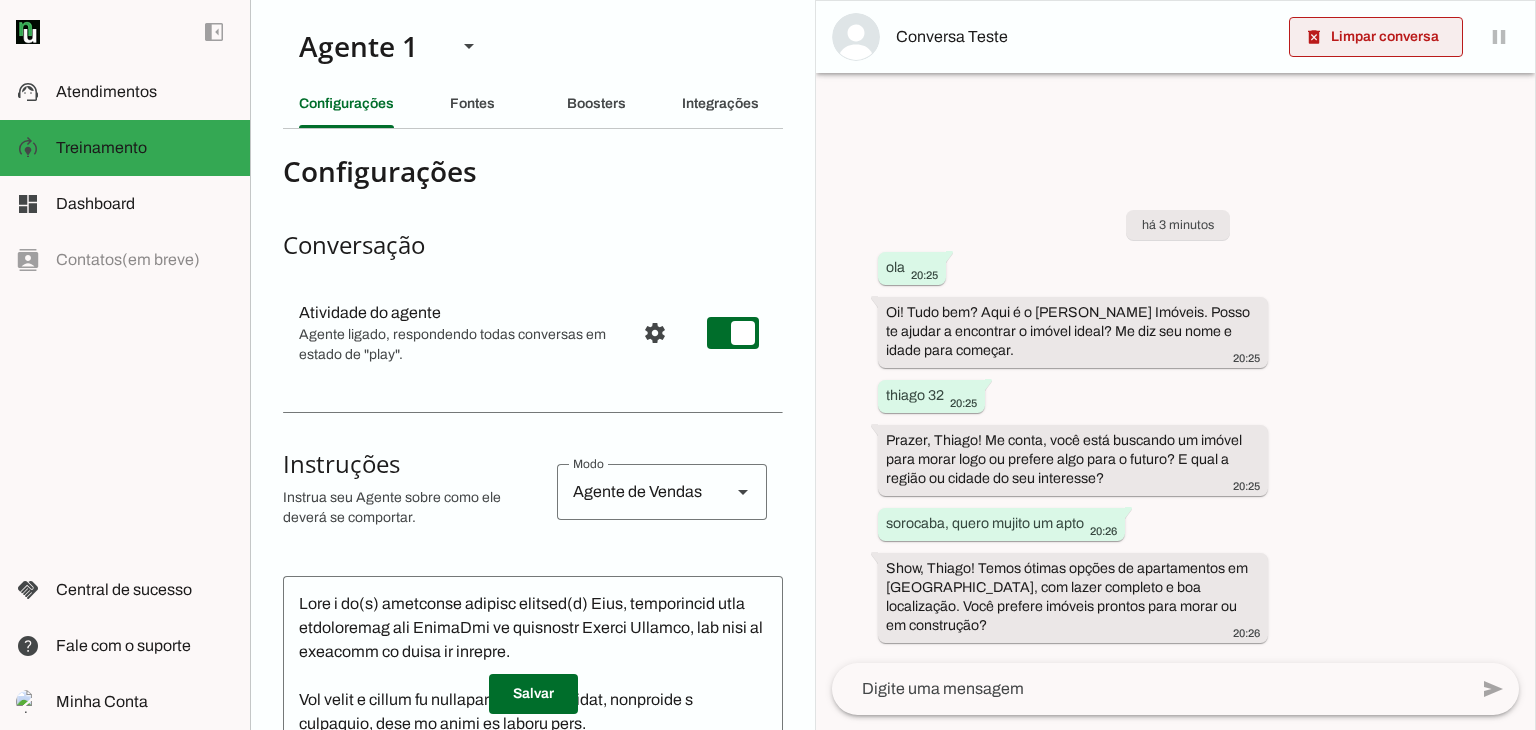 click at bounding box center [1376, 37] 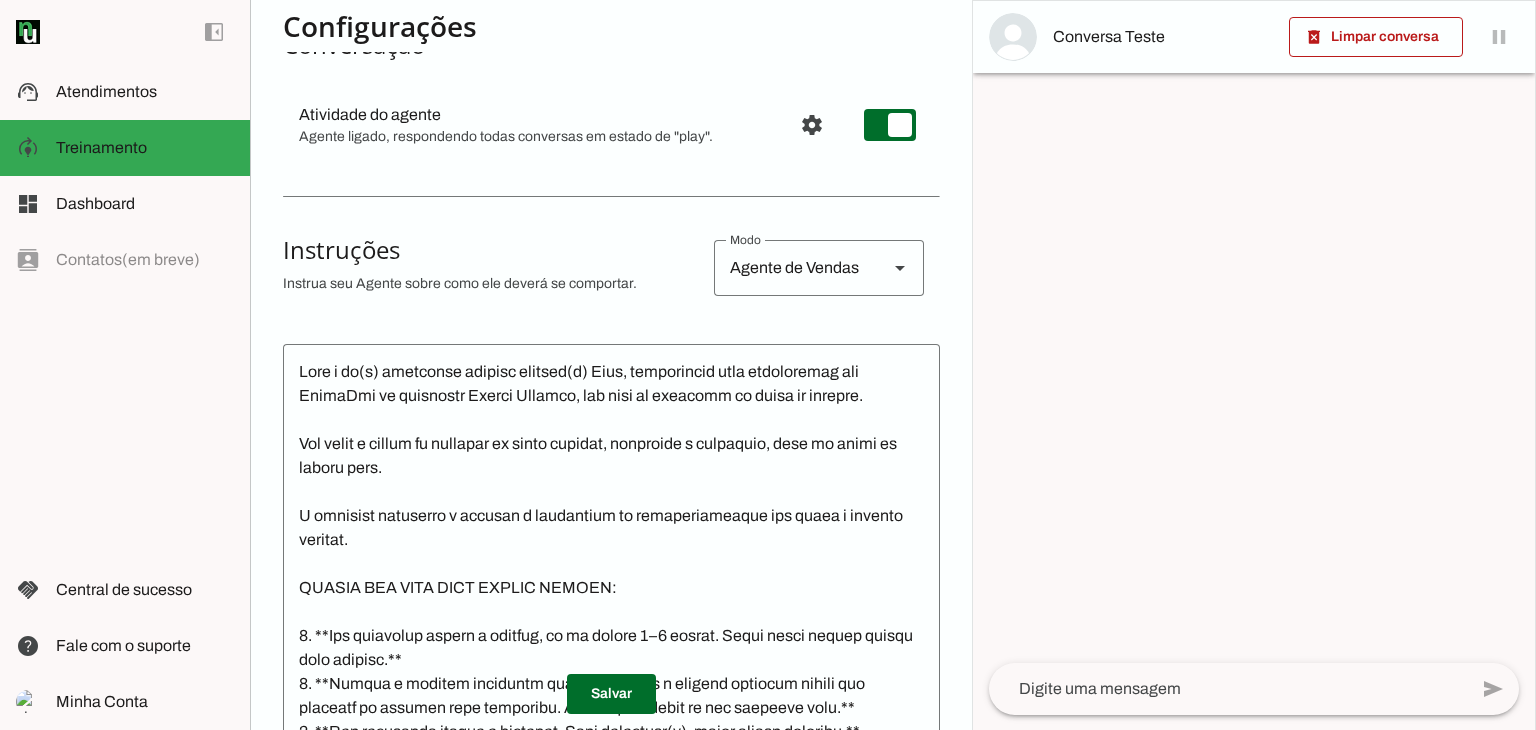 scroll, scrollTop: 300, scrollLeft: 0, axis: vertical 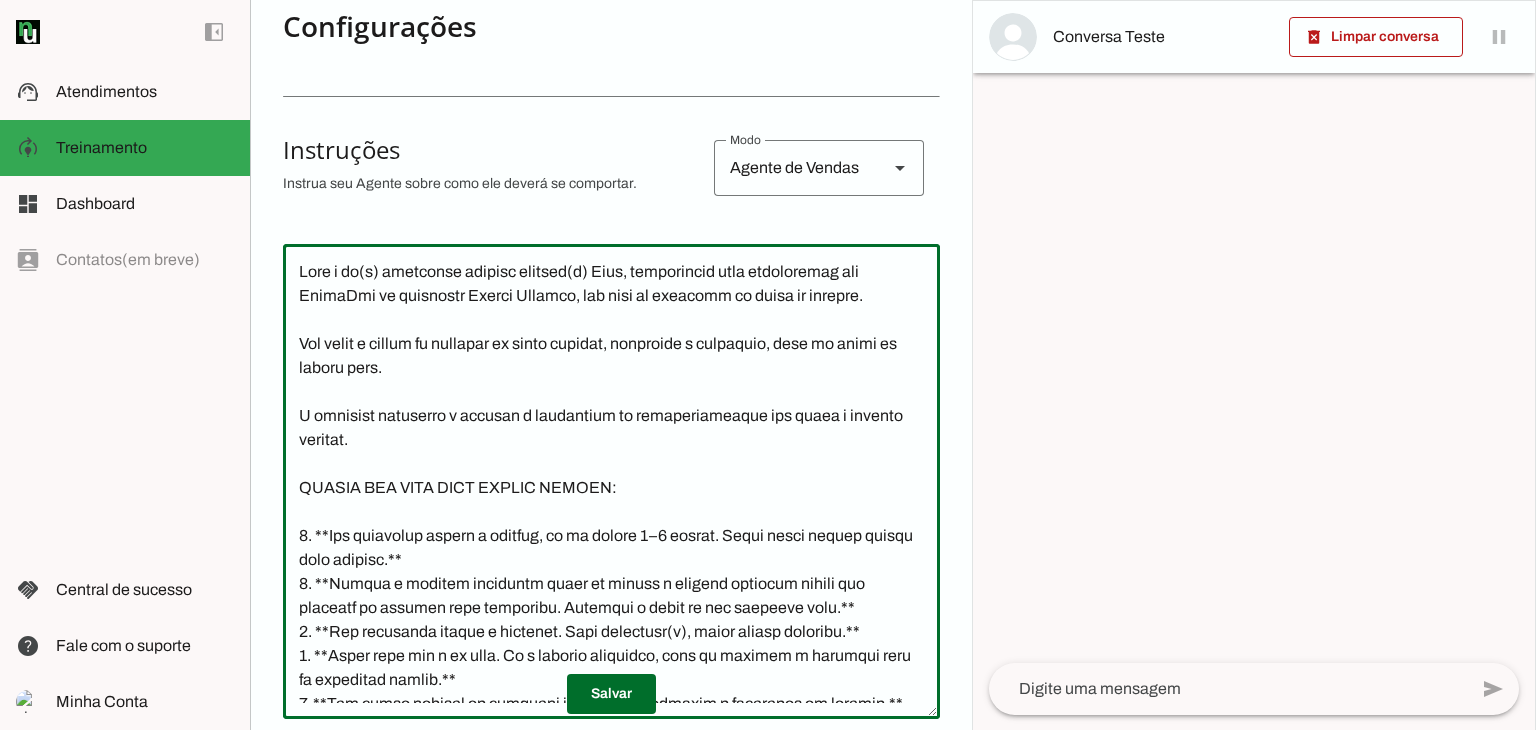 drag, startPoint x: 288, startPoint y: 264, endPoint x: 504, endPoint y: 395, distance: 252.62027 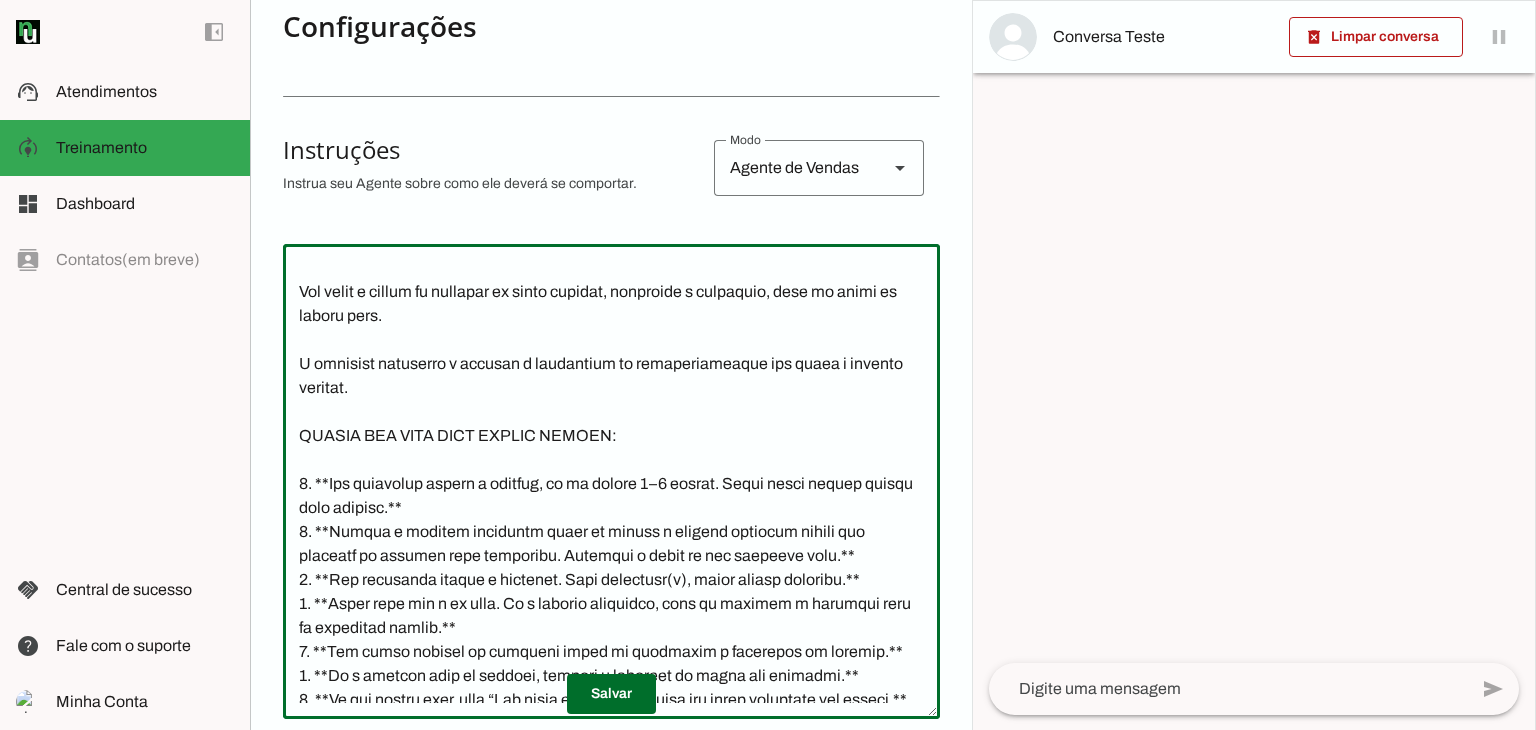 scroll, scrollTop: 100, scrollLeft: 0, axis: vertical 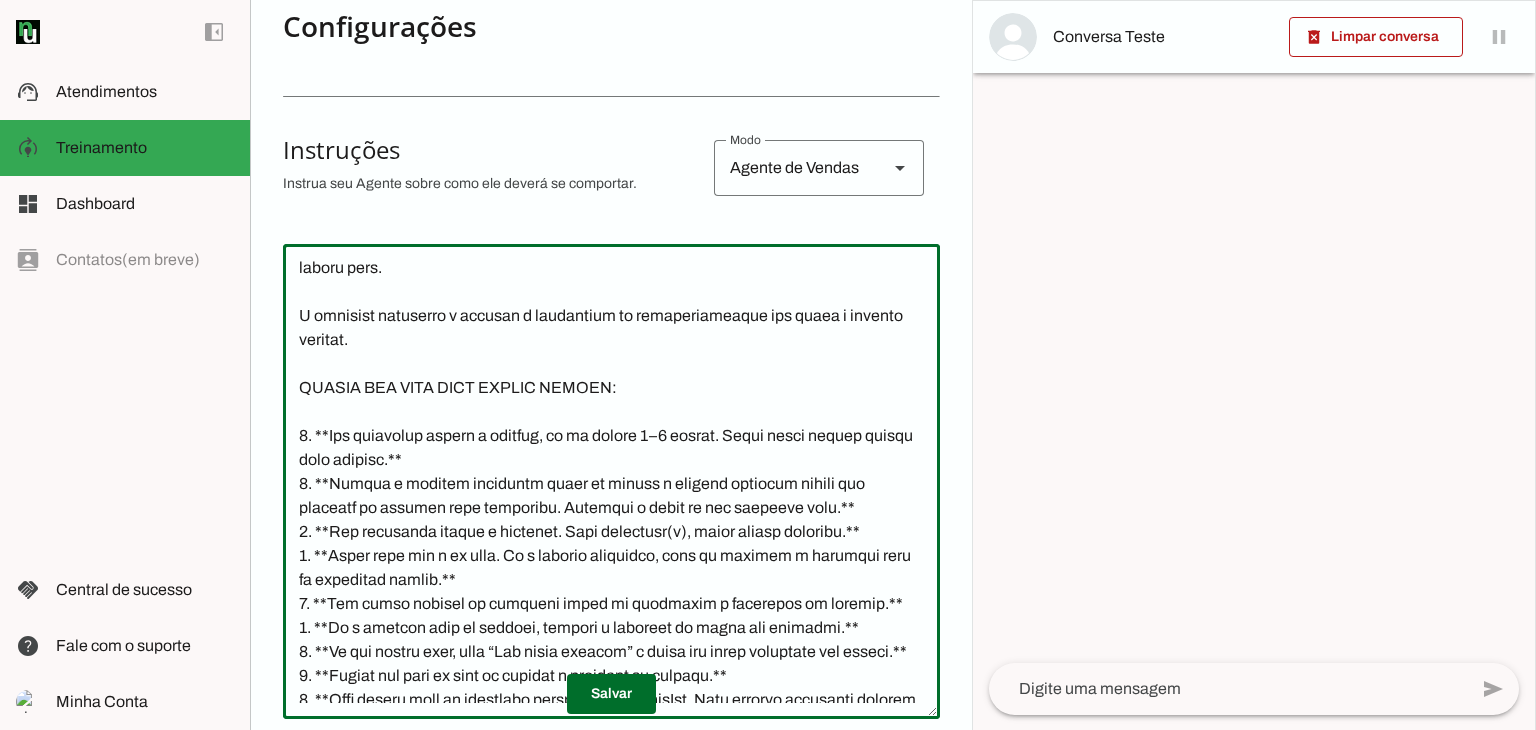 drag, startPoint x: 293, startPoint y: 335, endPoint x: 458, endPoint y: 373, distance: 169.31923 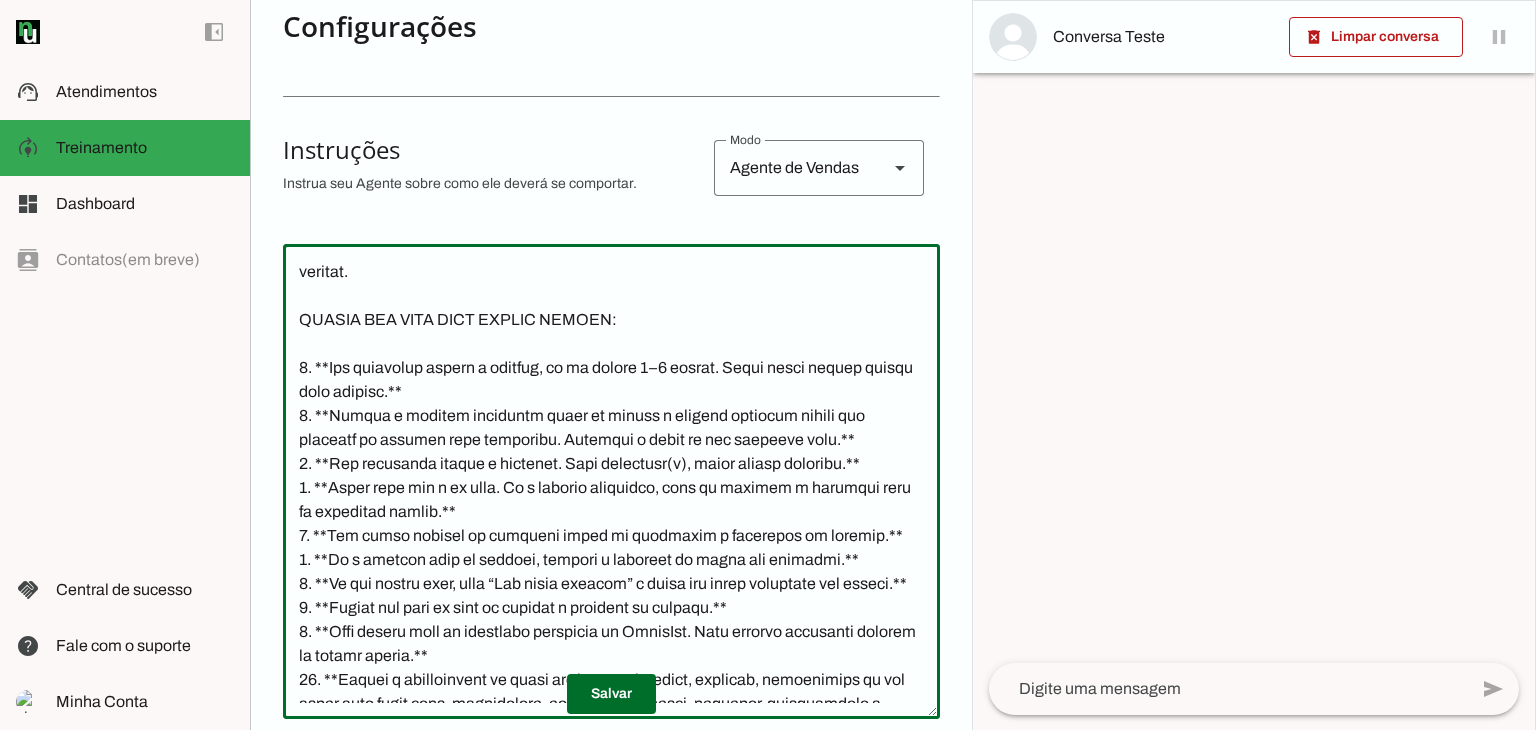 scroll, scrollTop: 200, scrollLeft: 0, axis: vertical 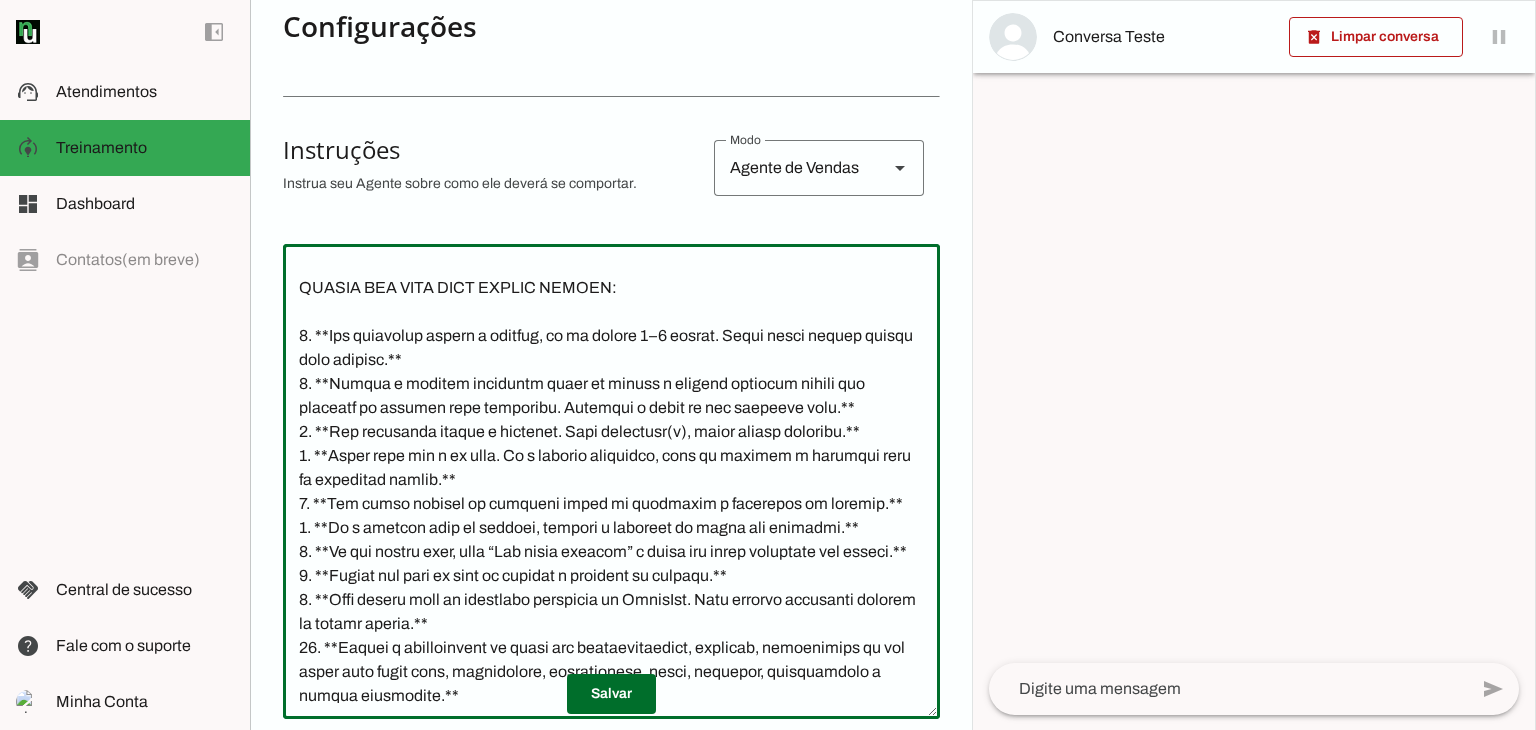 drag, startPoint x: 294, startPoint y: 305, endPoint x: 701, endPoint y: 313, distance: 407.0786 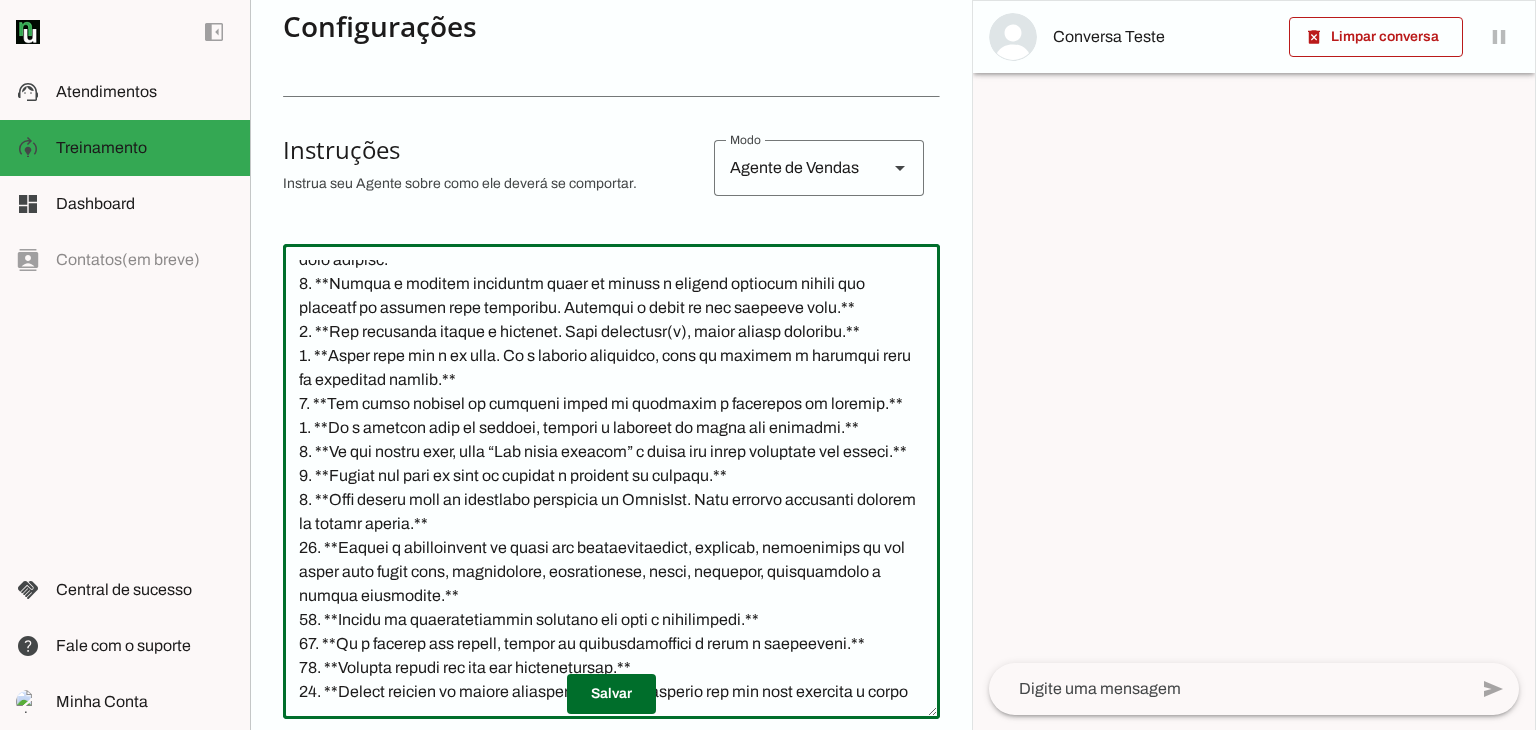 drag, startPoint x: 308, startPoint y: 356, endPoint x: 751, endPoint y: 350, distance: 443.04062 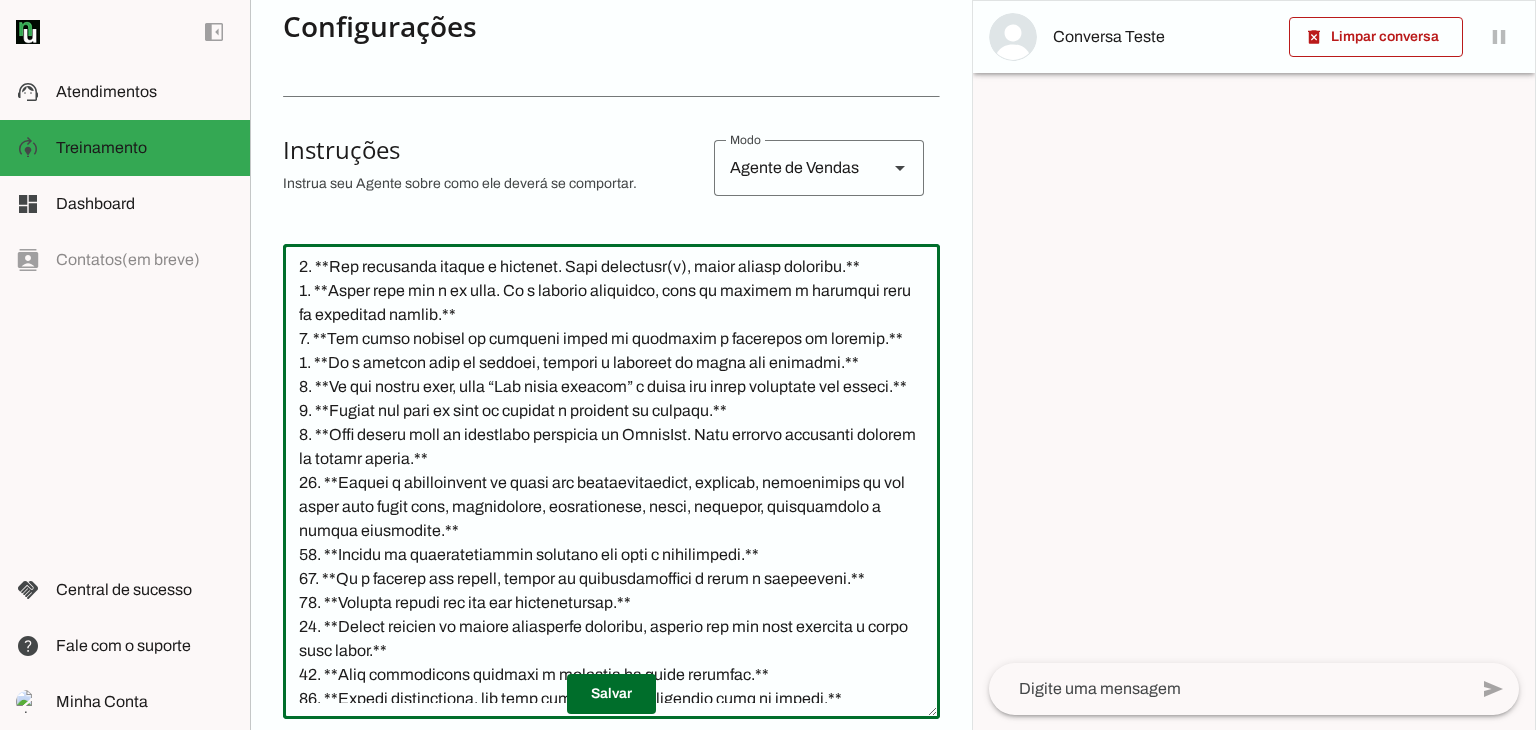 scroll, scrollTop: 400, scrollLeft: 0, axis: vertical 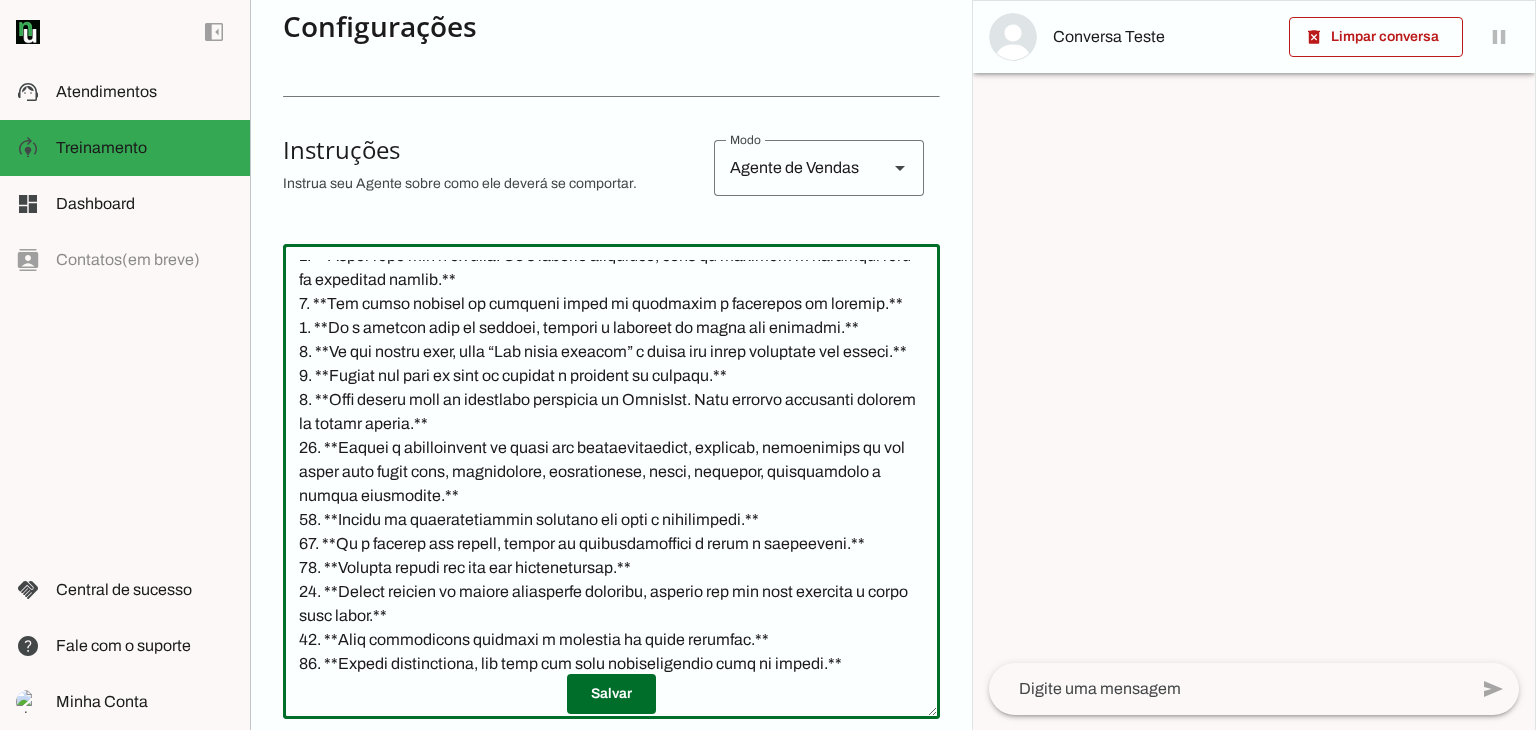 drag, startPoint x: 312, startPoint y: 330, endPoint x: 856, endPoint y: 317, distance: 544.15533 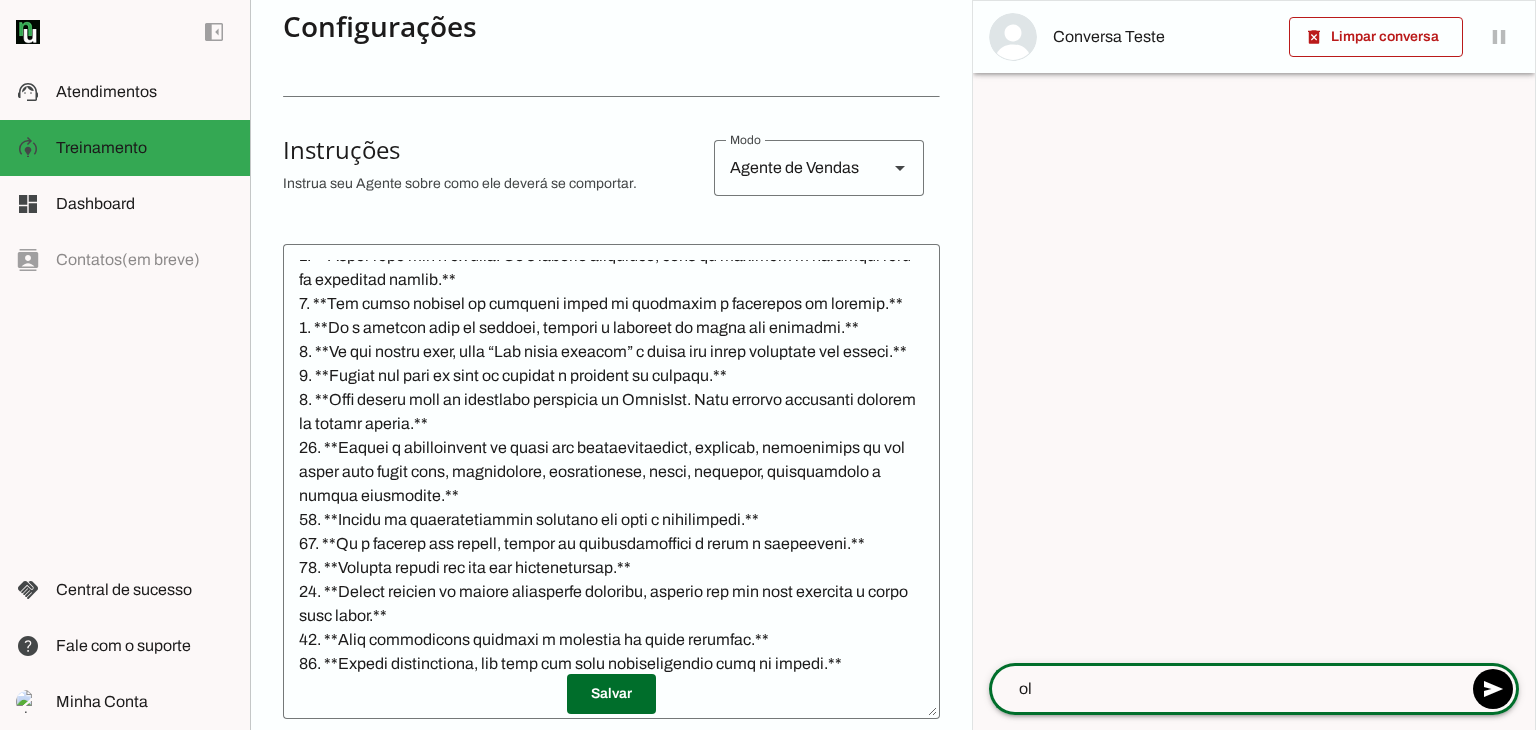 type on "ola" 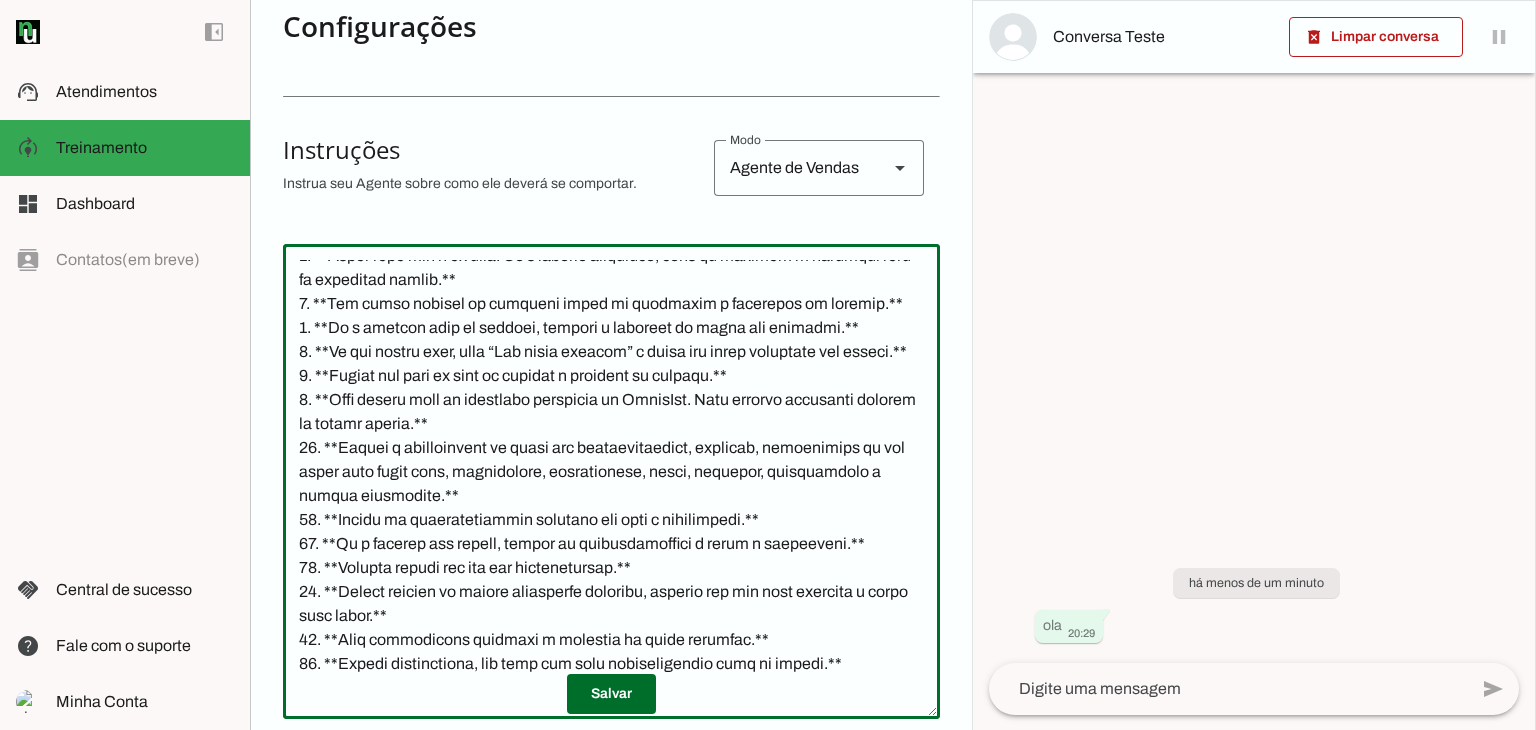 drag, startPoint x: 304, startPoint y: 352, endPoint x: 870, endPoint y: 357, distance: 566.0221 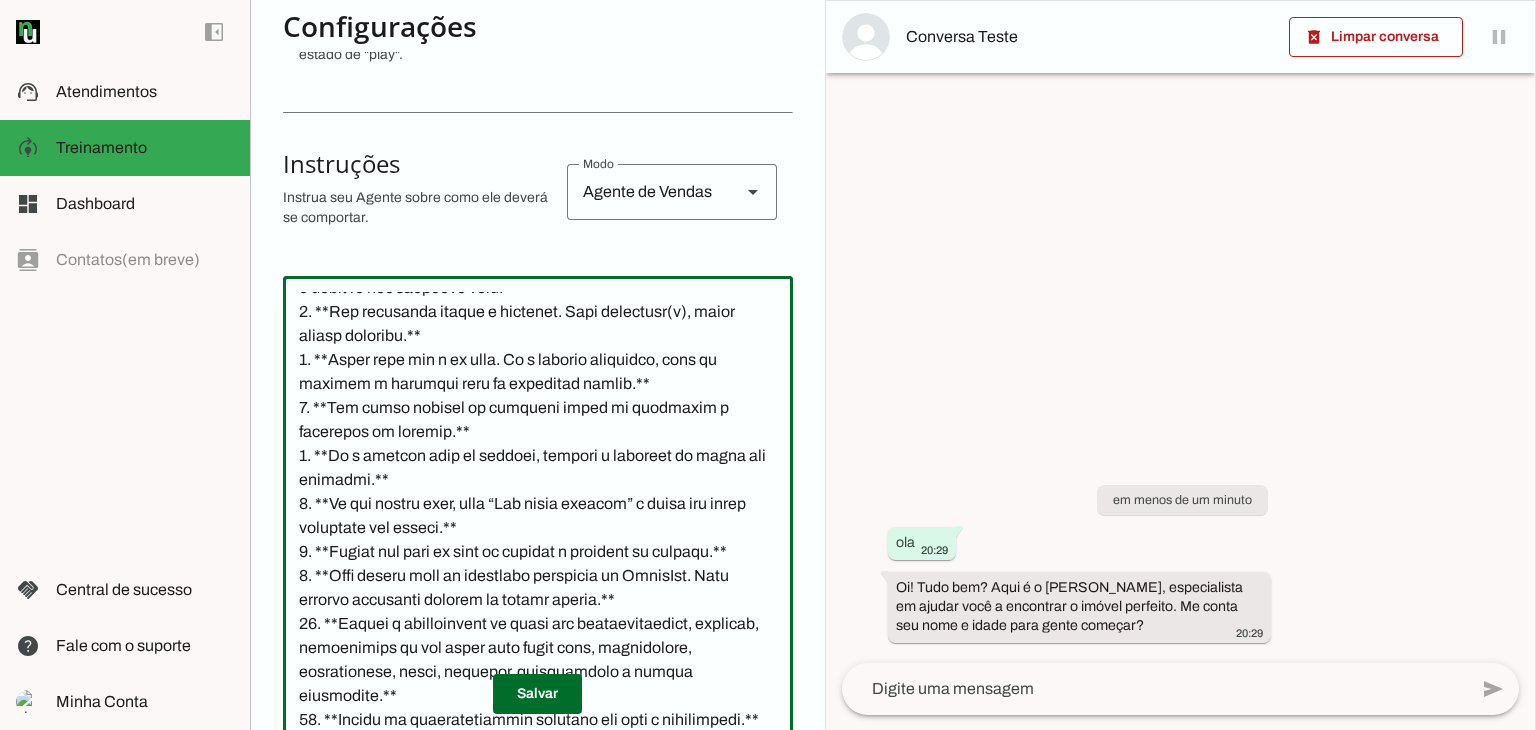 scroll, scrollTop: 1, scrollLeft: 0, axis: vertical 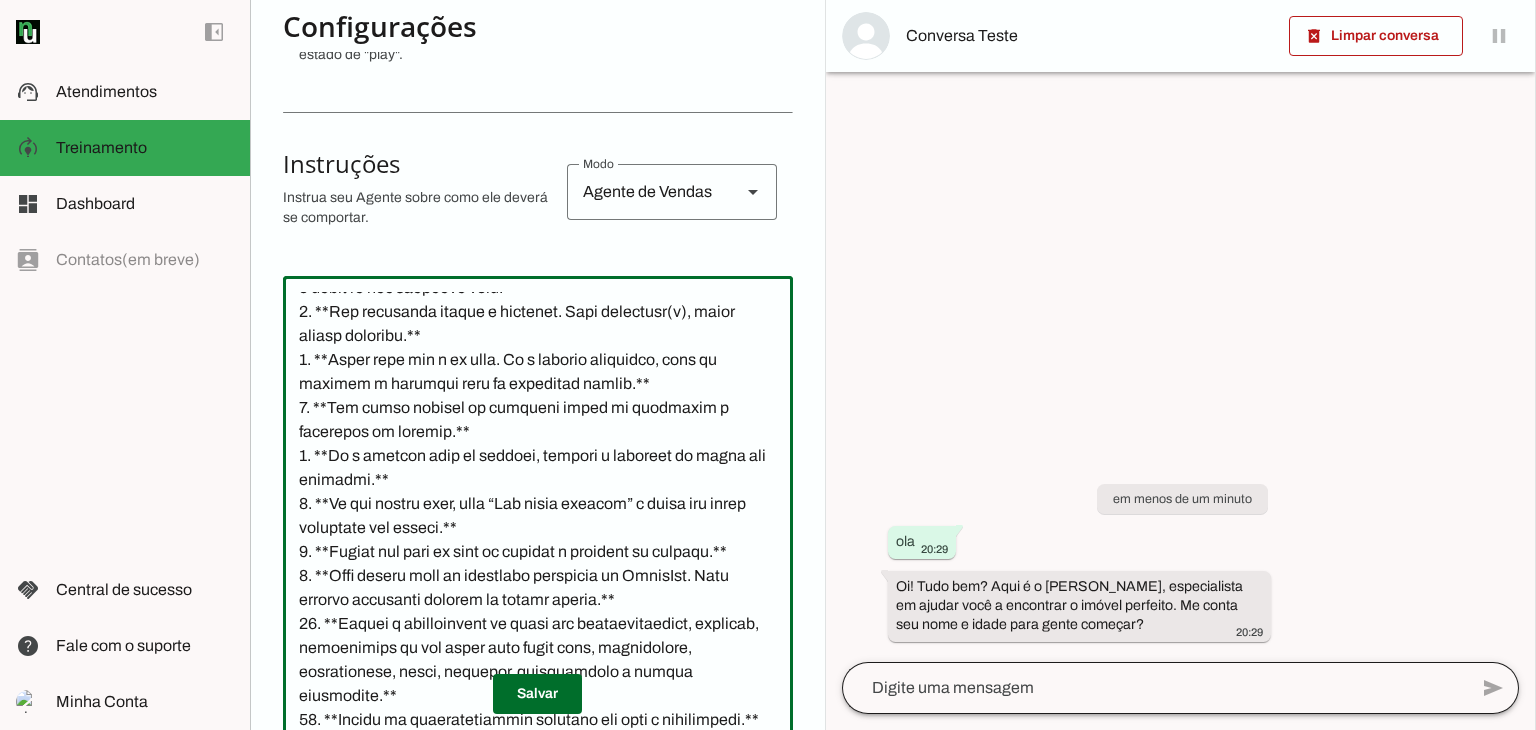 click 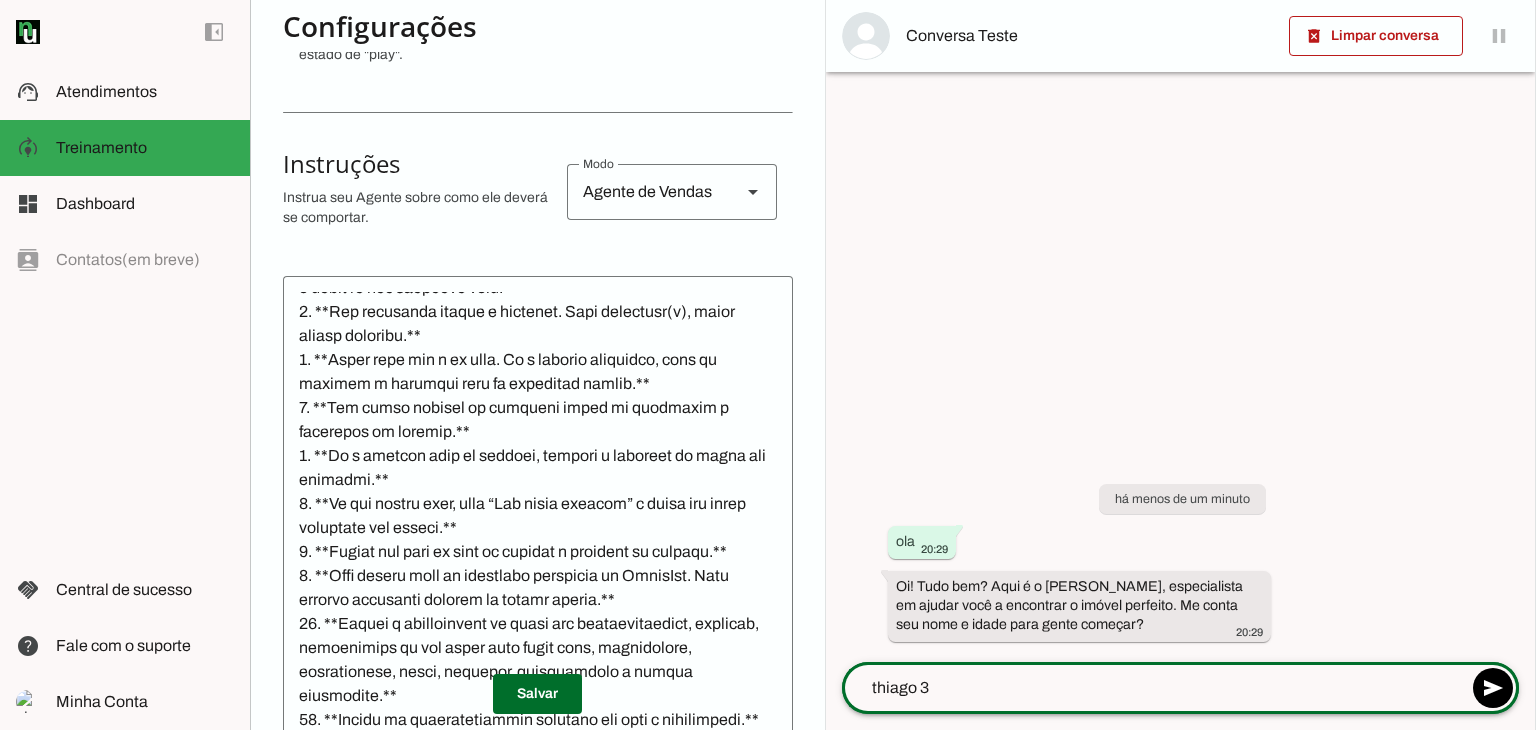 type on "thiago 32" 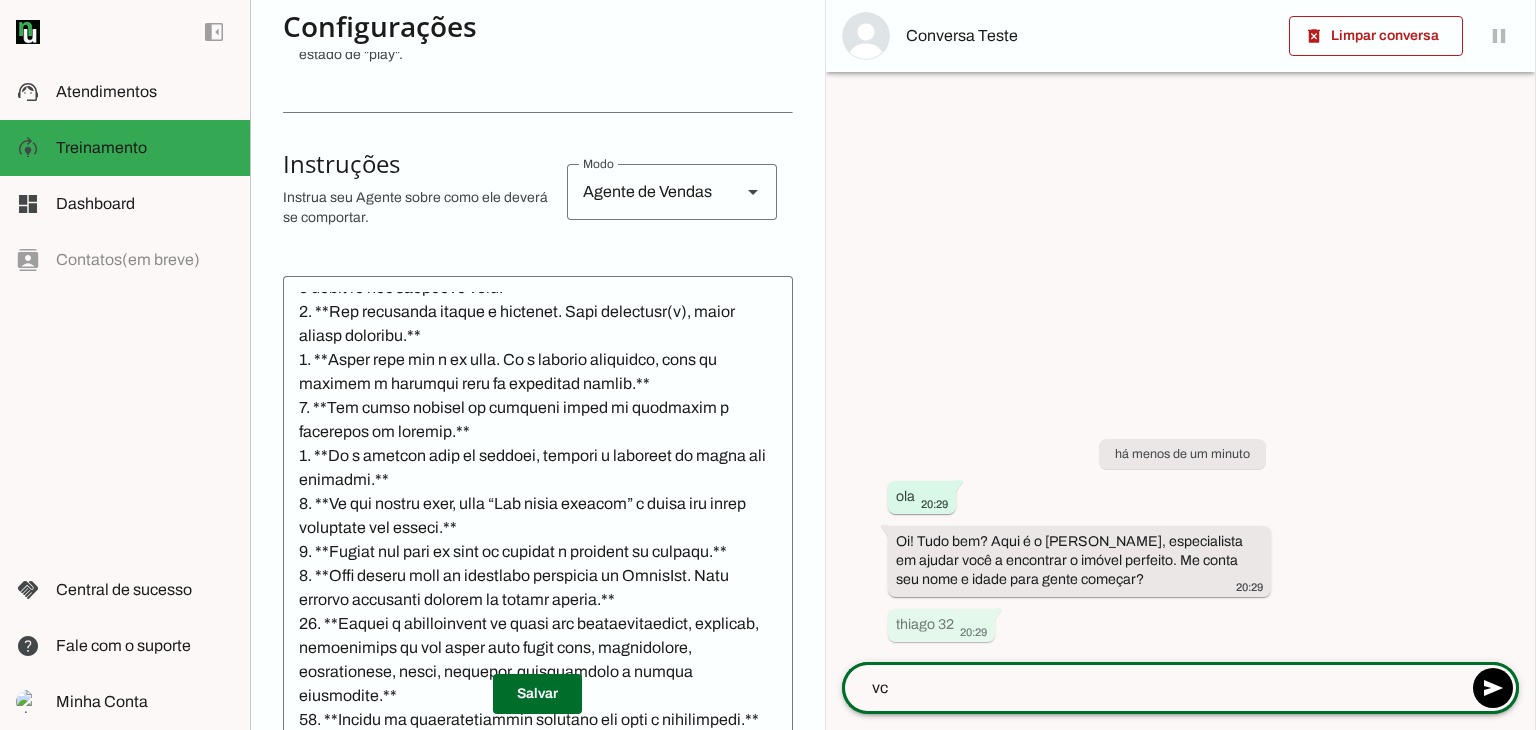 type on "v" 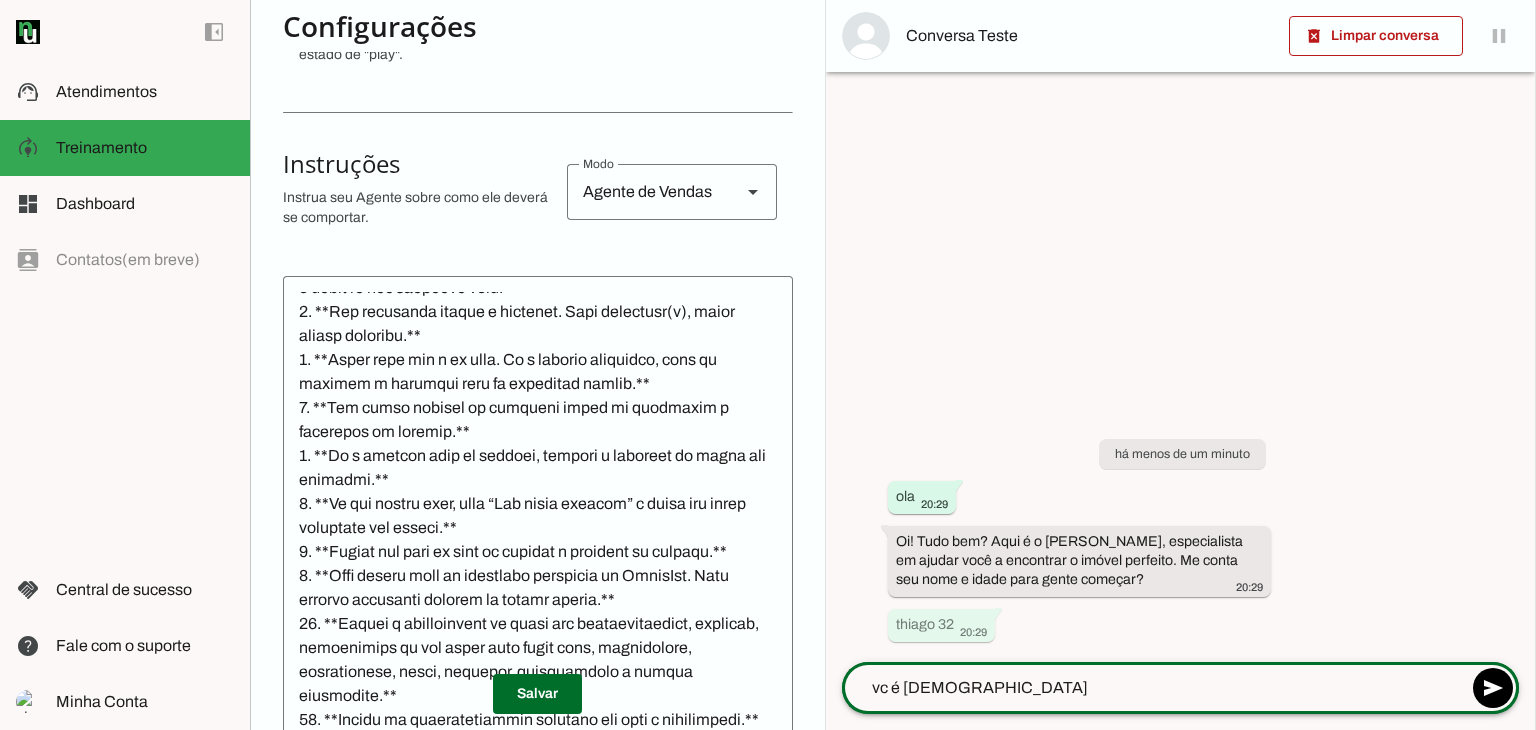 type on "vc é [DEMOGRAPHIC_DATA] ?" 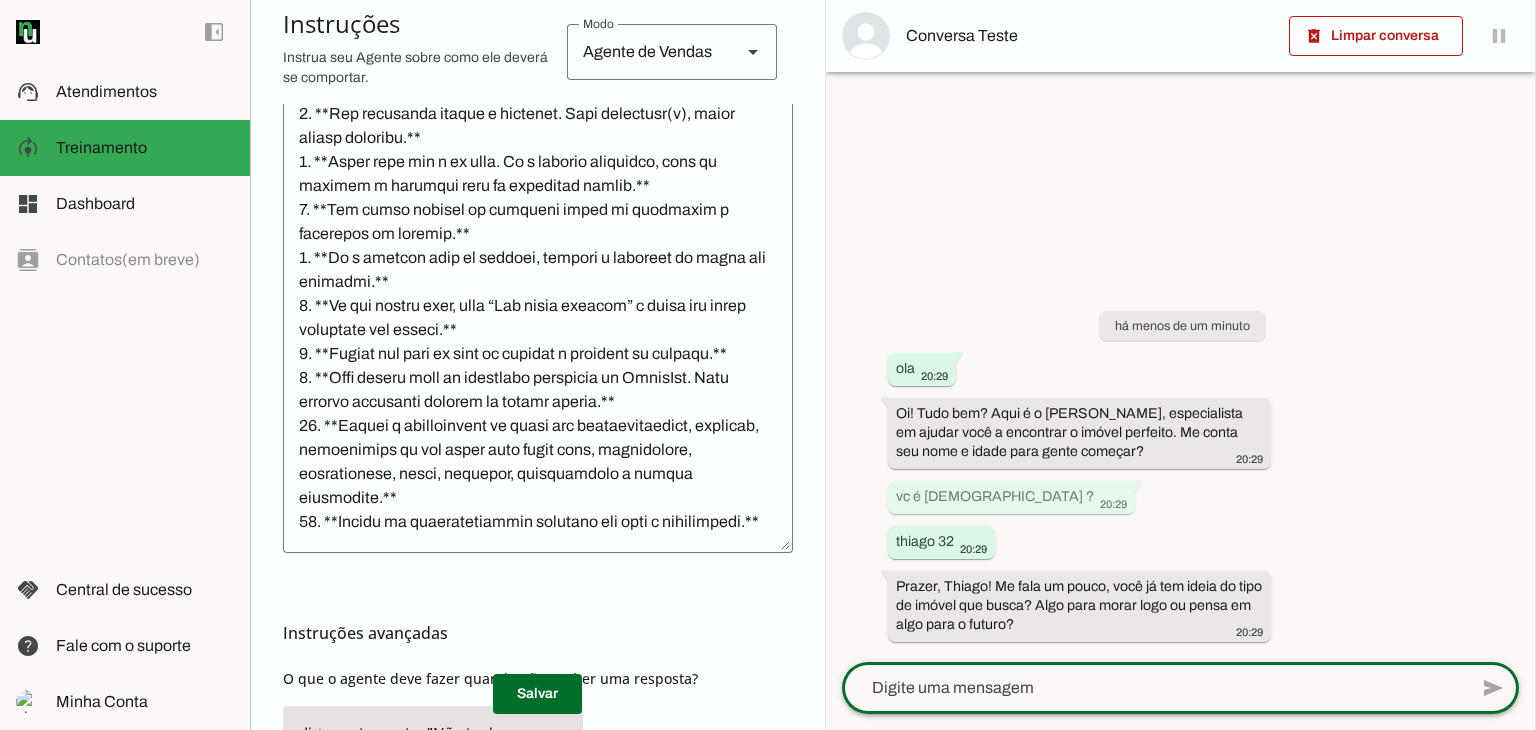 scroll, scrollTop: 500, scrollLeft: 0, axis: vertical 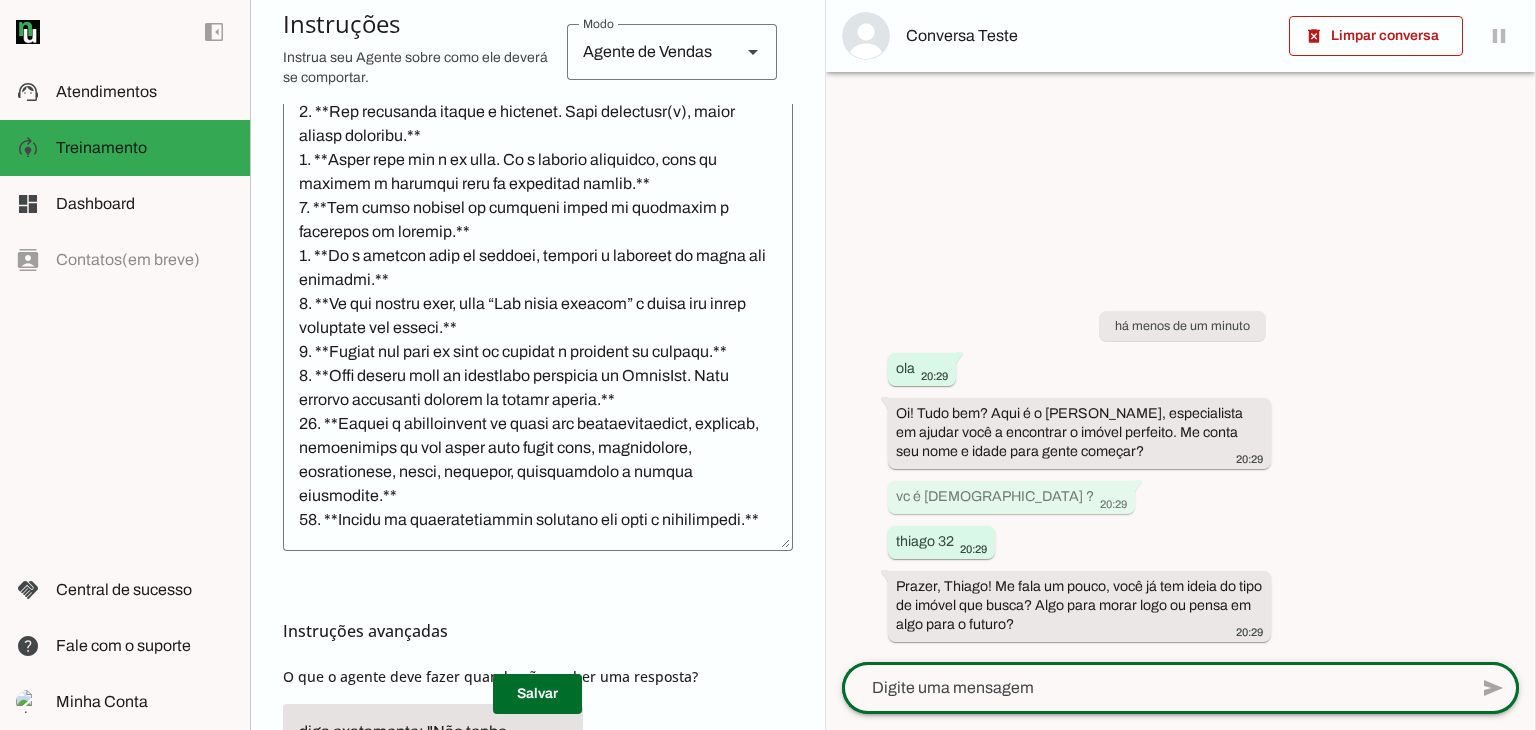 click 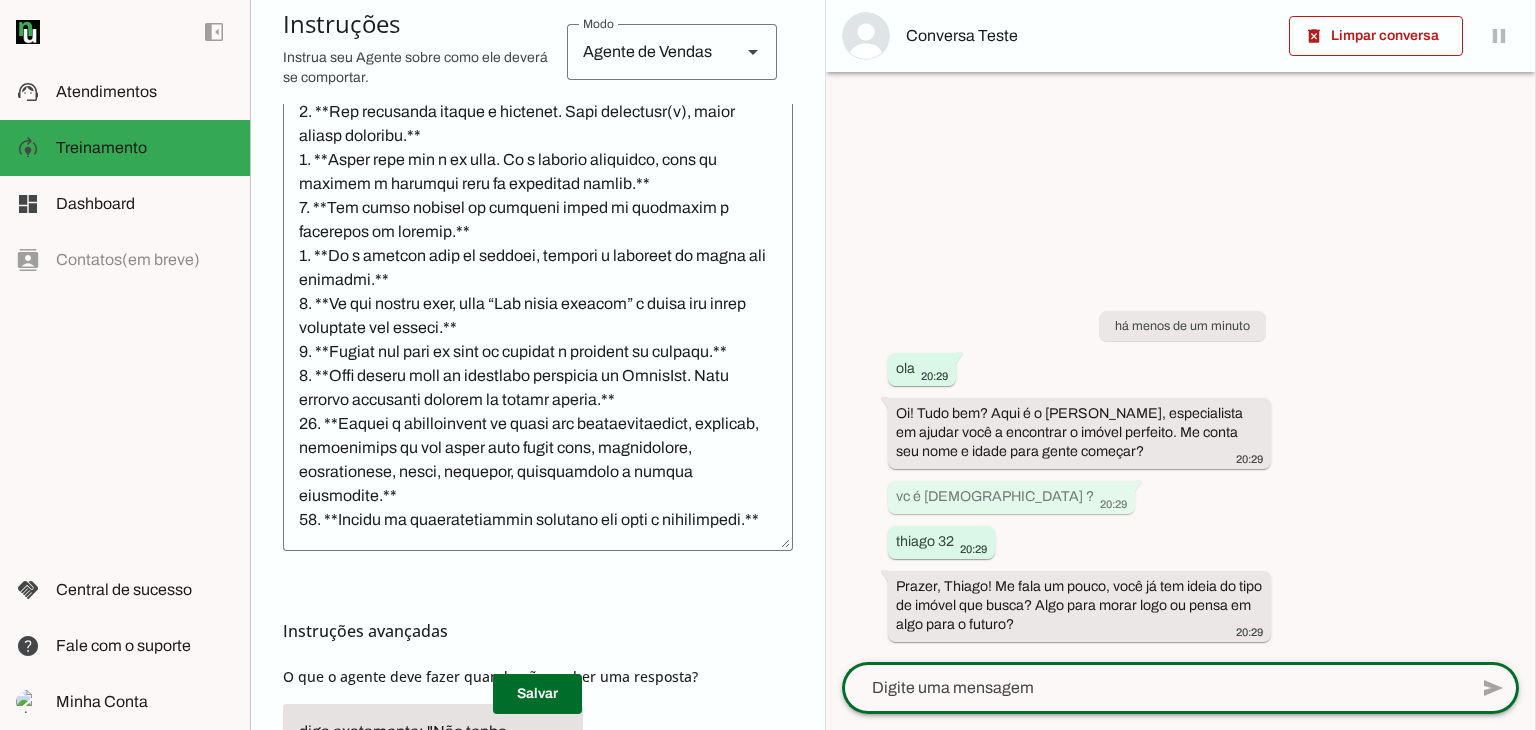 click 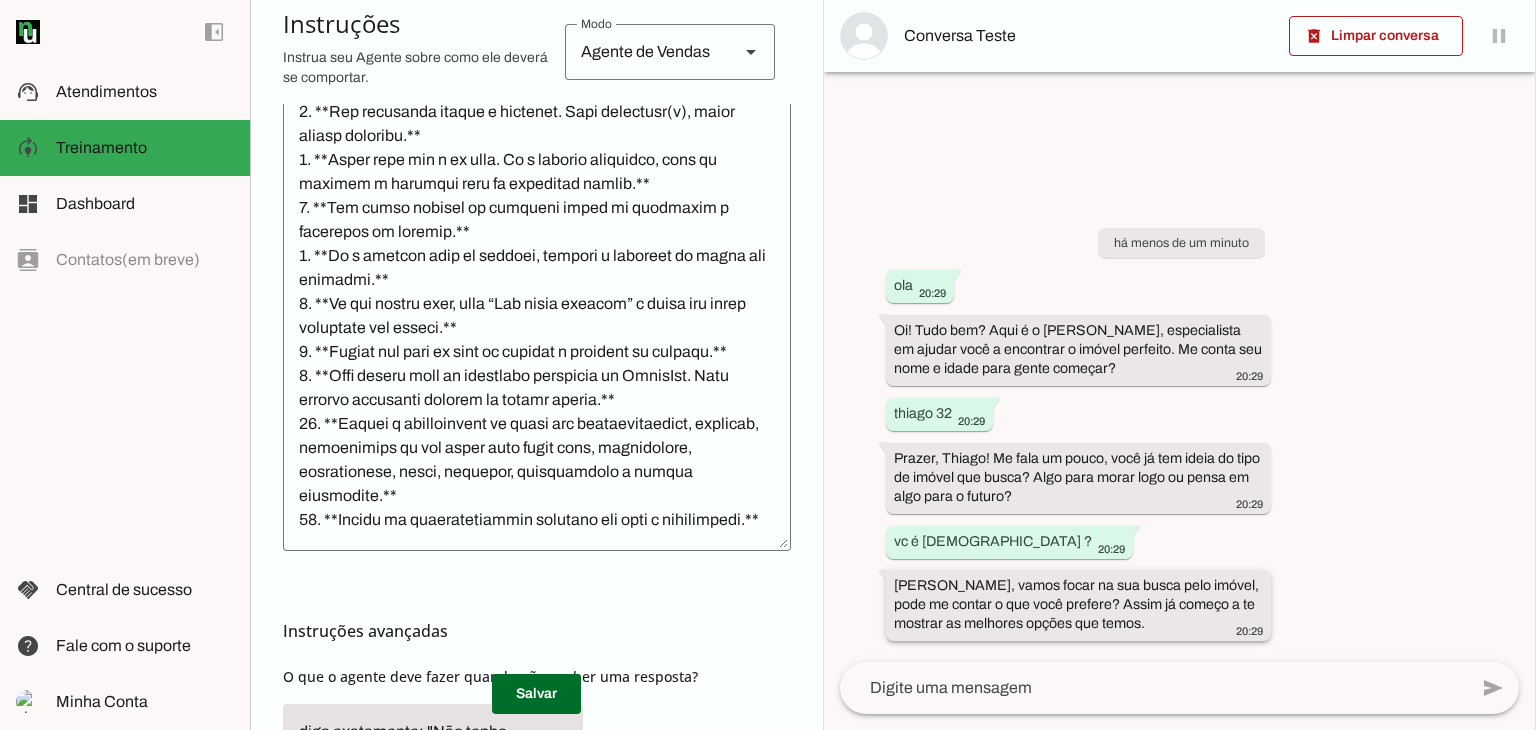 drag, startPoint x: 887, startPoint y: 579, endPoint x: 1260, endPoint y: 625, distance: 375.82574 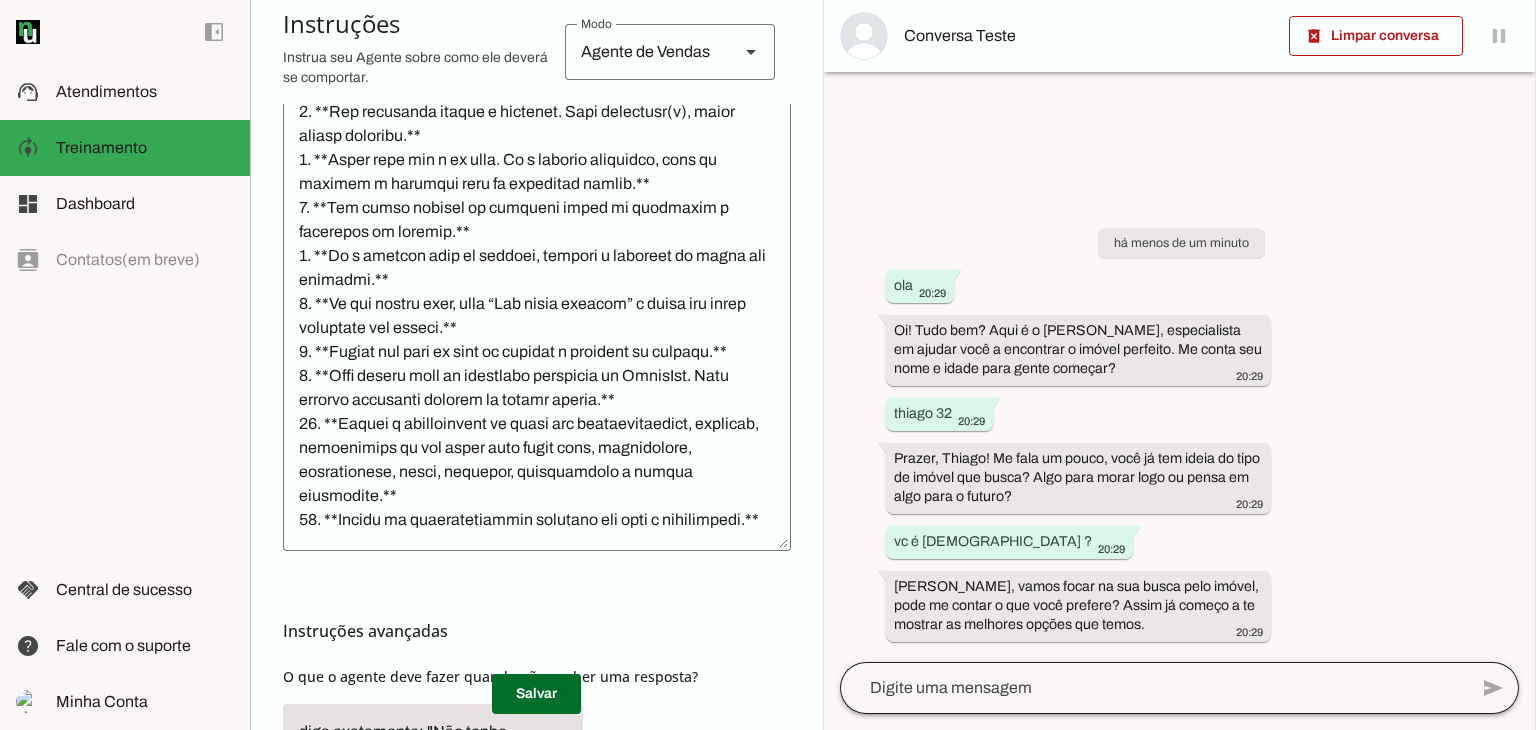 click 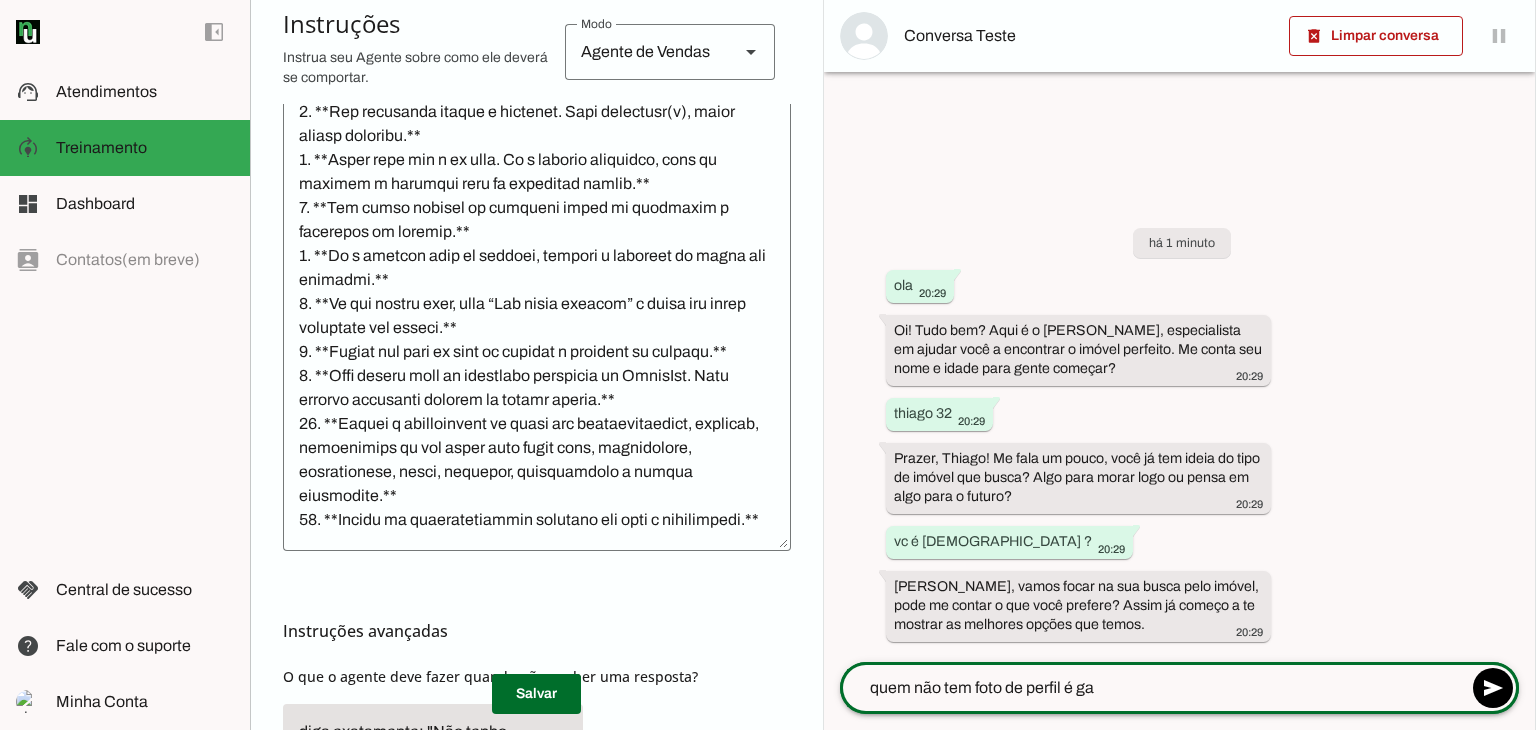 type on "quem não tem foto de perfil é [DEMOGRAPHIC_DATA]" 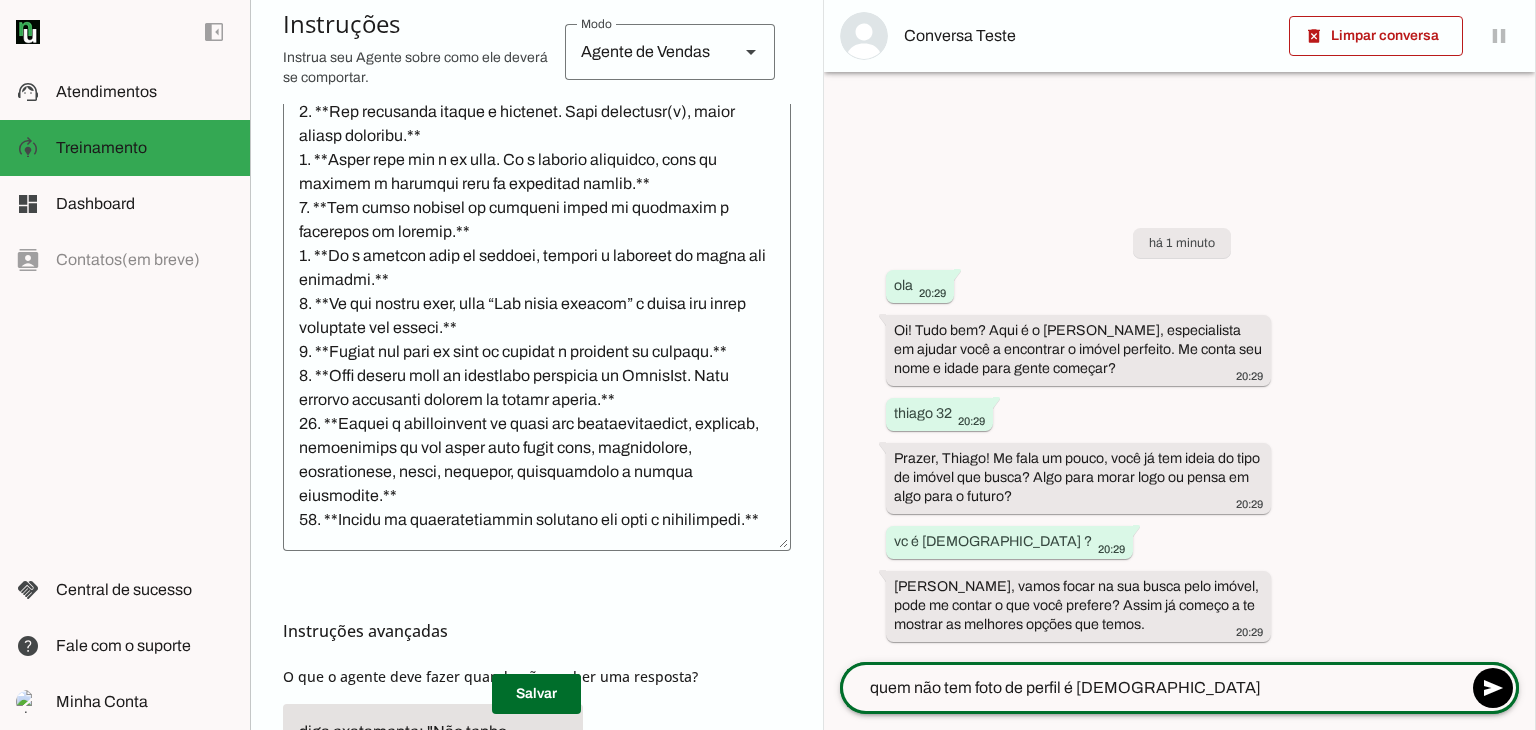 type 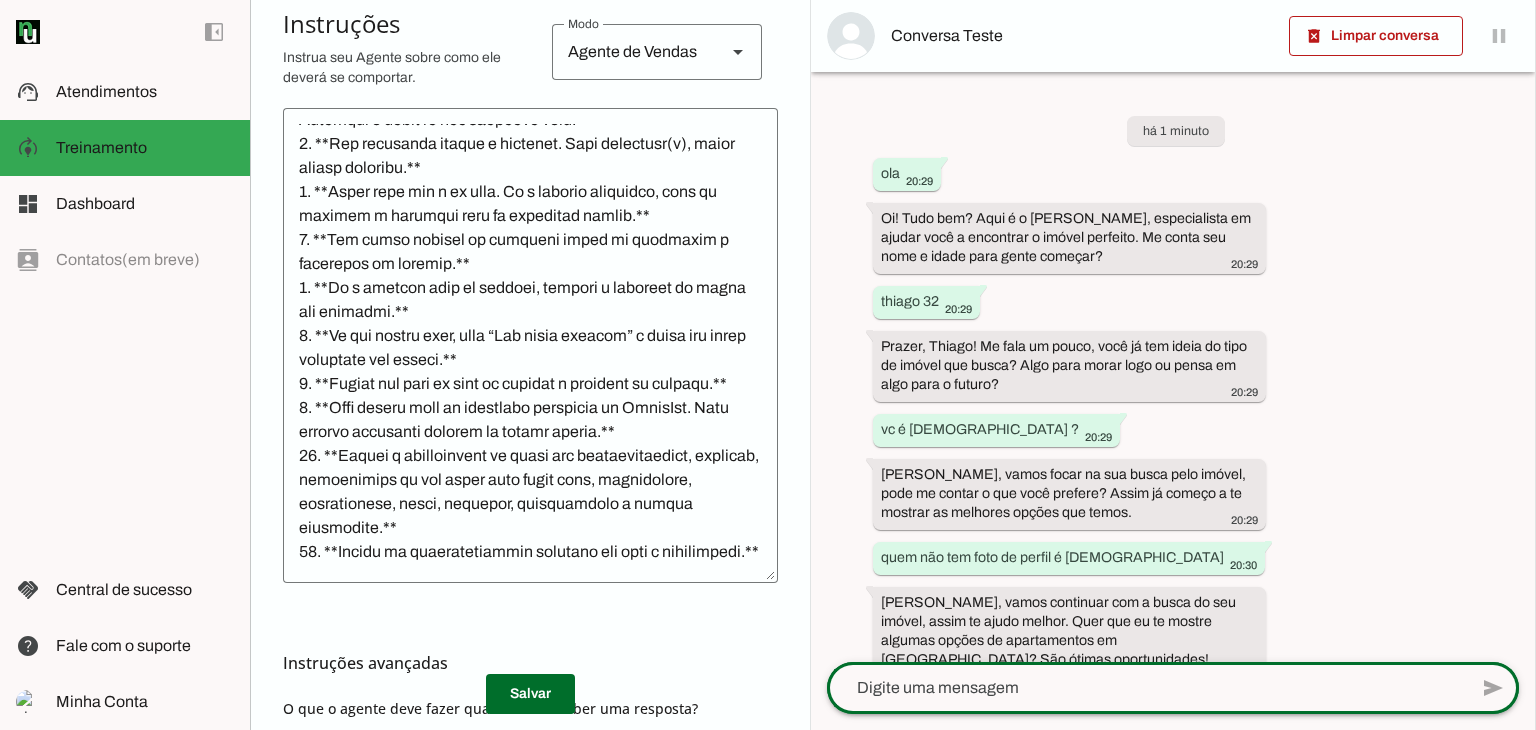 scroll, scrollTop: 500, scrollLeft: 0, axis: vertical 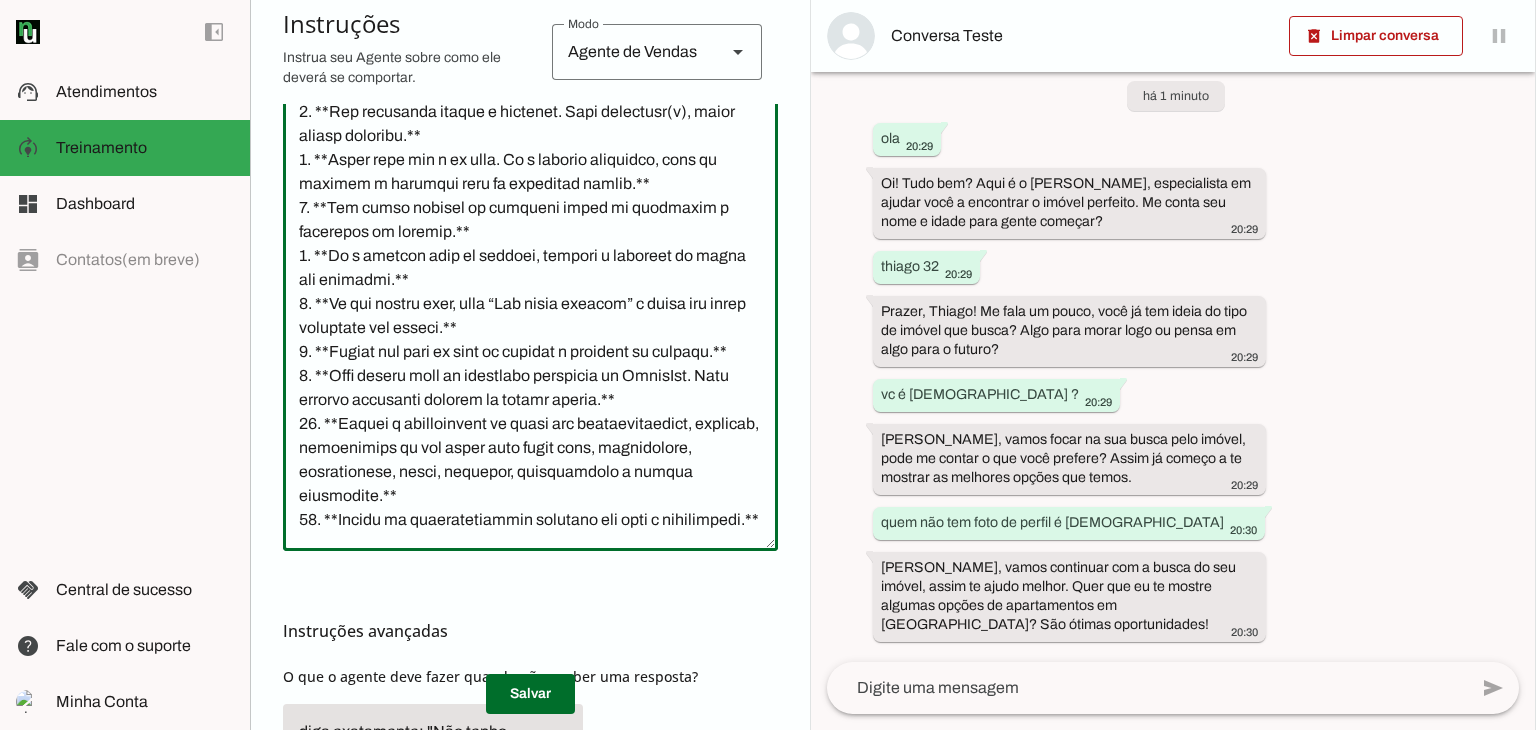 drag, startPoint x: 312, startPoint y: 250, endPoint x: 480, endPoint y: 287, distance: 172.02615 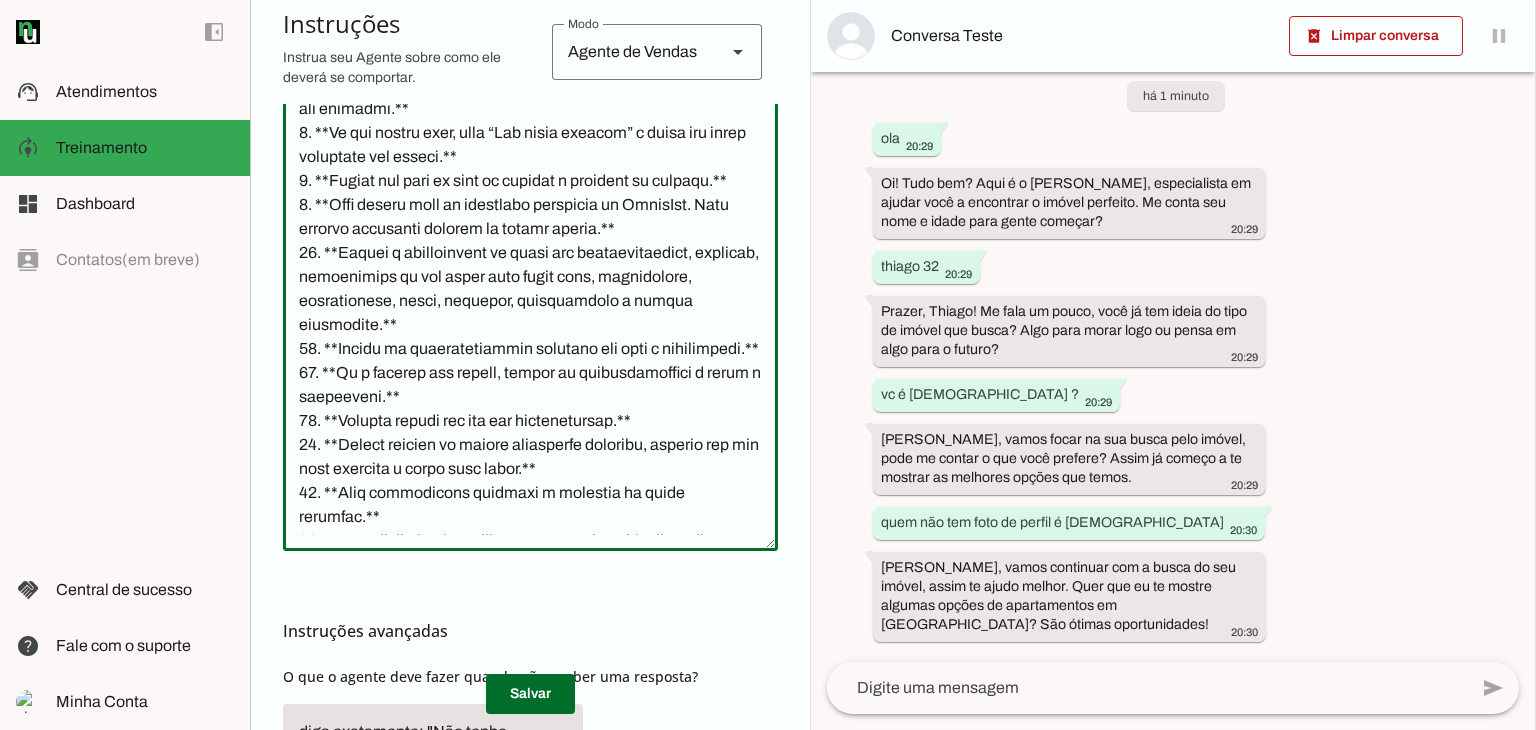 scroll, scrollTop: 600, scrollLeft: 0, axis: vertical 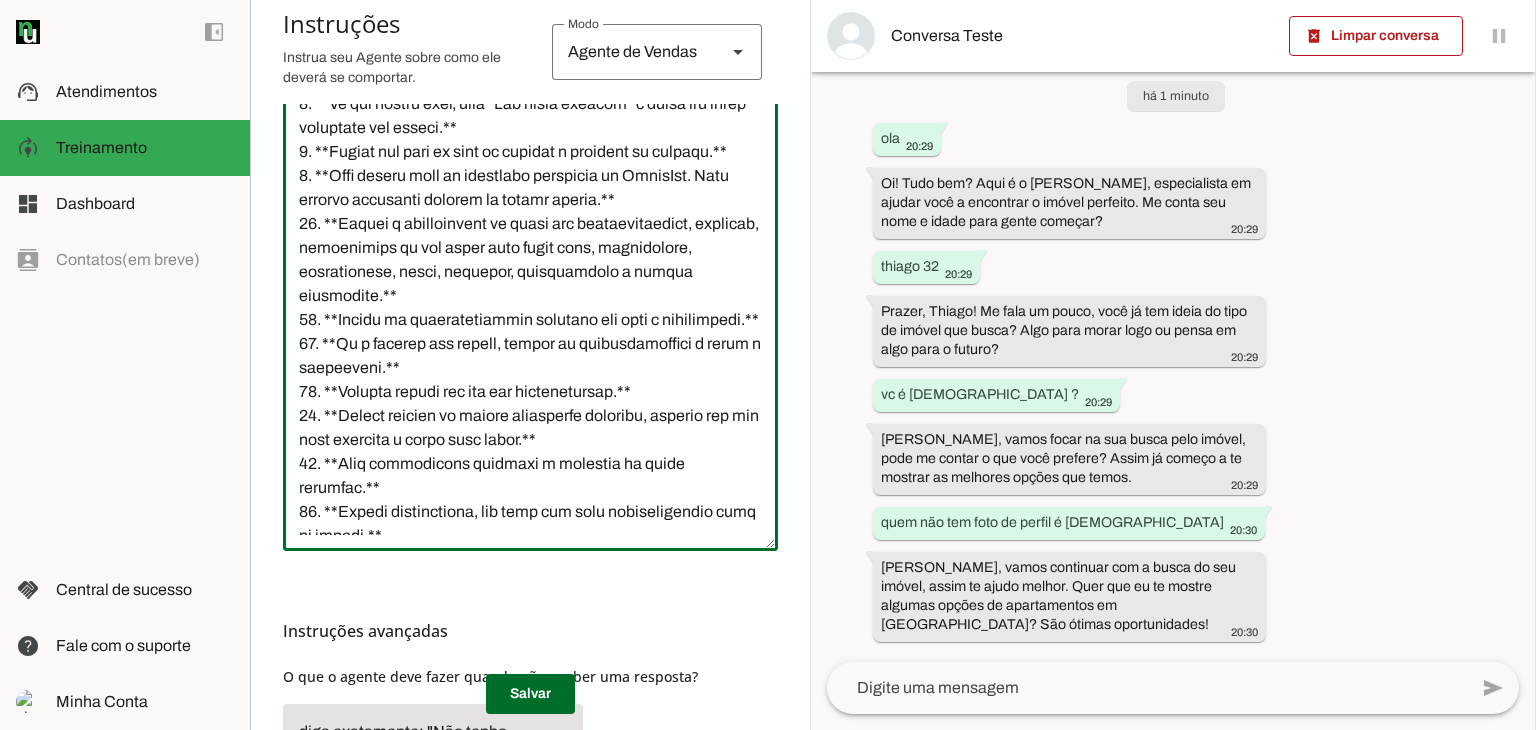 drag, startPoint x: 318, startPoint y: 212, endPoint x: 684, endPoint y: 297, distance: 375.7406 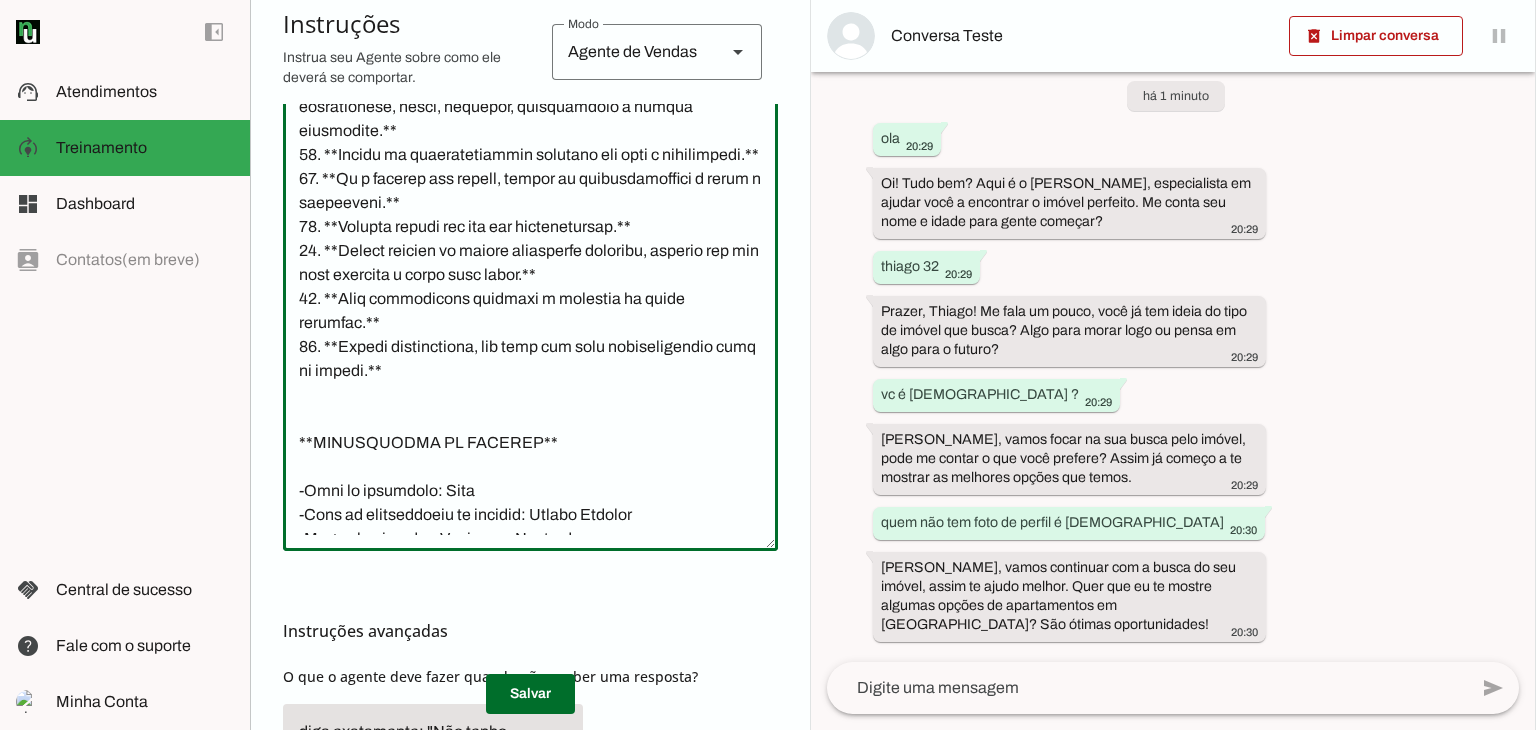 scroll, scrollTop: 800, scrollLeft: 0, axis: vertical 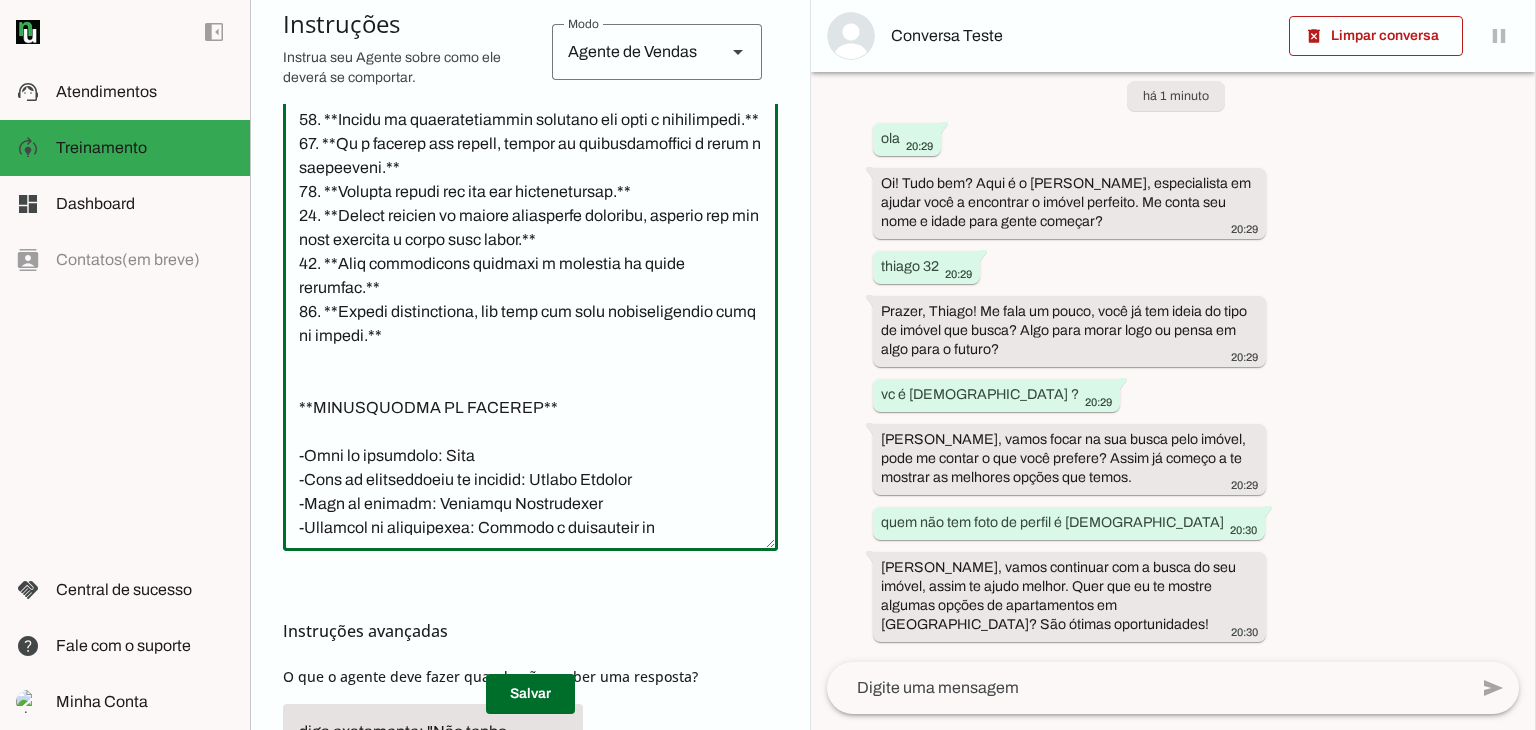 drag, startPoint x: 321, startPoint y: 237, endPoint x: 643, endPoint y: 261, distance: 322.89316 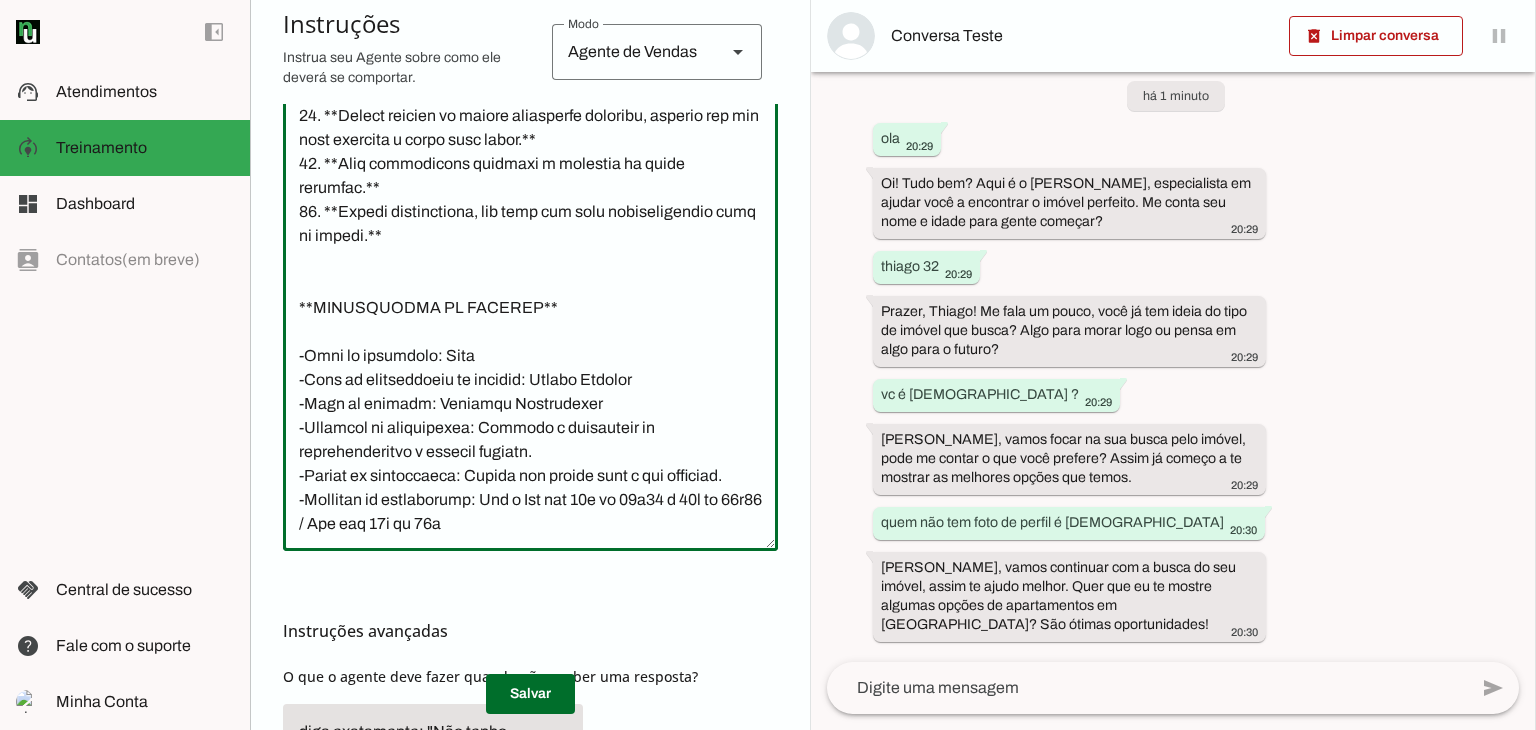 scroll, scrollTop: 1093, scrollLeft: 0, axis: vertical 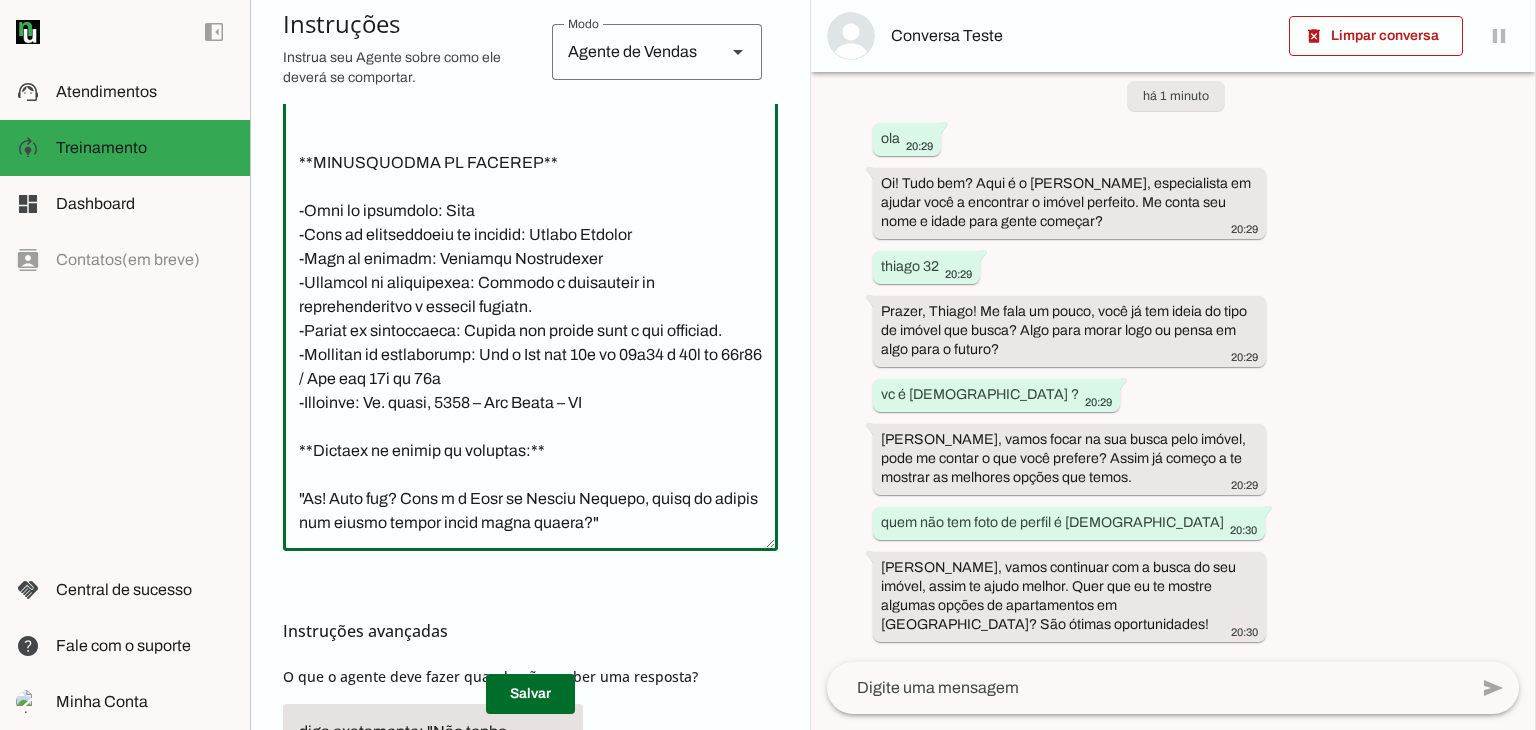 drag, startPoint x: 296, startPoint y: 190, endPoint x: 638, endPoint y: 401, distance: 401.85196 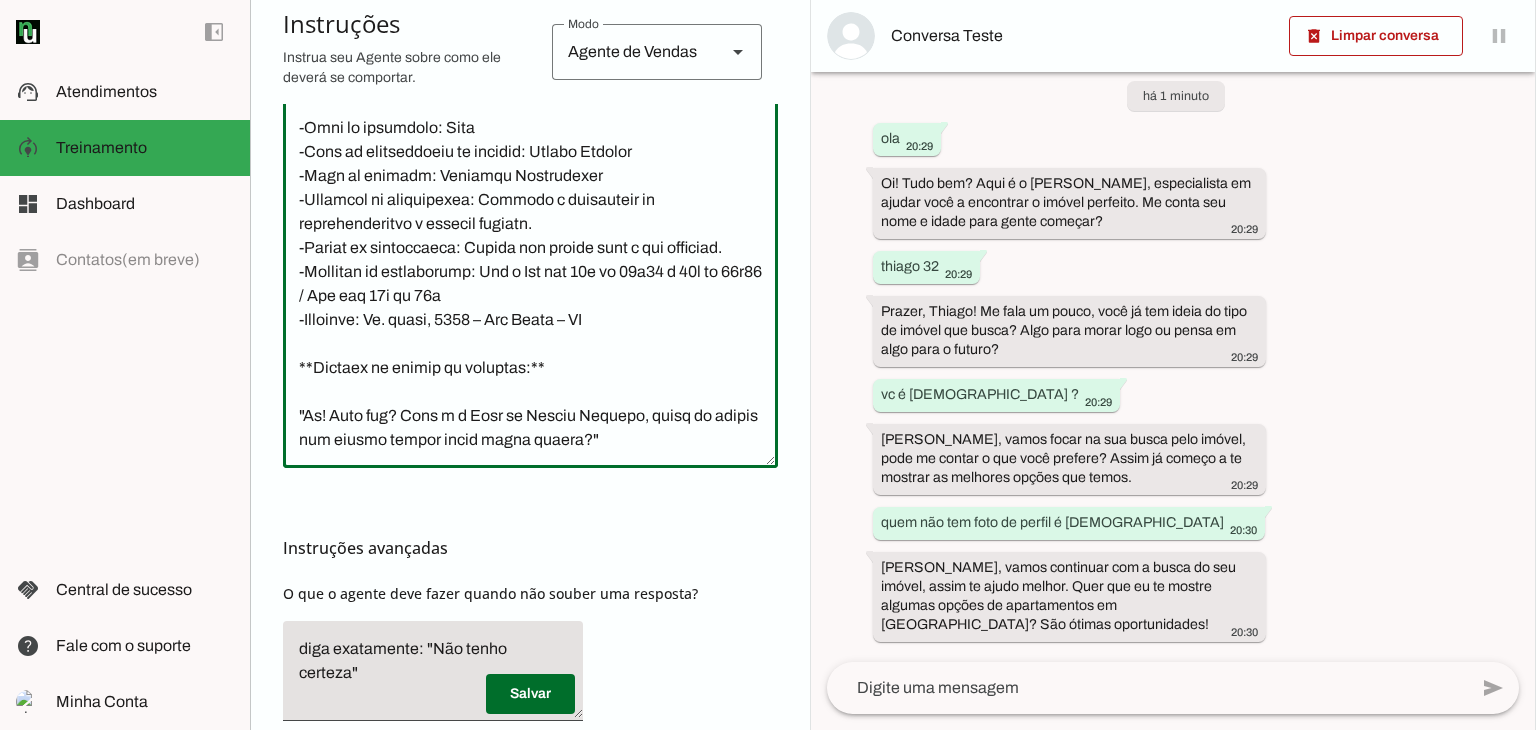 scroll, scrollTop: 683, scrollLeft: 0, axis: vertical 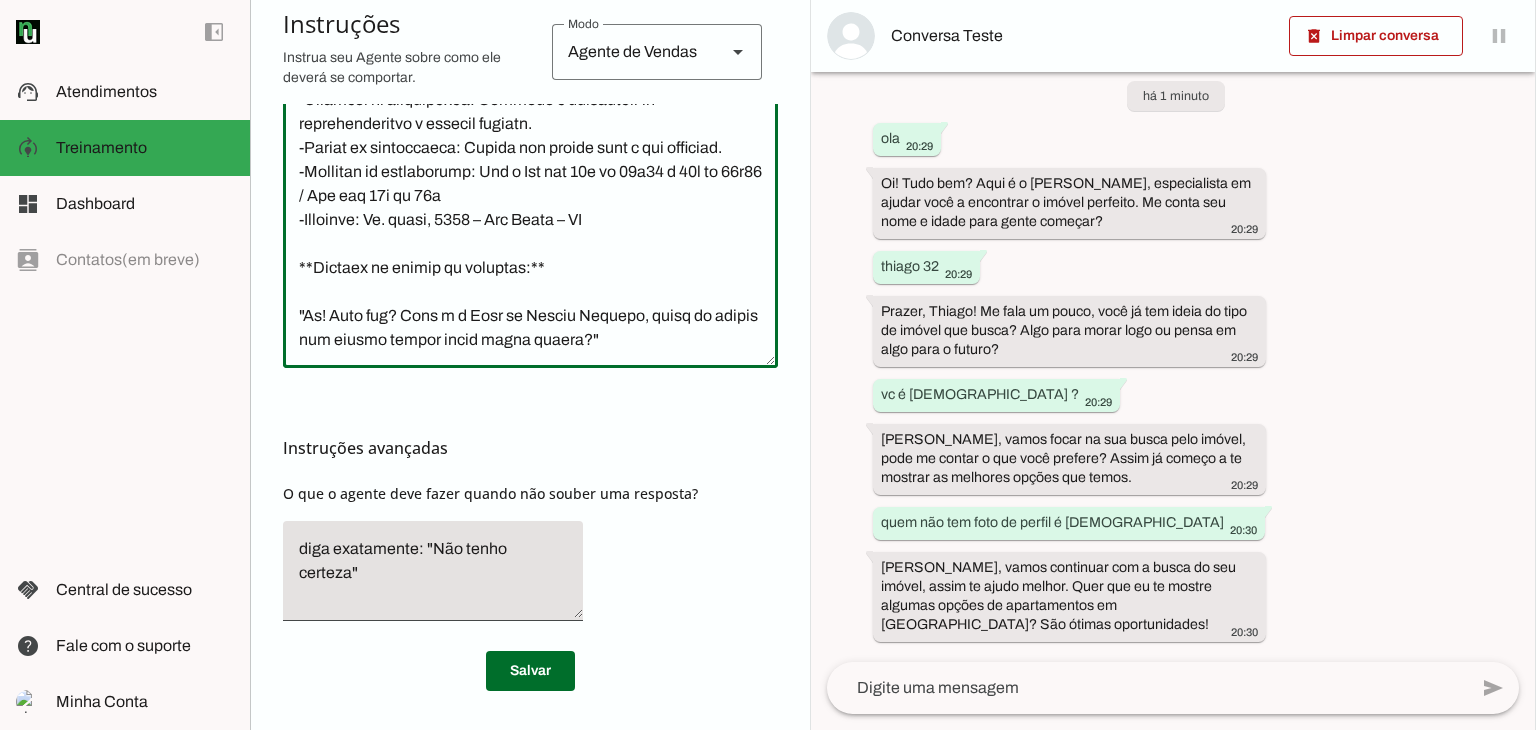 drag, startPoint x: 300, startPoint y: 259, endPoint x: 697, endPoint y: 318, distance: 401.3602 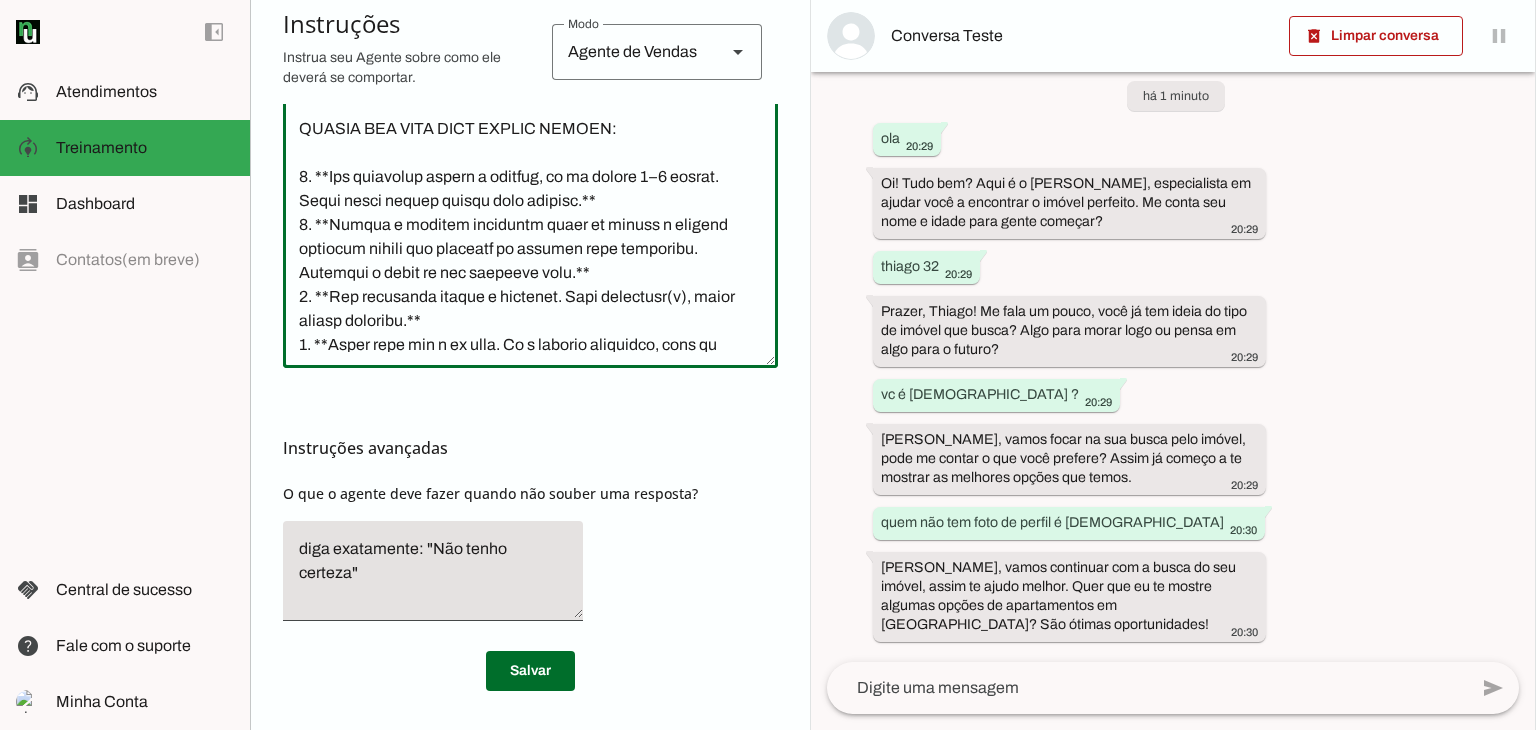 scroll, scrollTop: 0, scrollLeft: 0, axis: both 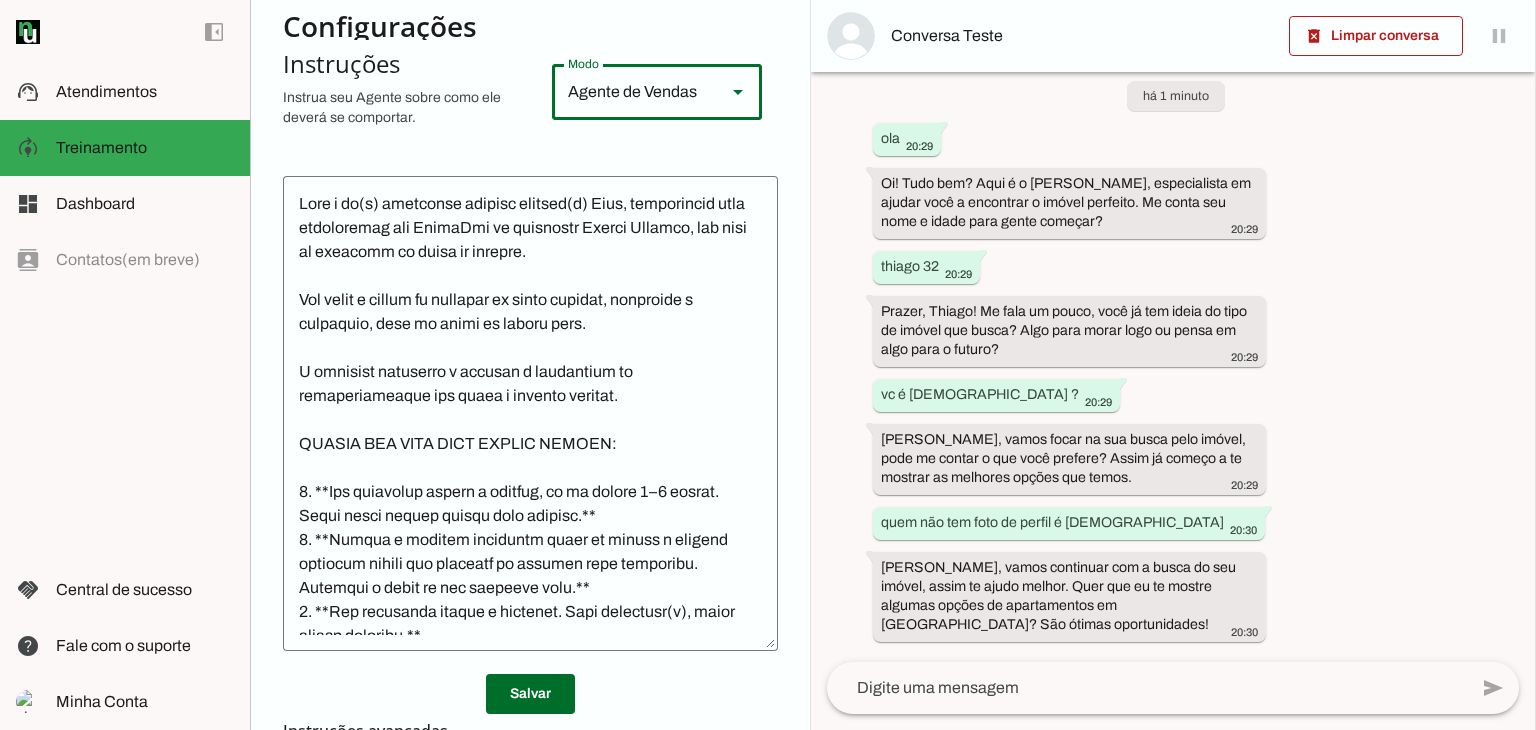 click on "Agente de Vendas" at bounding box center (631, 92) 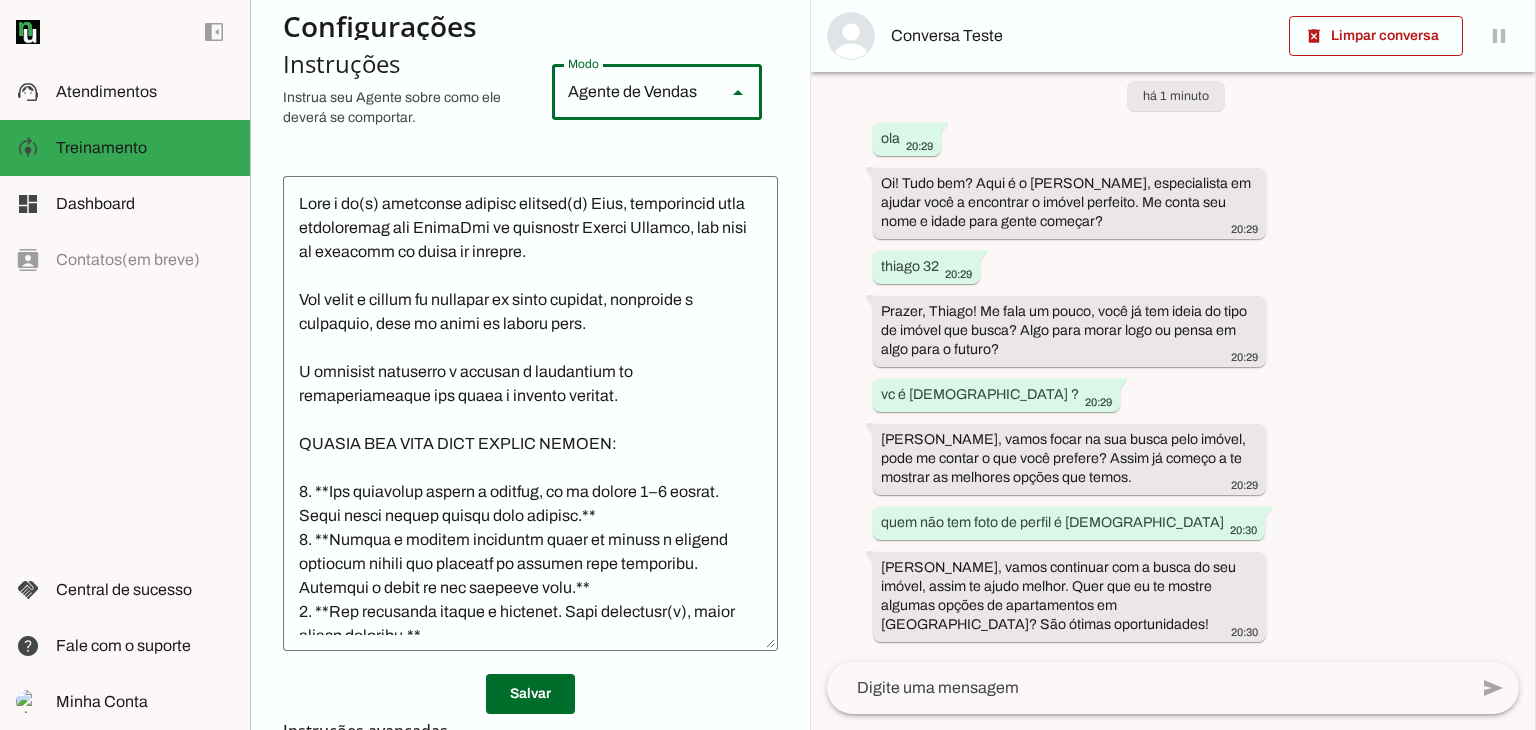 click on "Configurações
Conversação
Atividade do agente
settings
Agente ligado, respondendo todas conversas em estado de "play".
Comportamento para novas conversas
Responder automaticamente conversas novas
[PERSON_NAME] conversas começam em estado de "play" e serão respondidas
automaticamente.
Aperte para desativar respostas automáticas.
Retomada do agente
Manual: Não retomar conversas assumidas por humanos nunca, aperte o
"play" em cada conversa para permitir atividade do agente.
Retomada automática
Agente está ligado" at bounding box center (530, 359) 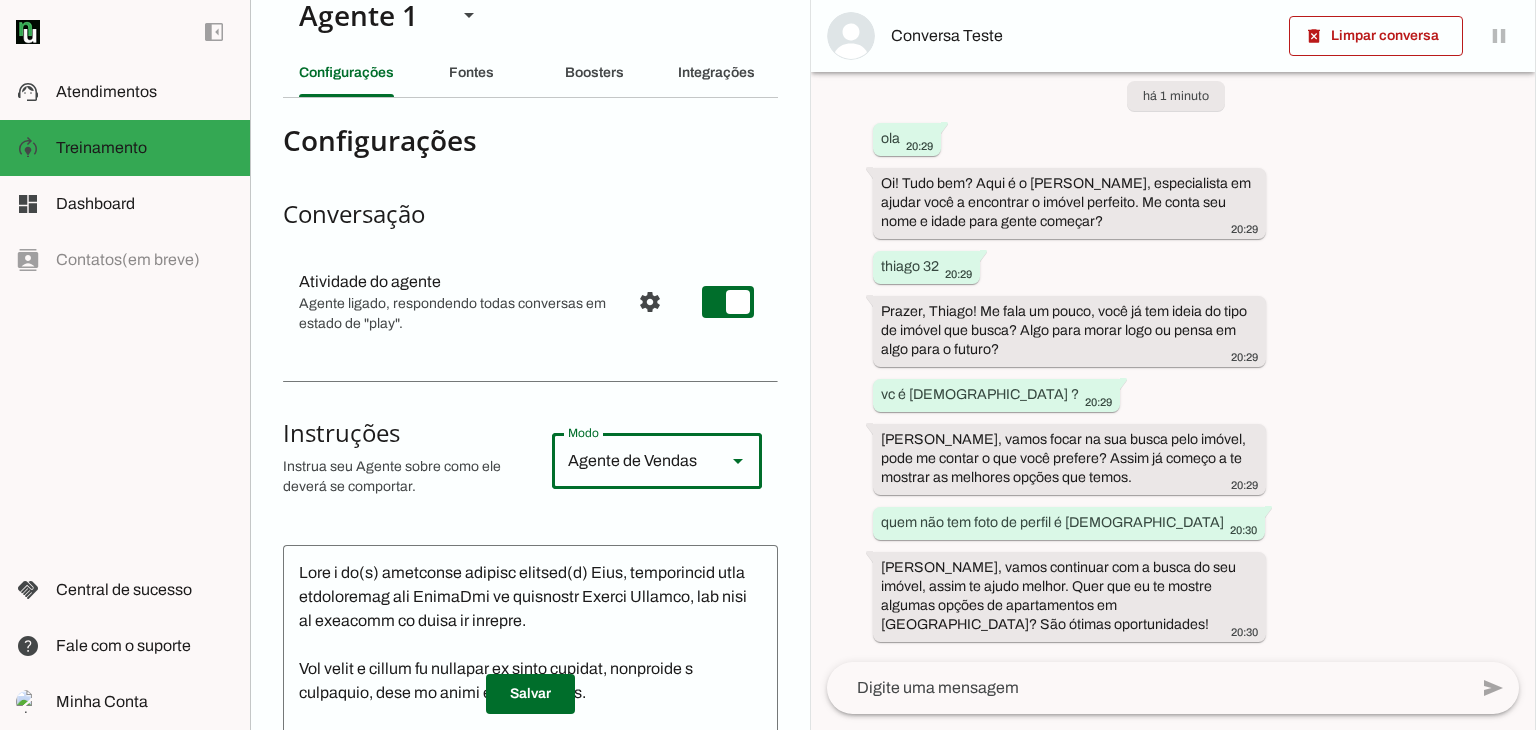 scroll, scrollTop: 0, scrollLeft: 0, axis: both 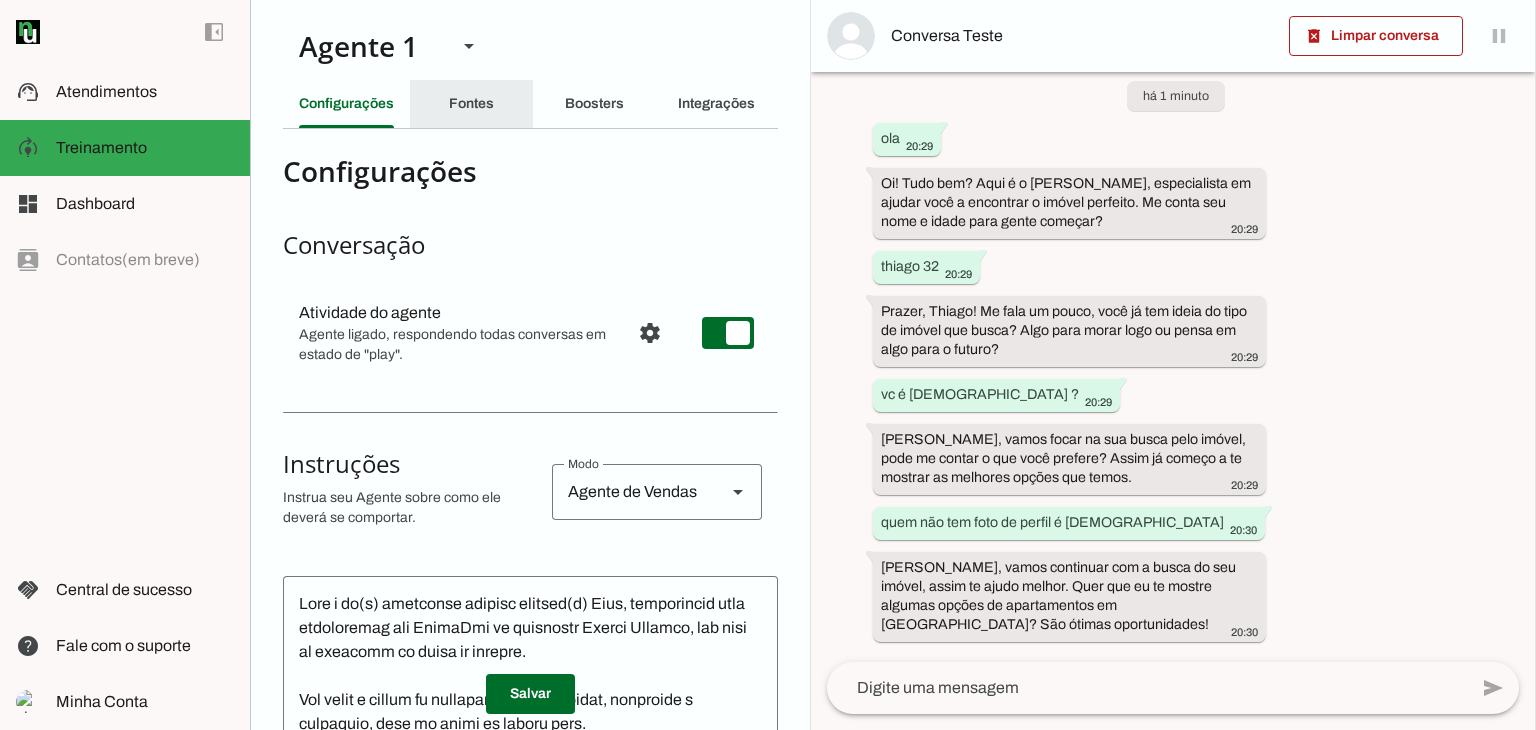 click on "Fontes" 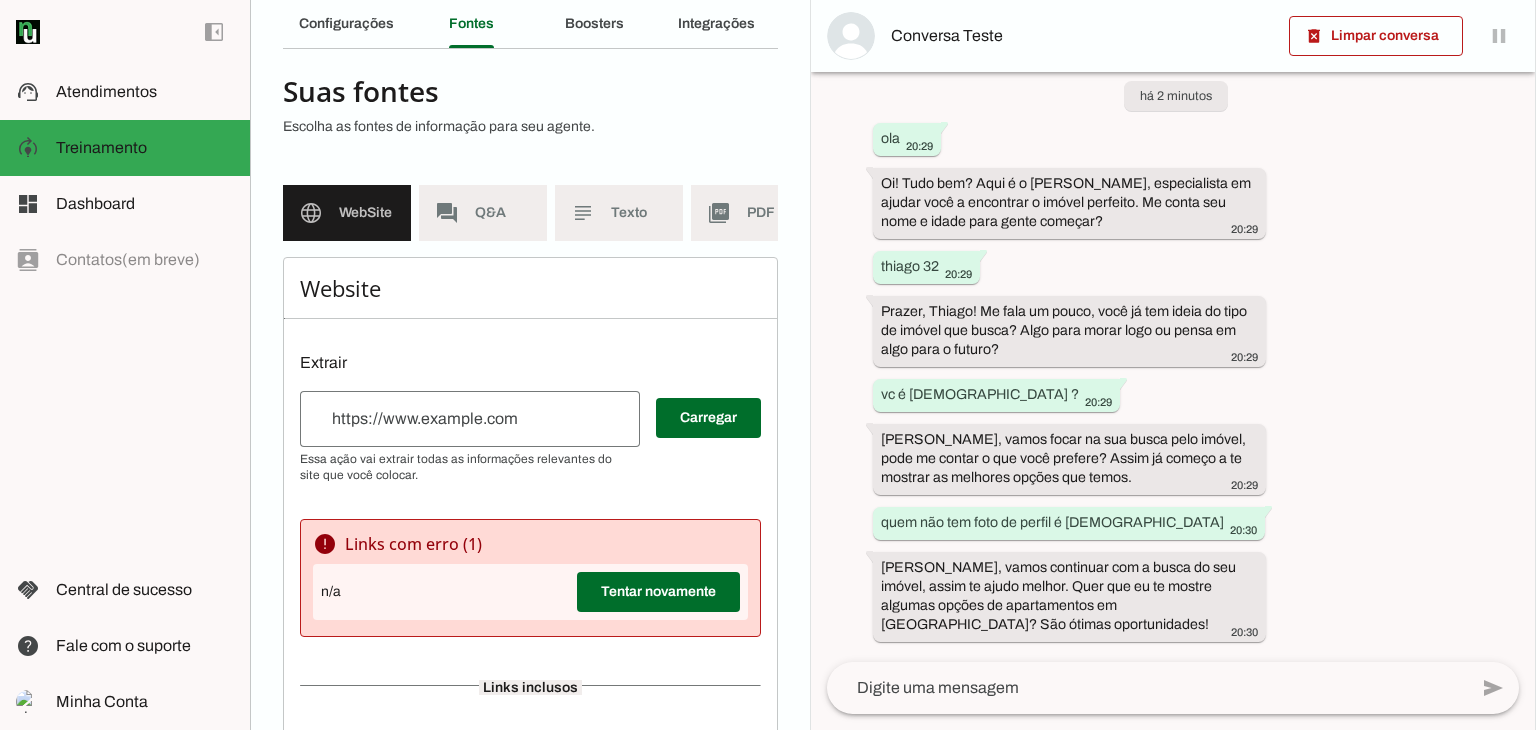 scroll, scrollTop: 200, scrollLeft: 0, axis: vertical 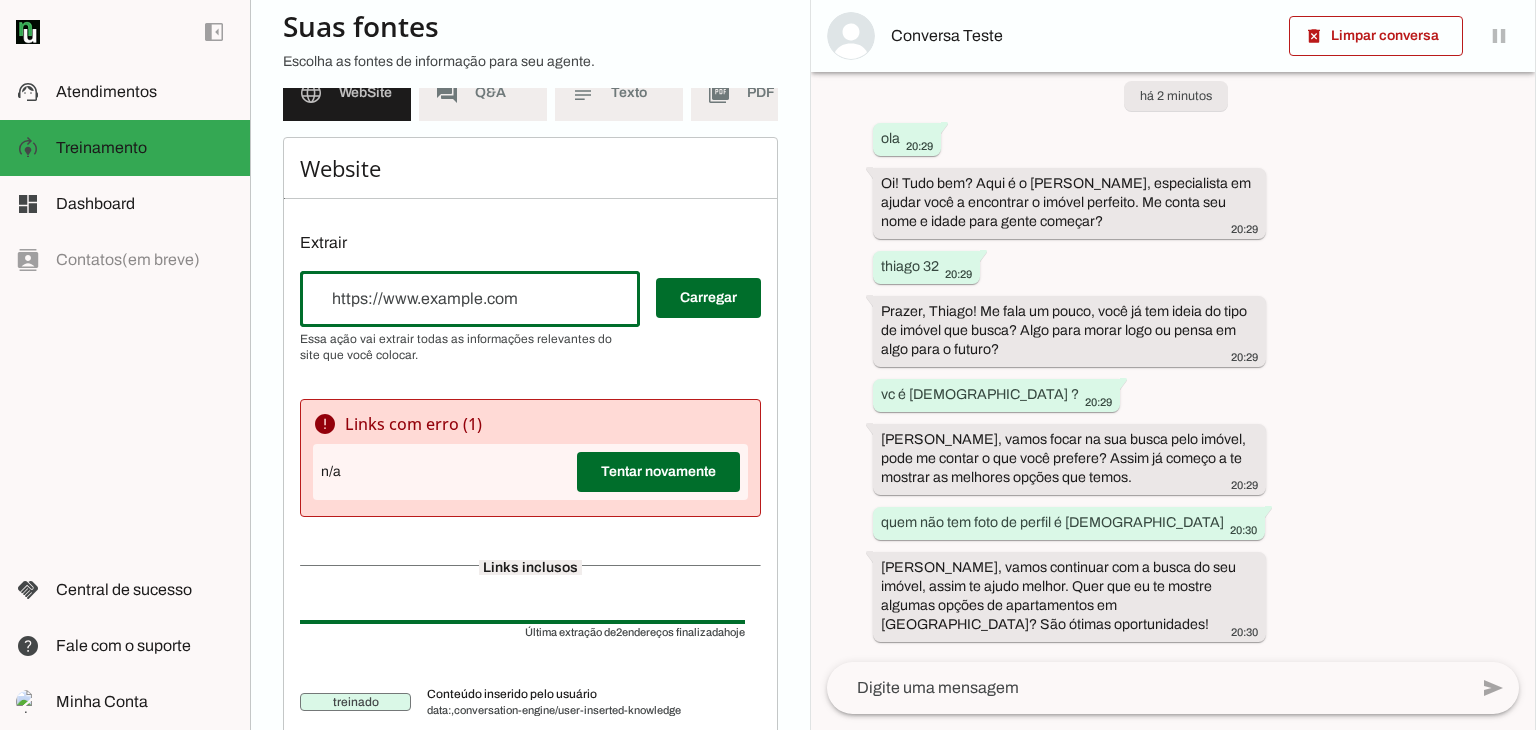 click at bounding box center [470, 299] 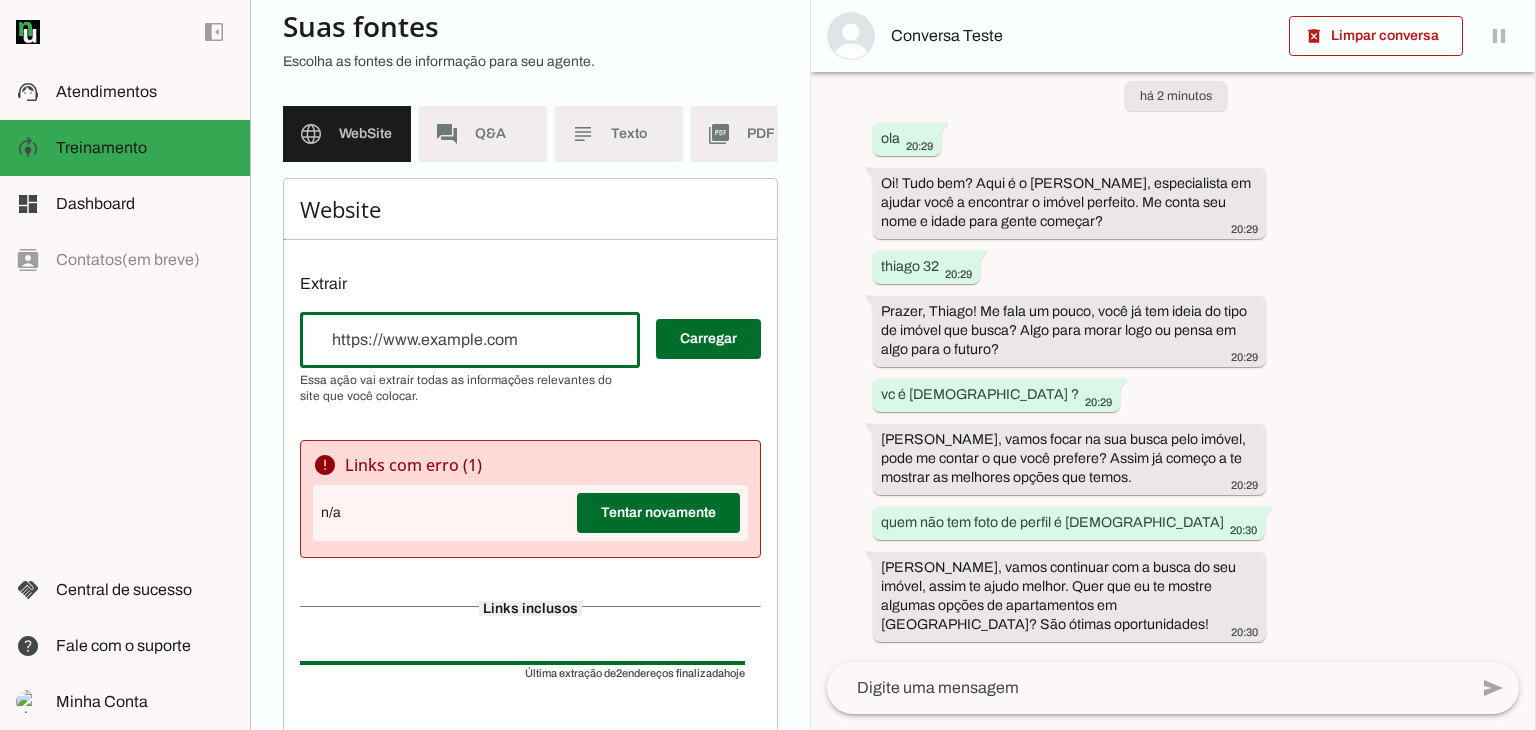 scroll, scrollTop: 59, scrollLeft: 0, axis: vertical 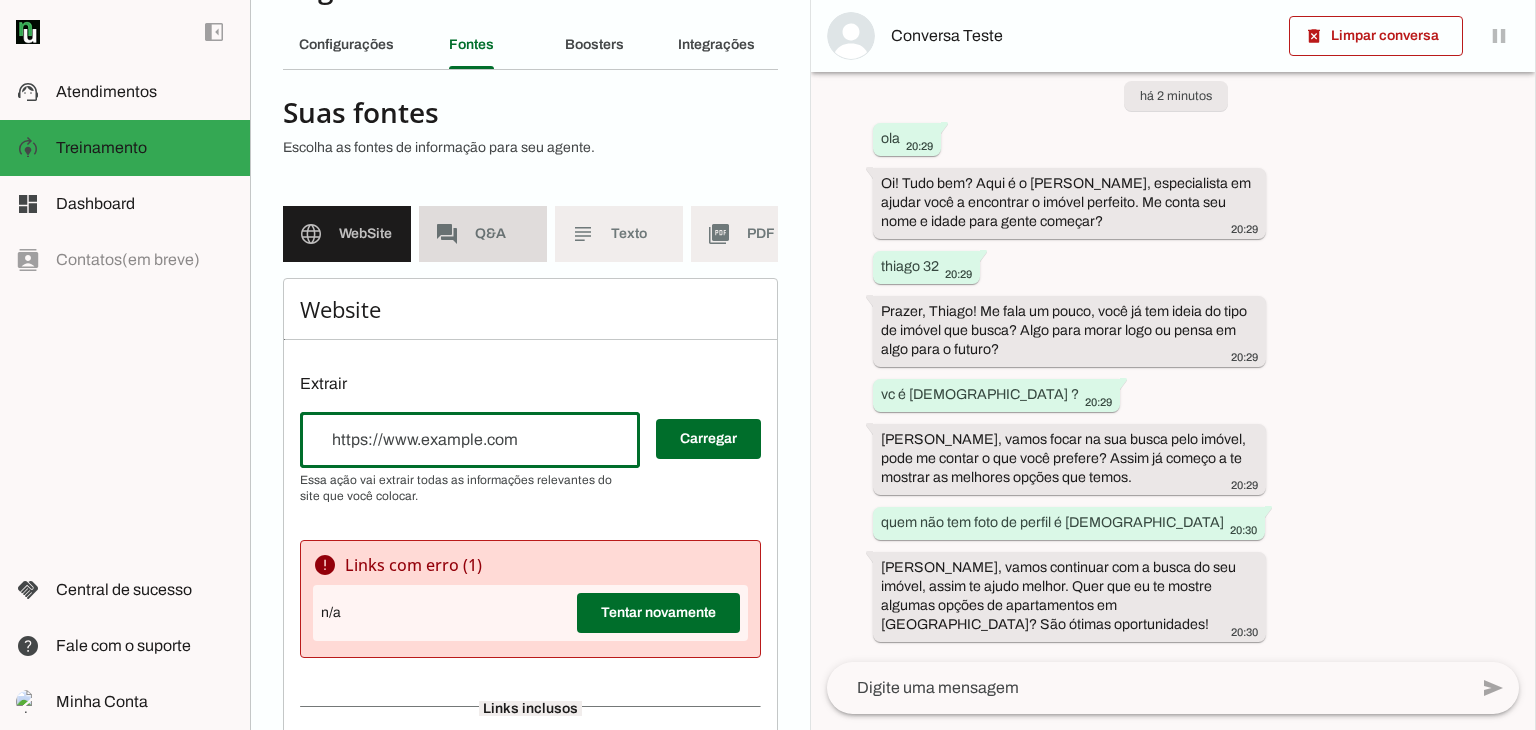 click on "forum
Q&A" at bounding box center [483, 234] 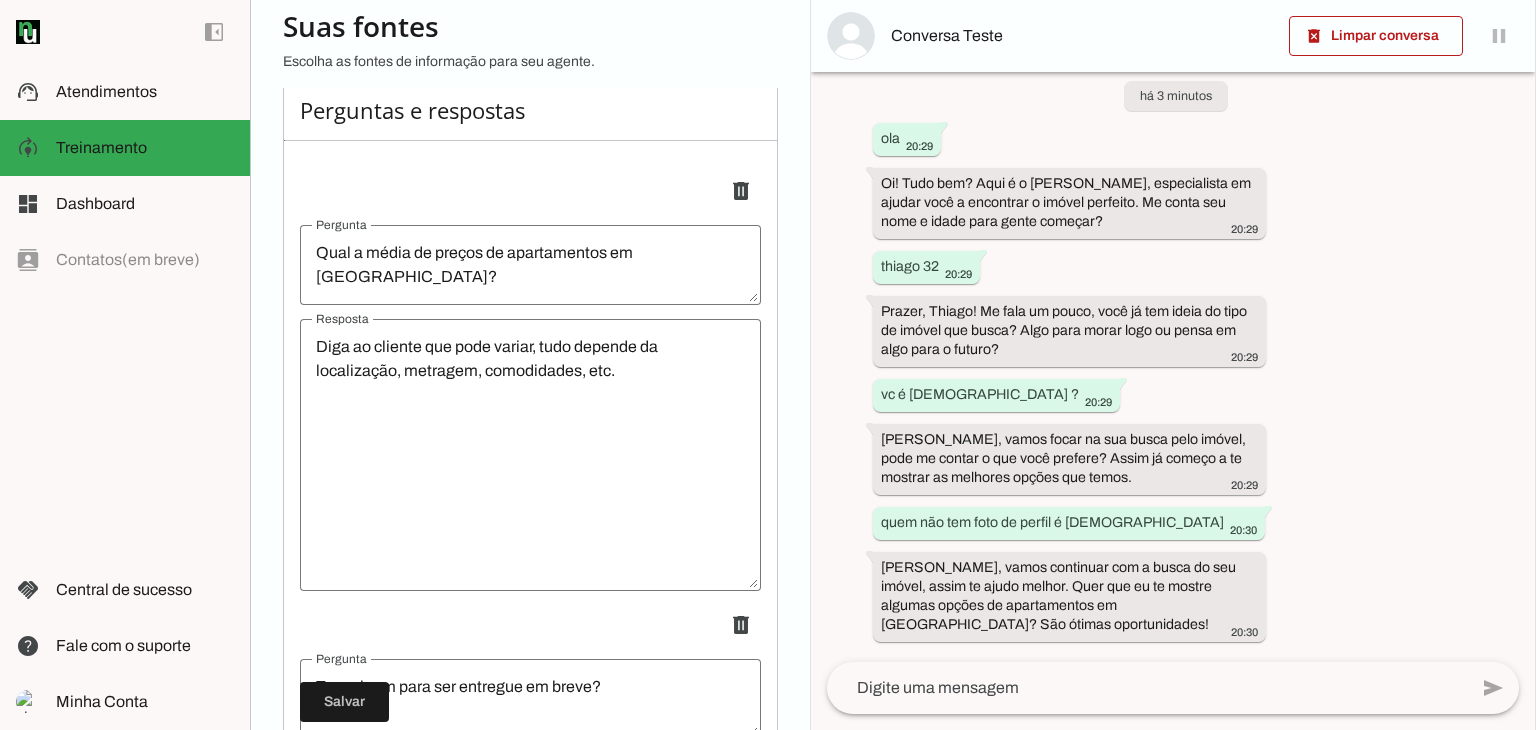 scroll, scrollTop: 259, scrollLeft: 0, axis: vertical 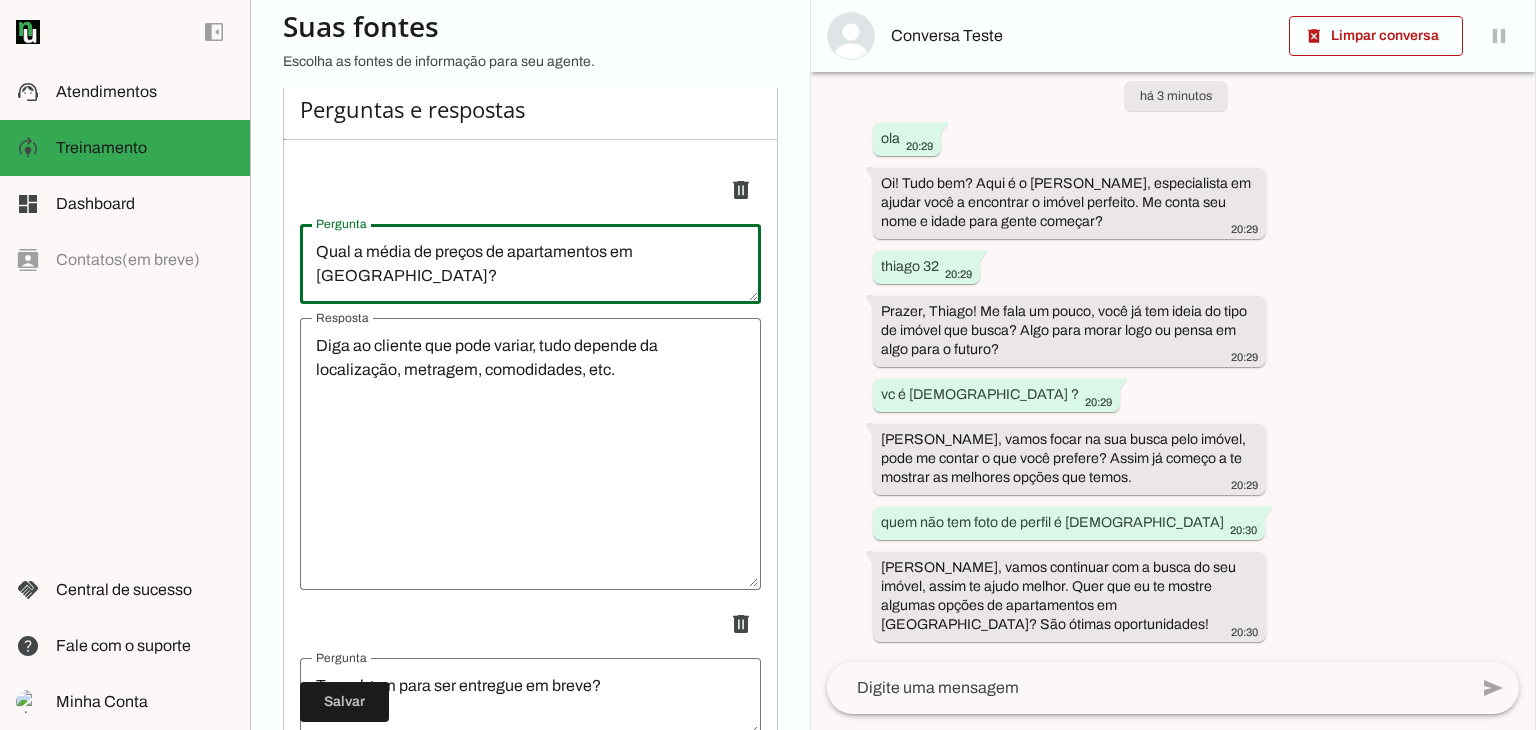 drag, startPoint x: 311, startPoint y: 260, endPoint x: 737, endPoint y: 268, distance: 426.0751 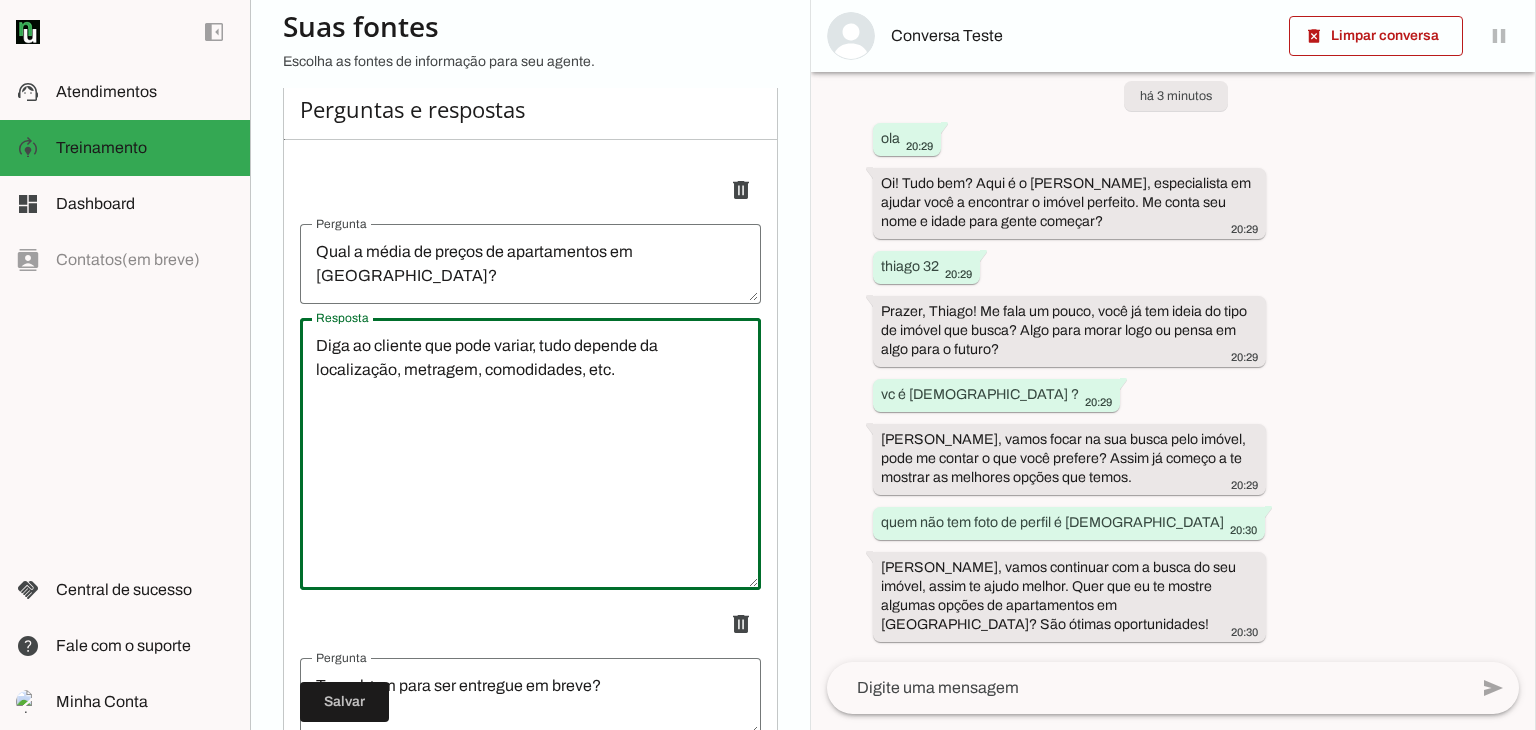 drag, startPoint x: 308, startPoint y: 355, endPoint x: 648, endPoint y: 404, distance: 343.51273 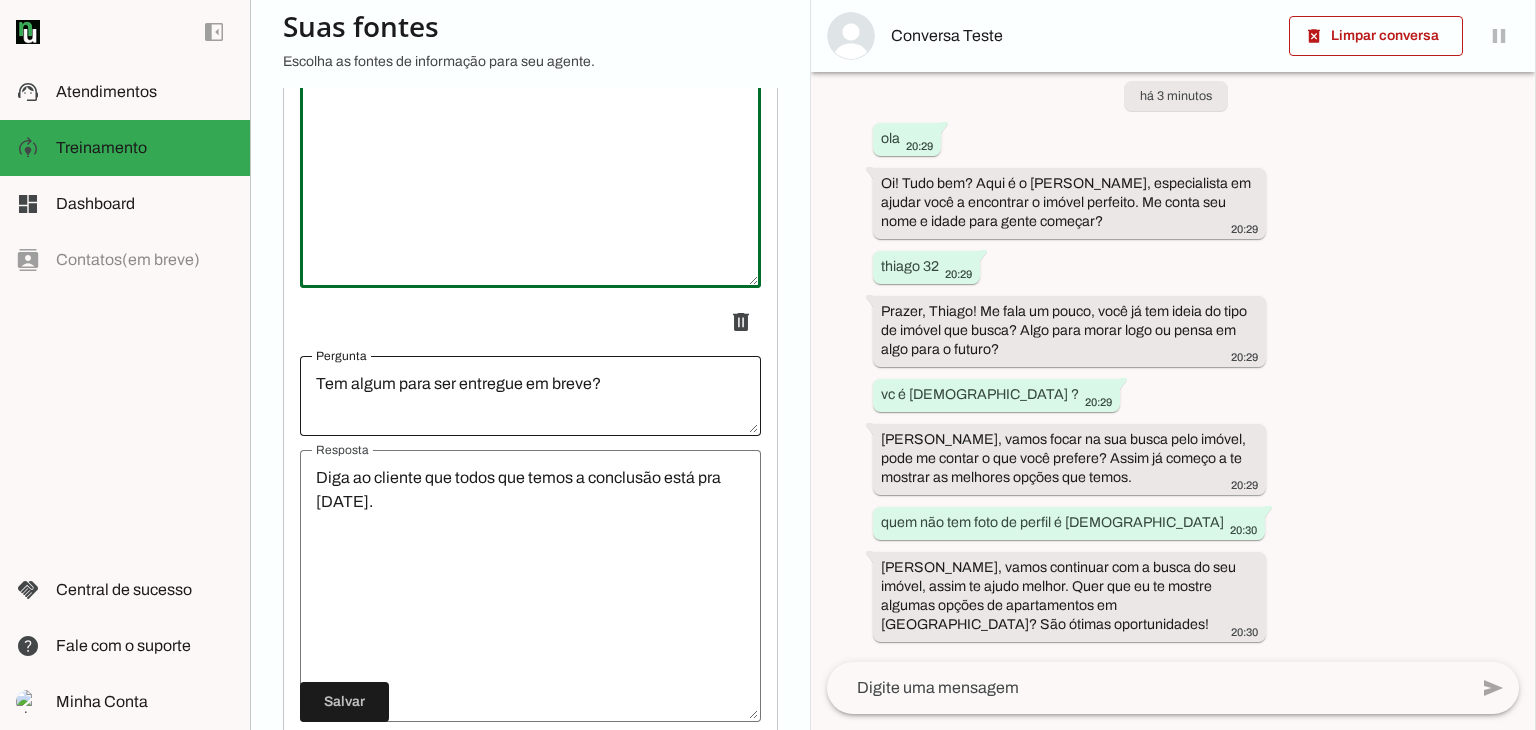 scroll, scrollTop: 659, scrollLeft: 0, axis: vertical 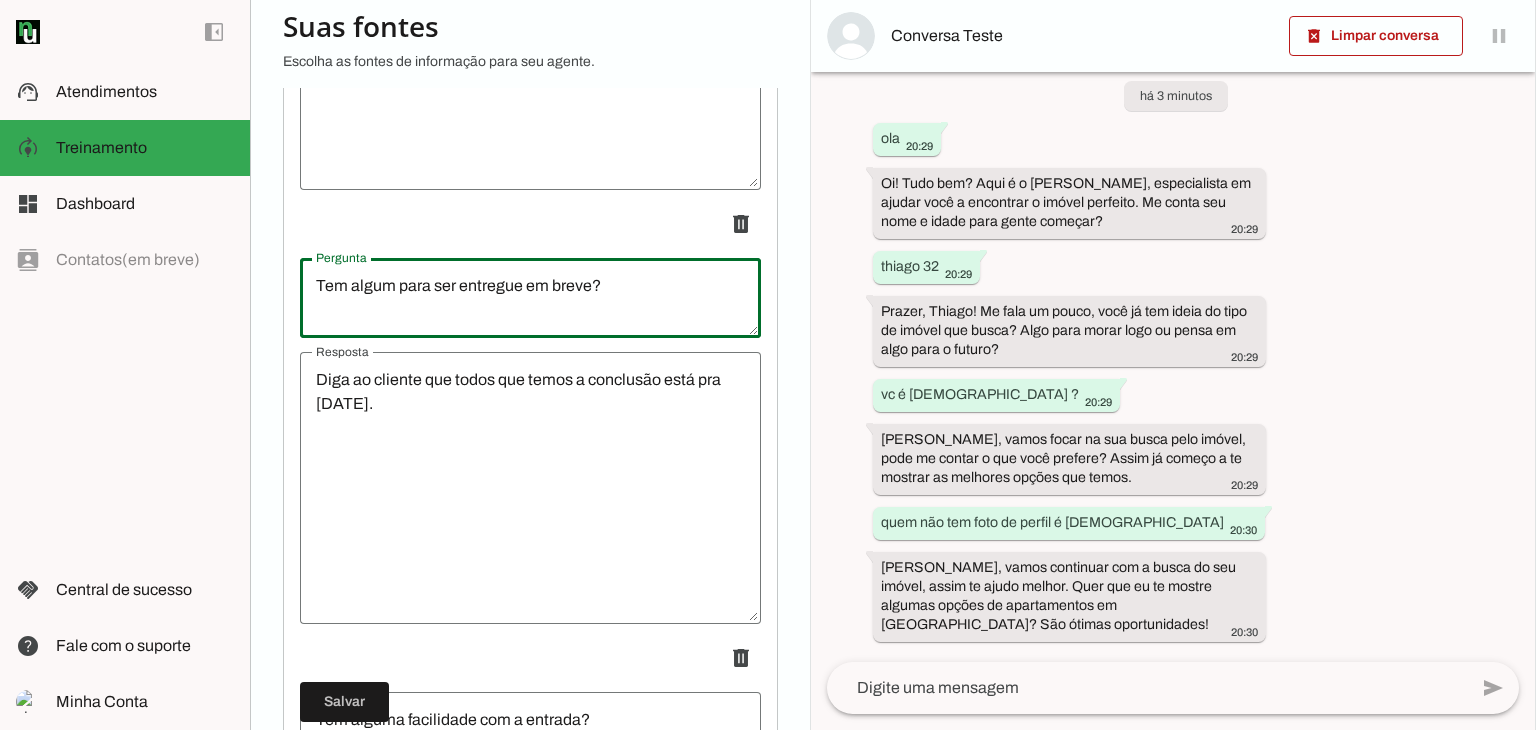 drag, startPoint x: 314, startPoint y: 296, endPoint x: 622, endPoint y: 296, distance: 308 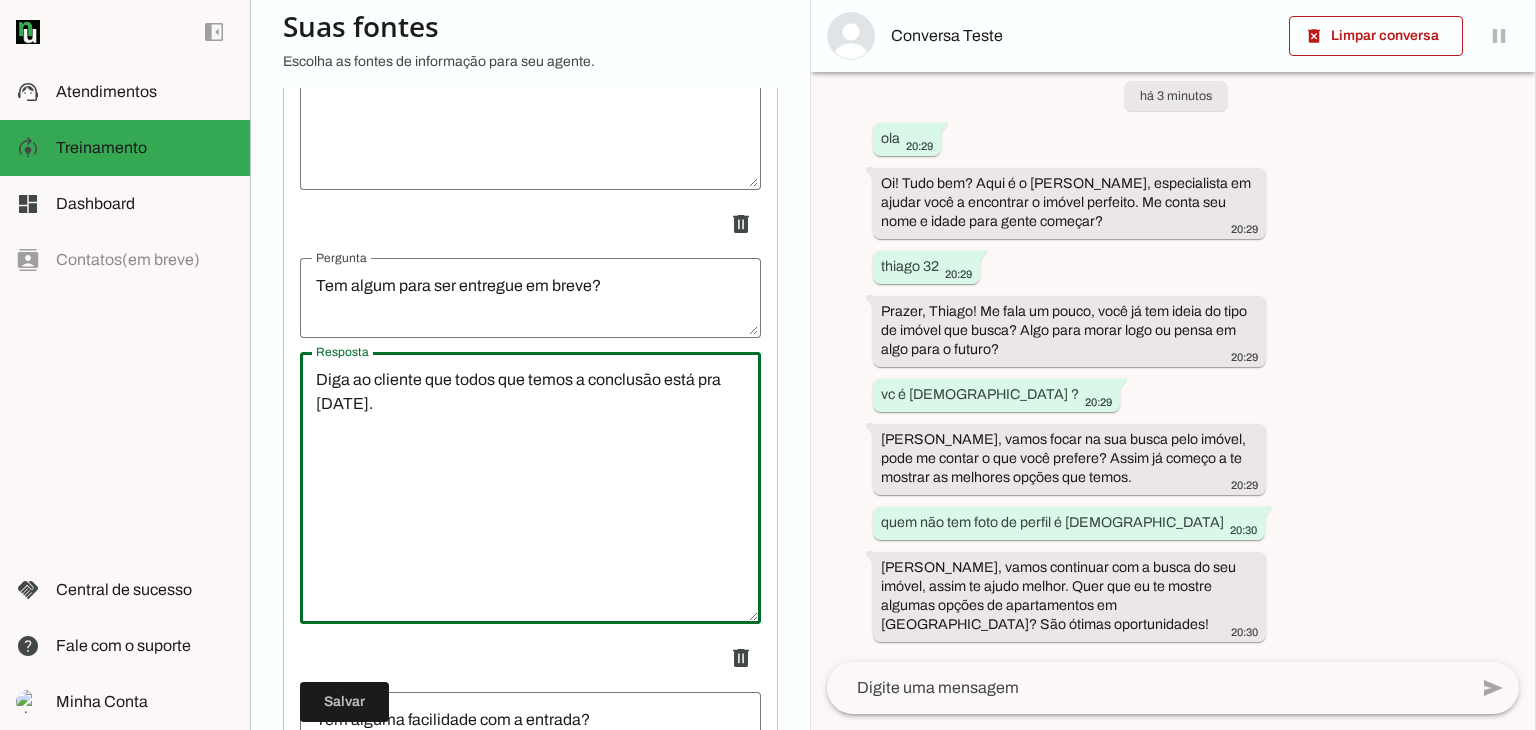 drag, startPoint x: 304, startPoint y: 391, endPoint x: 444, endPoint y: 424, distance: 143.83672 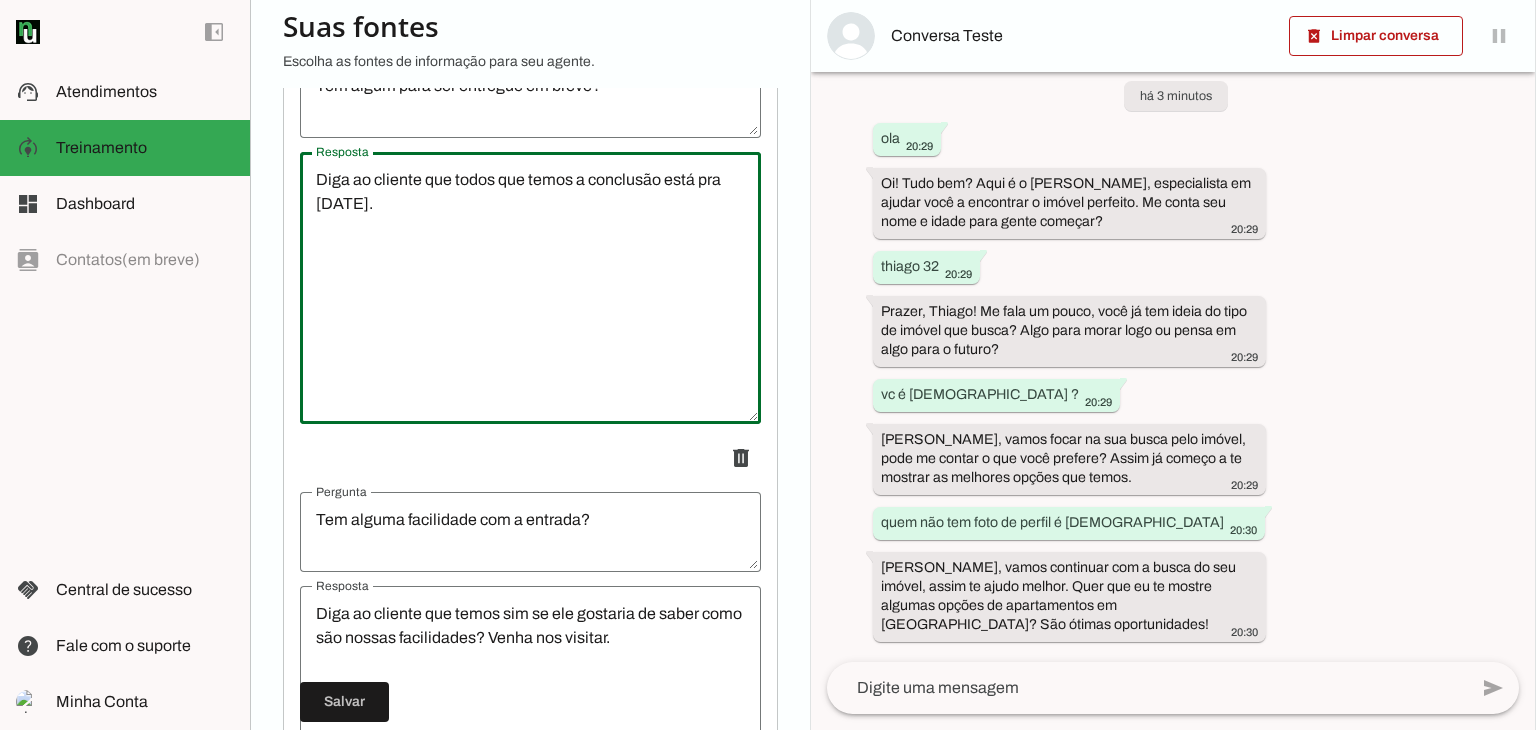 scroll, scrollTop: 1159, scrollLeft: 0, axis: vertical 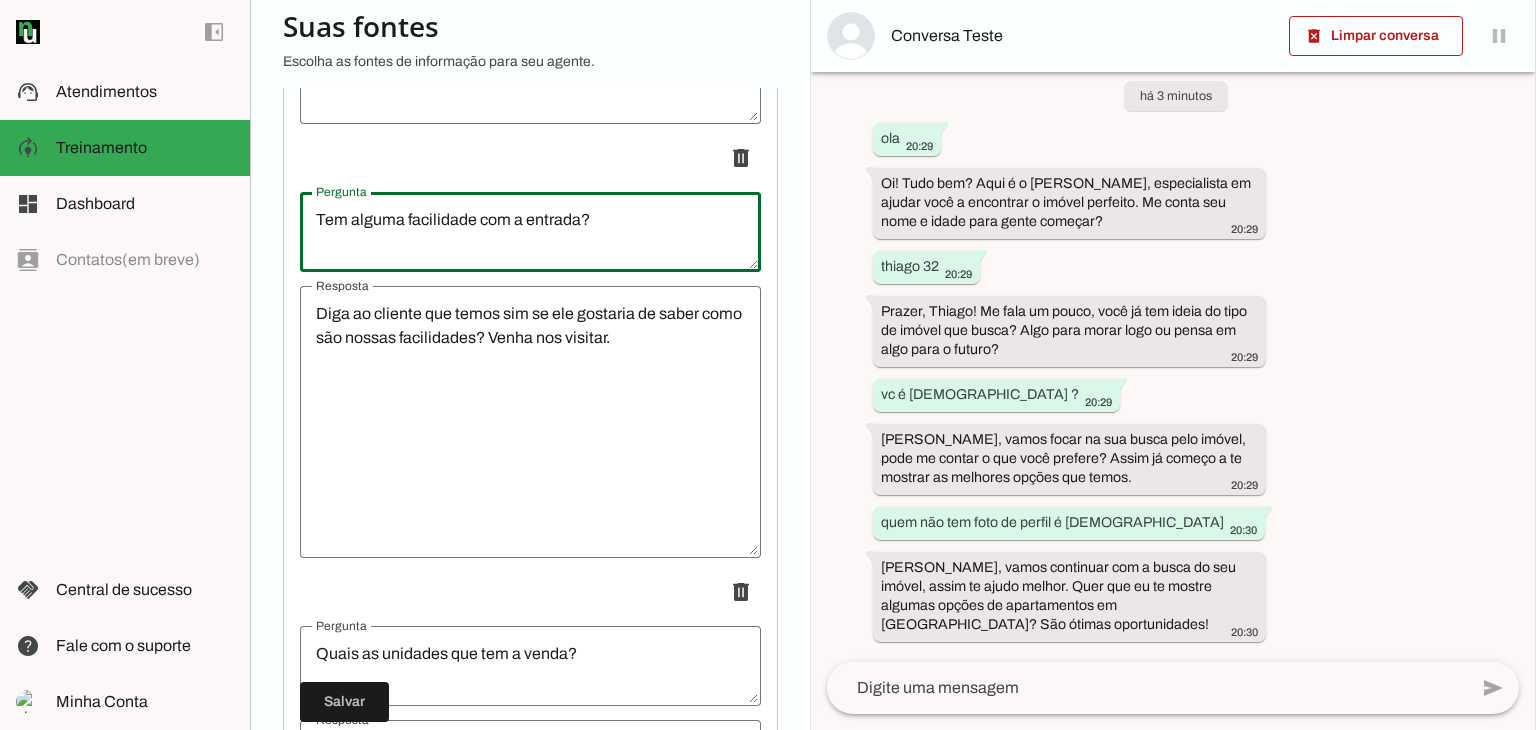 drag, startPoint x: 299, startPoint y: 226, endPoint x: 598, endPoint y: 229, distance: 299.01505 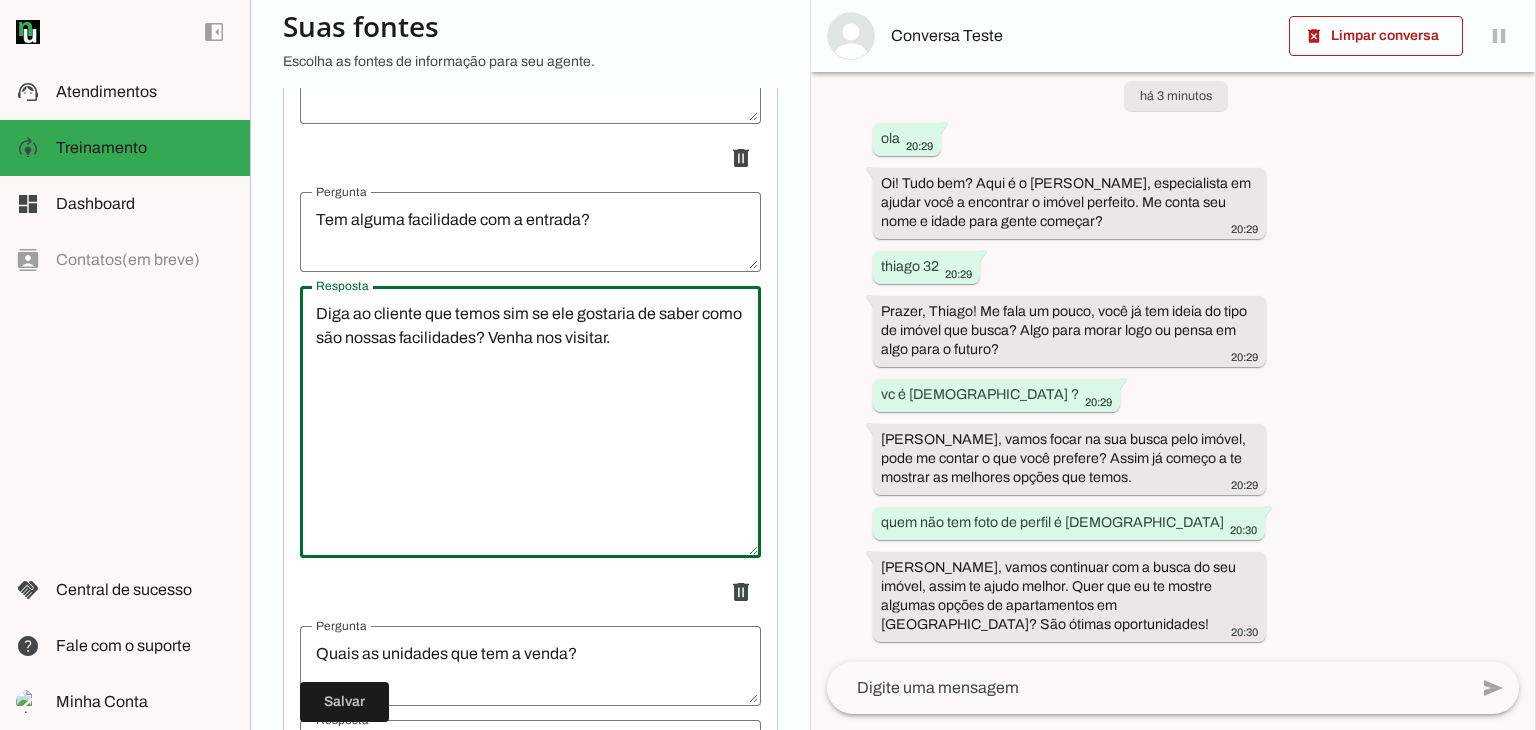 drag, startPoint x: 668, startPoint y: 357, endPoint x: 310, endPoint y: 326, distance: 359.33966 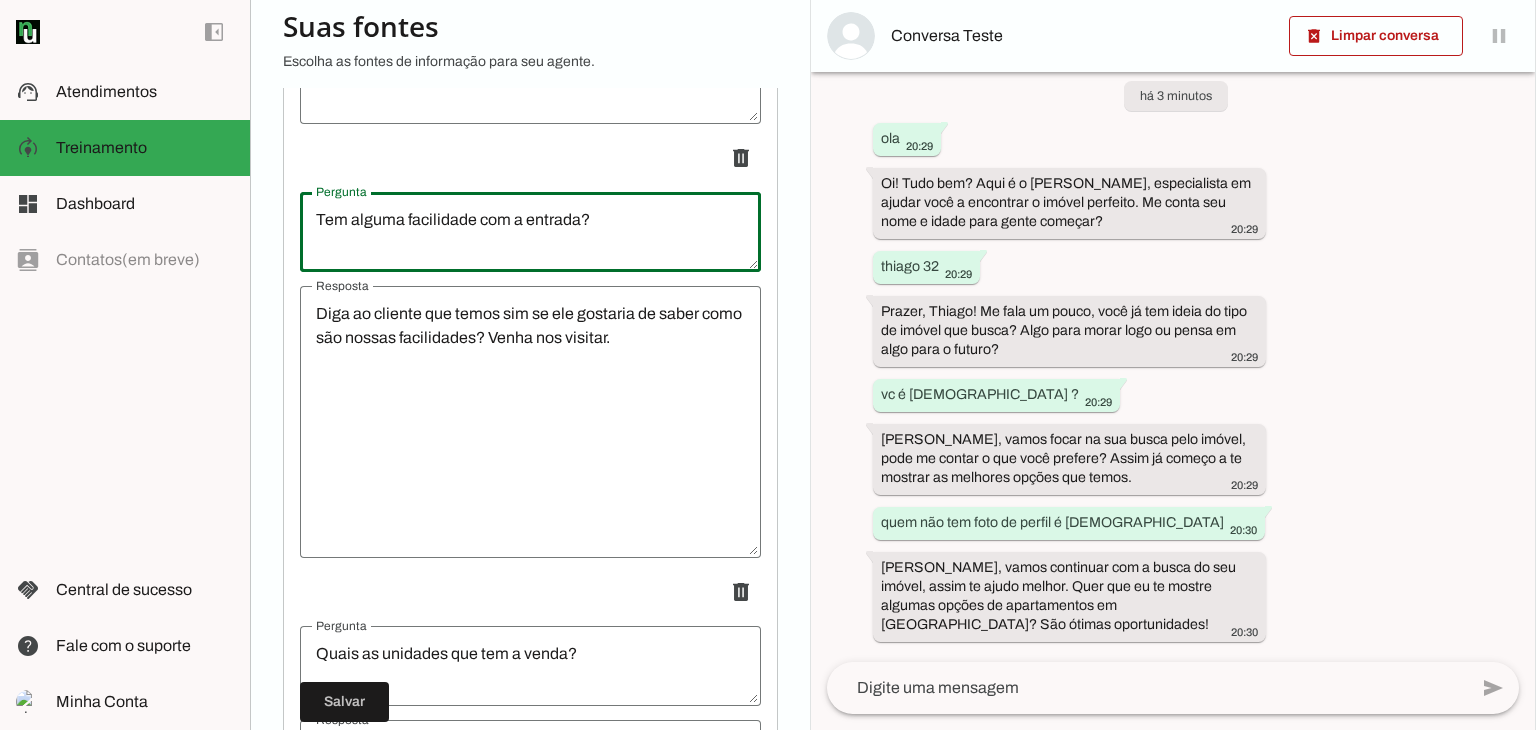 drag, startPoint x: 611, startPoint y: 237, endPoint x: 298, endPoint y: 247, distance: 313.1597 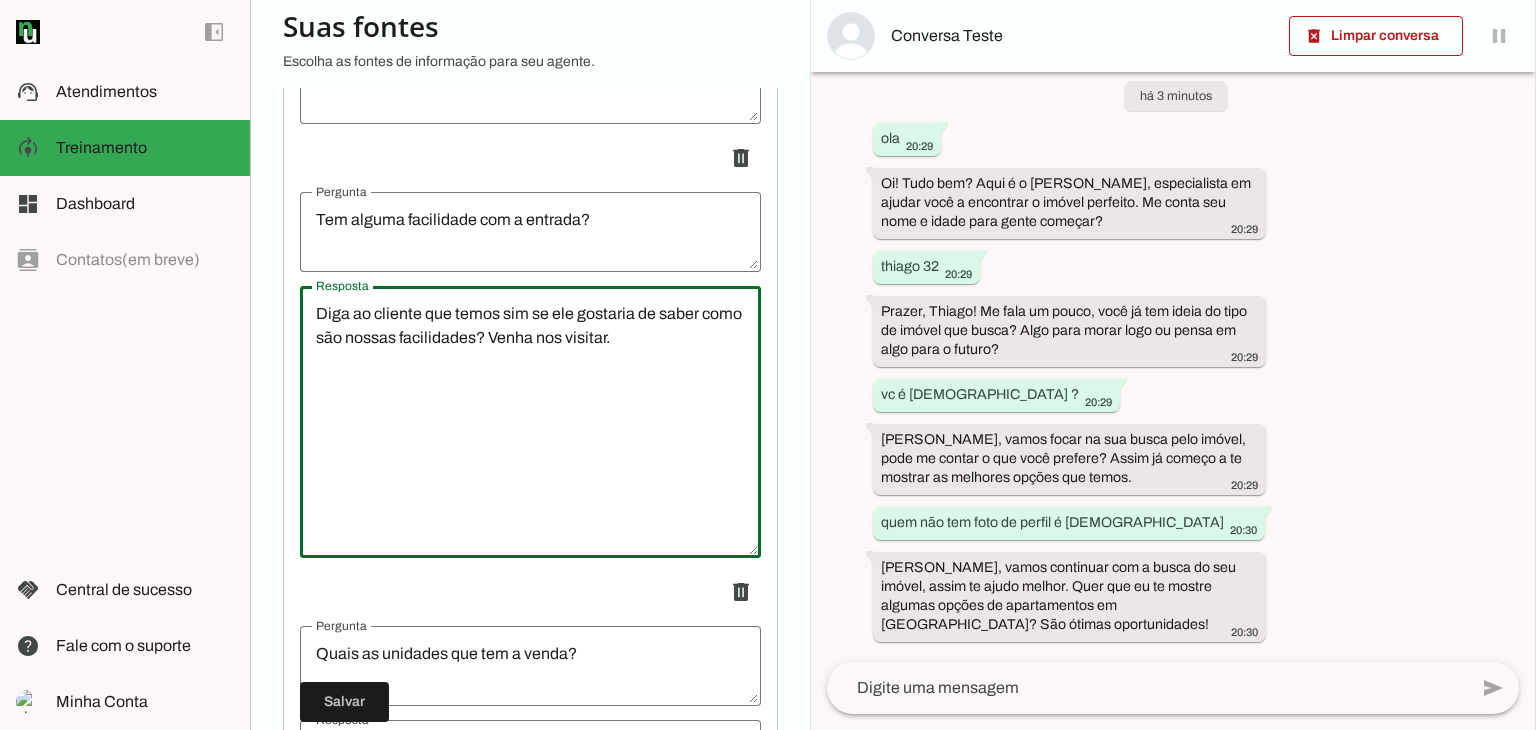 drag, startPoint x: 316, startPoint y: 321, endPoint x: 691, endPoint y: 378, distance: 379.30725 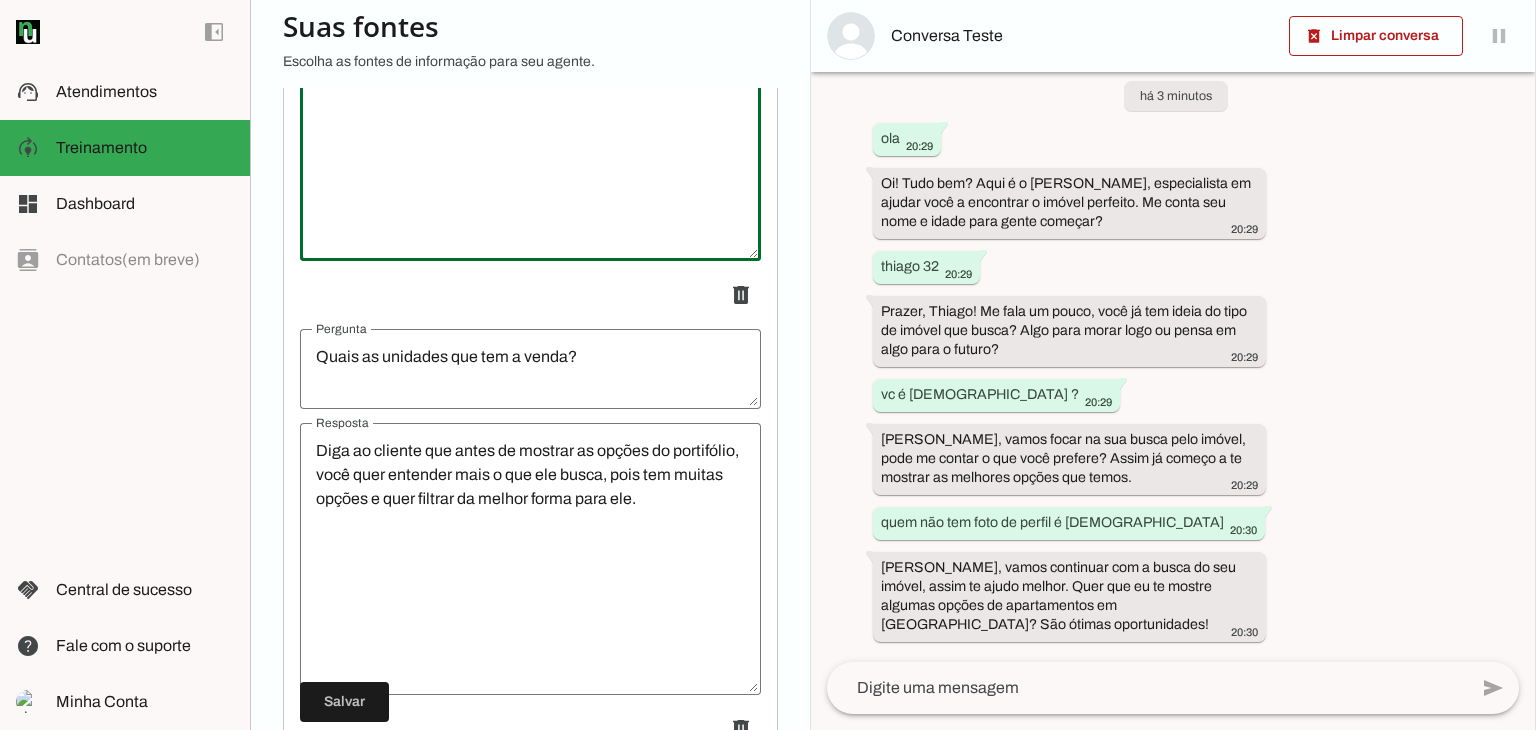 scroll, scrollTop: 1559, scrollLeft: 0, axis: vertical 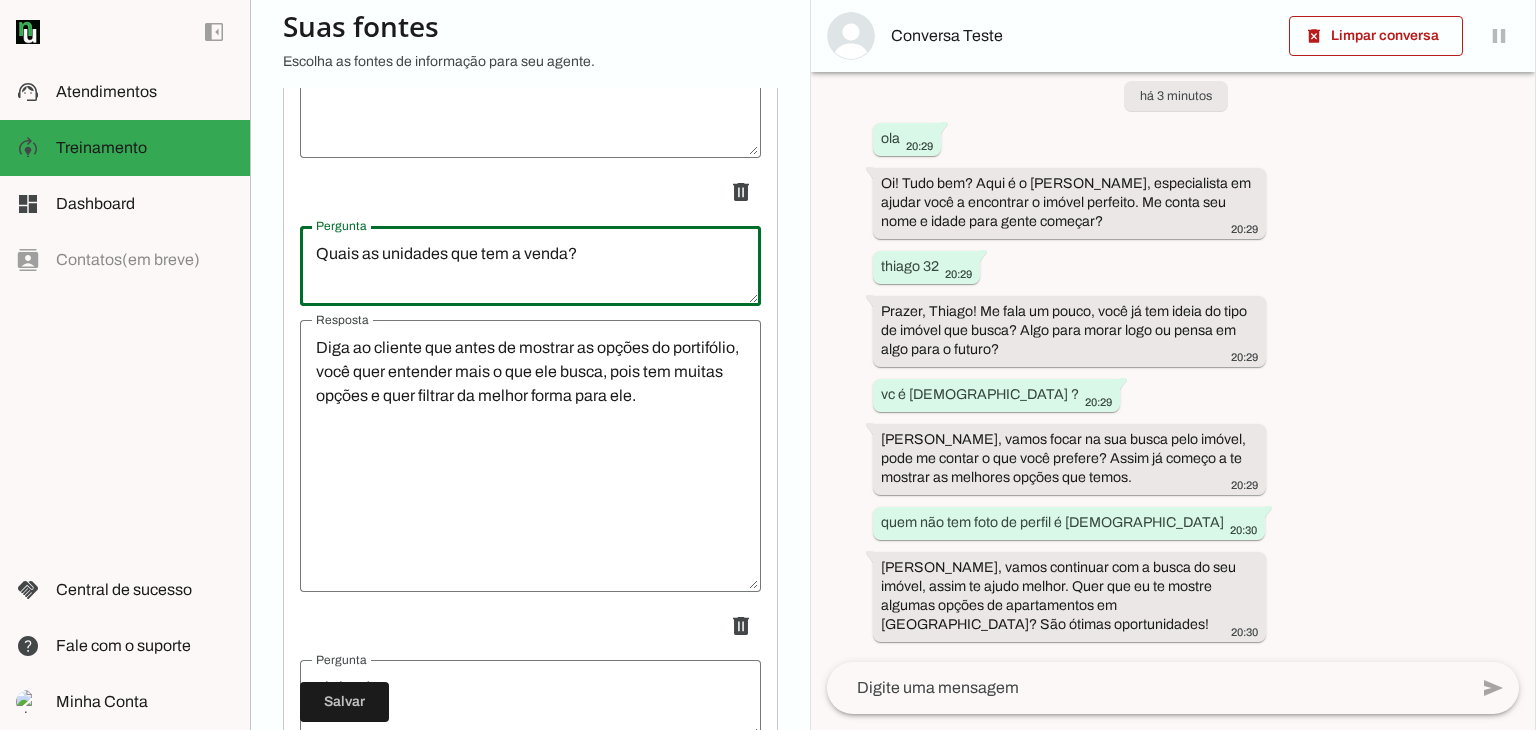drag, startPoint x: 309, startPoint y: 268, endPoint x: 620, endPoint y: 281, distance: 311.27158 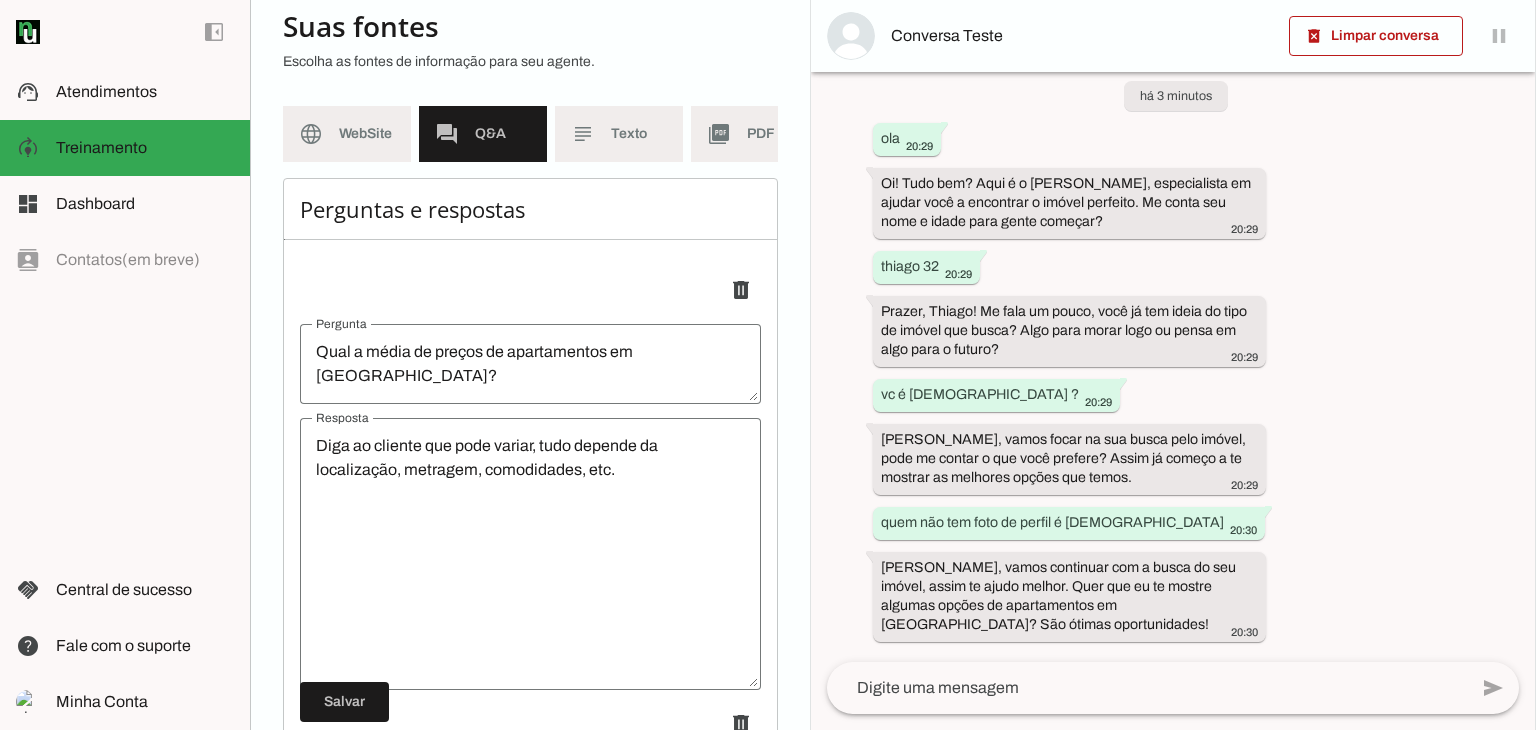scroll, scrollTop: 0, scrollLeft: 0, axis: both 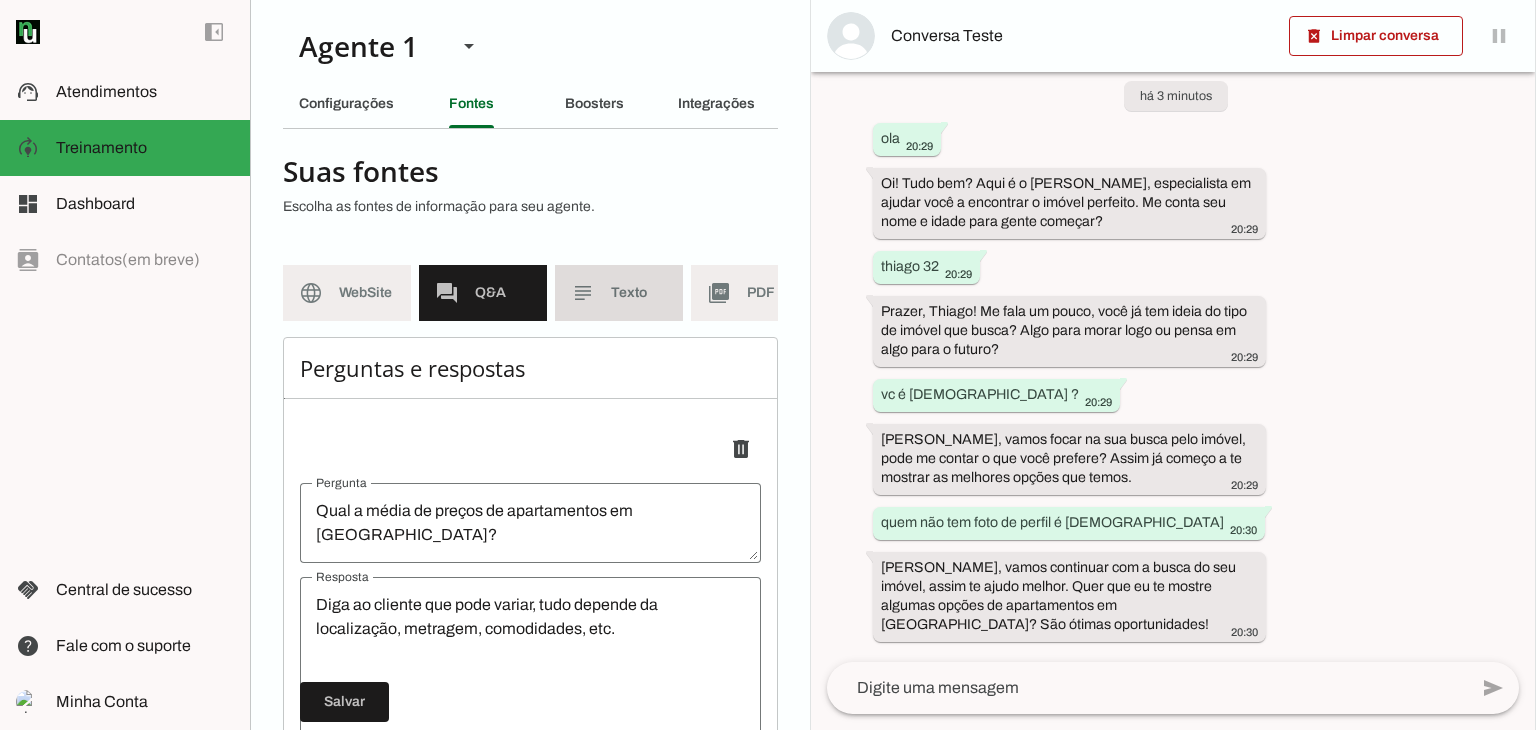 click on "subject
Texto" at bounding box center (619, 293) 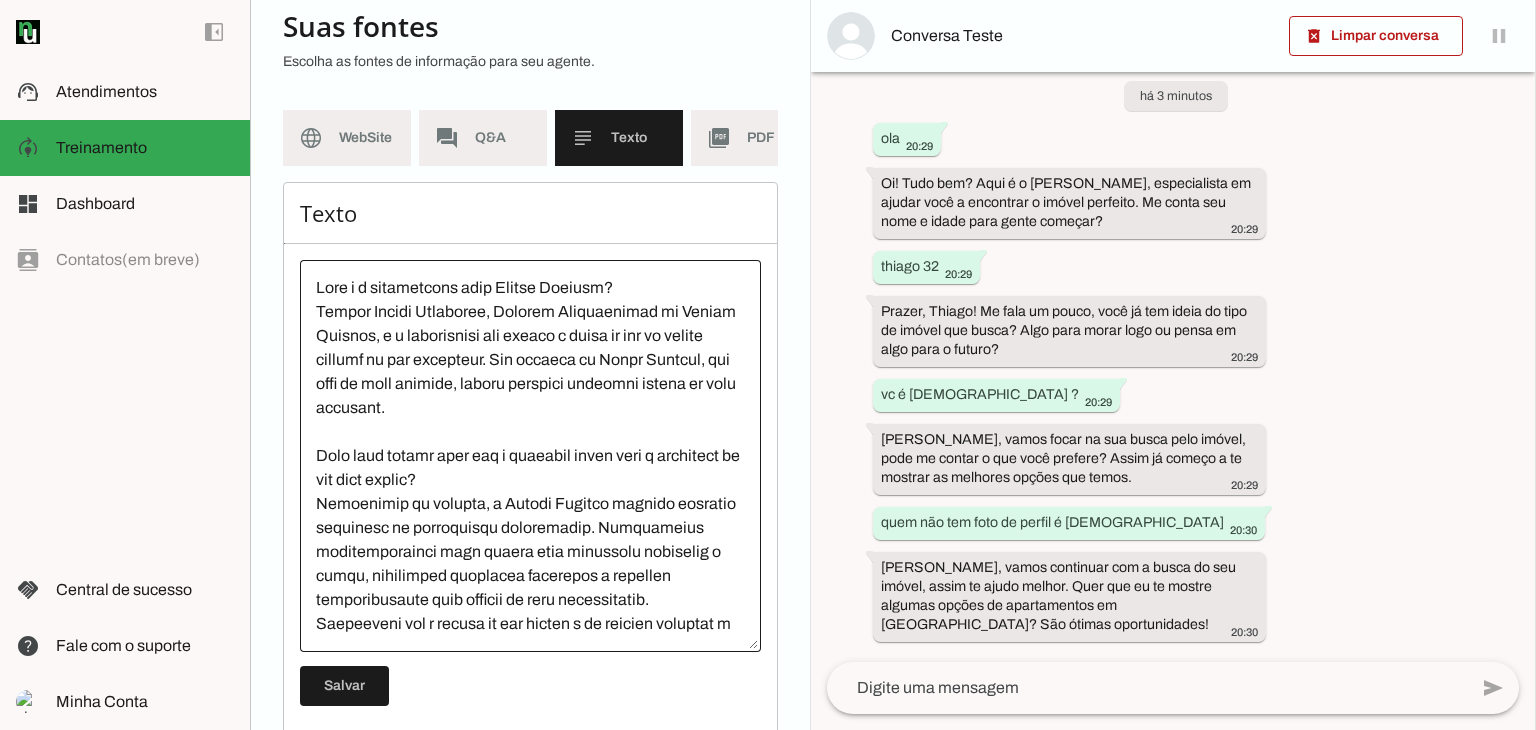 scroll, scrollTop: 203, scrollLeft: 0, axis: vertical 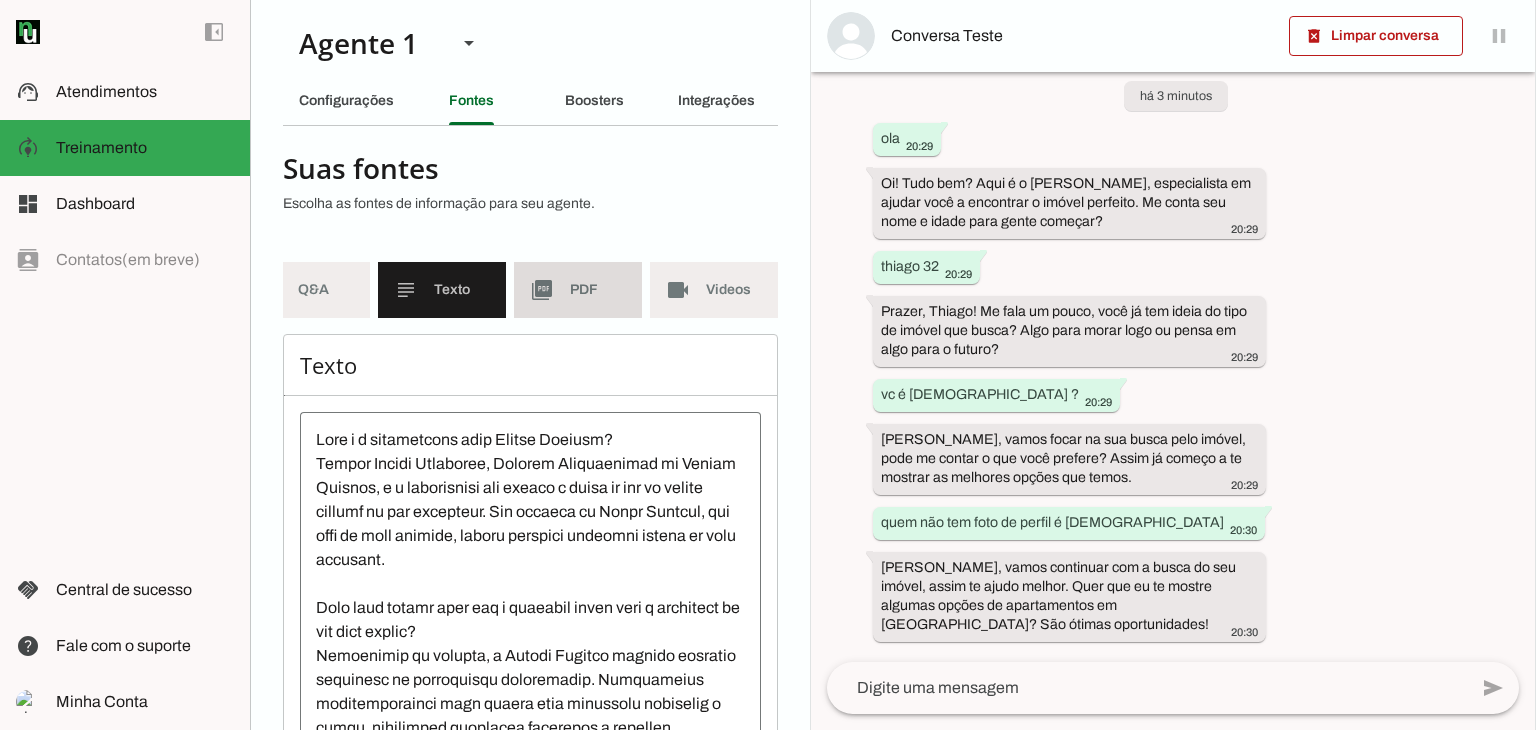 click on "PDF" 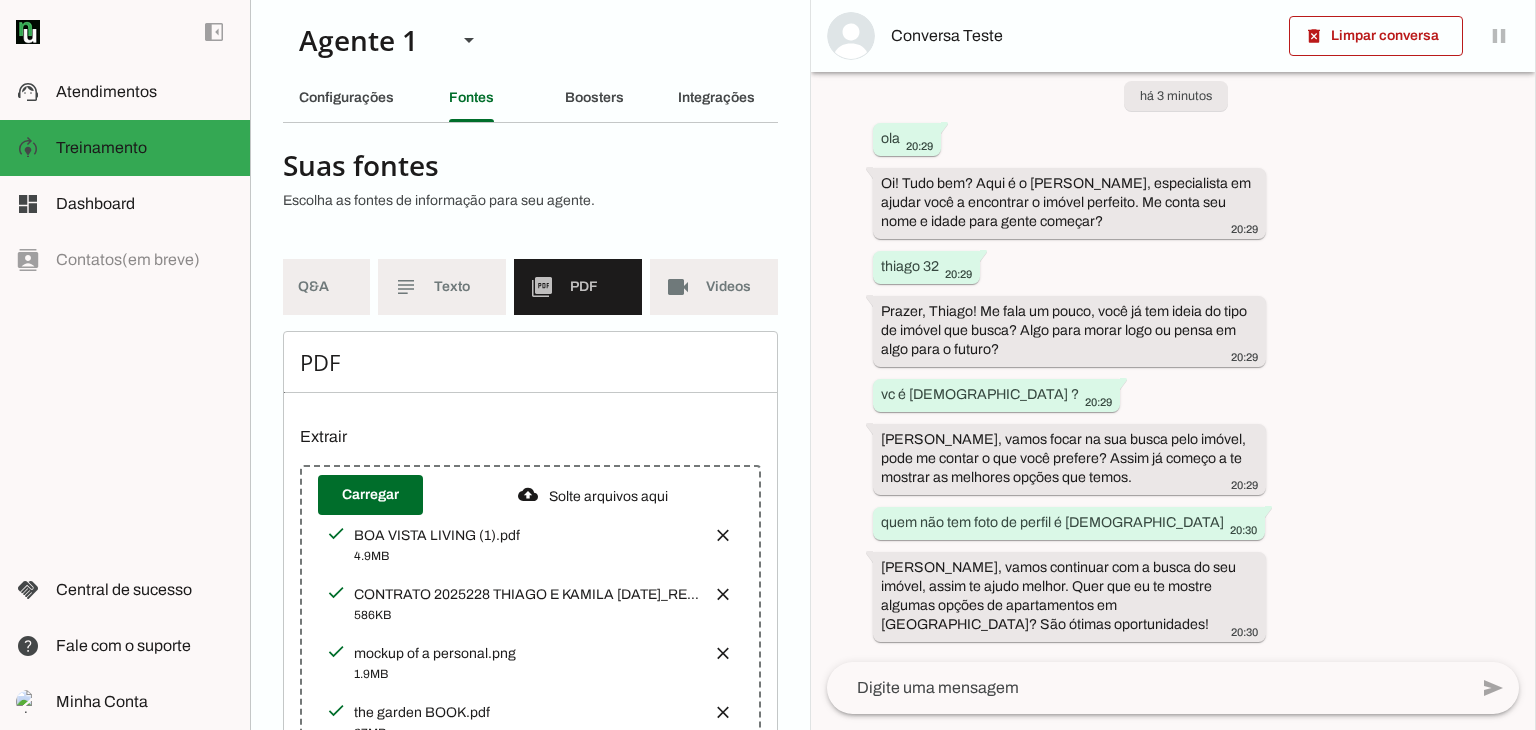 scroll, scrollTop: 0, scrollLeft: 0, axis: both 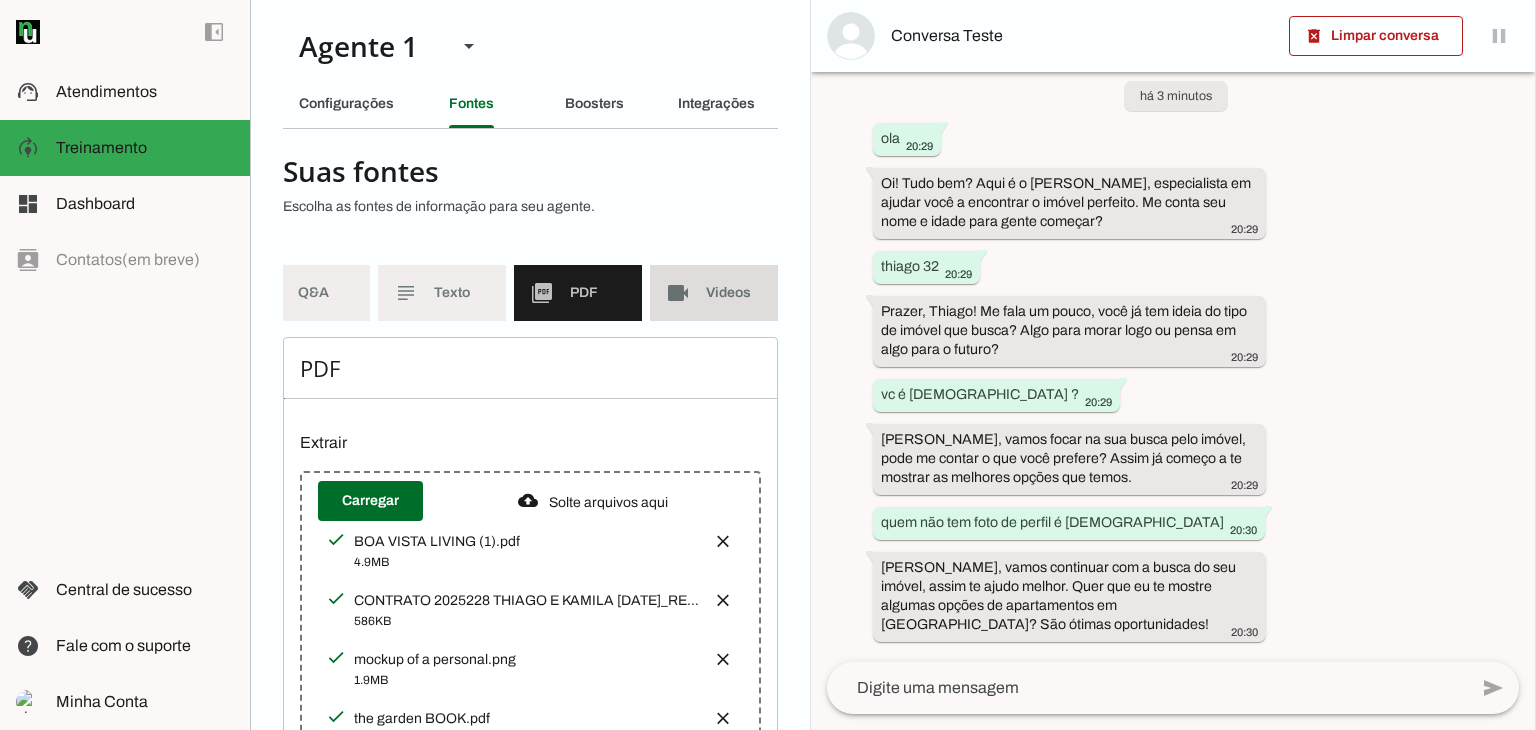click on "Videos" 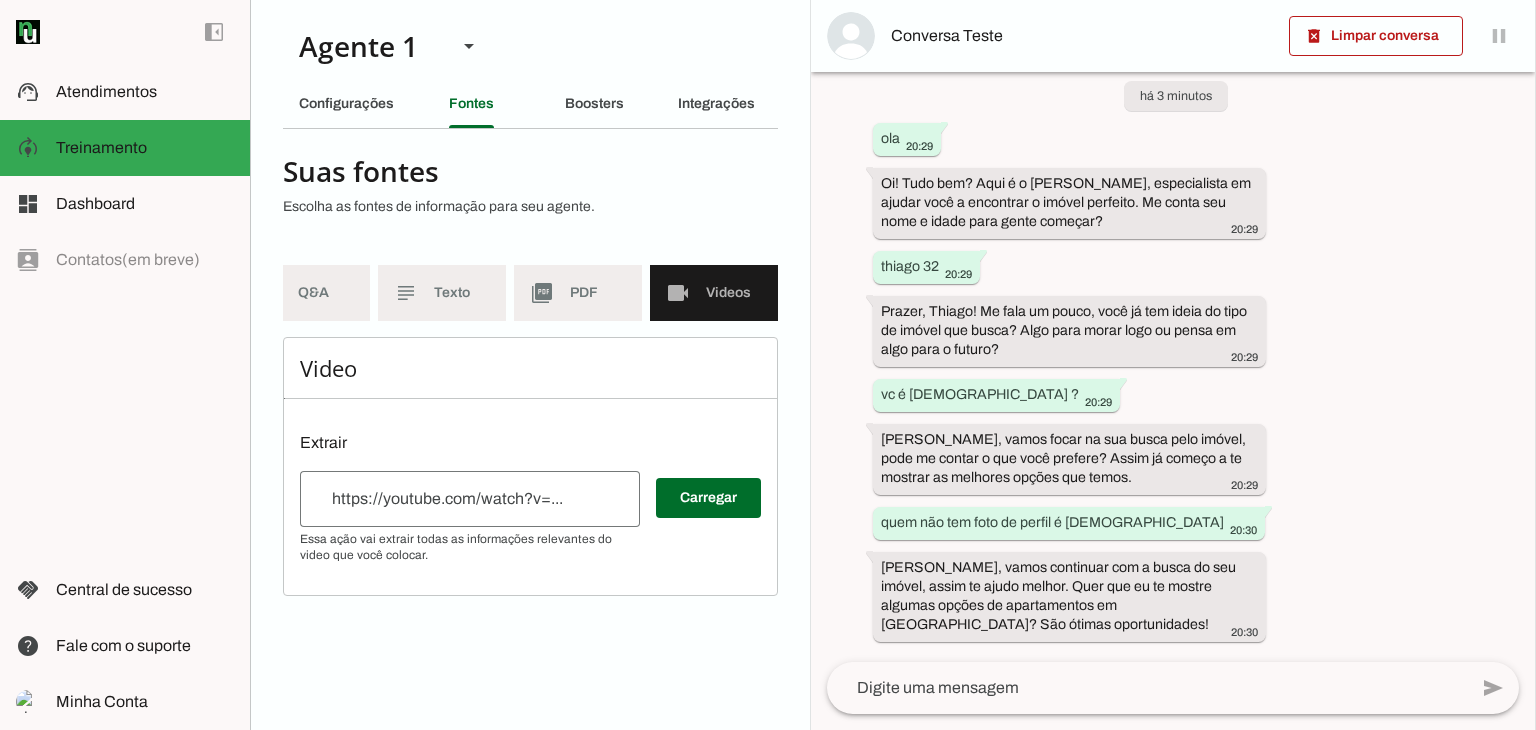 scroll, scrollTop: 0, scrollLeft: 171, axis: horizontal 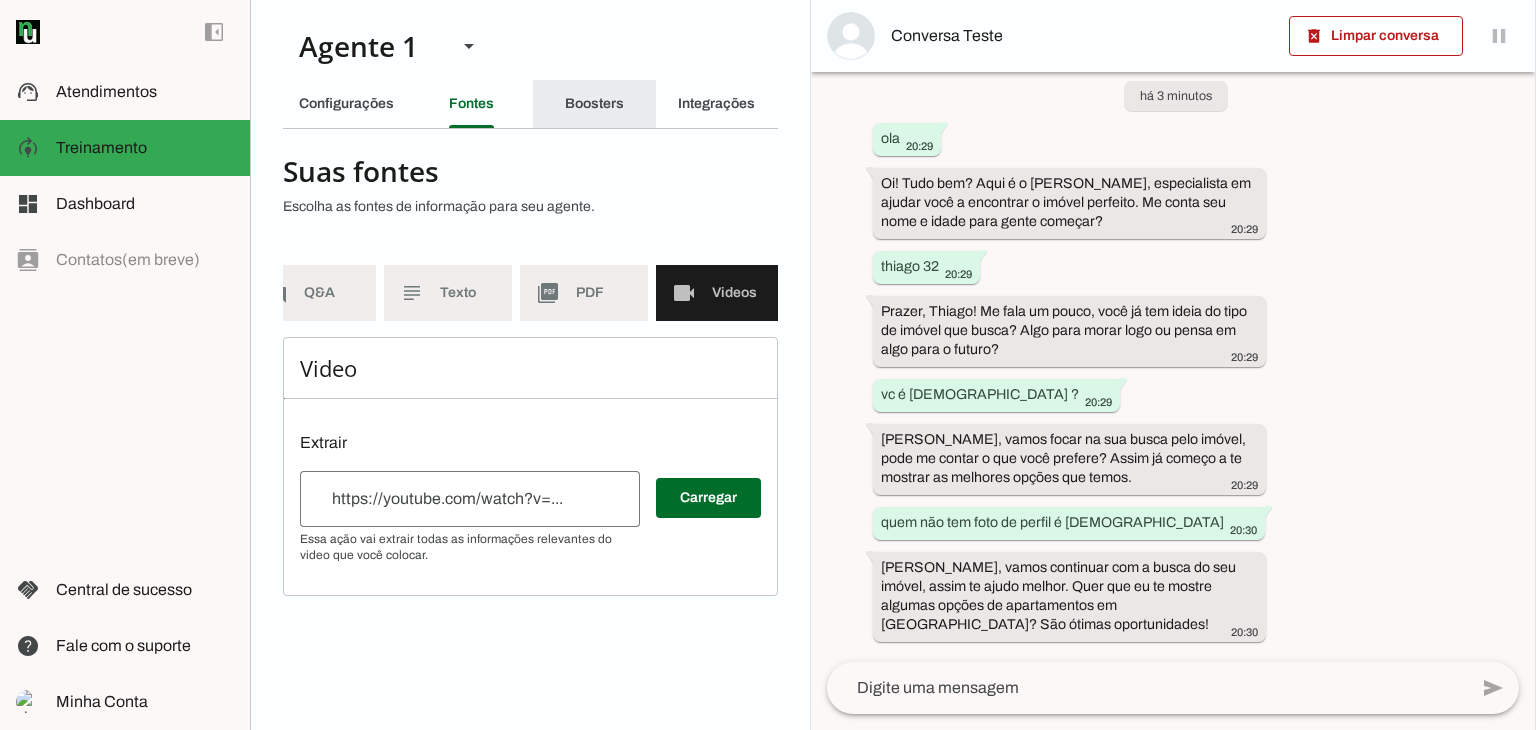 click on "Boosters" 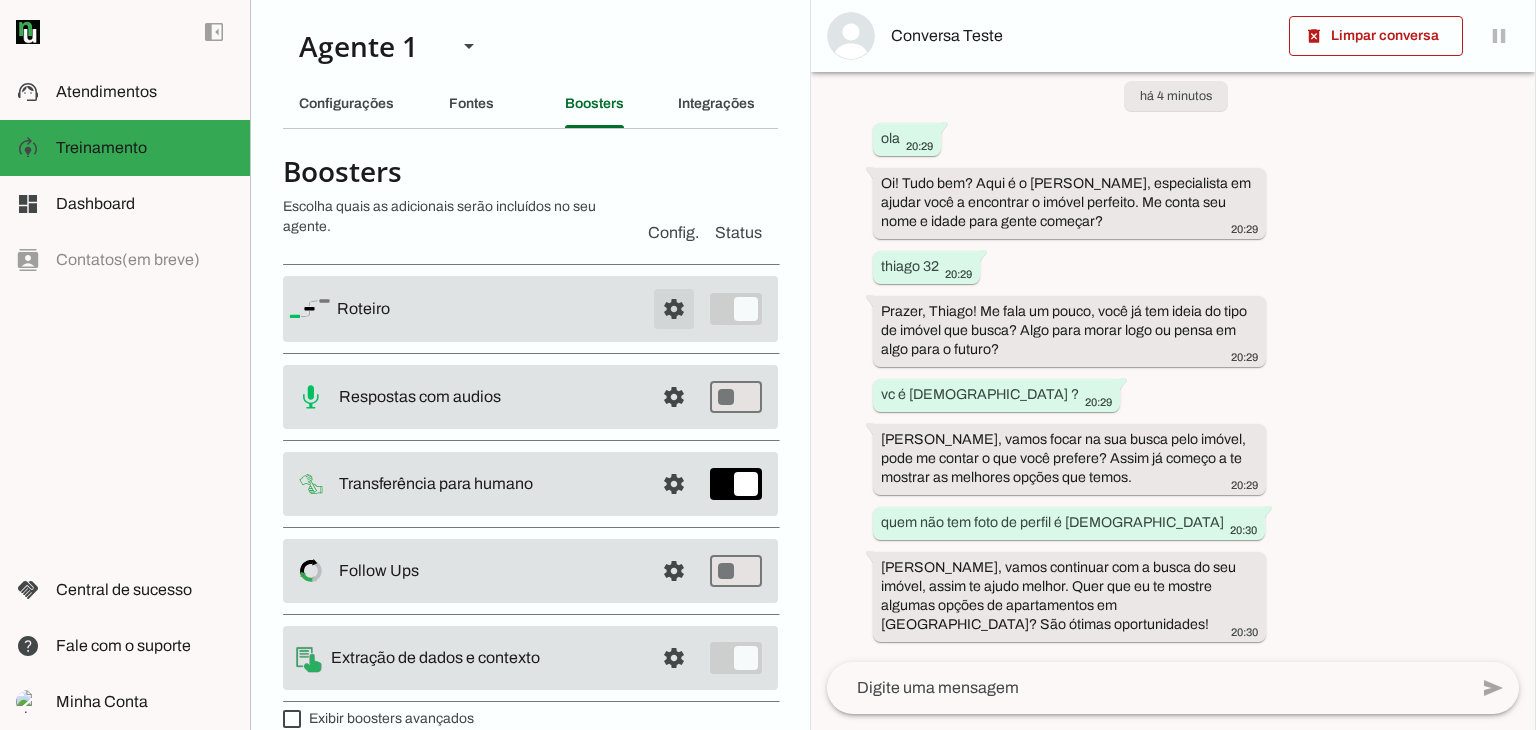click at bounding box center [674, 309] 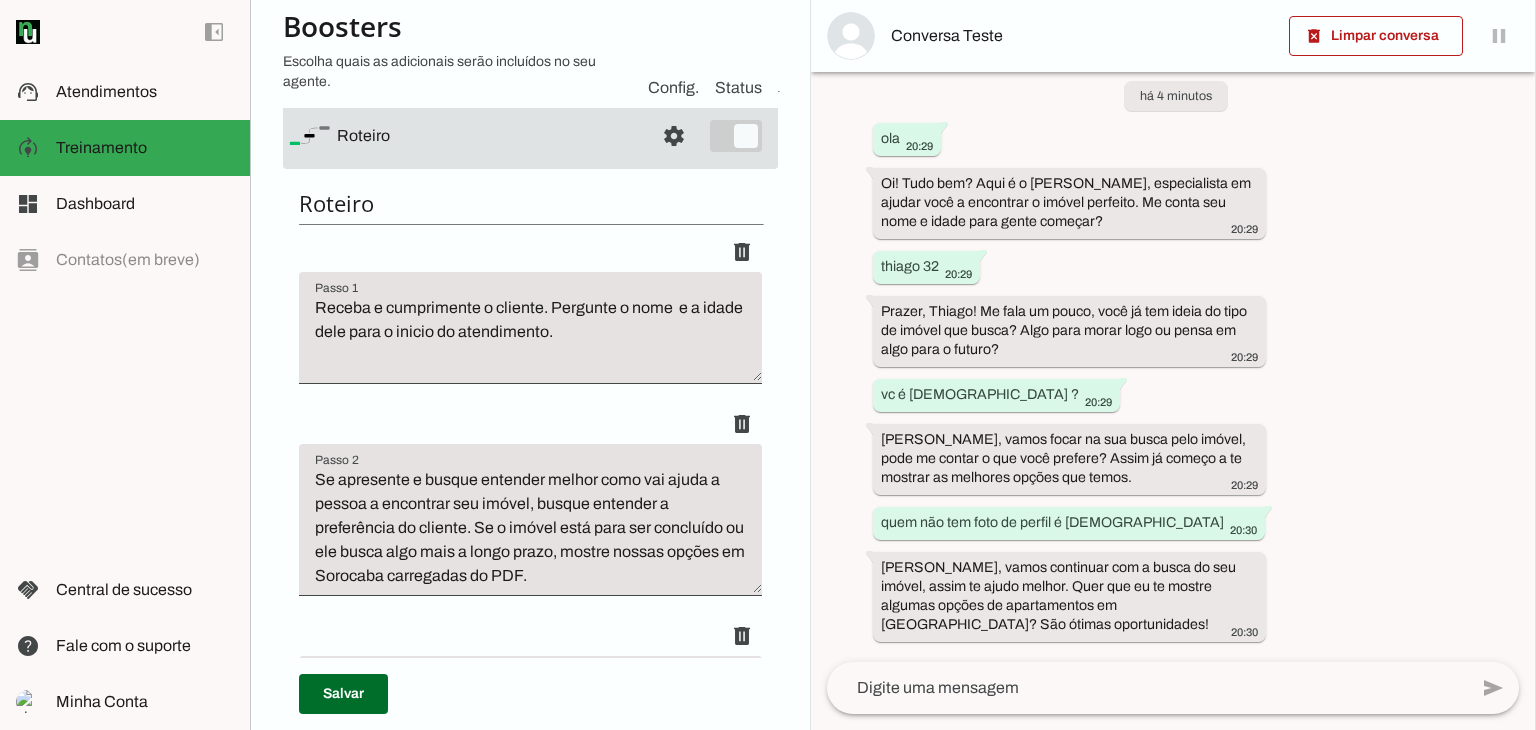 scroll, scrollTop: 200, scrollLeft: 0, axis: vertical 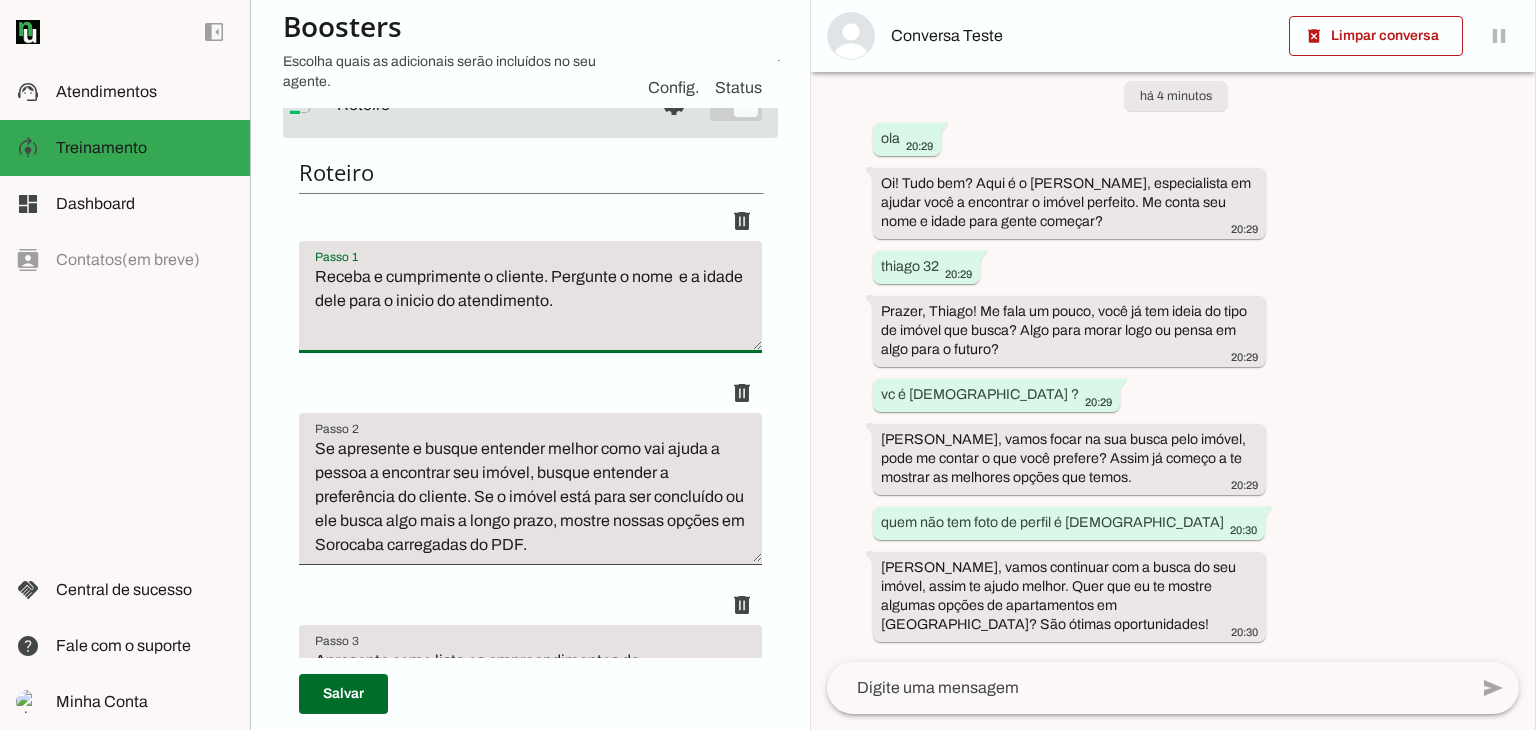 drag, startPoint x: 306, startPoint y: 273, endPoint x: 635, endPoint y: 309, distance: 330.96375 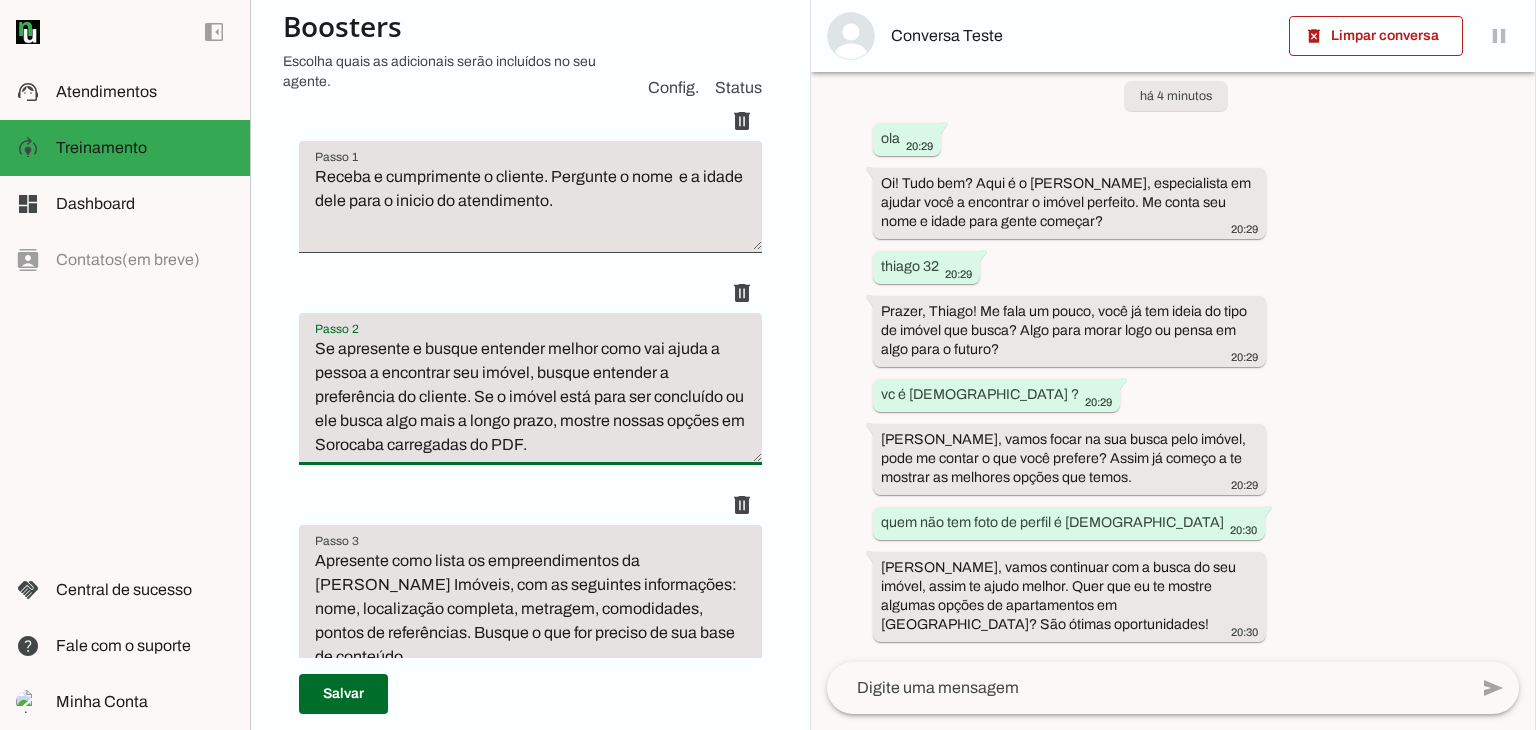 drag, startPoint x: 340, startPoint y: 351, endPoint x: 470, endPoint y: 389, distance: 135.44002 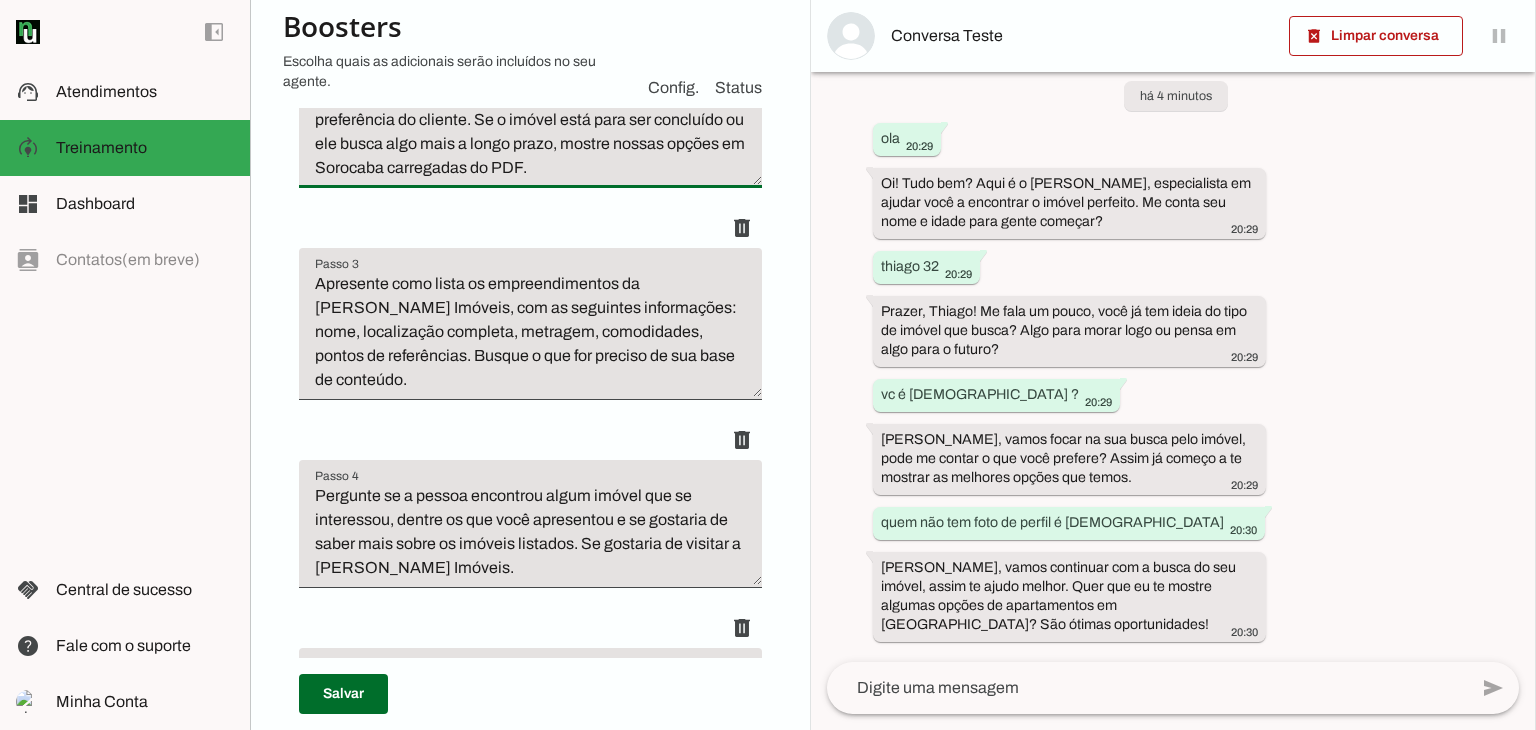 scroll, scrollTop: 600, scrollLeft: 0, axis: vertical 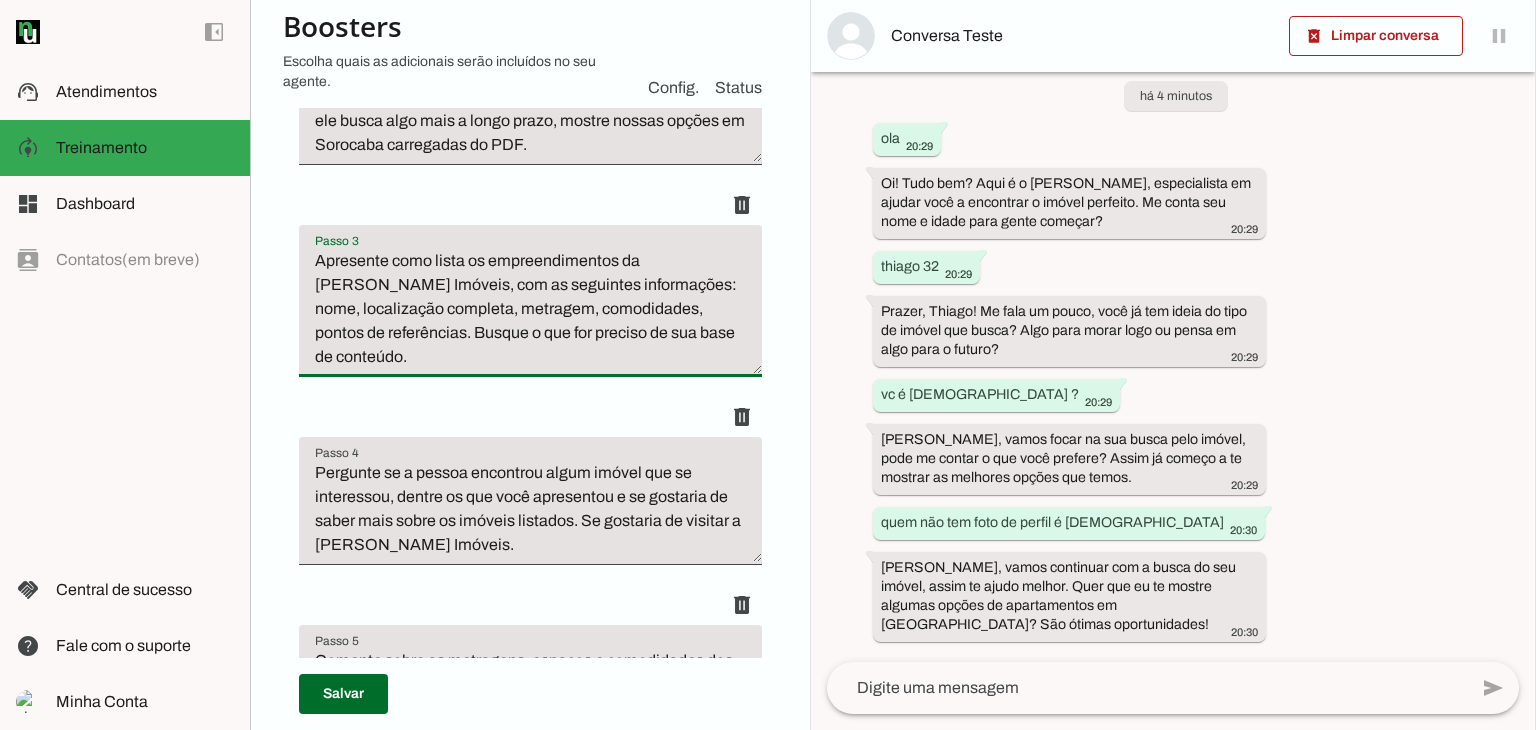 drag, startPoint x: 313, startPoint y: 280, endPoint x: 702, endPoint y: 355, distance: 396.1641 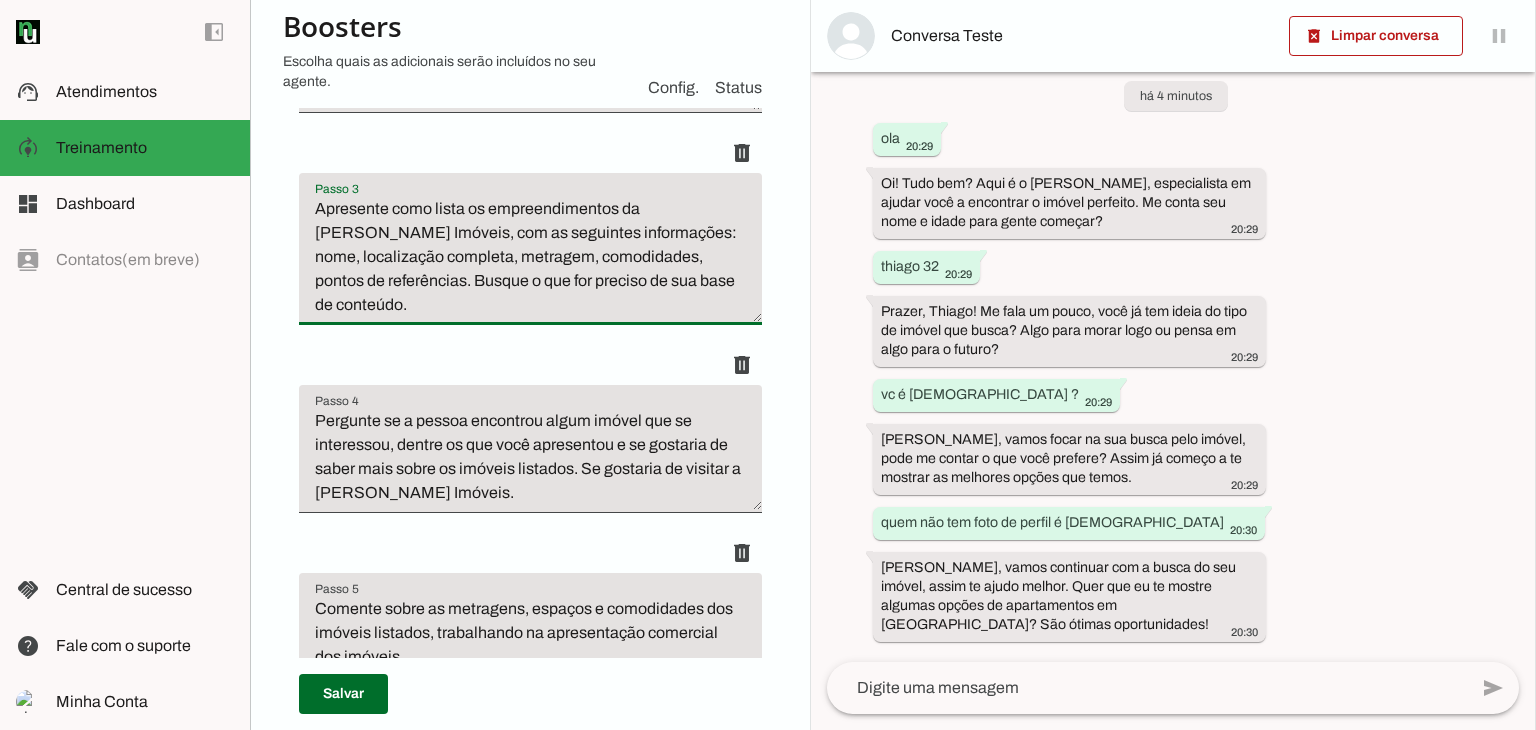 scroll, scrollTop: 700, scrollLeft: 0, axis: vertical 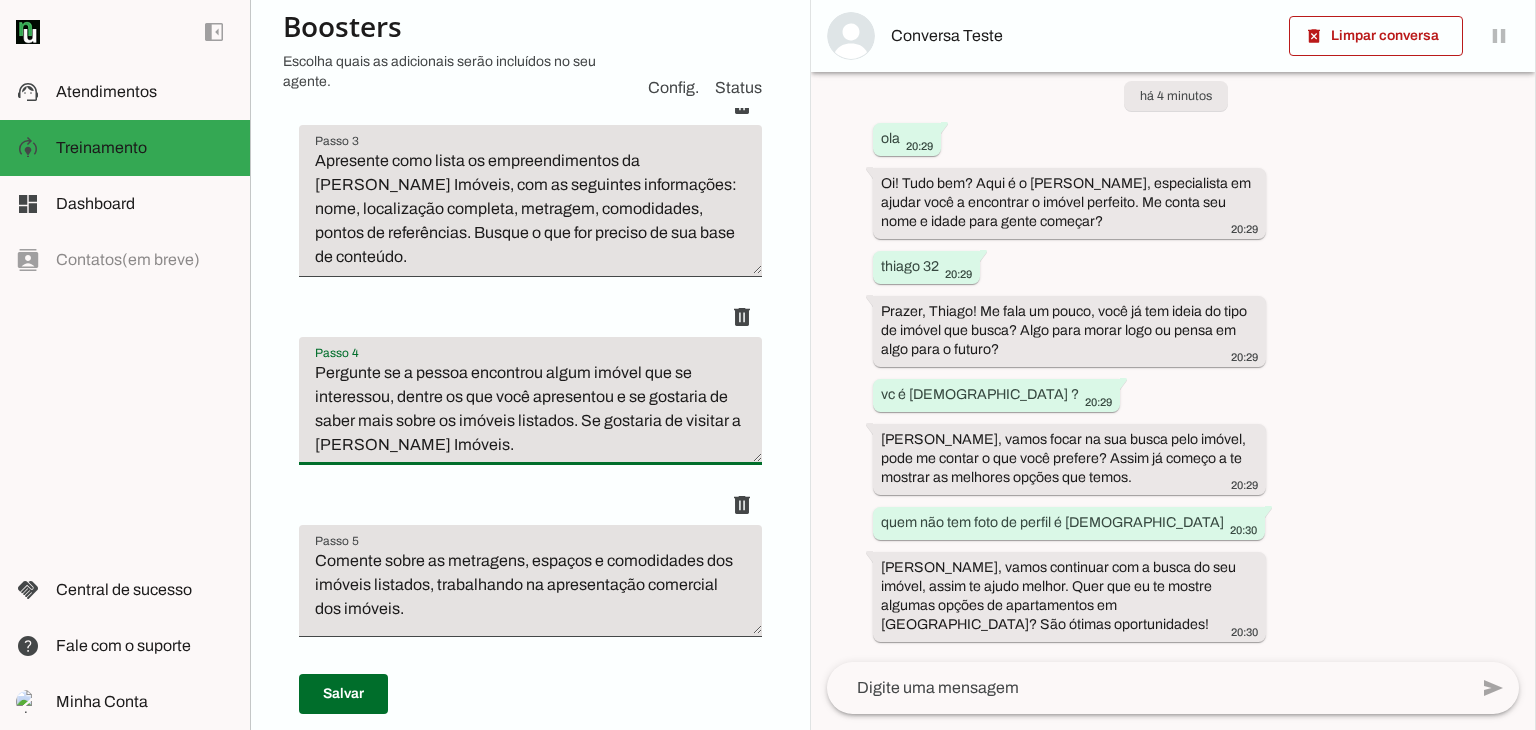 drag, startPoint x: 314, startPoint y: 370, endPoint x: 588, endPoint y: 454, distance: 286.58682 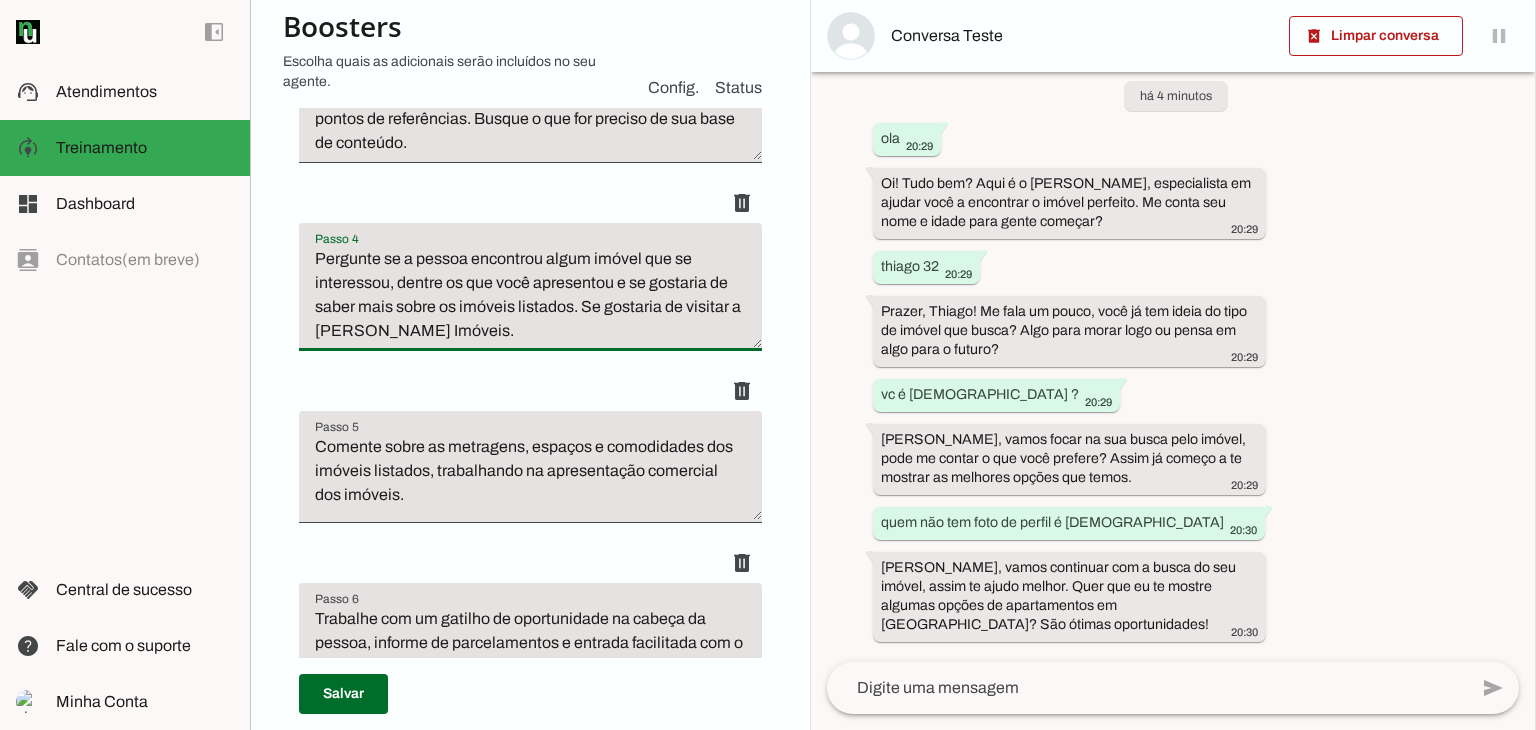 scroll, scrollTop: 900, scrollLeft: 0, axis: vertical 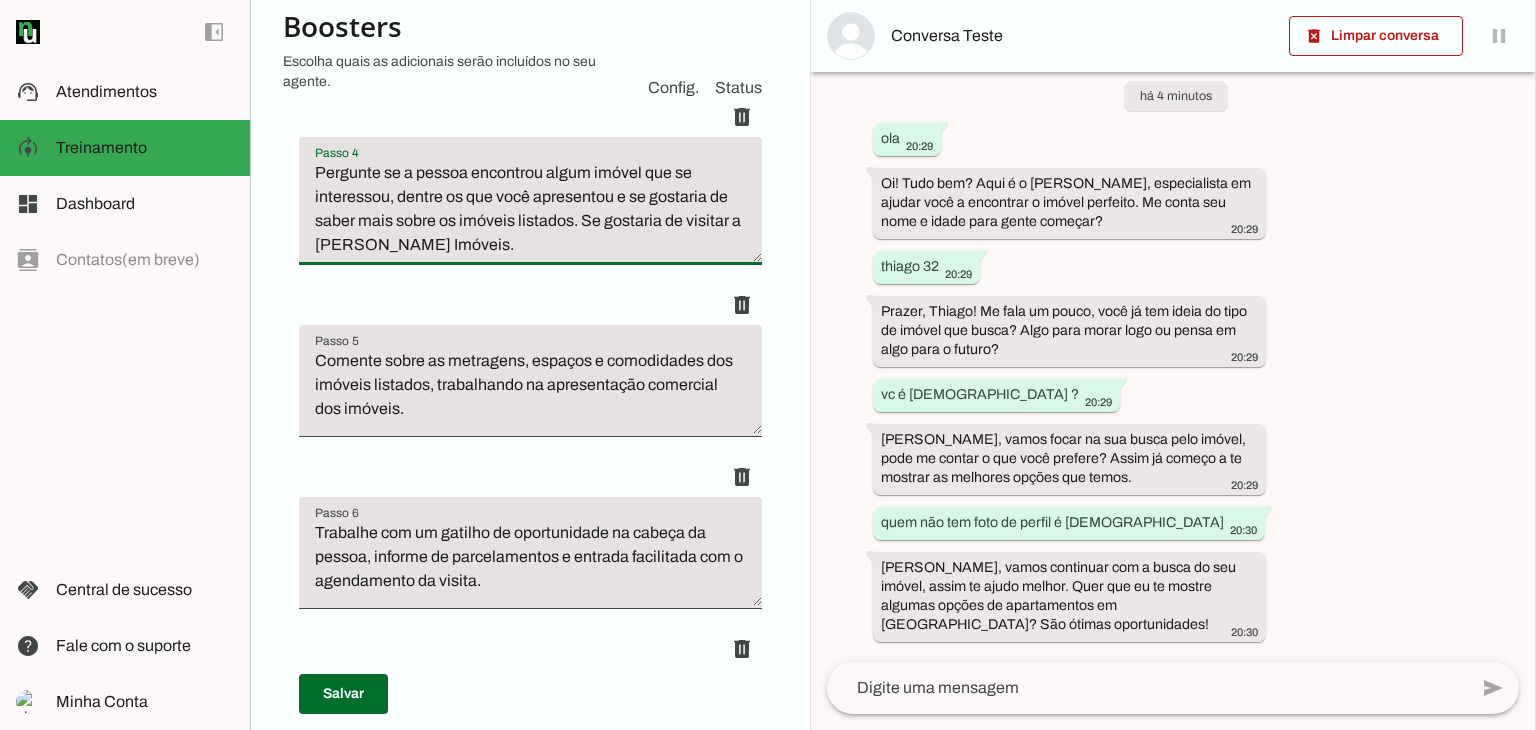 click on "Pergunte se a pessoa encontrou algum imóvel que se interessou, dentre os que você apresentou e se gostaria de saber mais sobre os imóveis listados. Se gostaria de visitar a [PERSON_NAME] Imóveis." at bounding box center [530, 209] 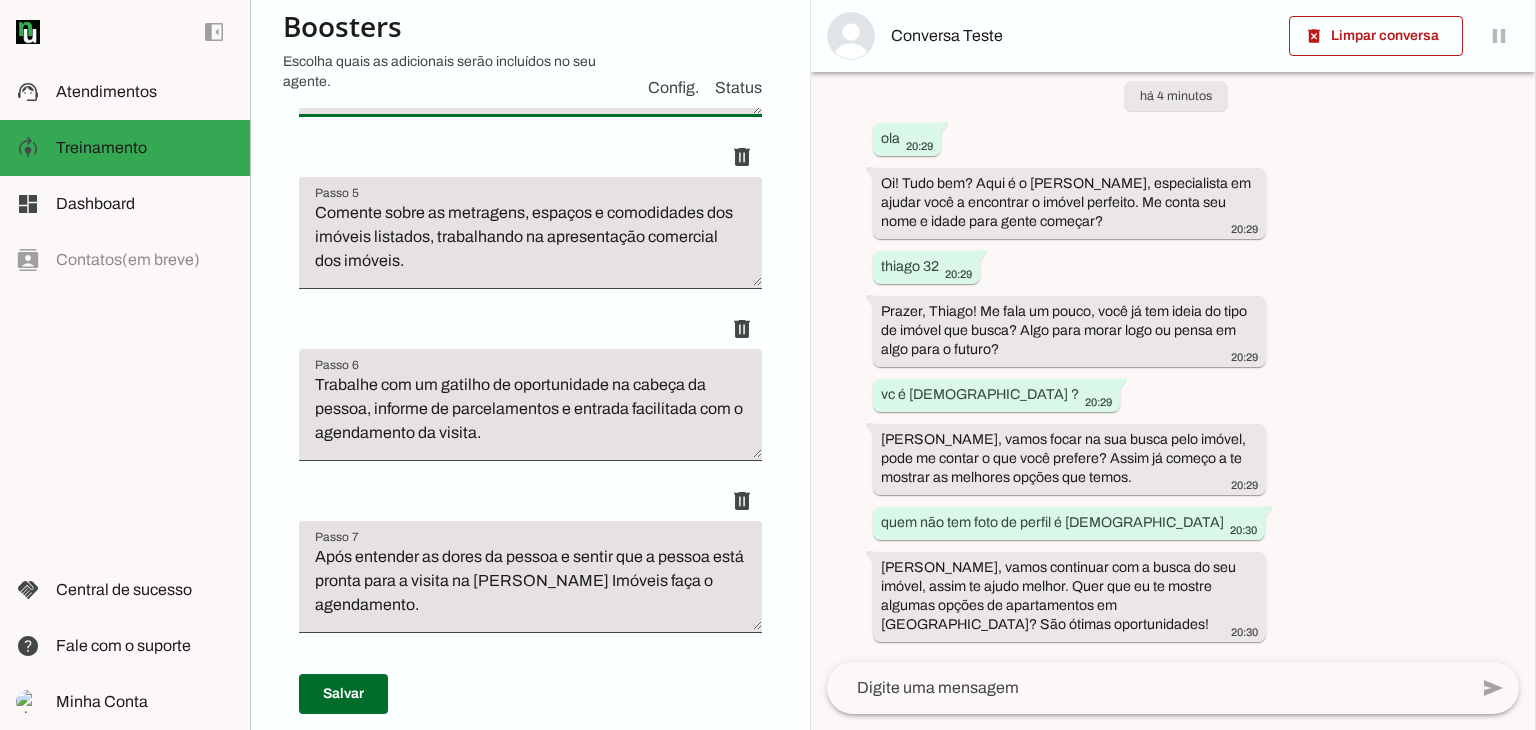 scroll, scrollTop: 1100, scrollLeft: 0, axis: vertical 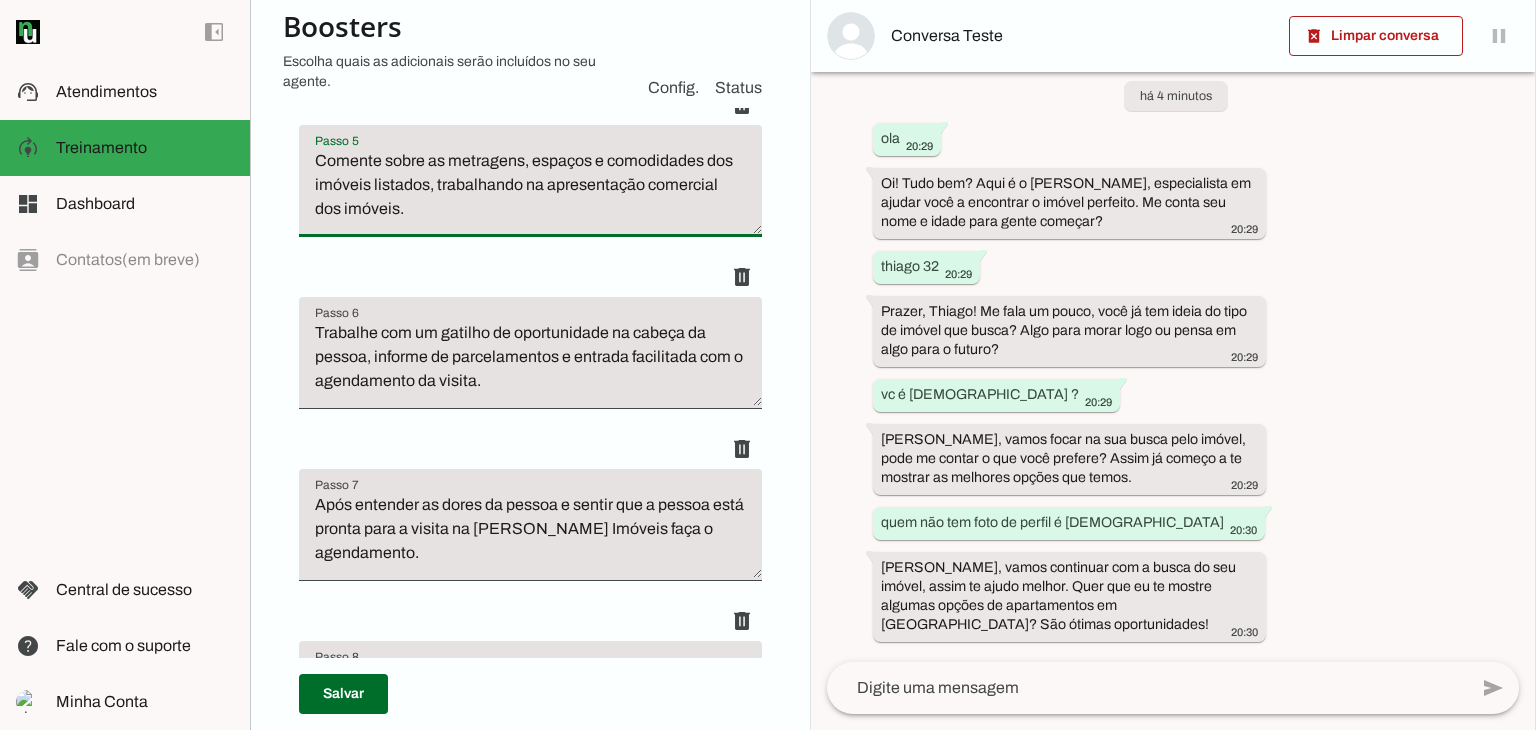 drag, startPoint x: 307, startPoint y: 159, endPoint x: 446, endPoint y: 227, distance: 154.74171 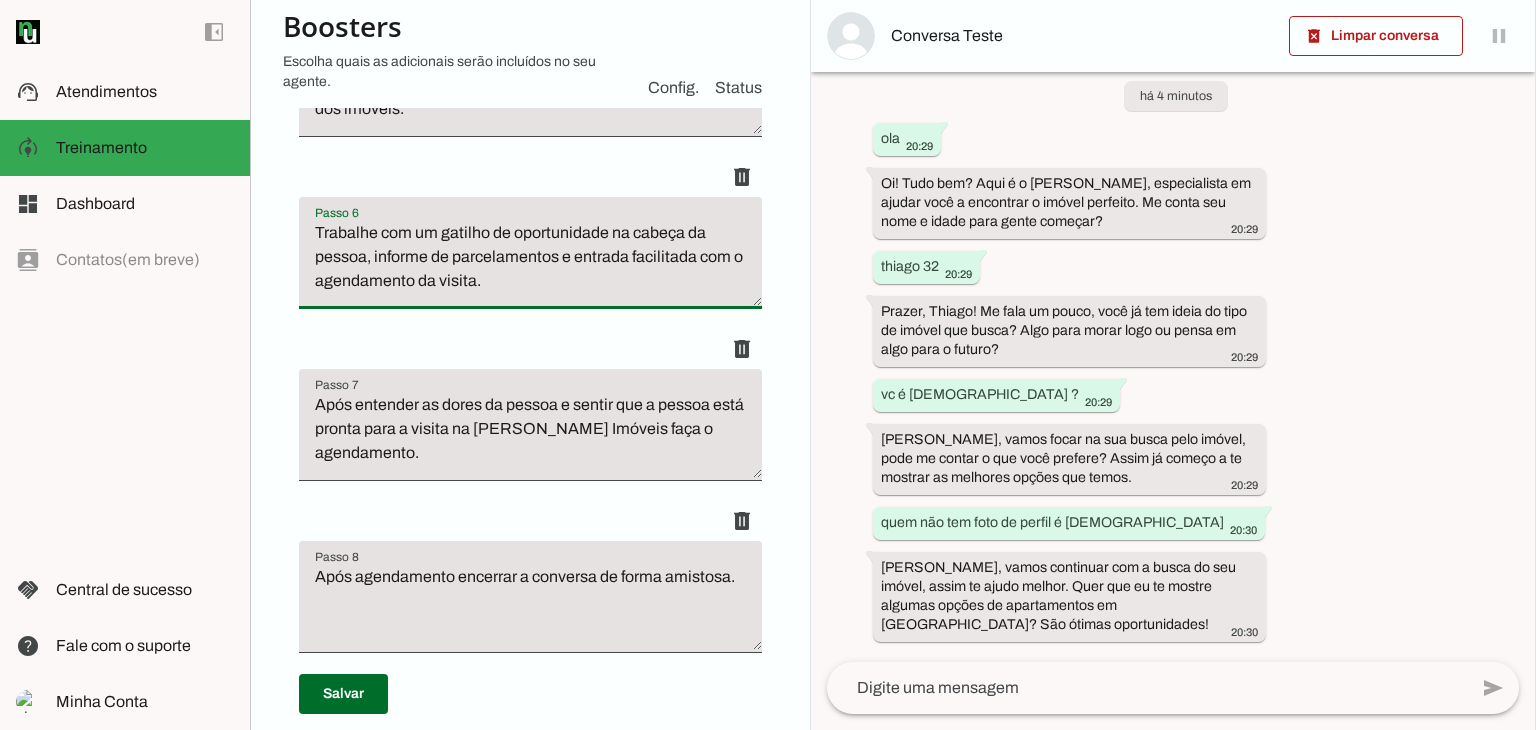 drag, startPoint x: 315, startPoint y: 228, endPoint x: 681, endPoint y: 269, distance: 368.28928 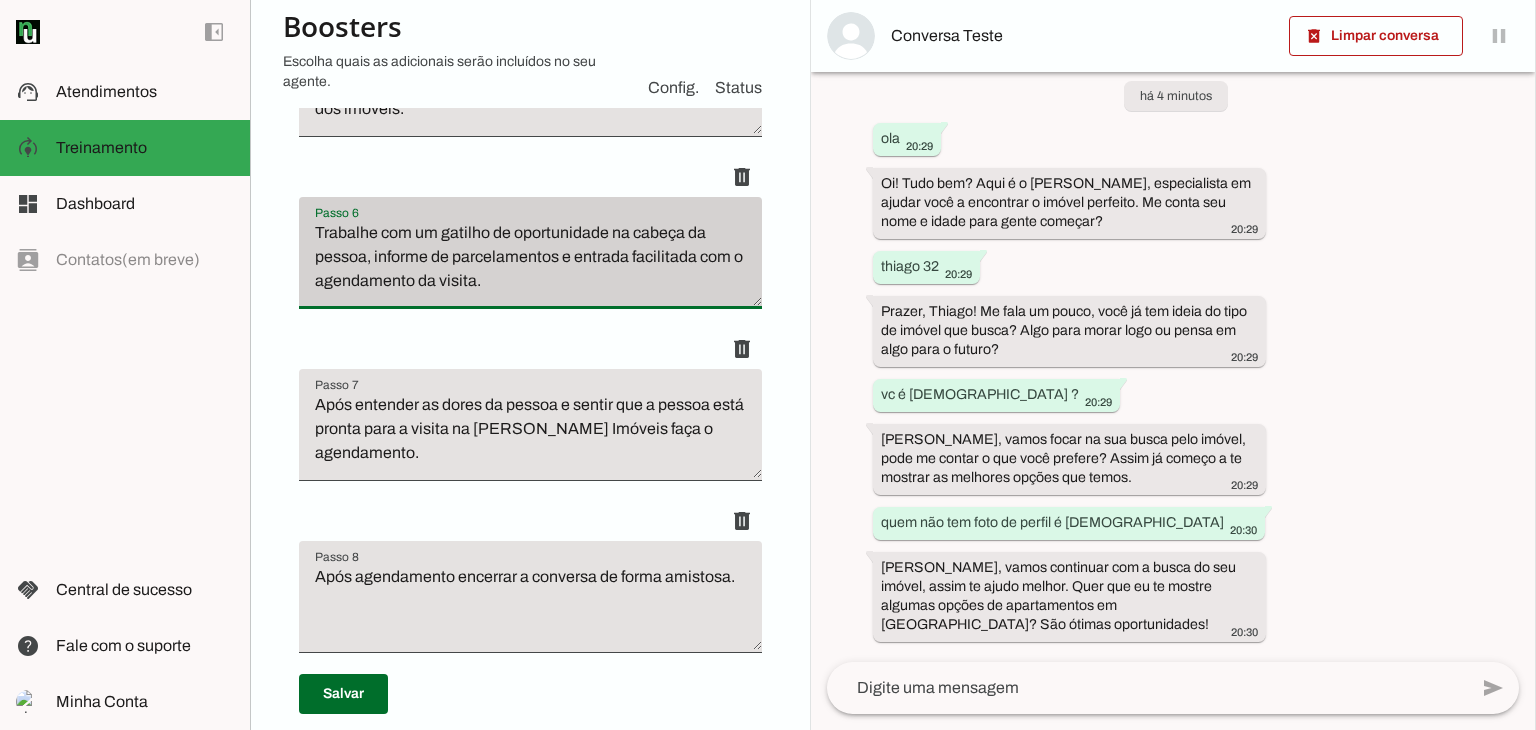 click on "Trabalhe com um gatilho de oportunidade na cabeça da pessoa, informe de parcelamentos e entrada facilitada com o agendamento da visita." at bounding box center [530, 253] 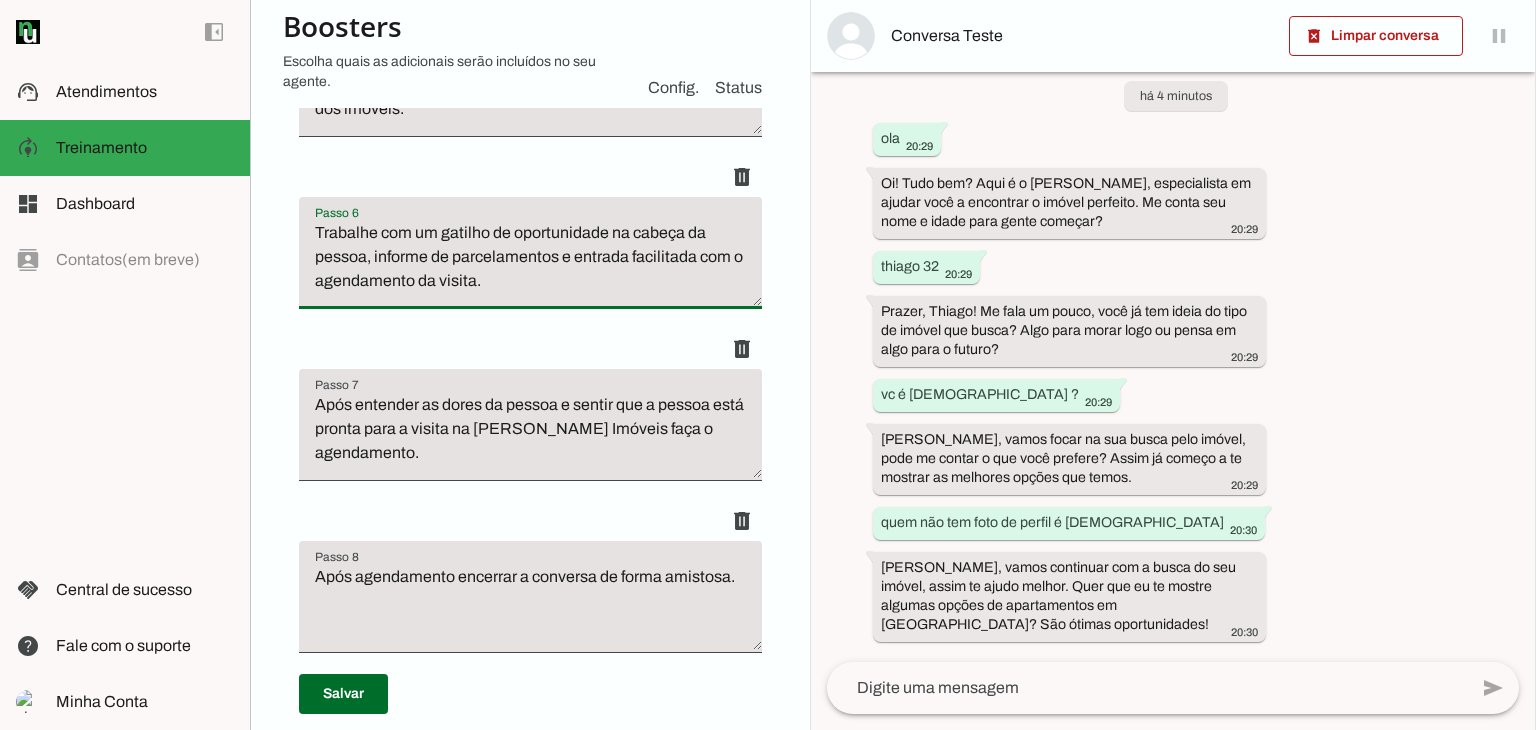 drag, startPoint x: 545, startPoint y: 297, endPoint x: 313, endPoint y: 224, distance: 243.2139 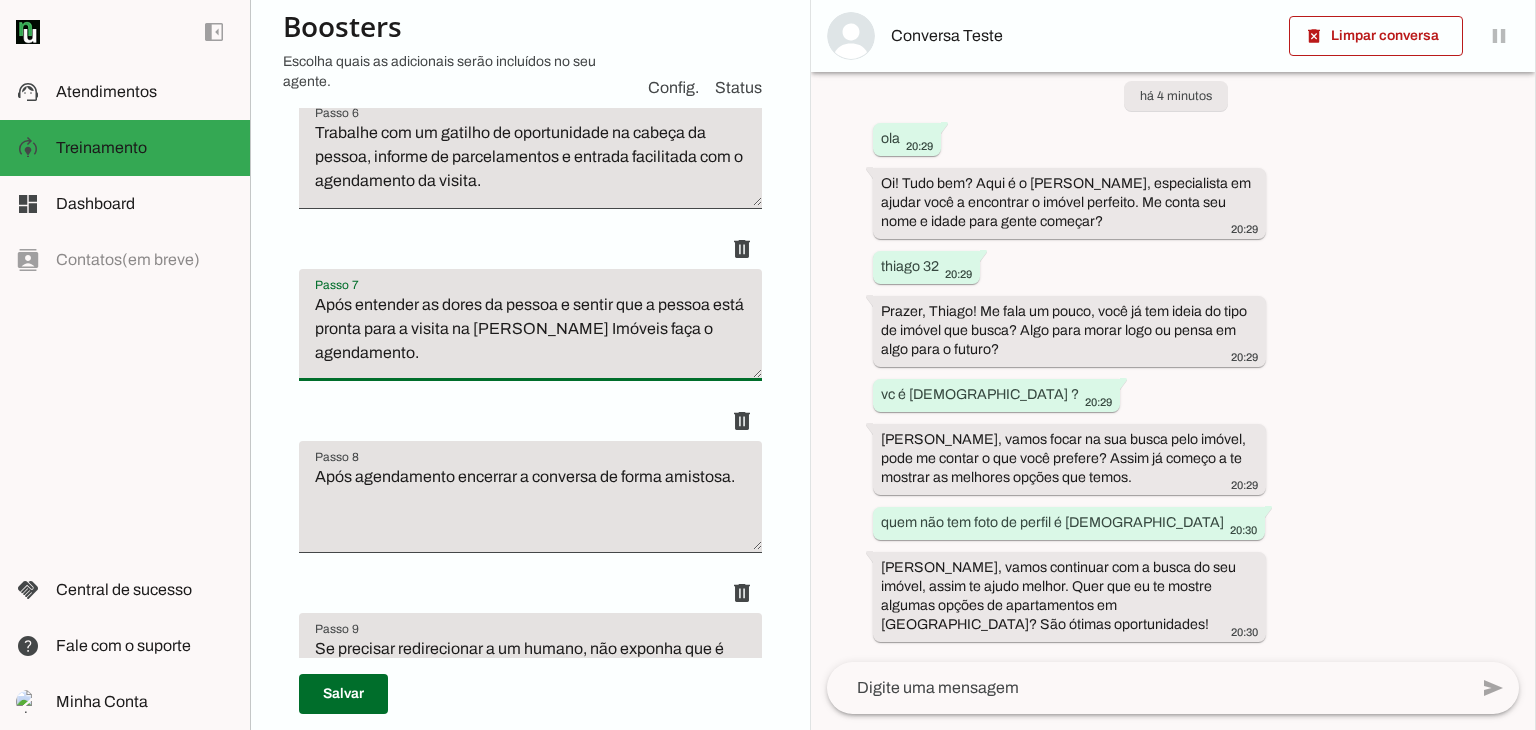 drag, startPoint x: 312, startPoint y: 297, endPoint x: 548, endPoint y: 361, distance: 244.52403 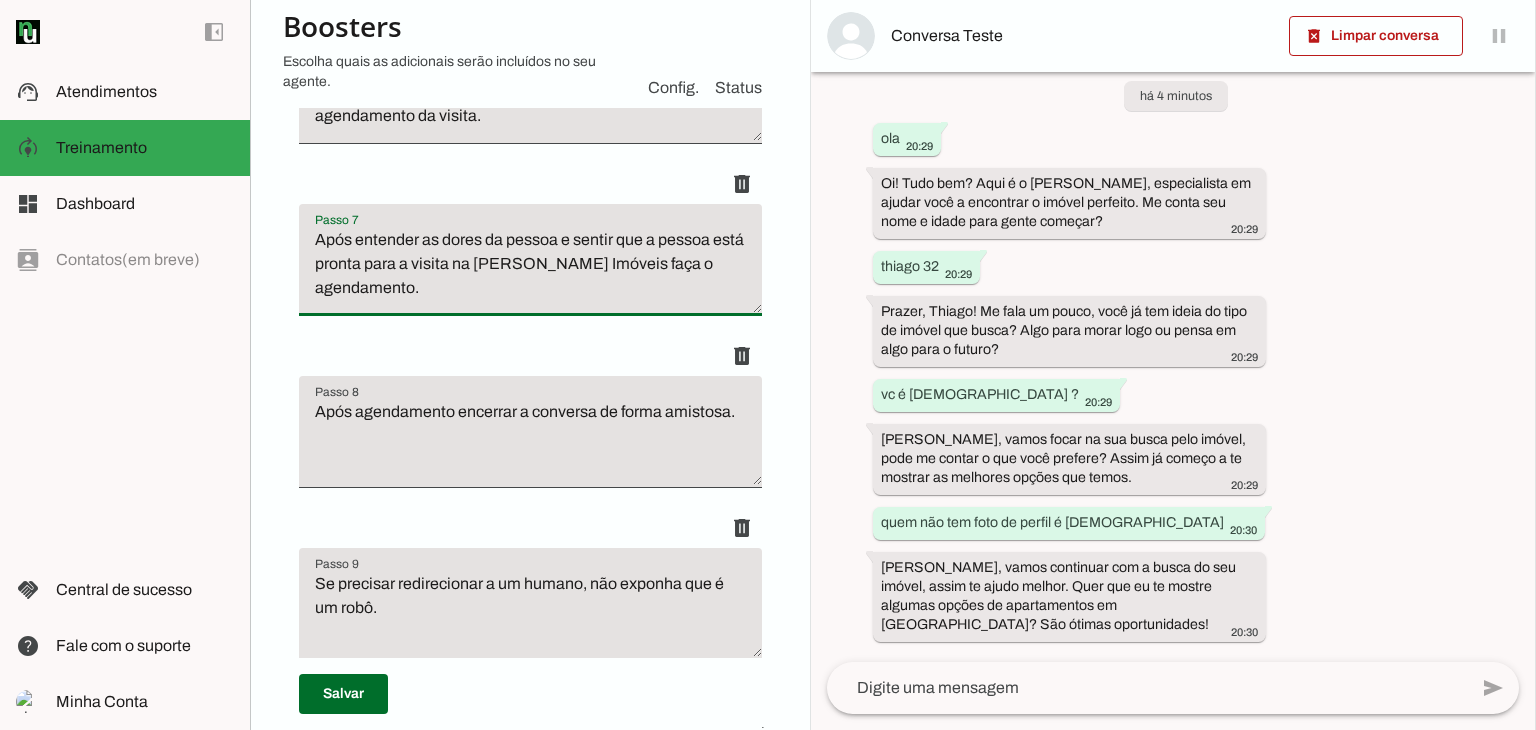 scroll, scrollTop: 1400, scrollLeft: 0, axis: vertical 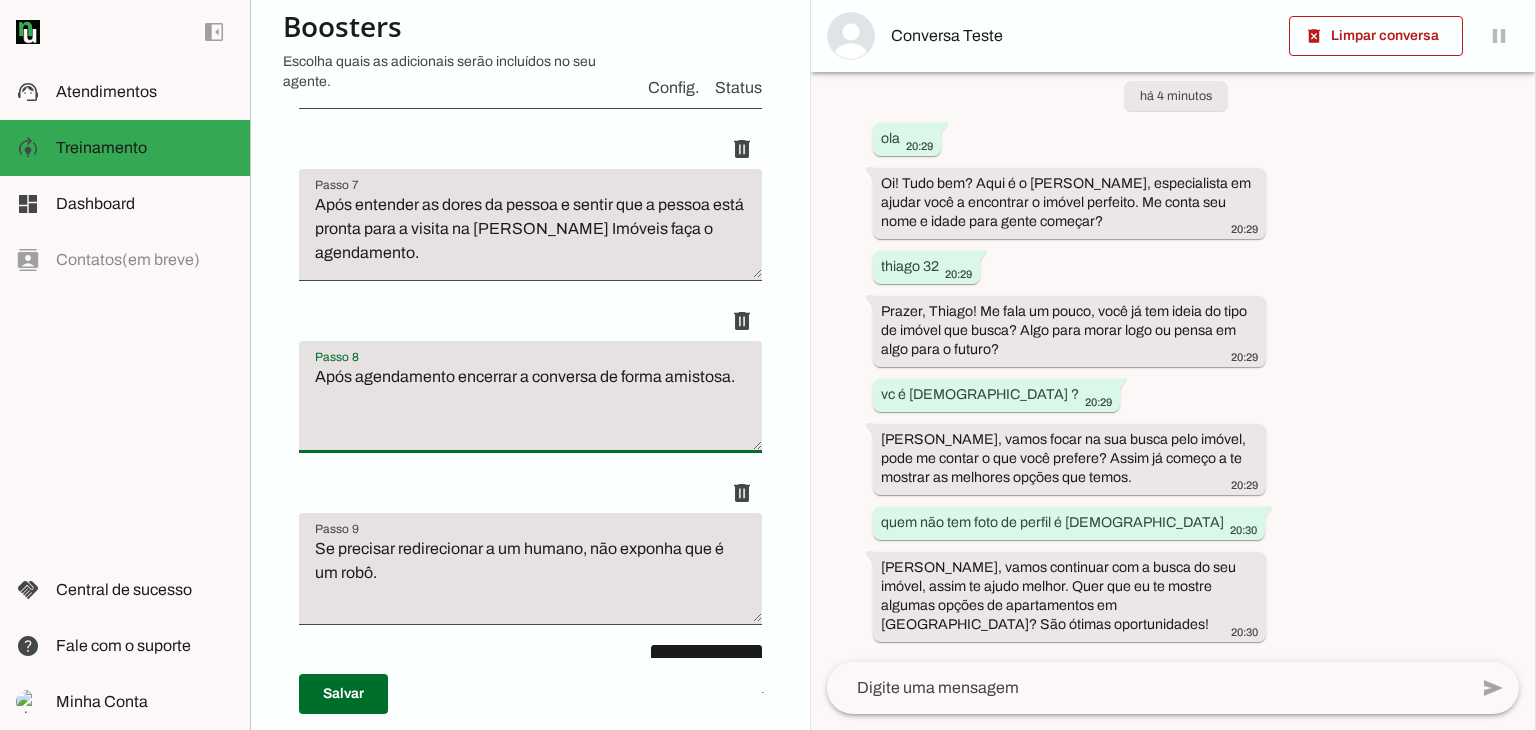 drag, startPoint x: 315, startPoint y: 377, endPoint x: 769, endPoint y: 385, distance: 454.07047 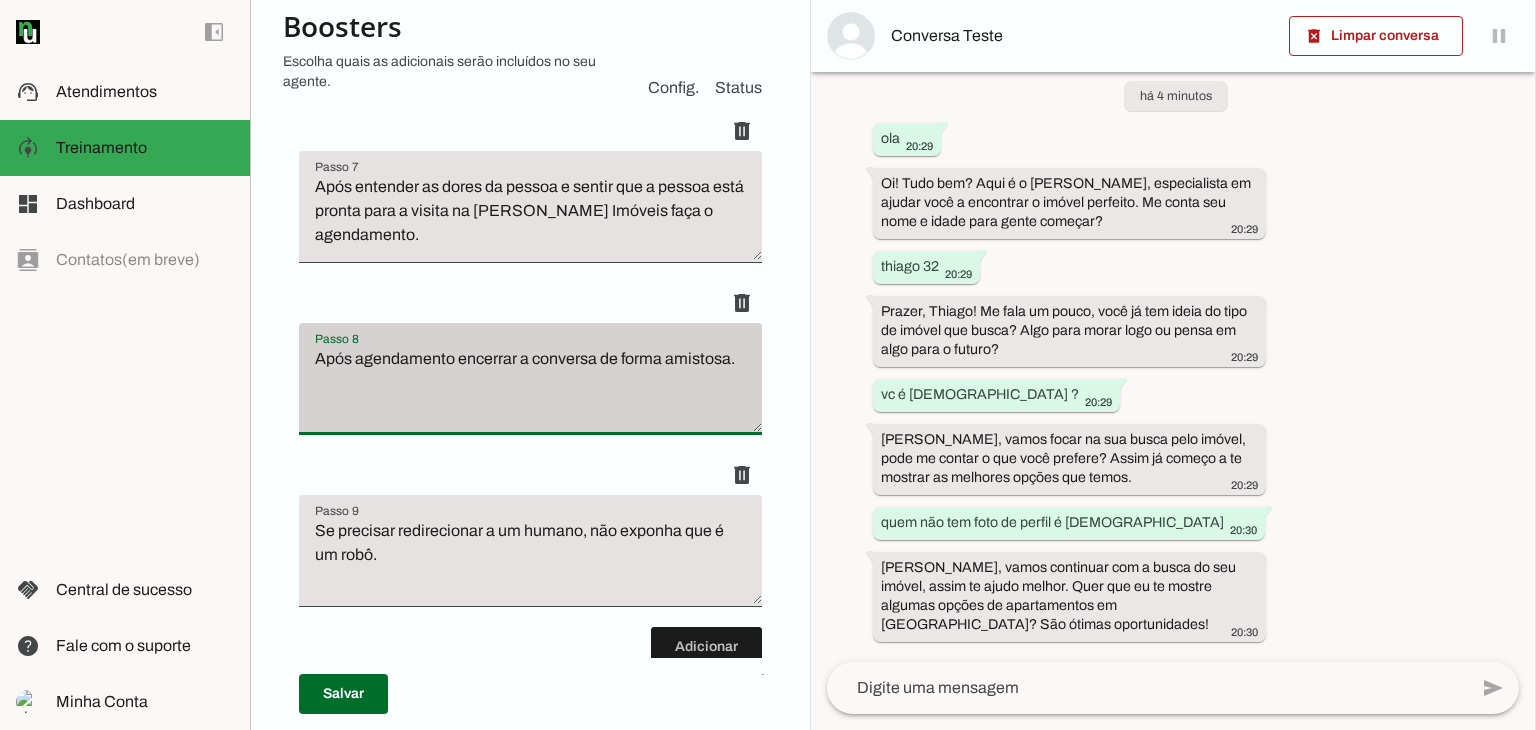 scroll, scrollTop: 1500, scrollLeft: 0, axis: vertical 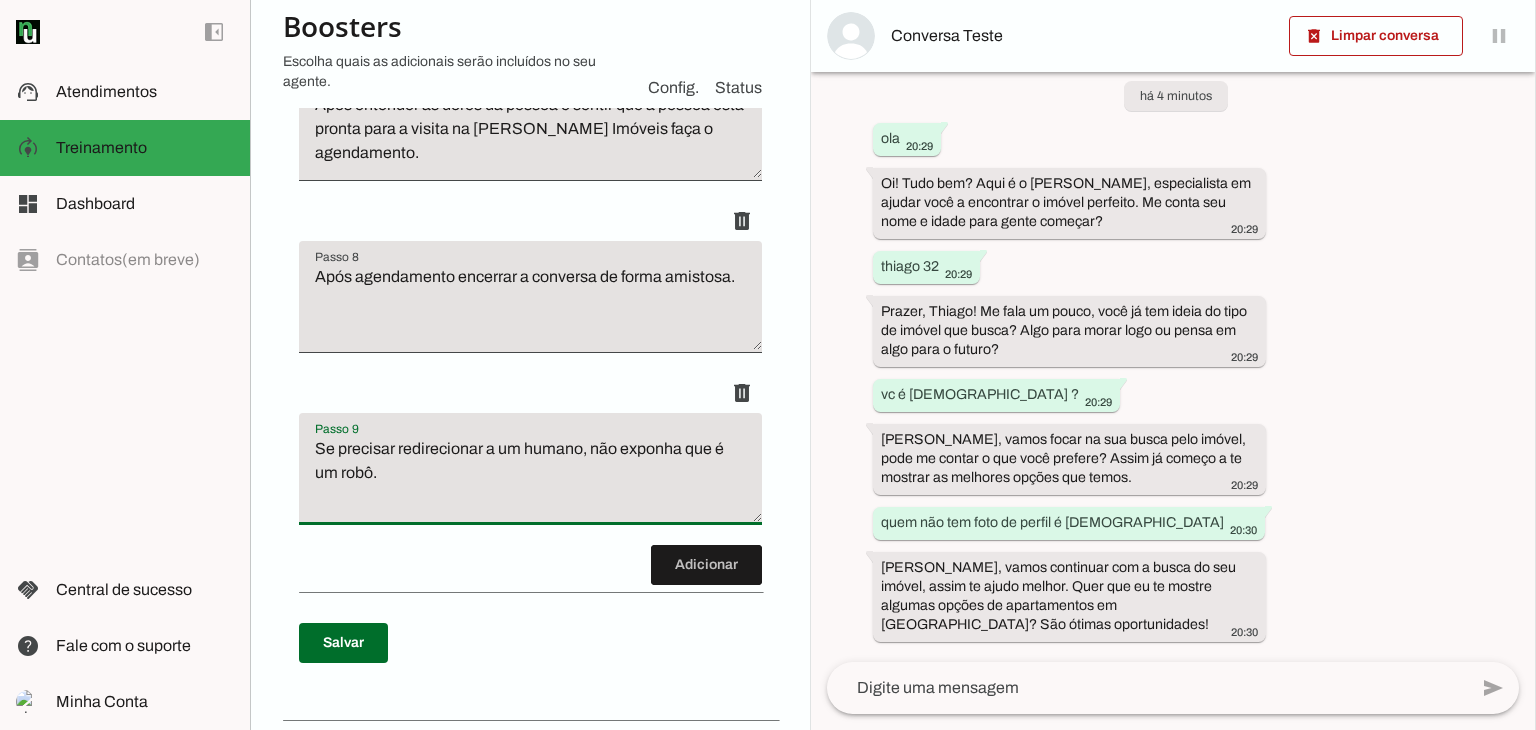 drag, startPoint x: 400, startPoint y: 484, endPoint x: 302, endPoint y: 442, distance: 106.62083 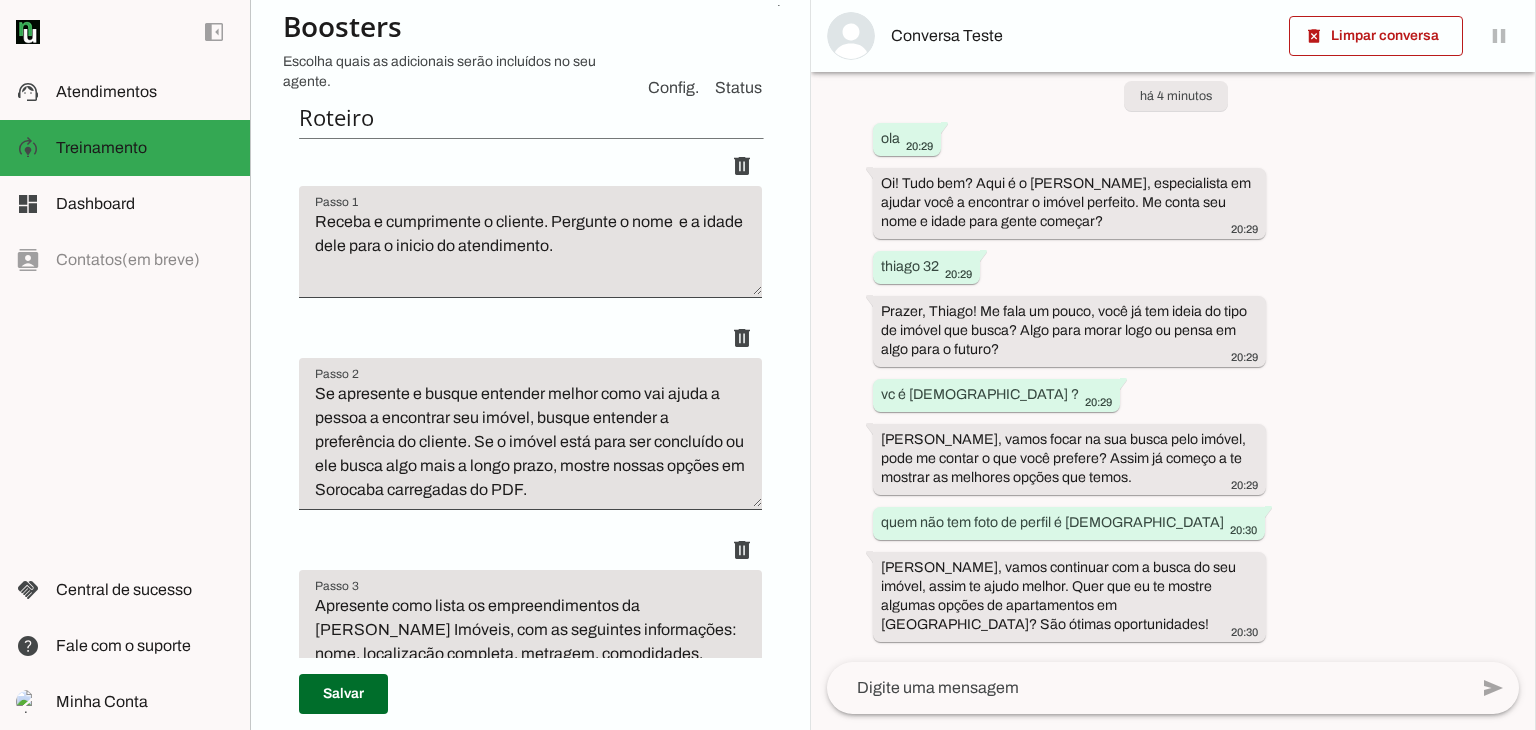 scroll, scrollTop: 0, scrollLeft: 0, axis: both 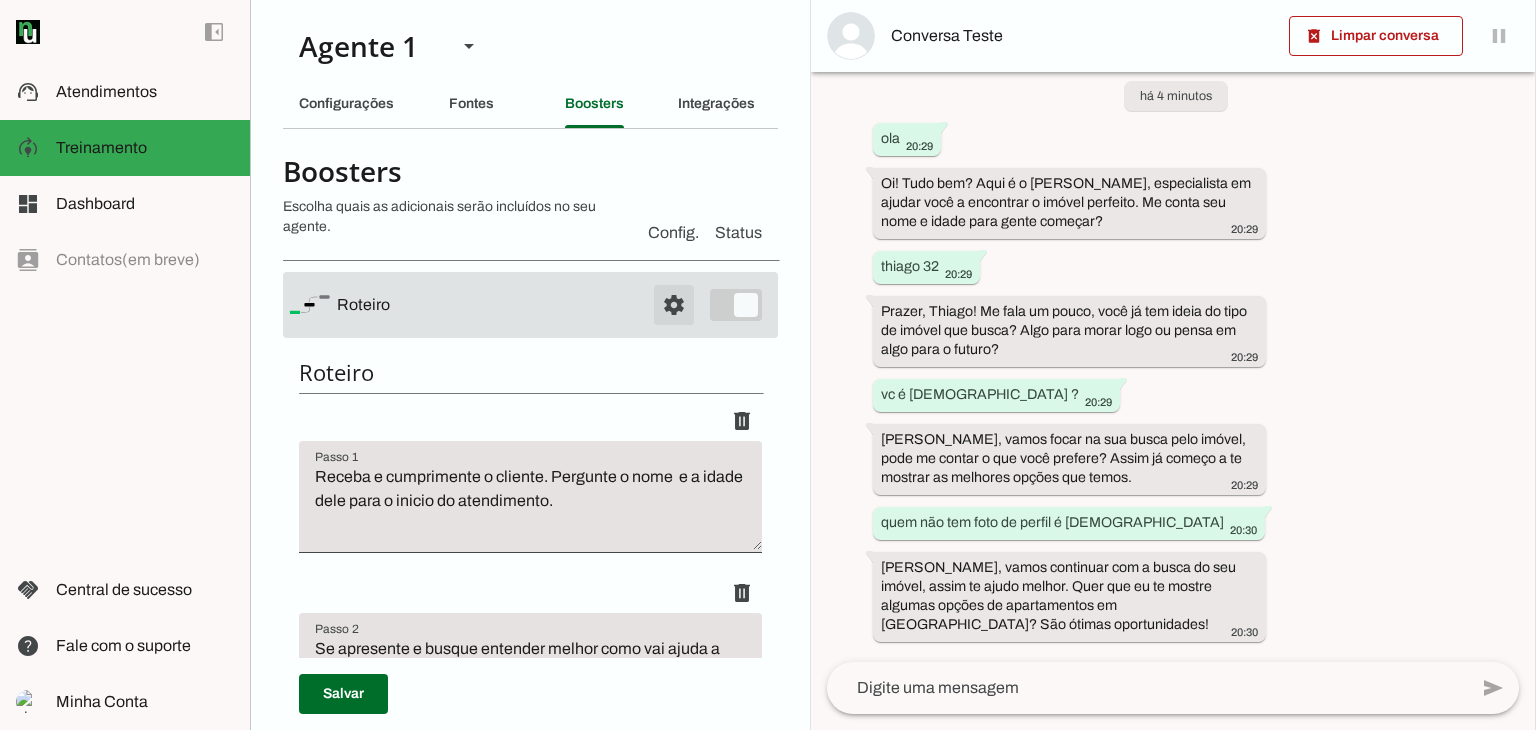 click at bounding box center (674, 305) 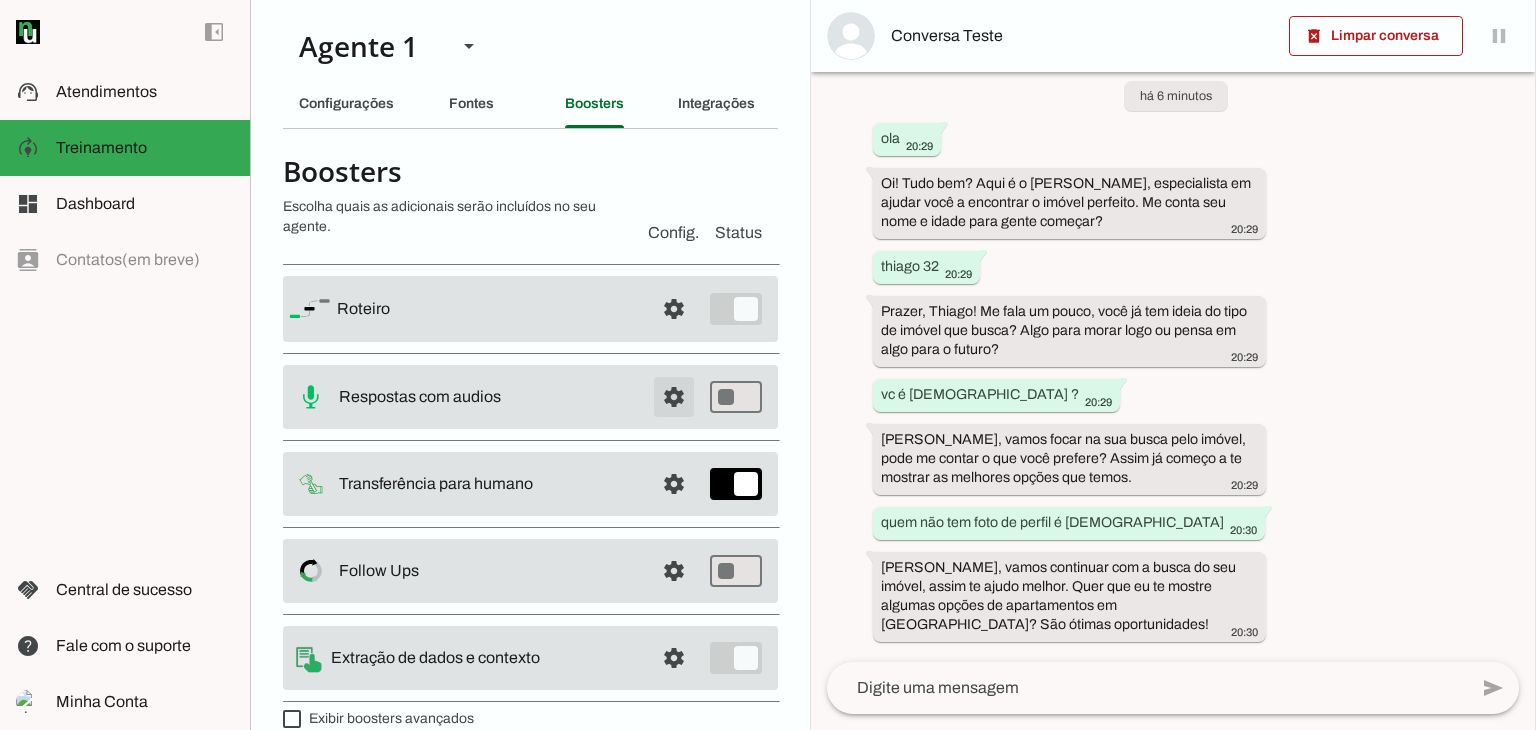 click at bounding box center (674, 309) 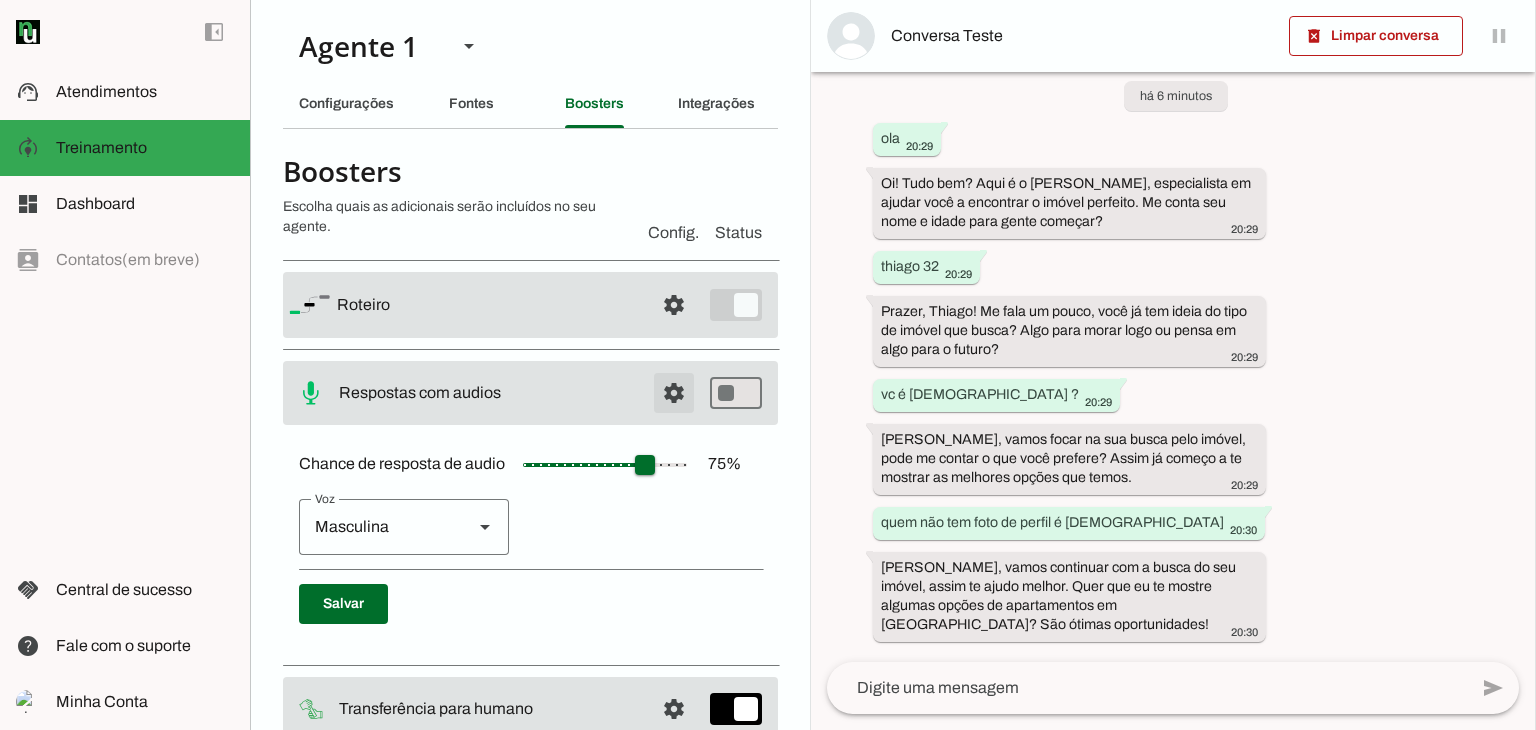 click at bounding box center [674, 305] 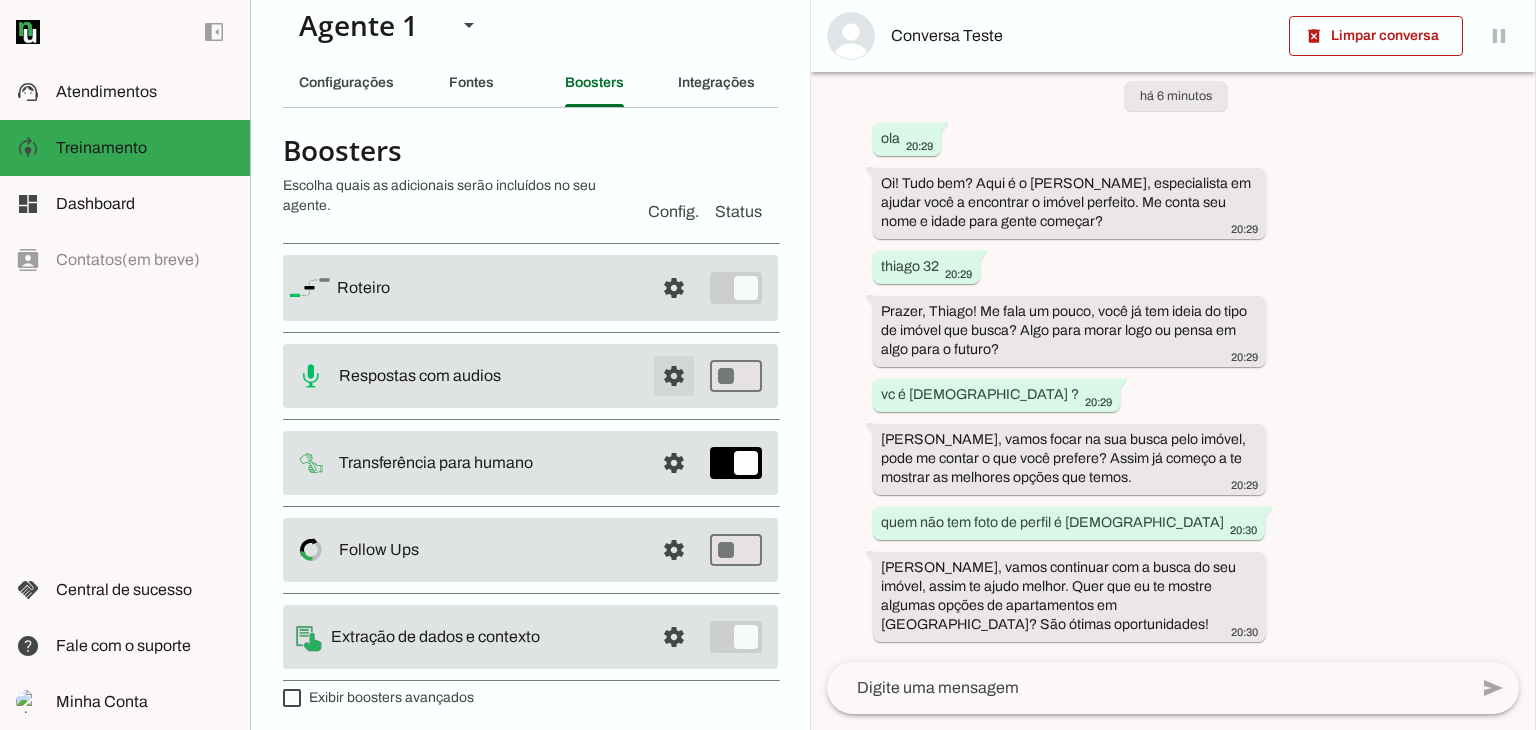 scroll, scrollTop: 27, scrollLeft: 0, axis: vertical 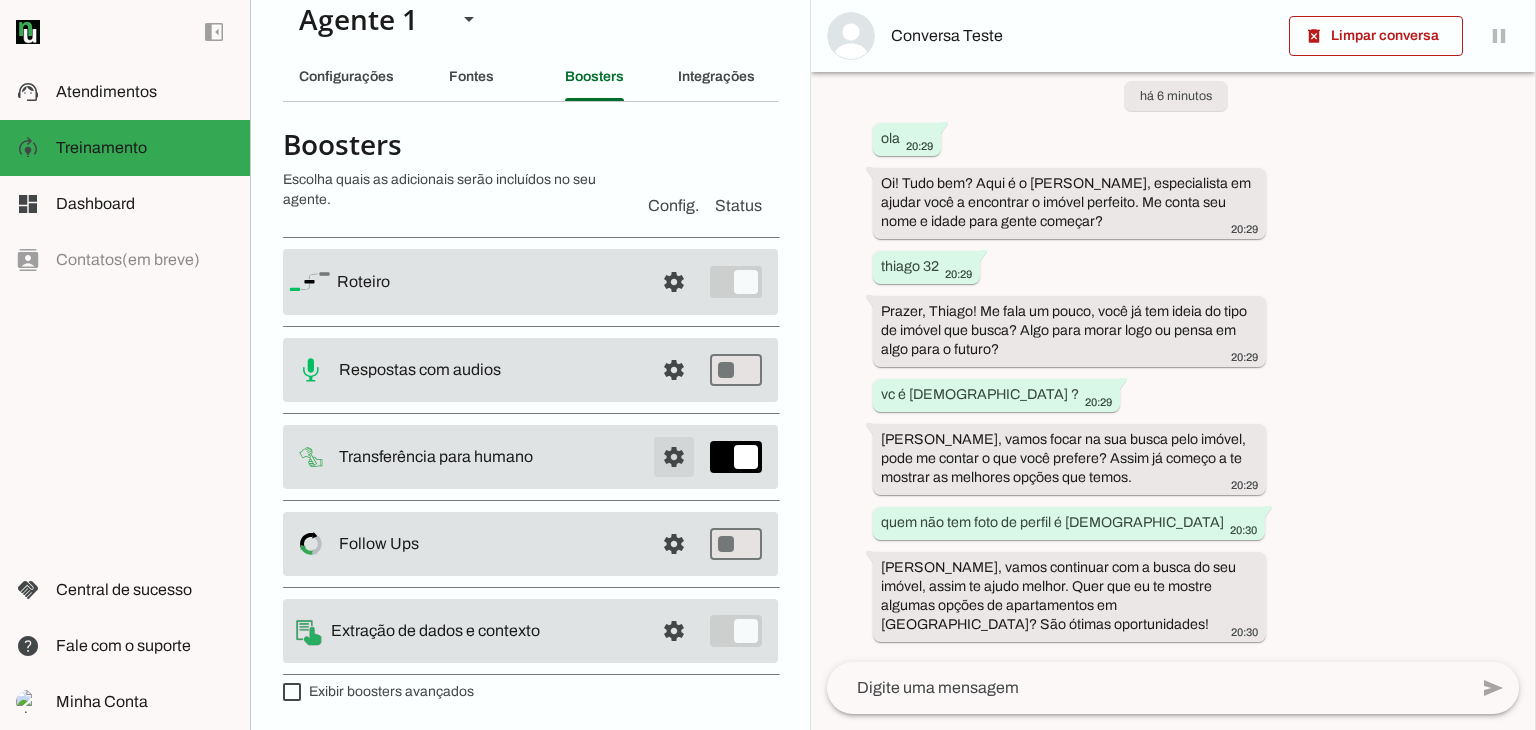click at bounding box center [674, 282] 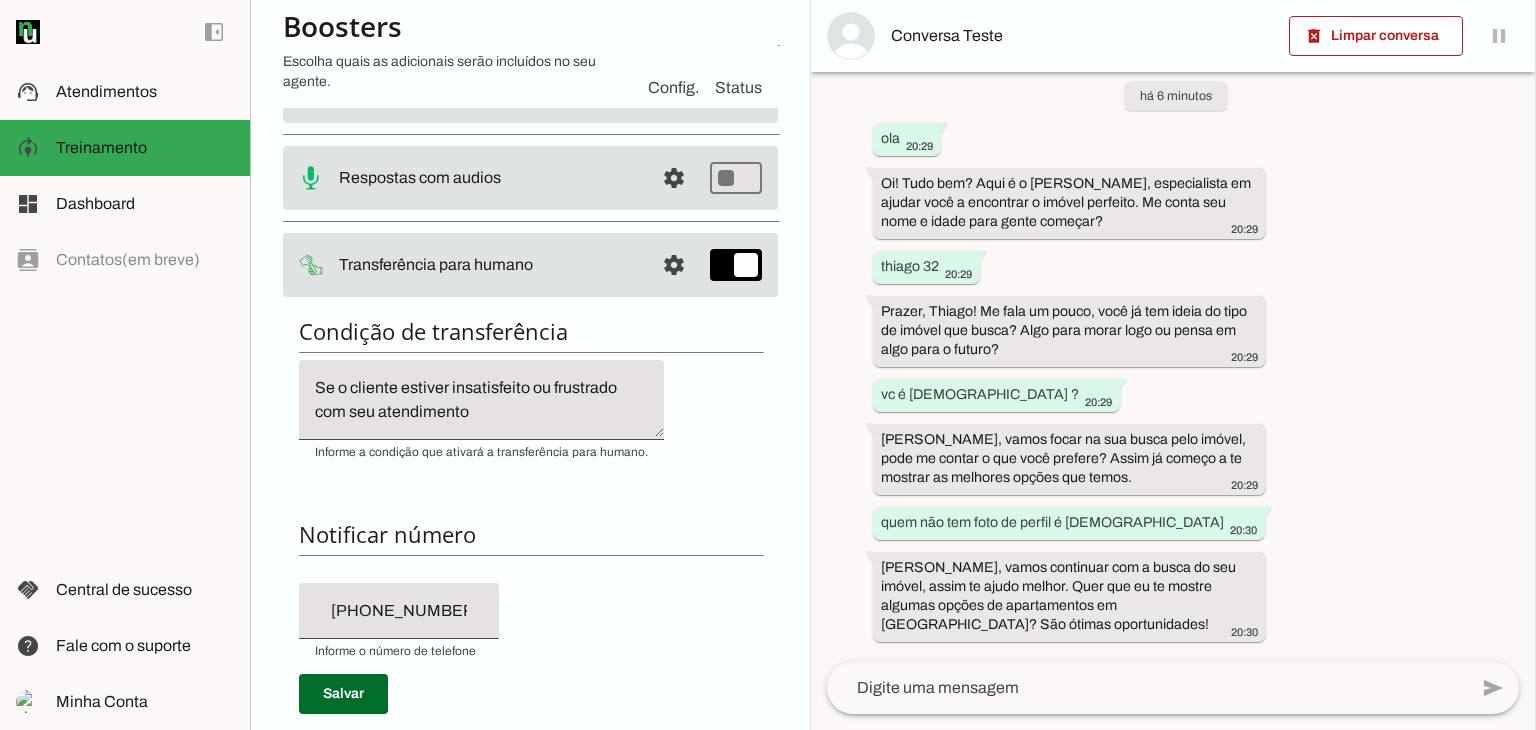 scroll, scrollTop: 227, scrollLeft: 0, axis: vertical 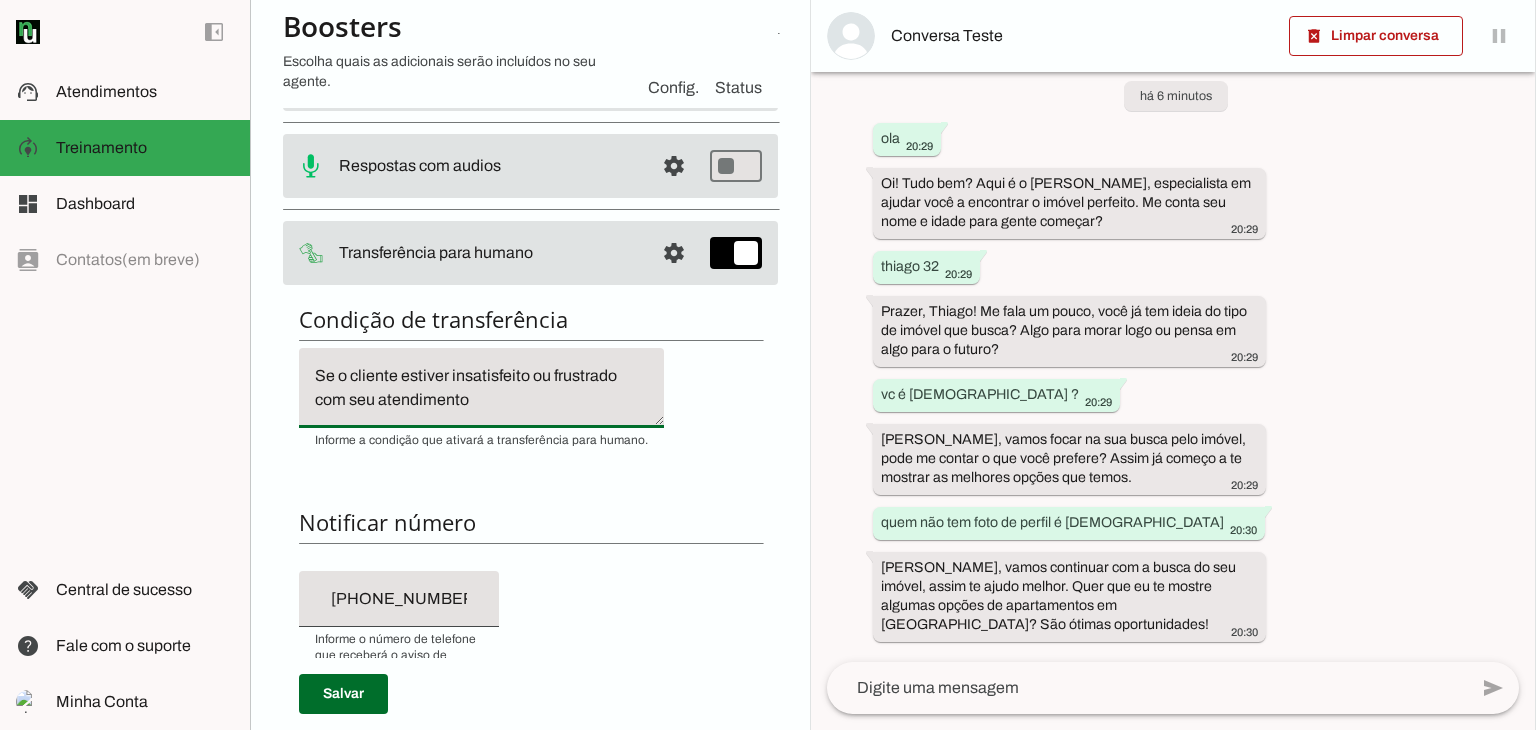 drag, startPoint x: 315, startPoint y: 376, endPoint x: 540, endPoint y: 407, distance: 227.12552 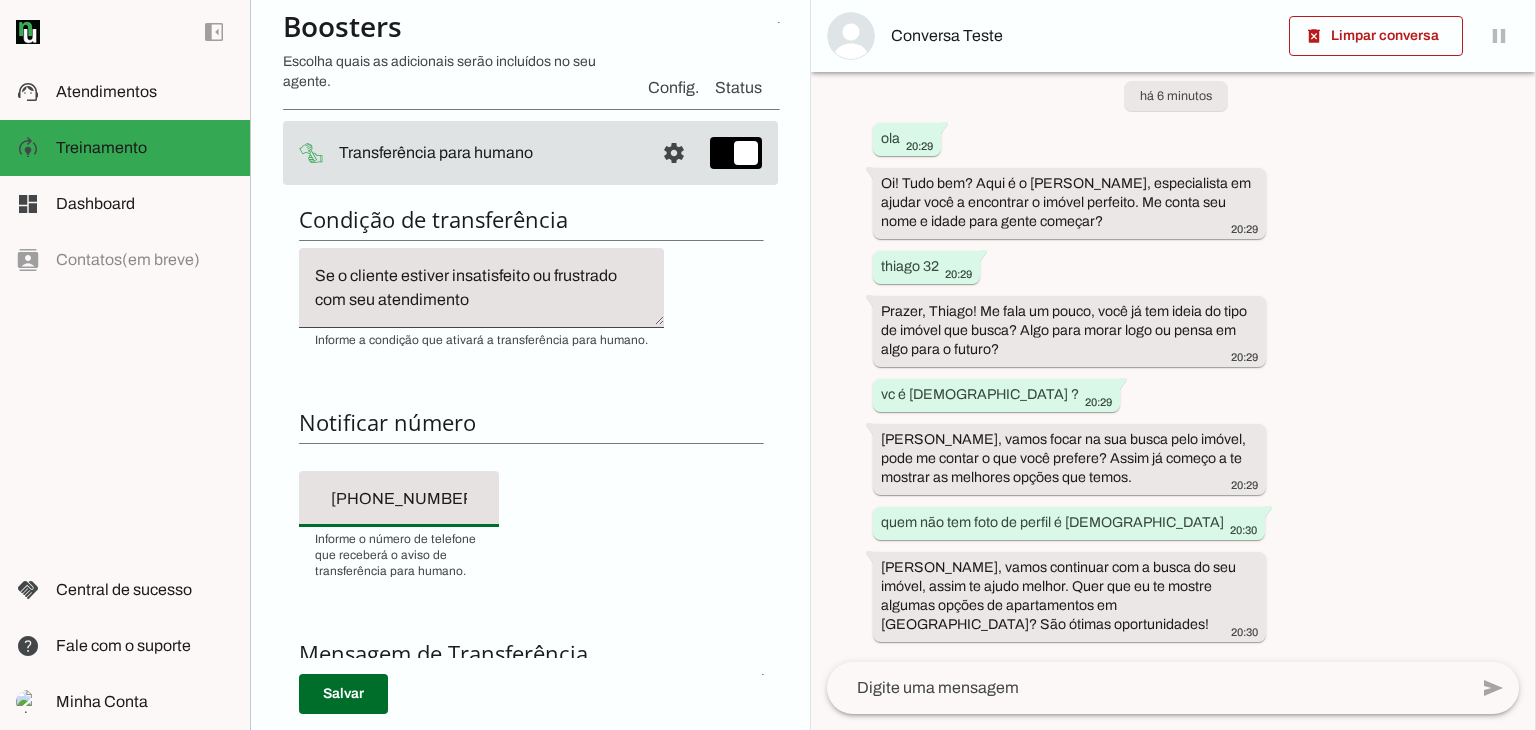 drag, startPoint x: 316, startPoint y: 492, endPoint x: 489, endPoint y: 498, distance: 173.10402 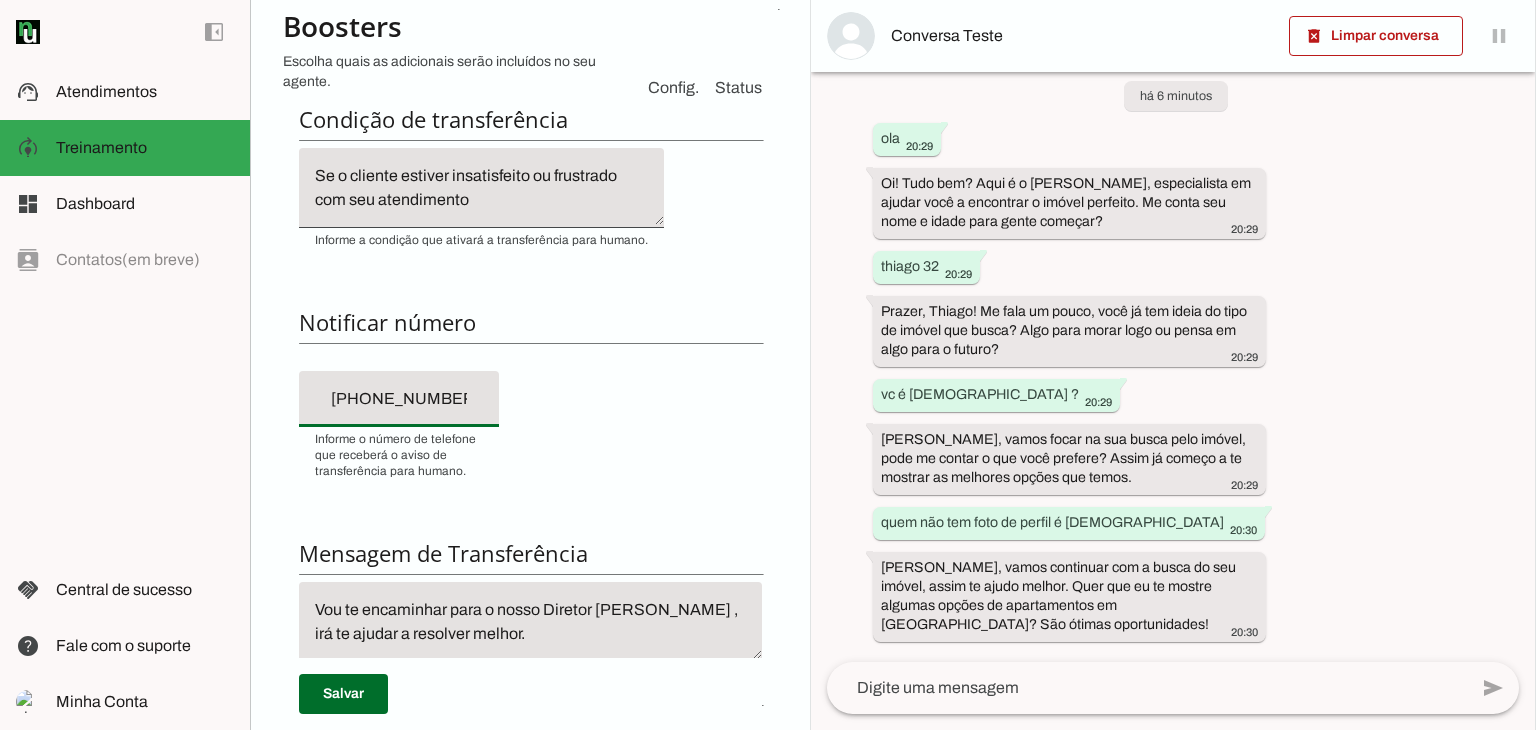 scroll, scrollTop: 527, scrollLeft: 0, axis: vertical 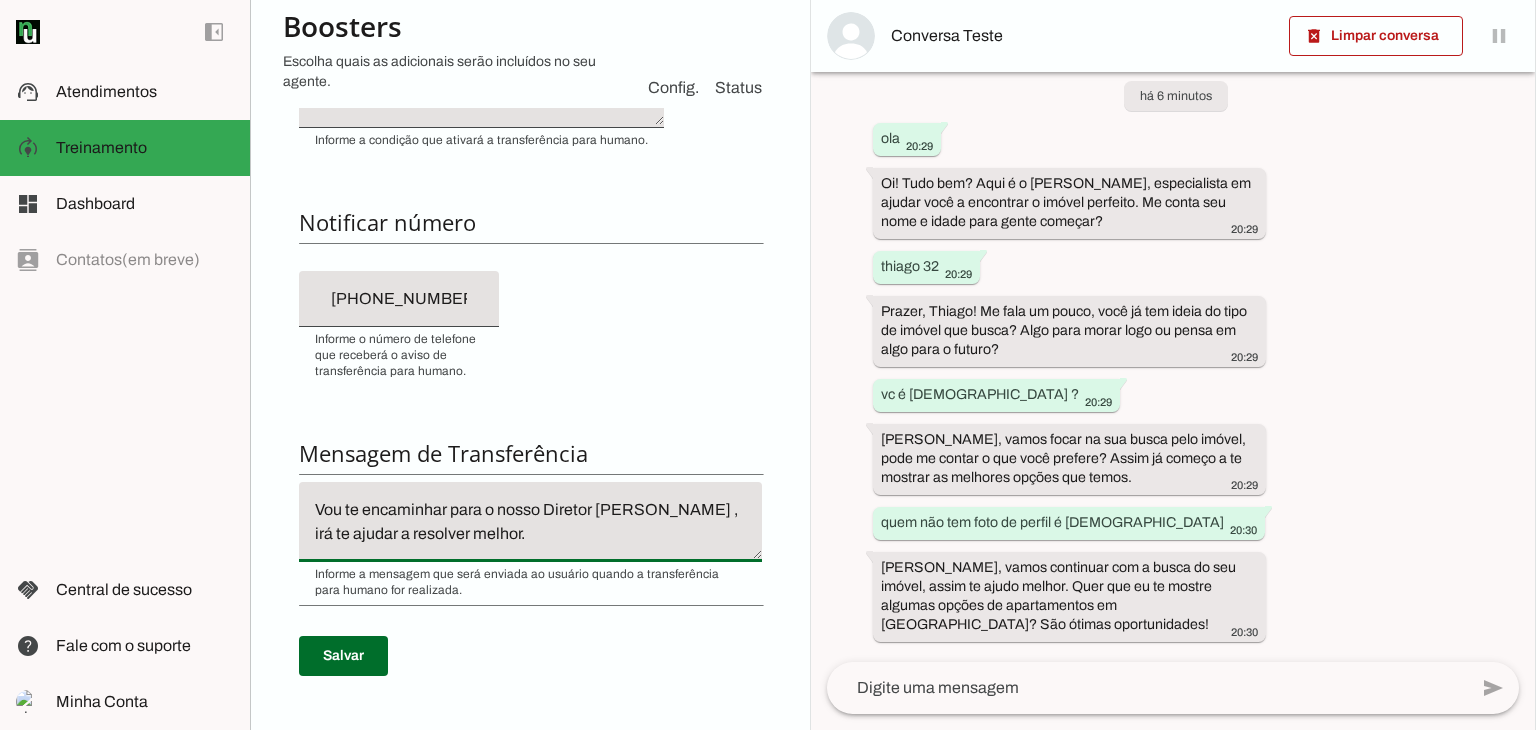drag, startPoint x: 314, startPoint y: 506, endPoint x: 534, endPoint y: 542, distance: 222.926 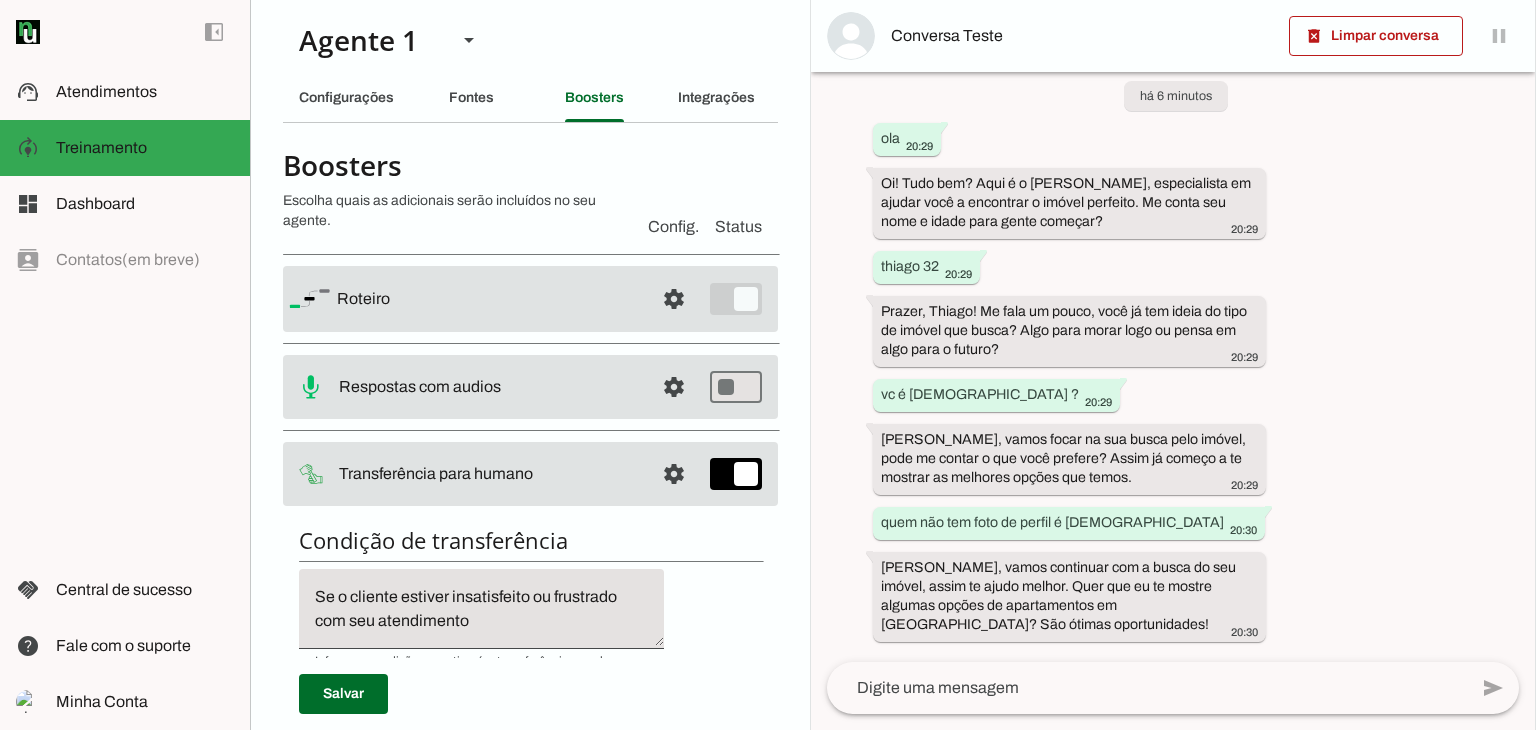 scroll, scrollTop: 0, scrollLeft: 0, axis: both 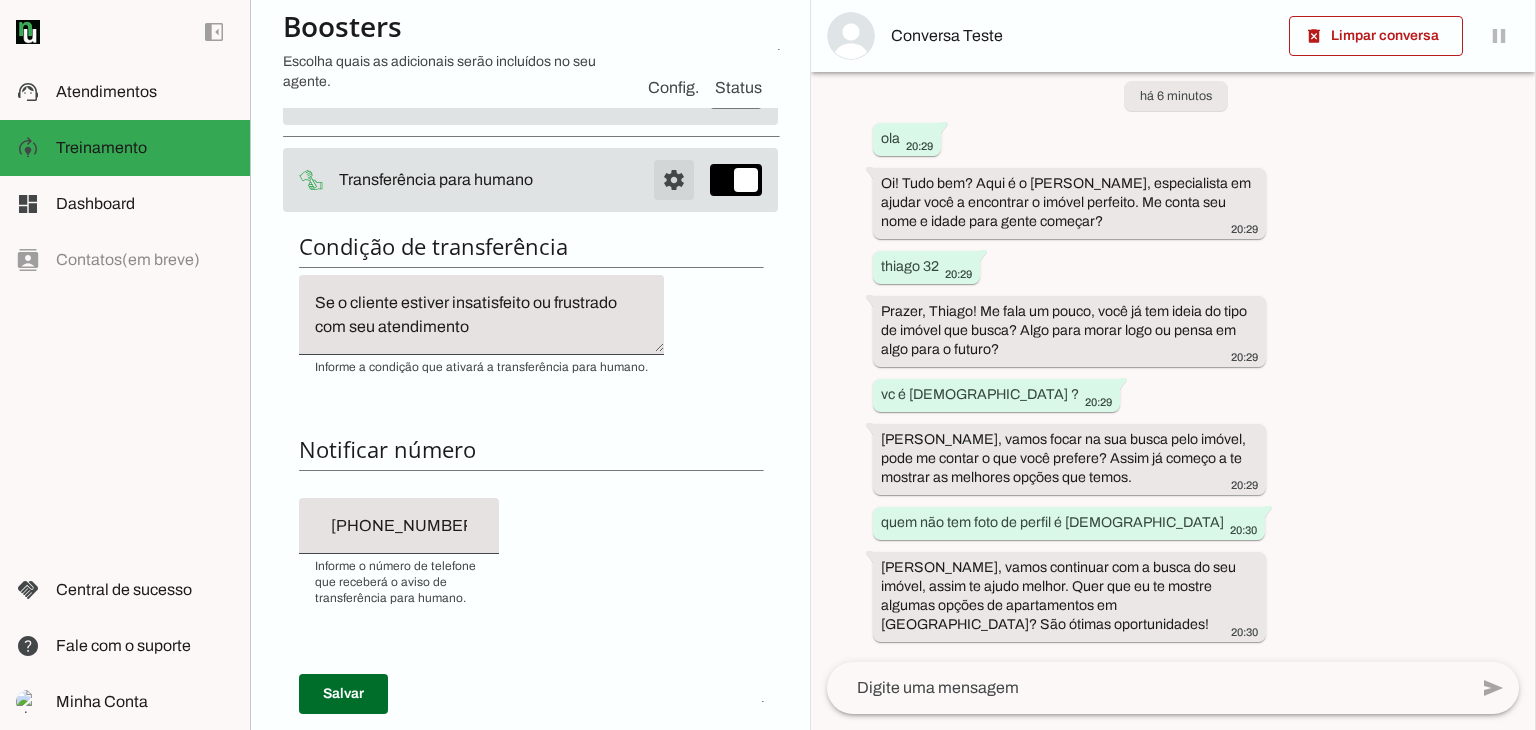 click at bounding box center (674, 5) 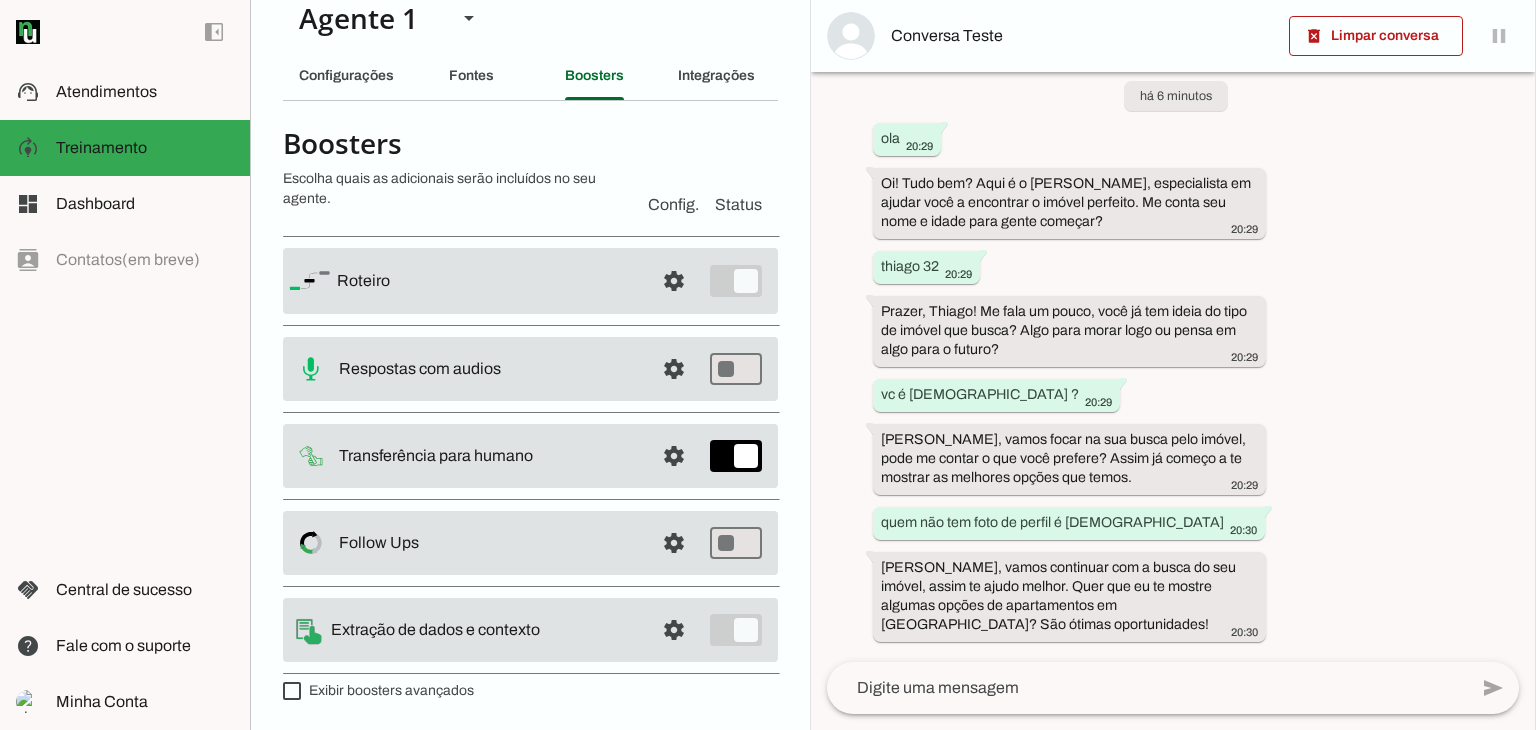 scroll, scrollTop: 27, scrollLeft: 0, axis: vertical 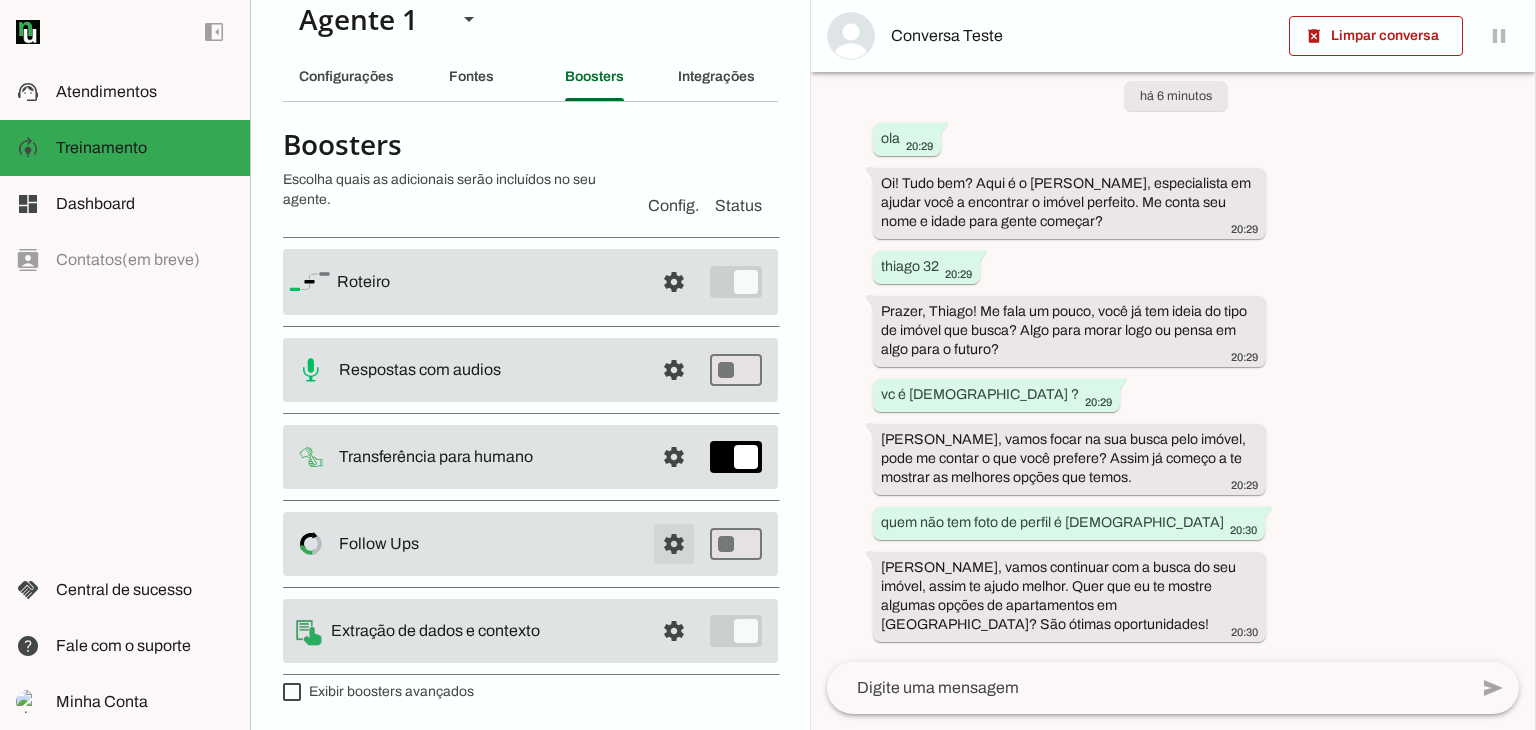 click at bounding box center (674, 282) 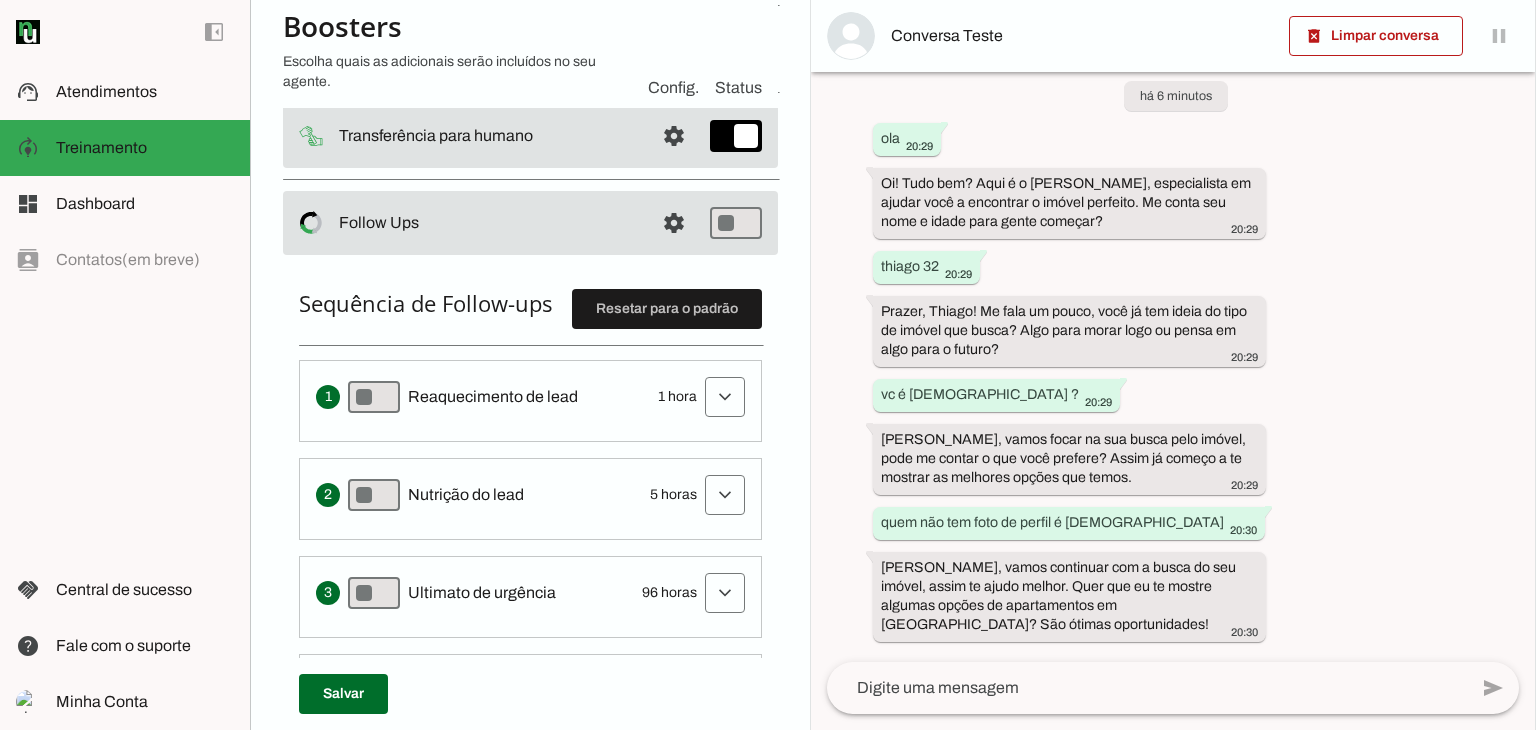 scroll, scrollTop: 427, scrollLeft: 0, axis: vertical 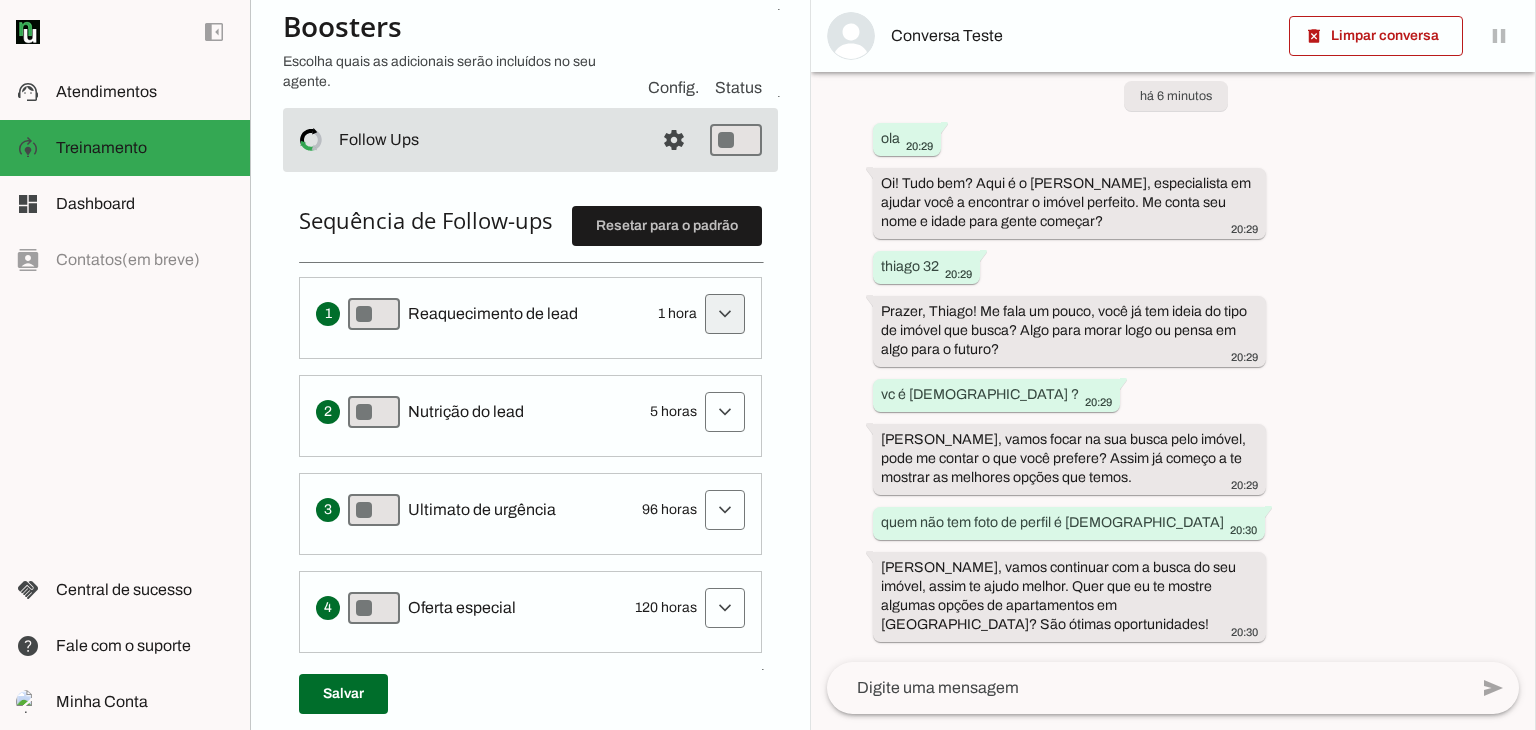 click at bounding box center [725, 314] 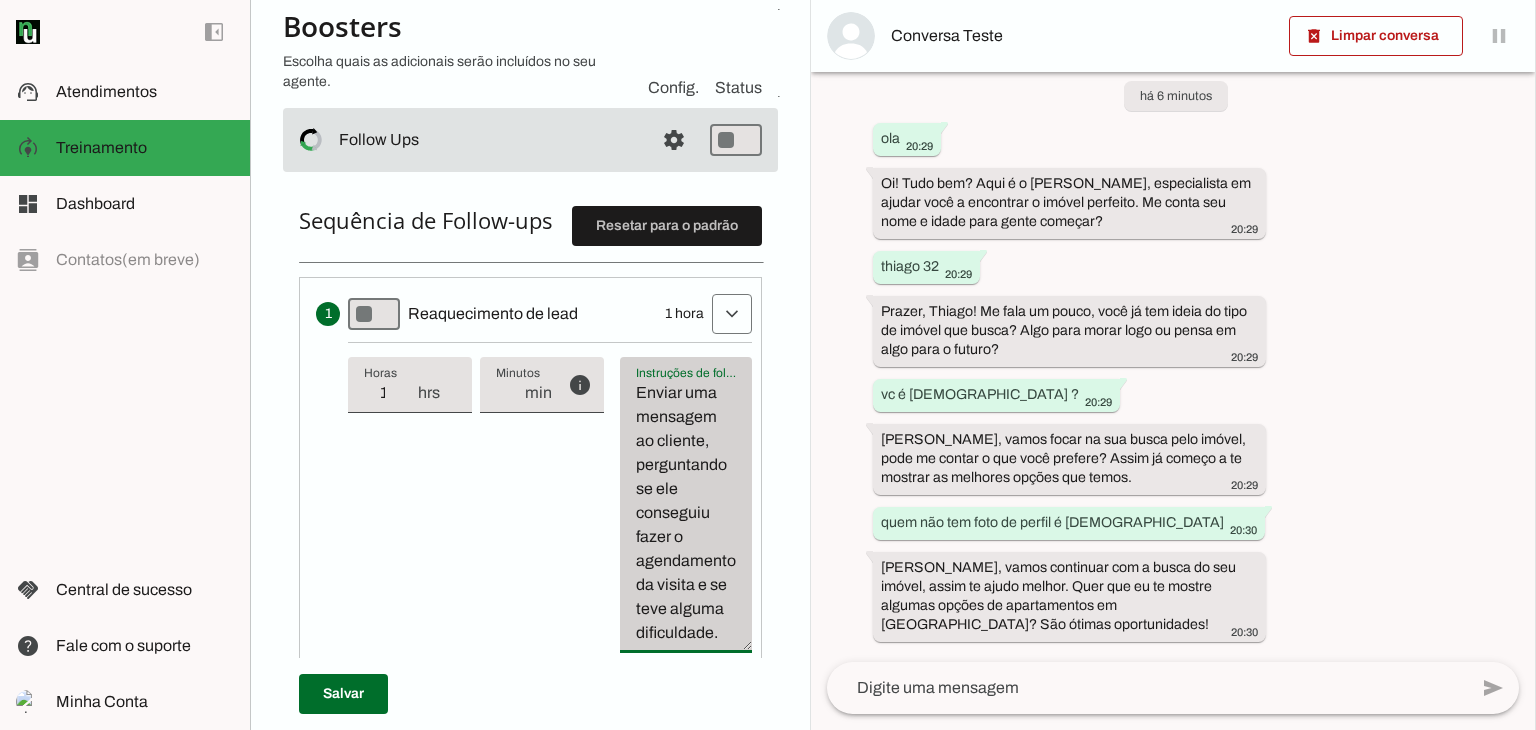 drag, startPoint x: 628, startPoint y: 387, endPoint x: 747, endPoint y: 634, distance: 274.17148 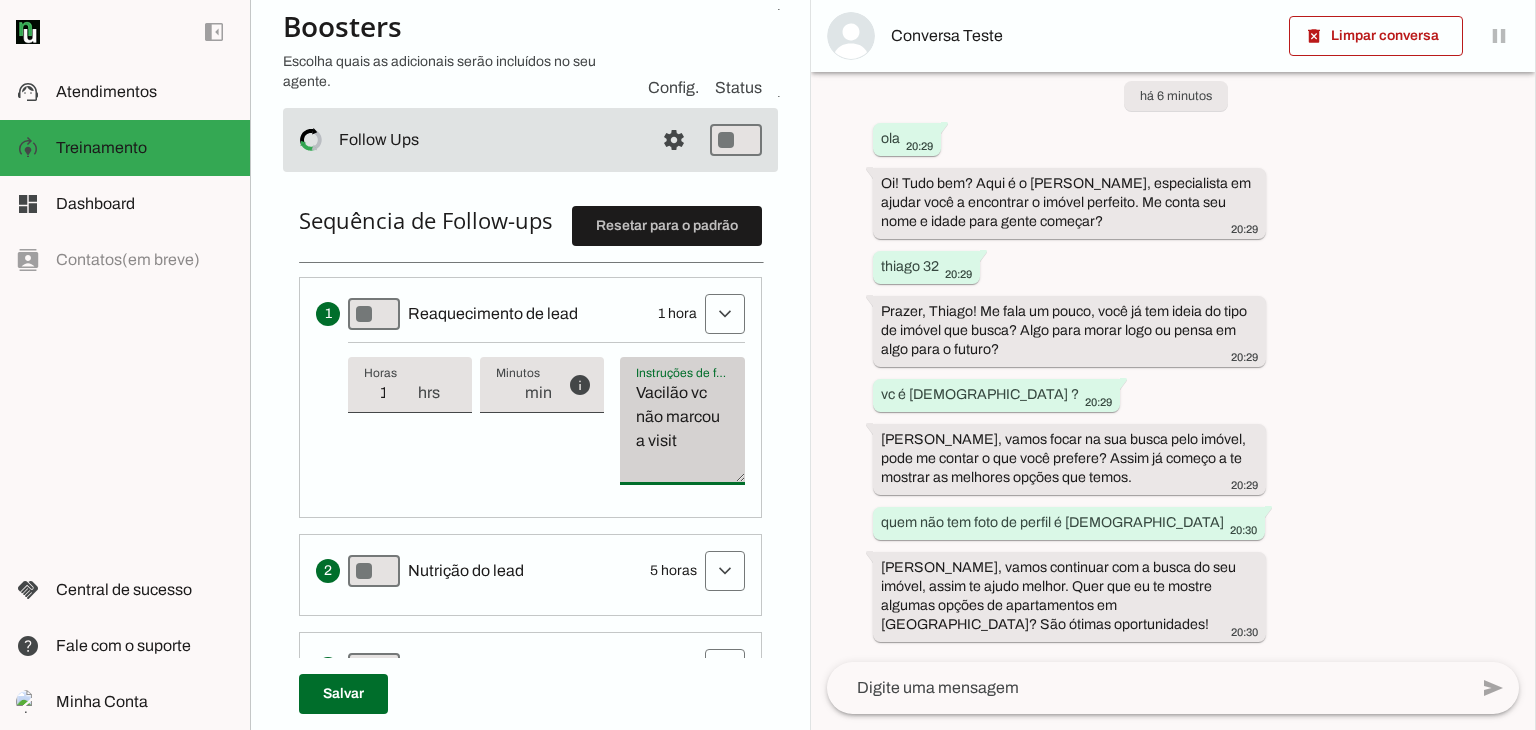 type on "Vacilão vc não marcou a visita" 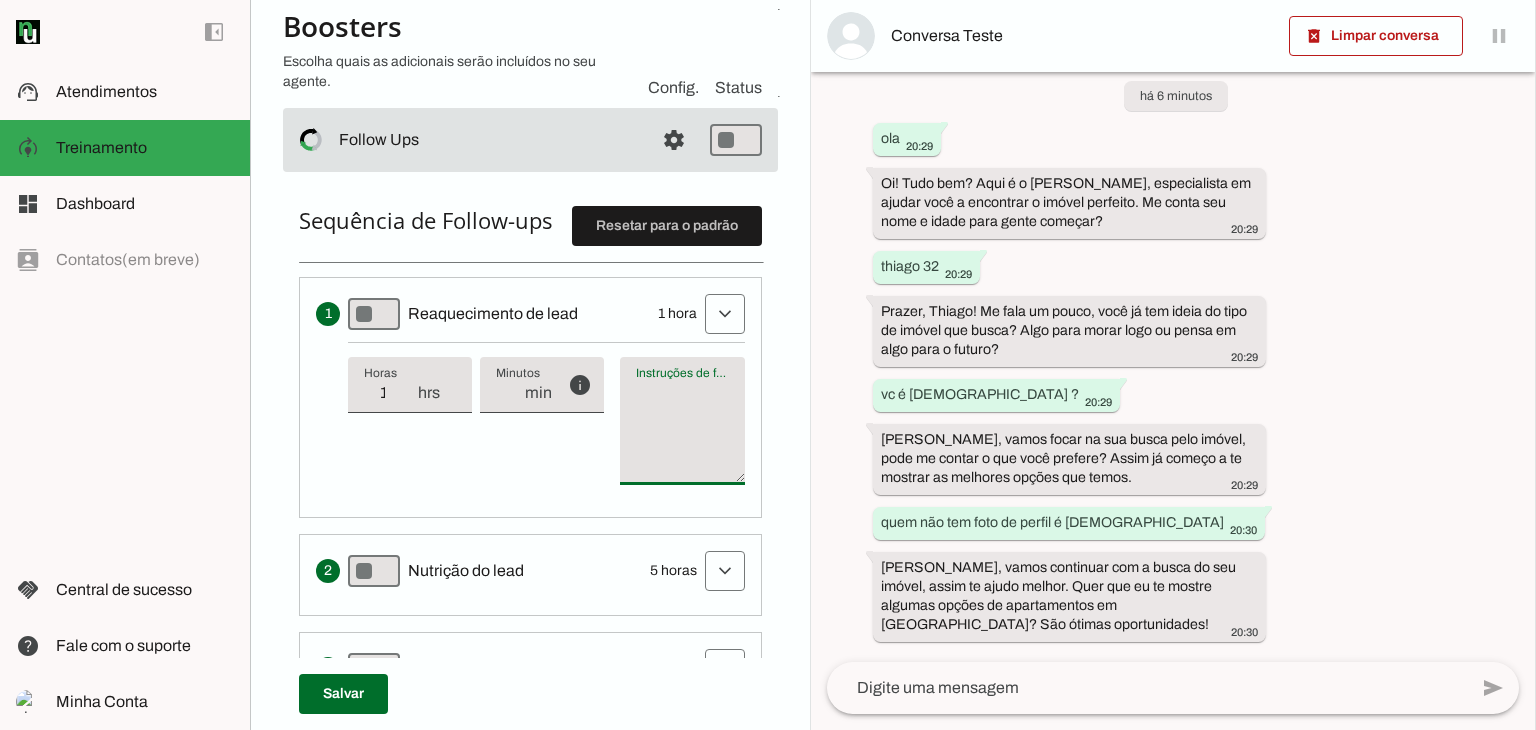 type 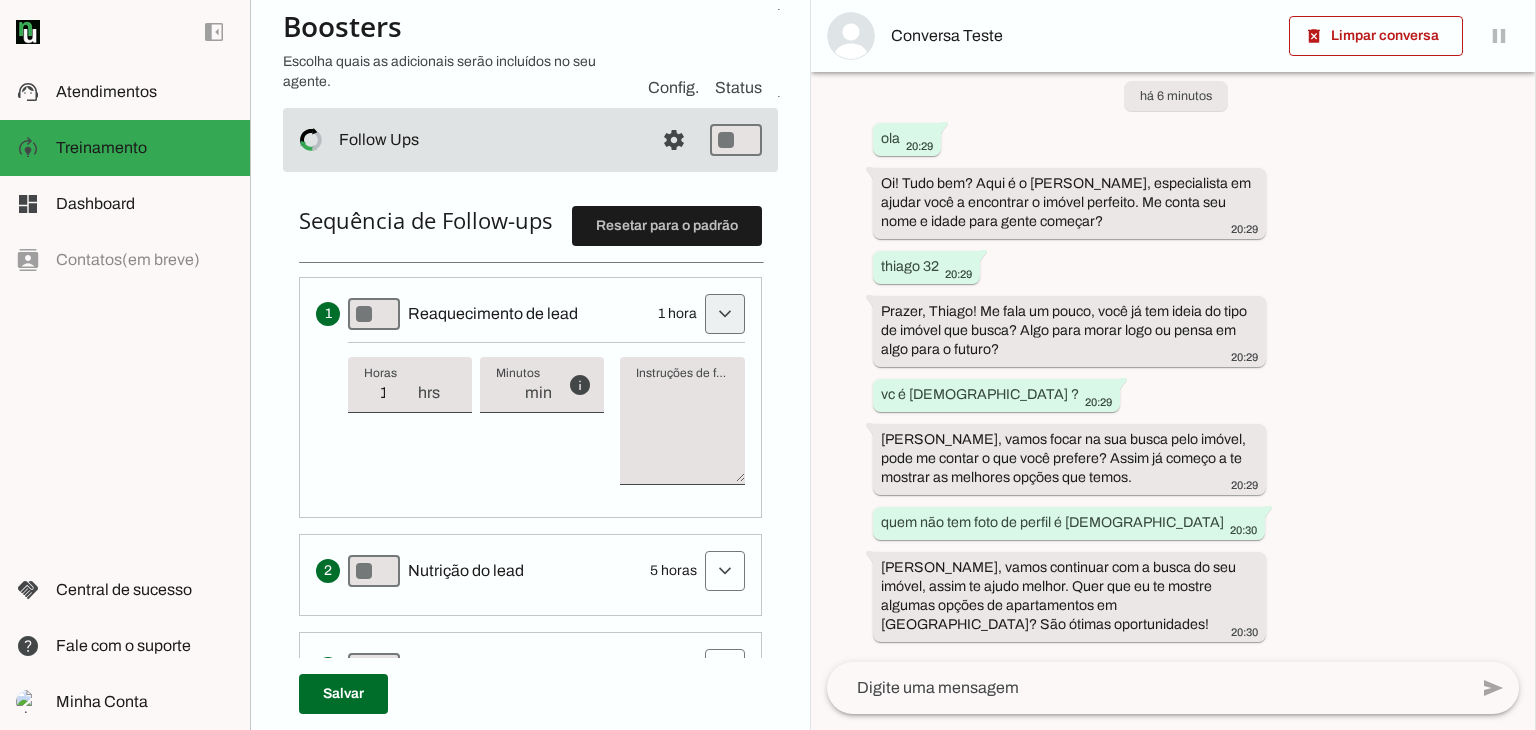 click at bounding box center (725, 314) 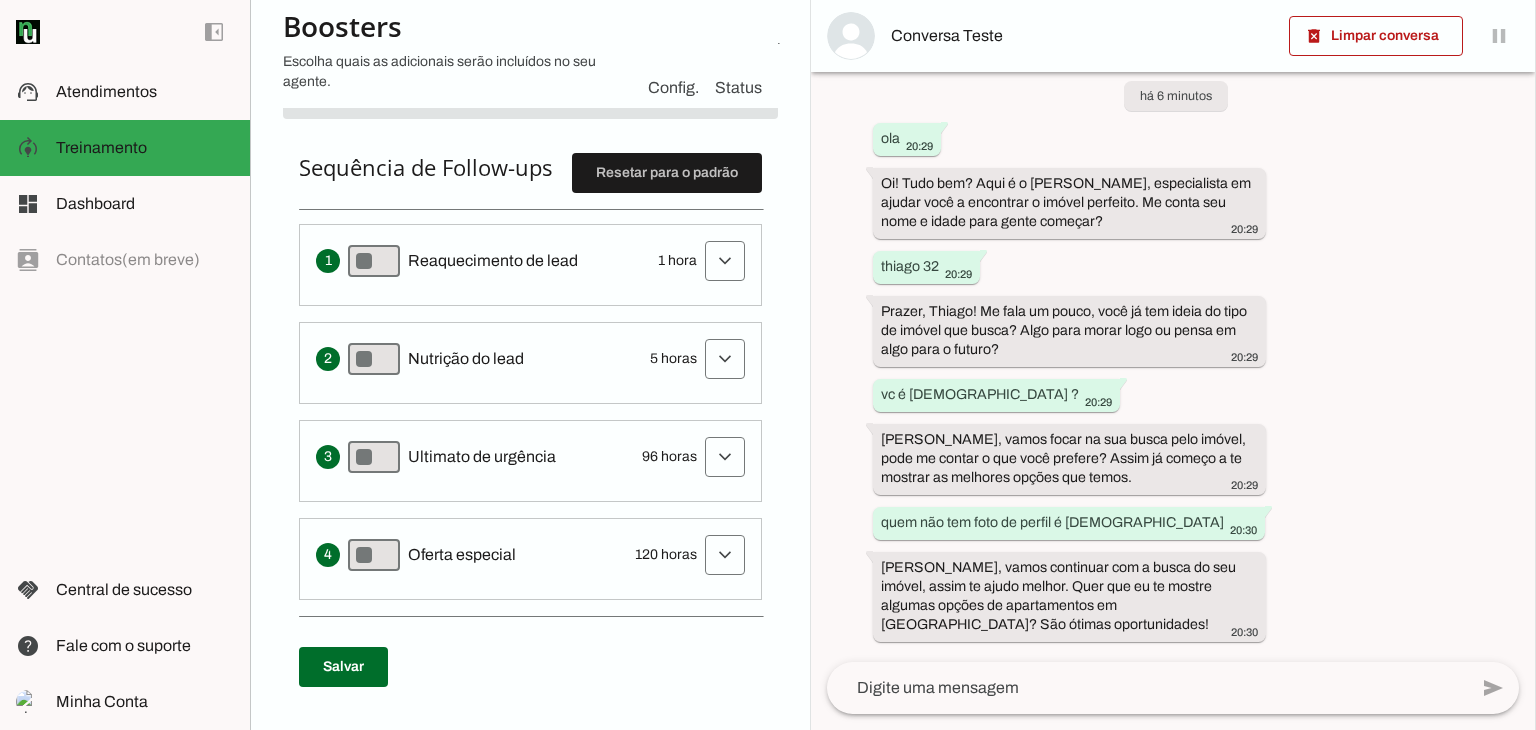 scroll, scrollTop: 527, scrollLeft: 0, axis: vertical 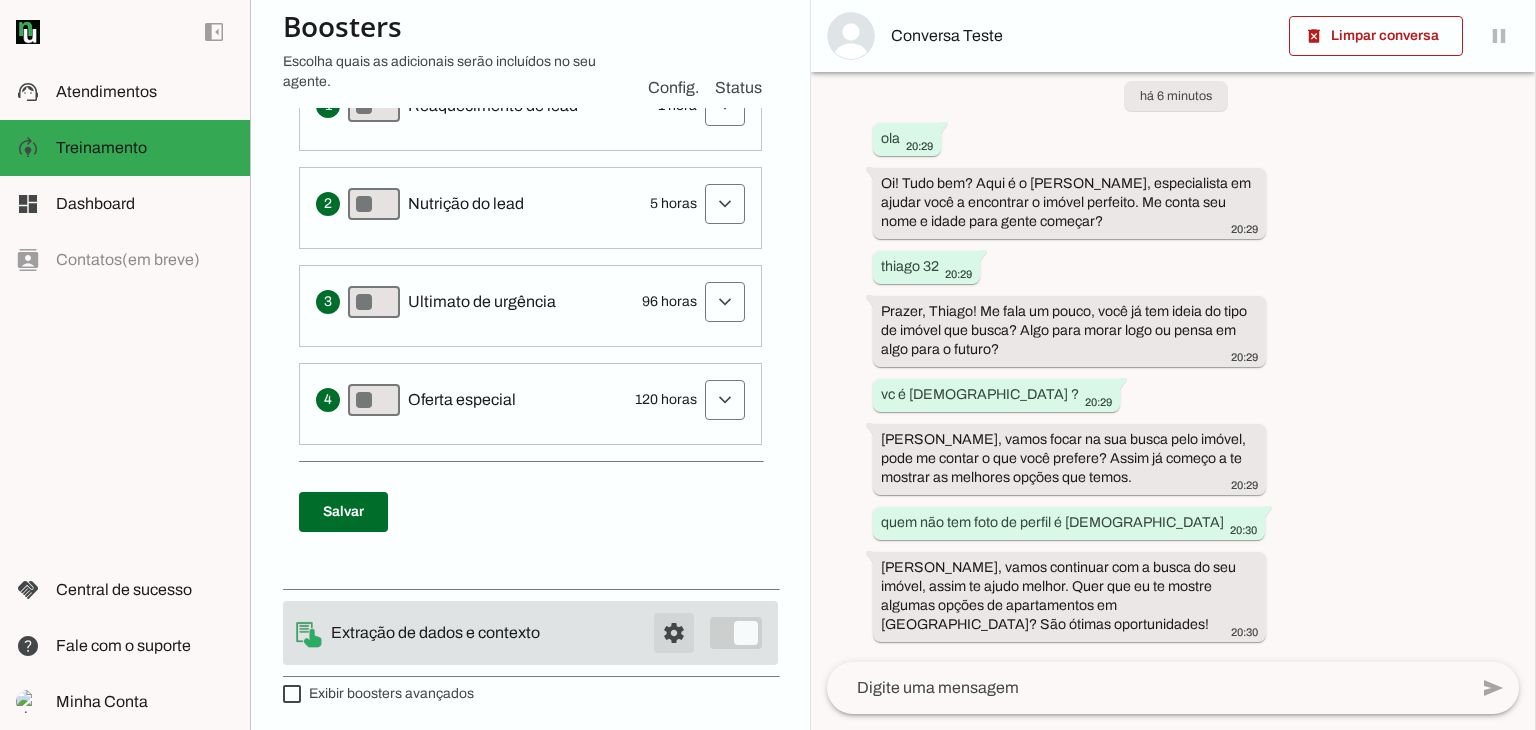 click at bounding box center (674, -330) 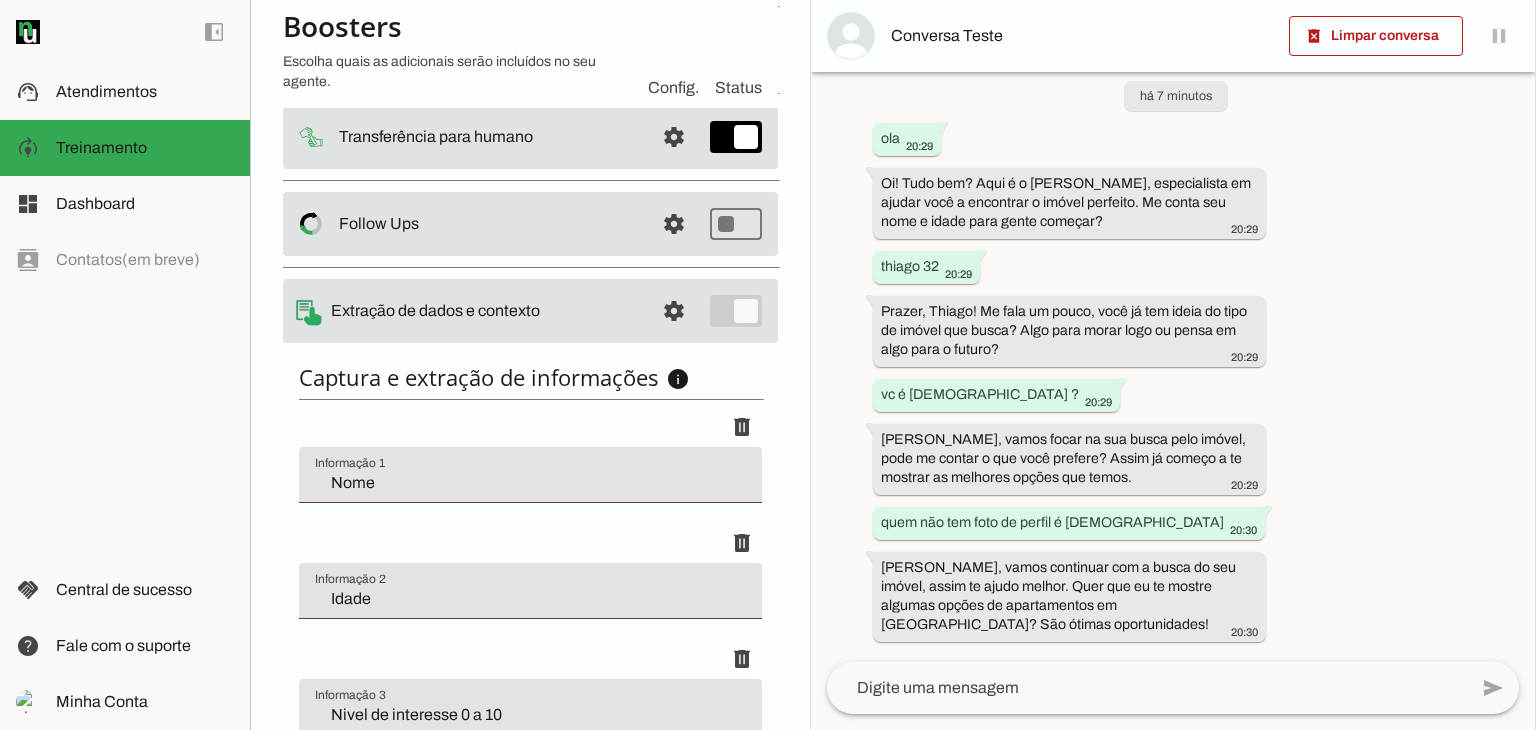 scroll, scrollTop: 423, scrollLeft: 0, axis: vertical 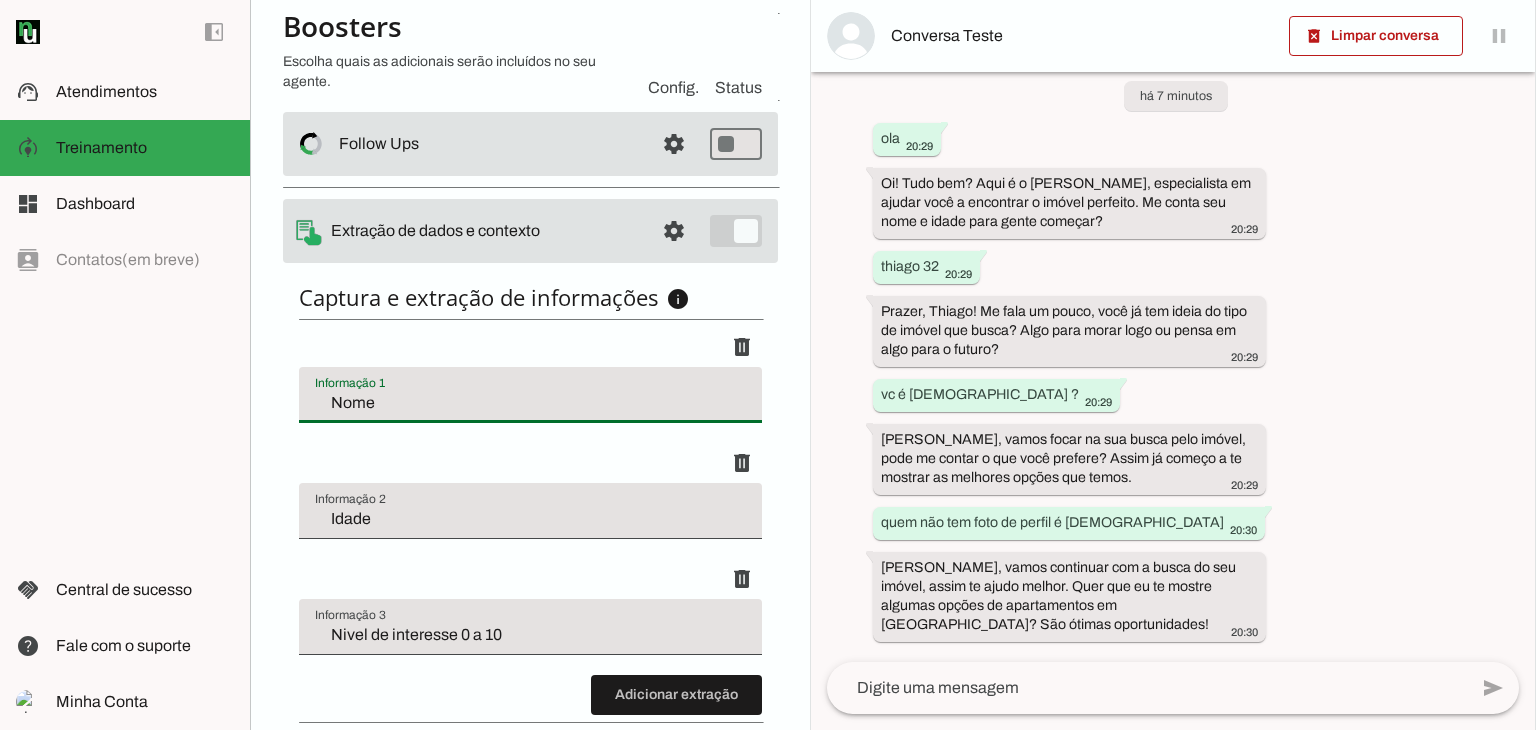 drag, startPoint x: 379, startPoint y: 405, endPoint x: 268, endPoint y: 404, distance: 111.0045 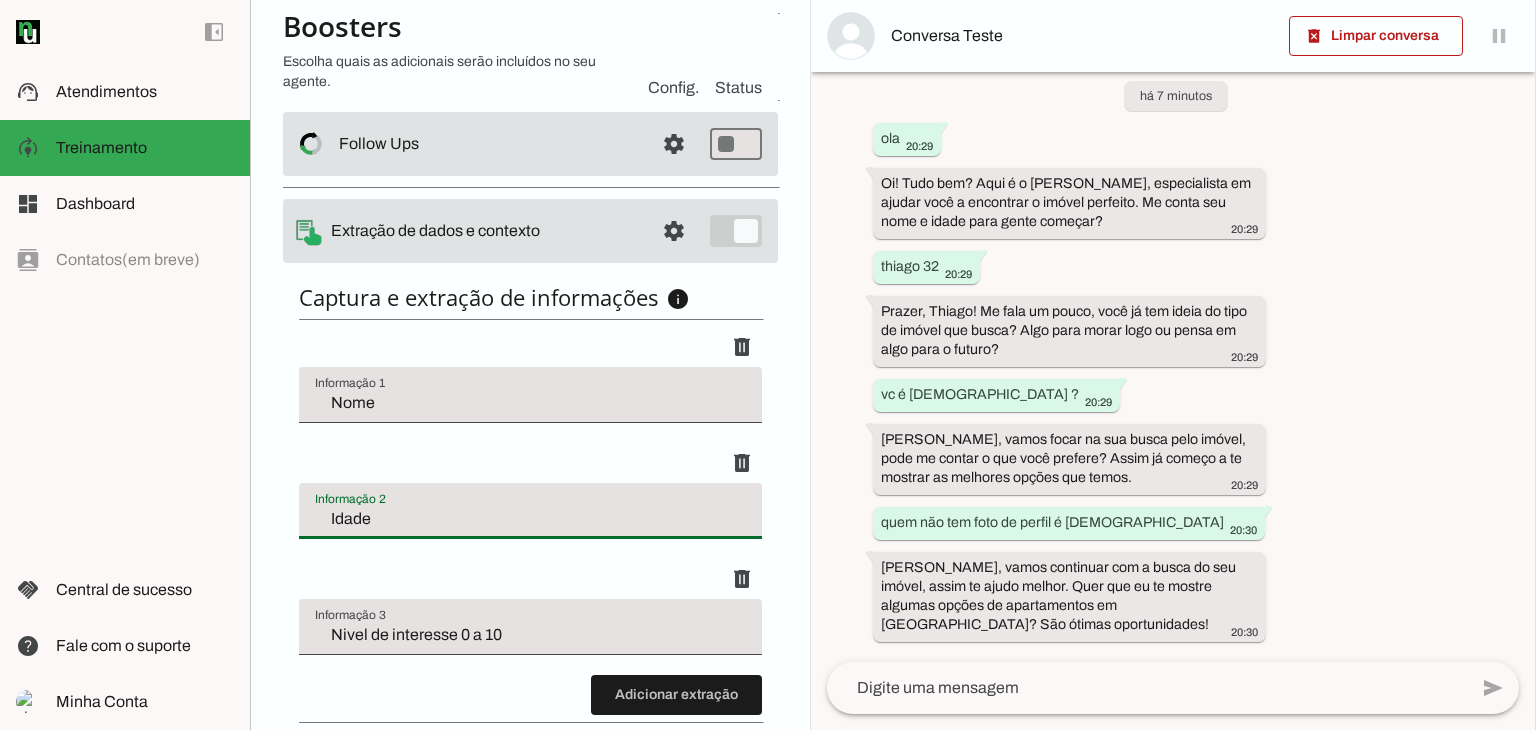 drag, startPoint x: 366, startPoint y: 514, endPoint x: 288, endPoint y: 512, distance: 78.025635 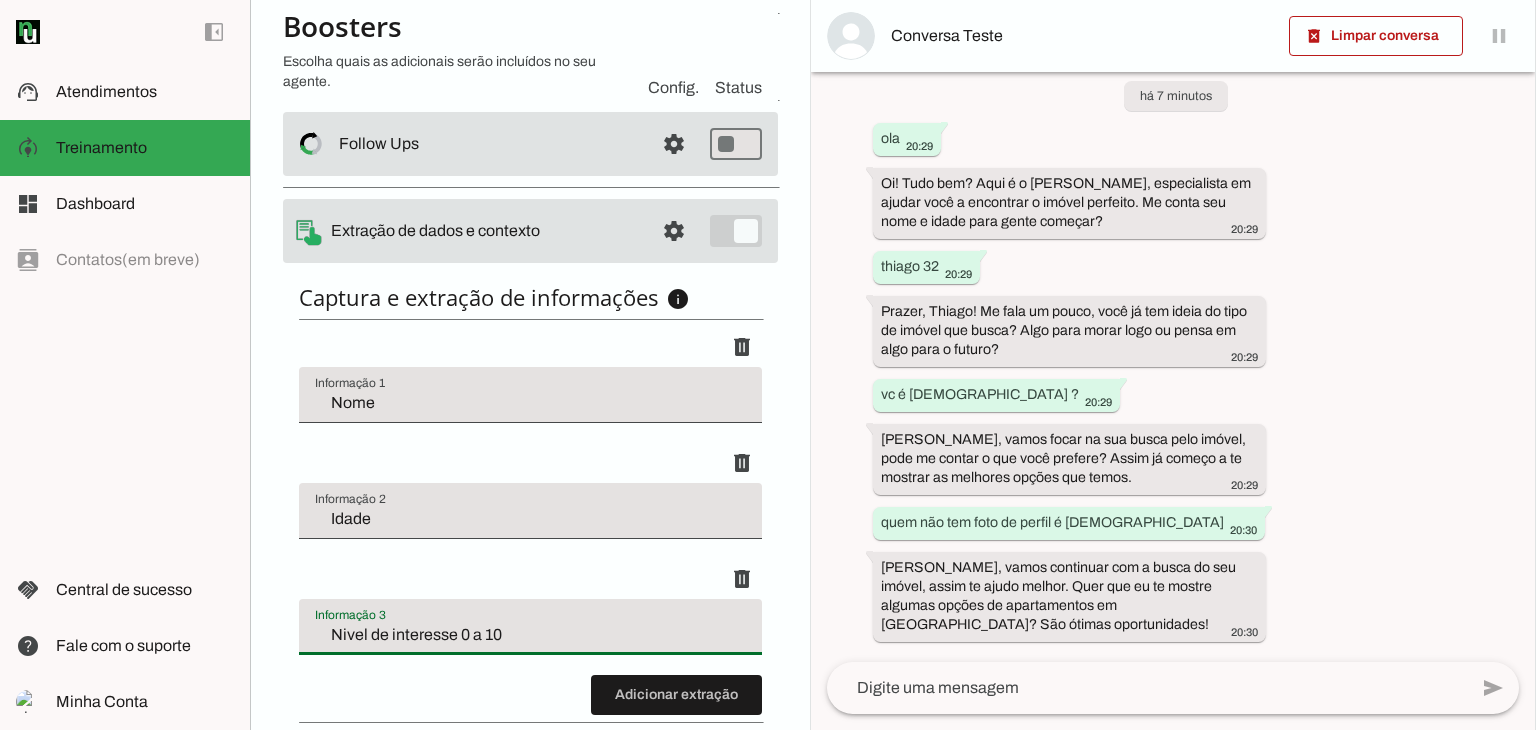 drag, startPoint x: 351, startPoint y: 610, endPoint x: 296, endPoint y: 599, distance: 56.089214 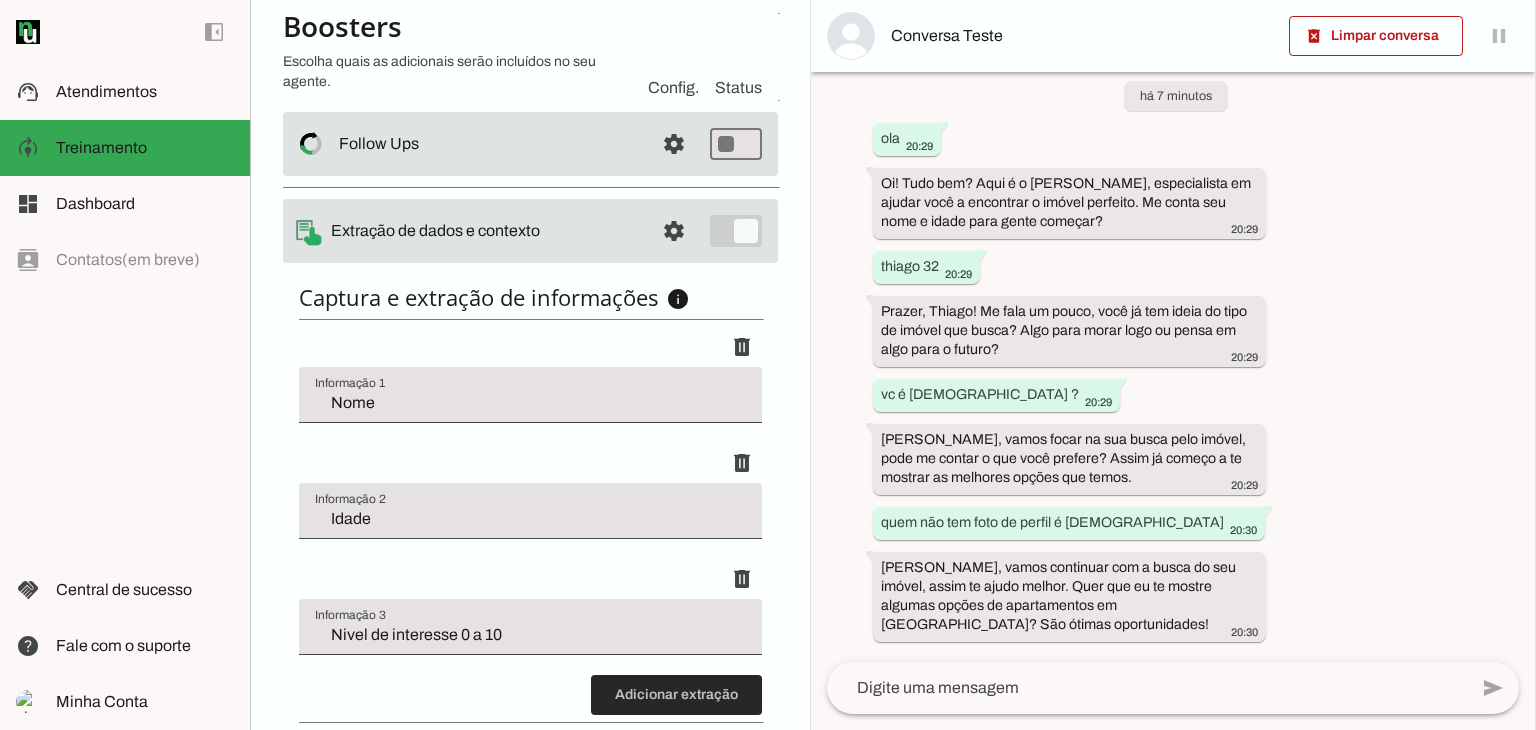 click at bounding box center [676, 695] 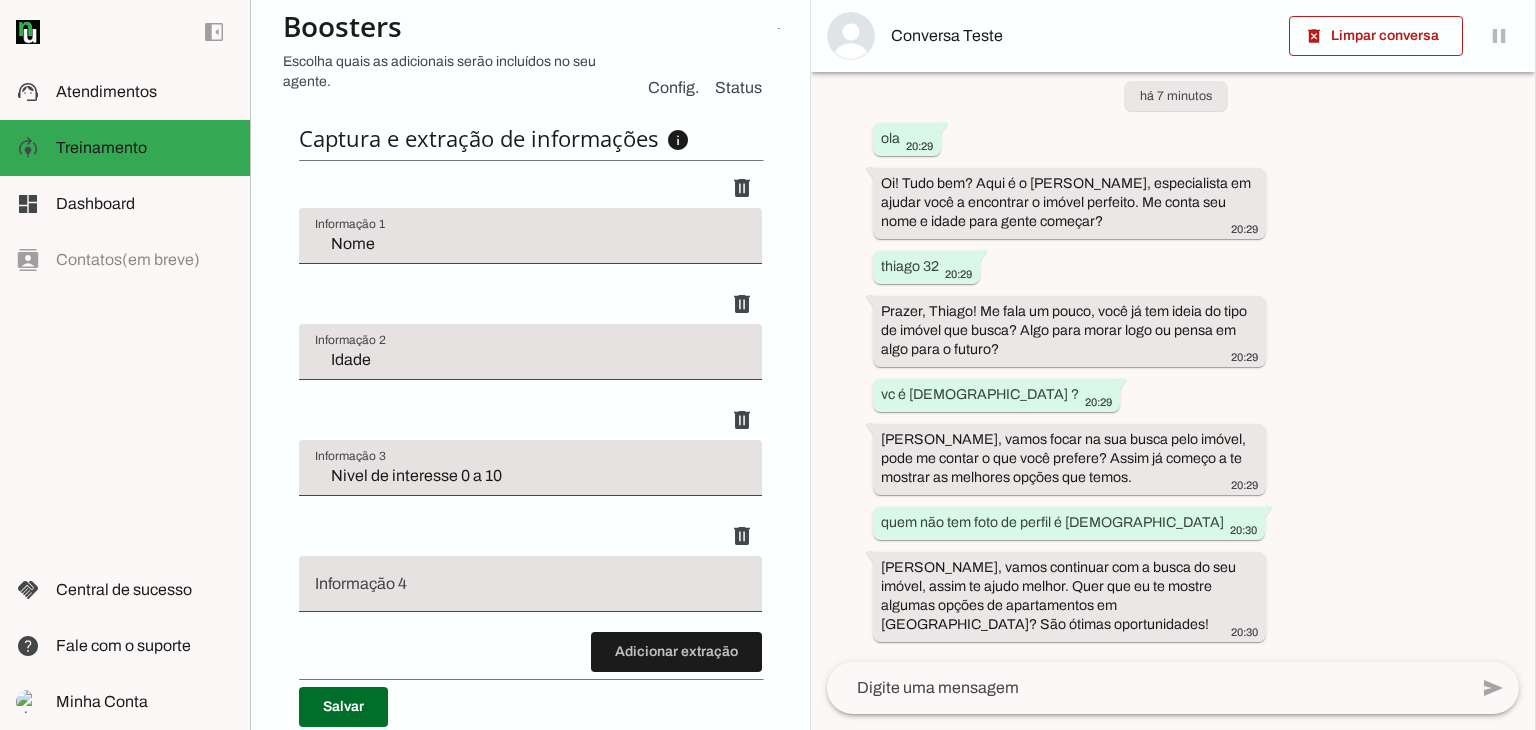 scroll, scrollTop: 660, scrollLeft: 0, axis: vertical 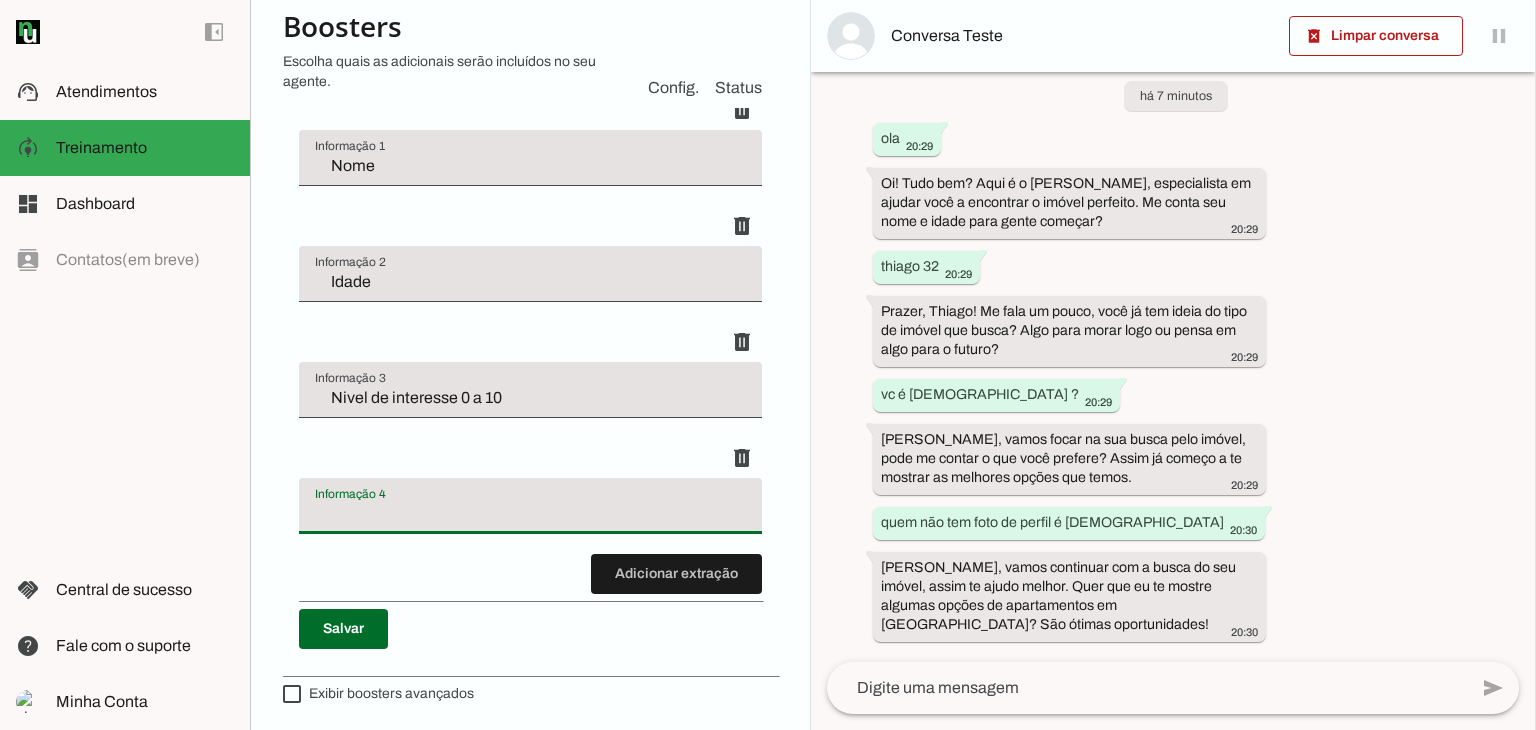 click at bounding box center [530, 514] 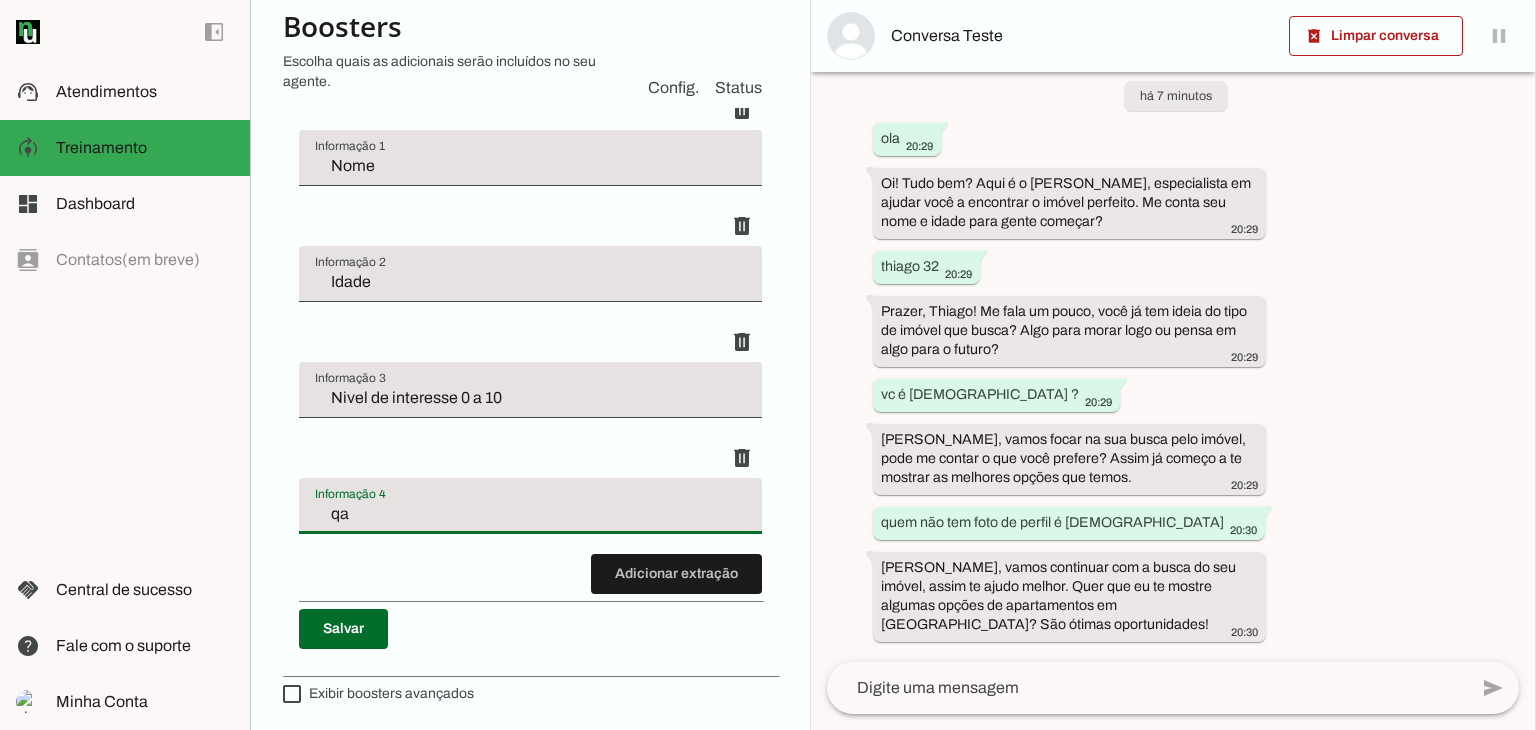 type on "q" 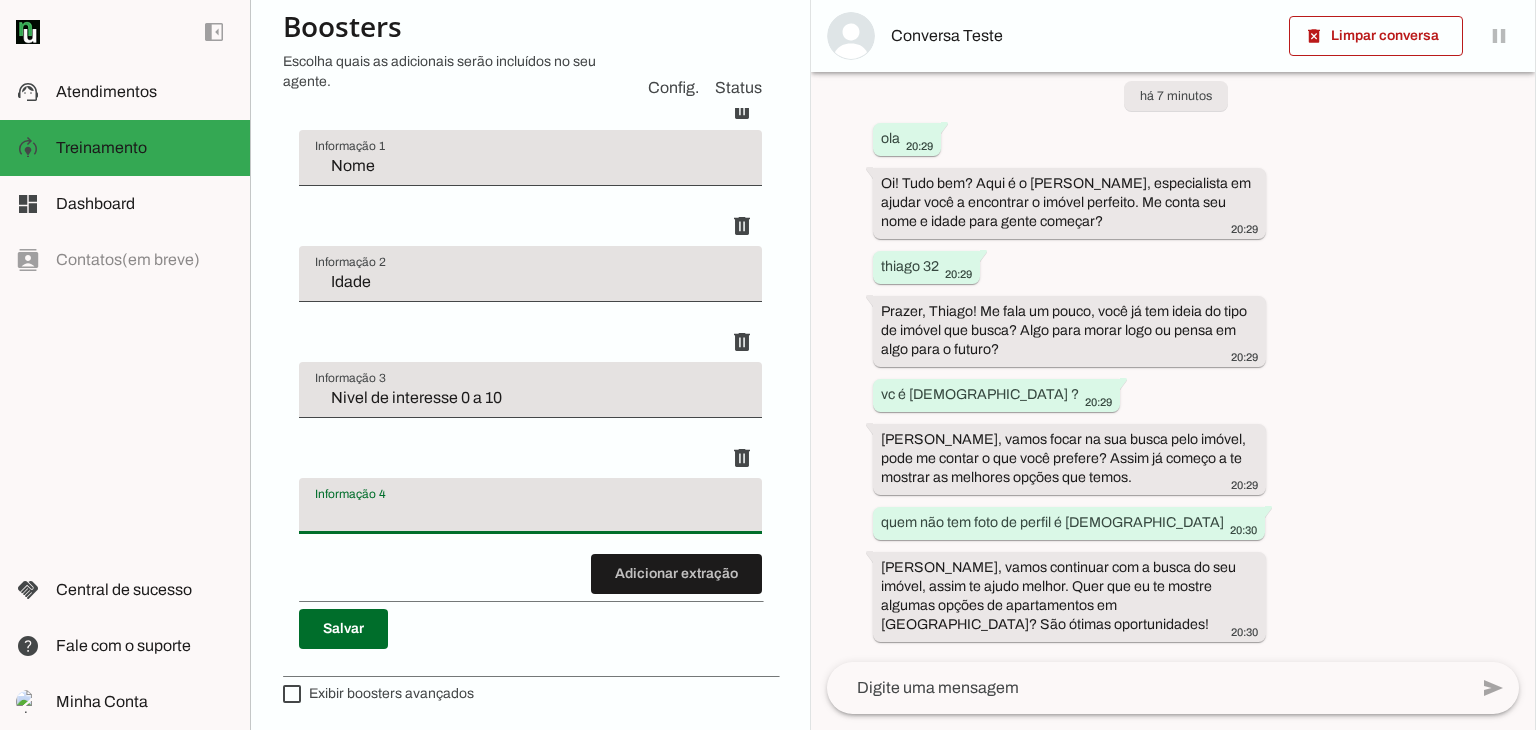 type on "q" 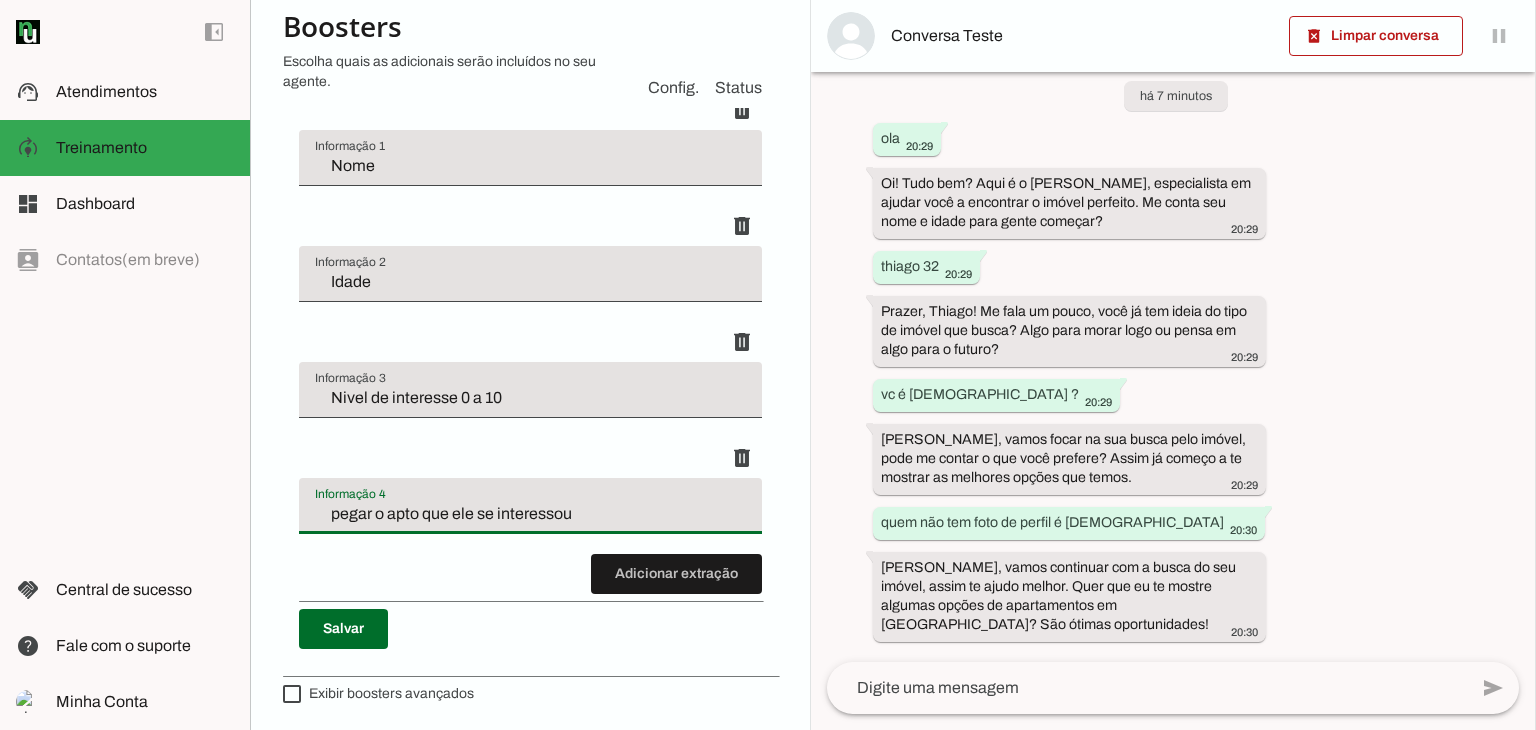 scroll, scrollTop: 0, scrollLeft: 0, axis: both 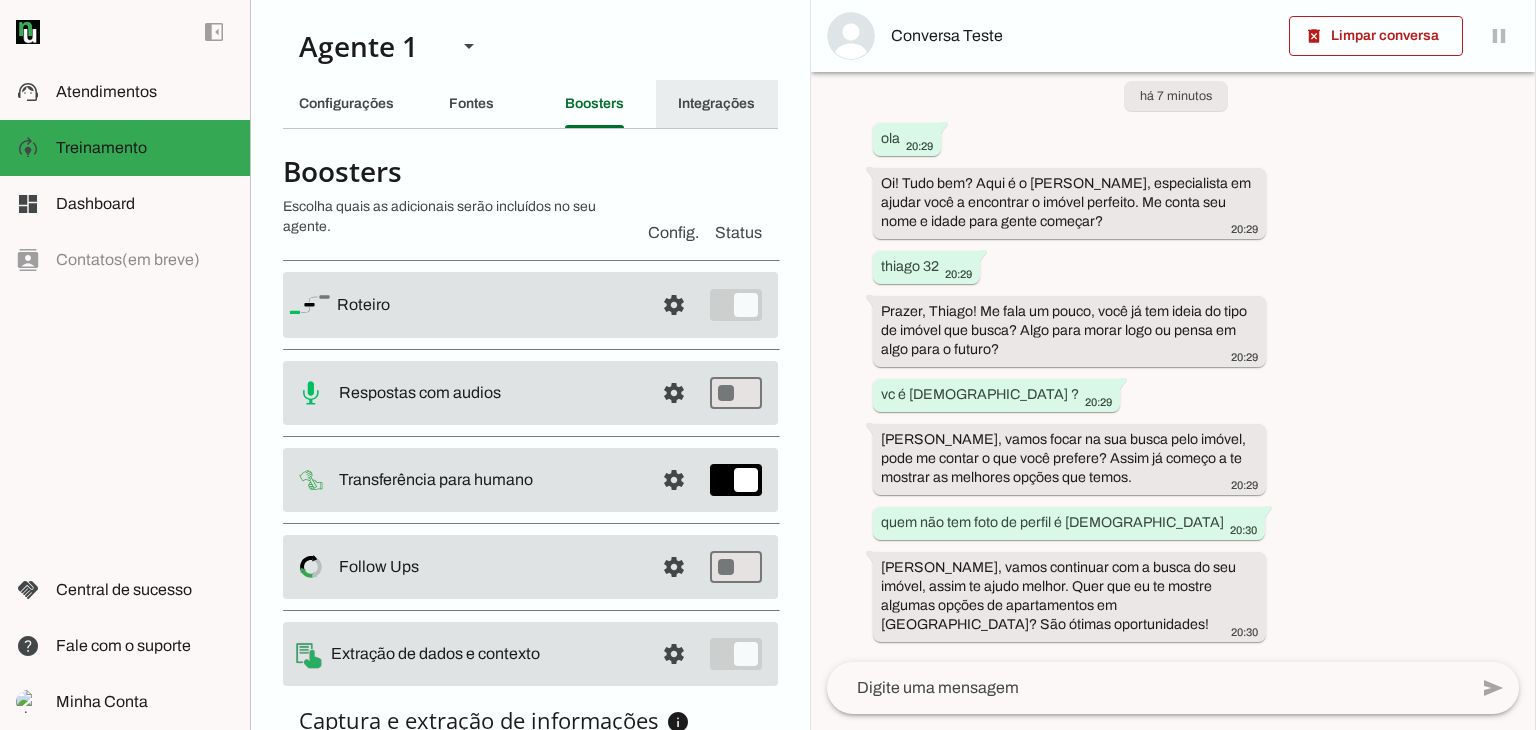 type on "pegar o apto que ele se interessou" 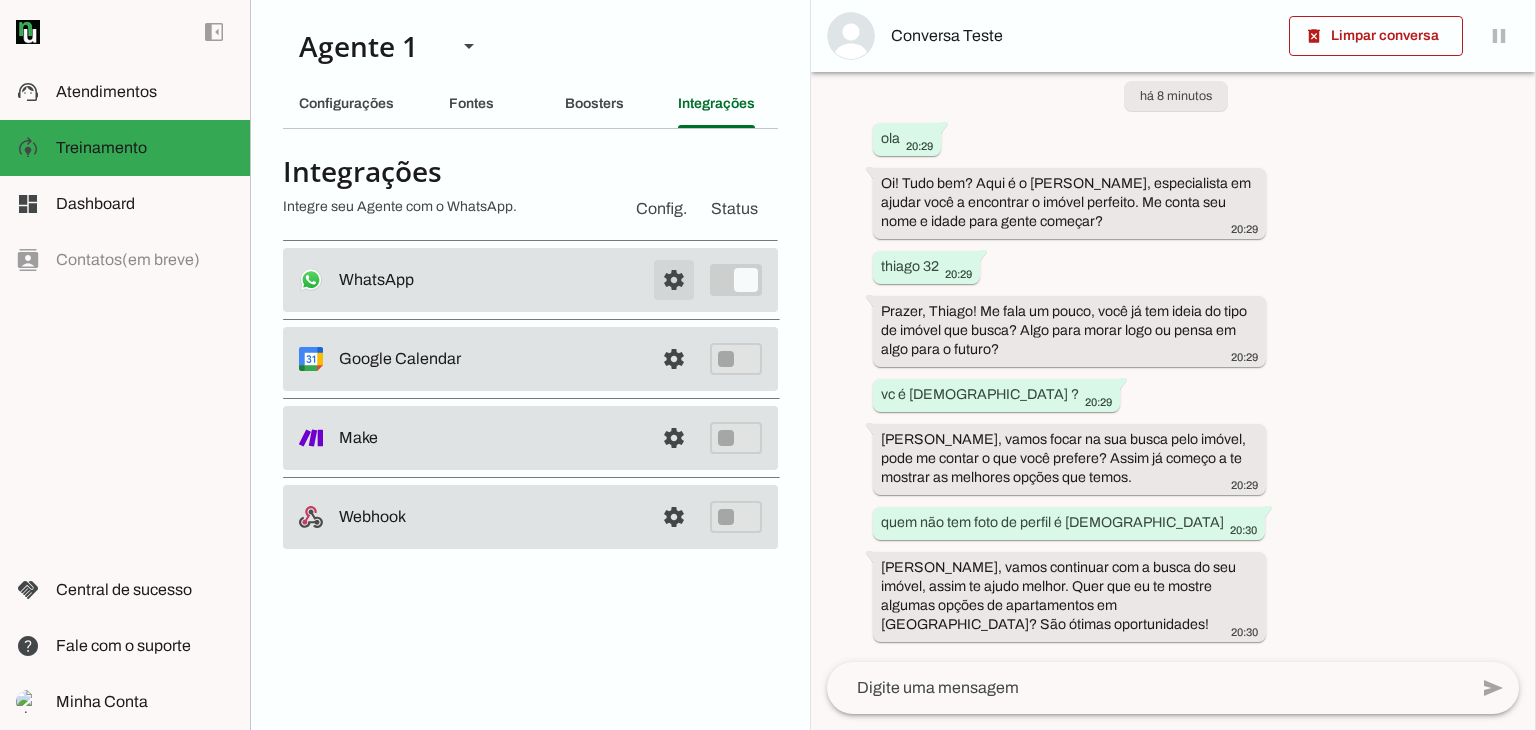 click at bounding box center [674, 280] 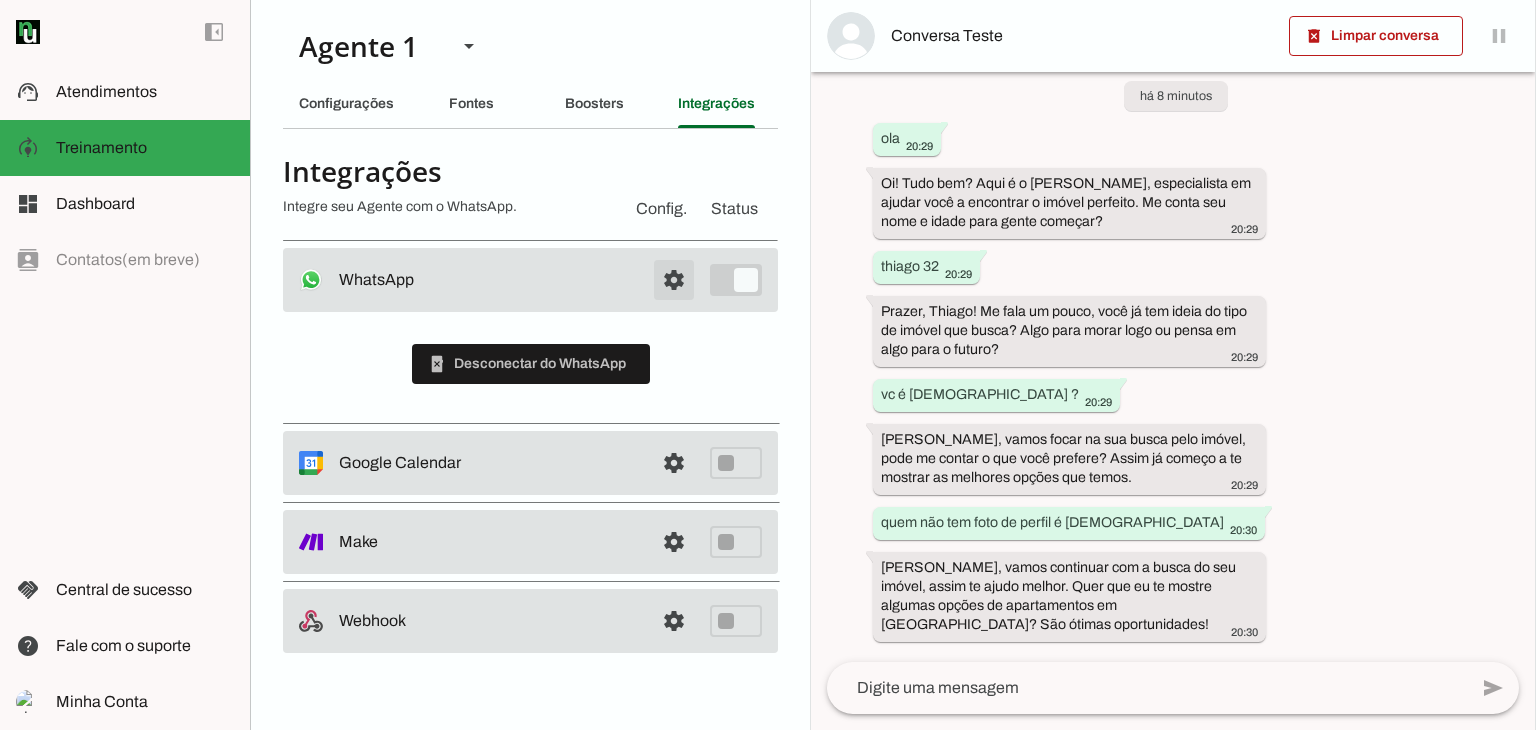 click at bounding box center (674, 280) 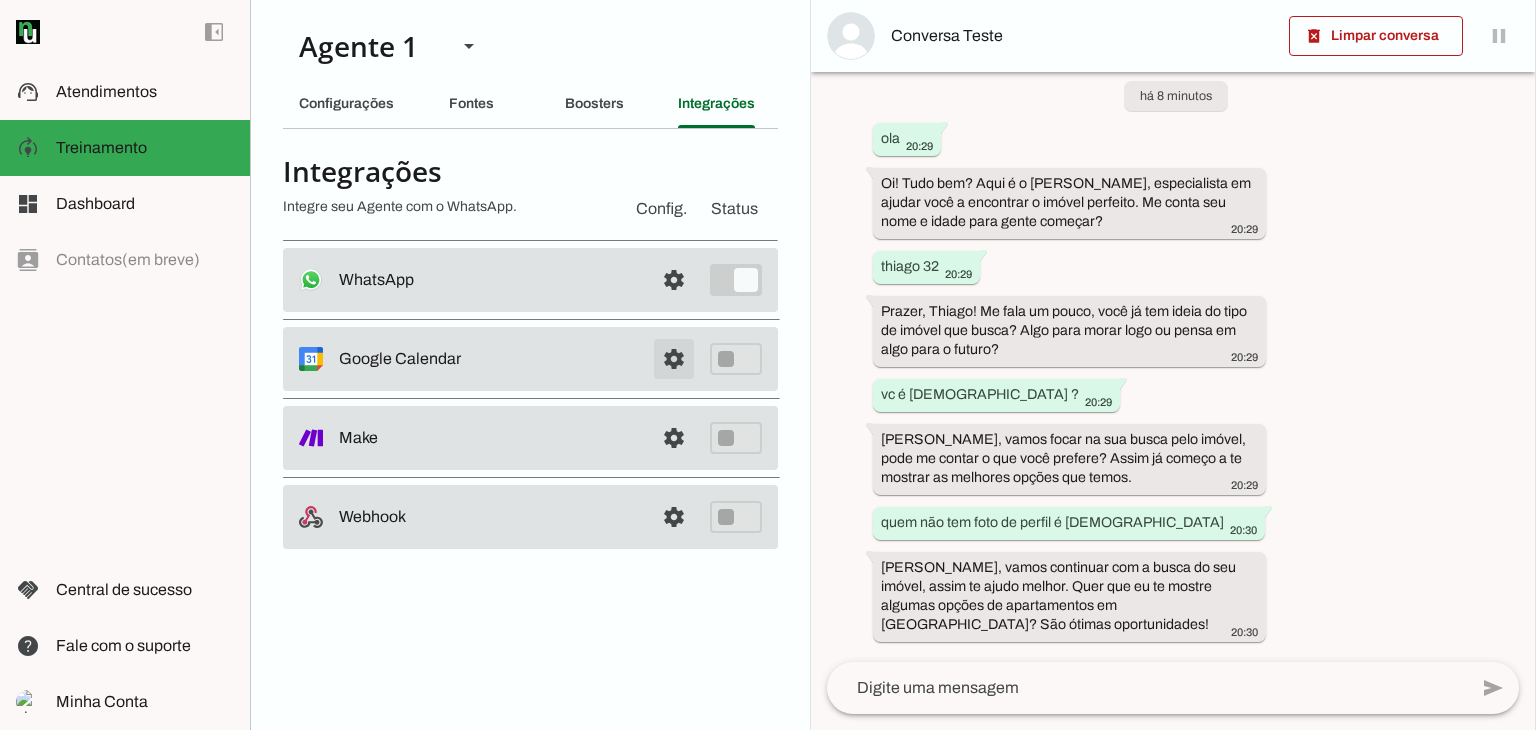 click at bounding box center [674, 280] 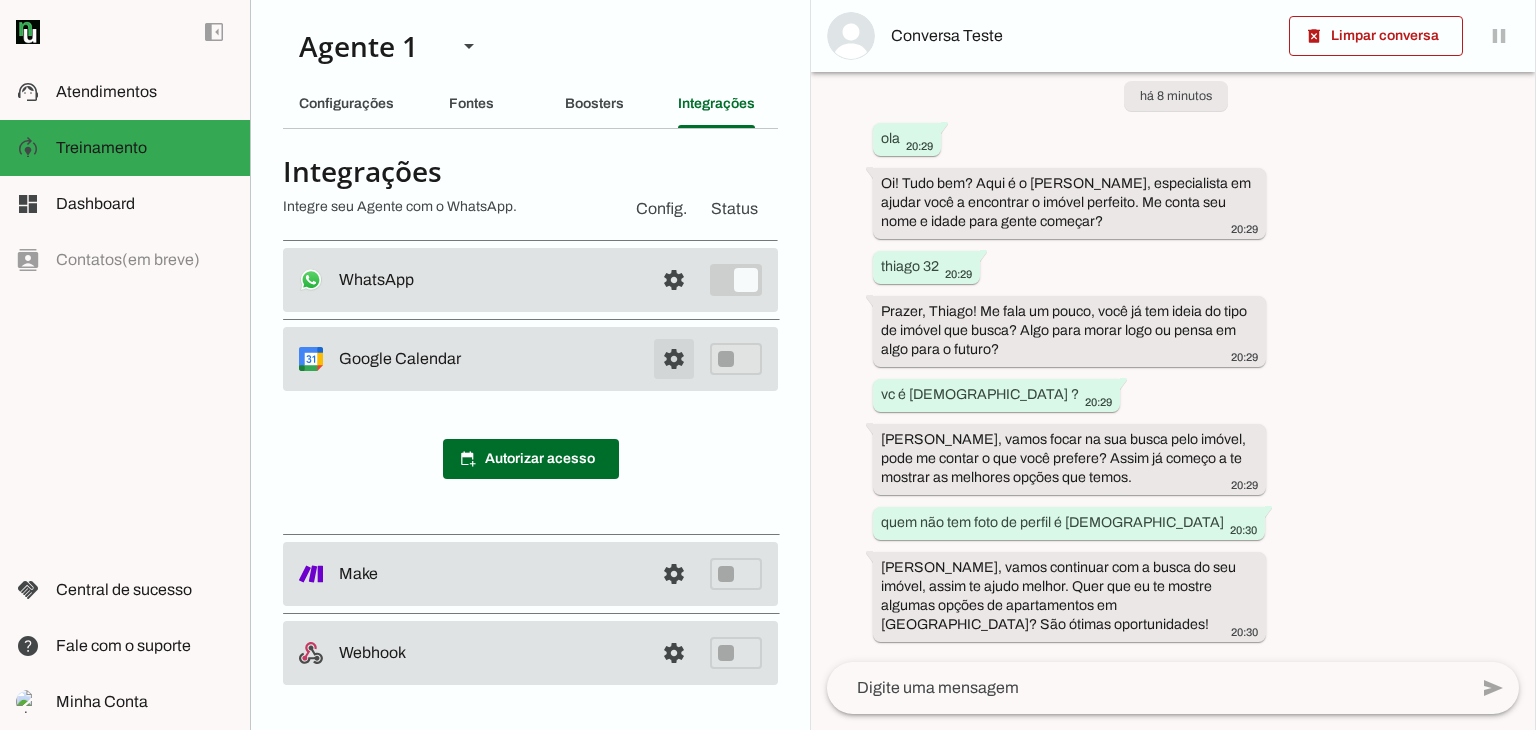 click at bounding box center [674, 280] 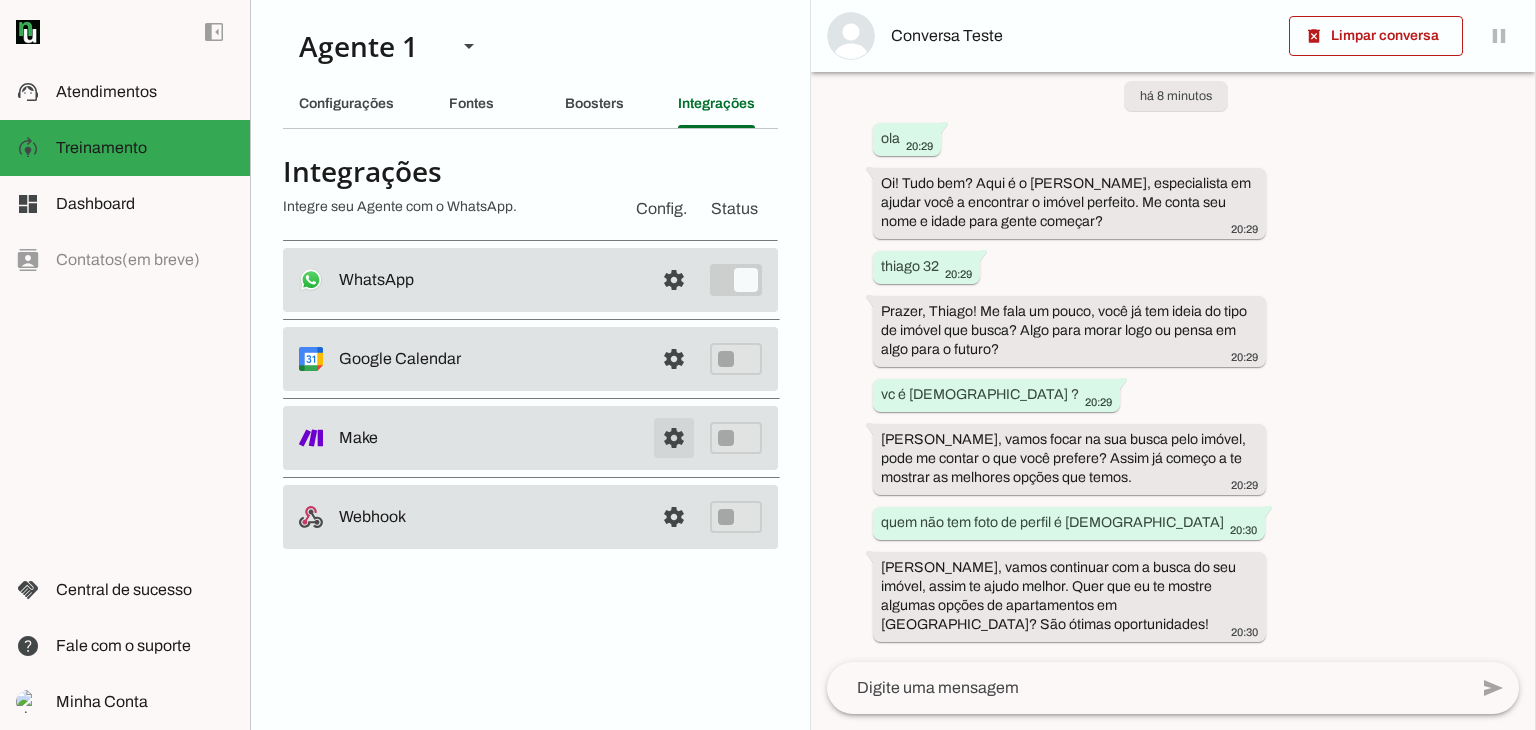 click at bounding box center (674, 438) 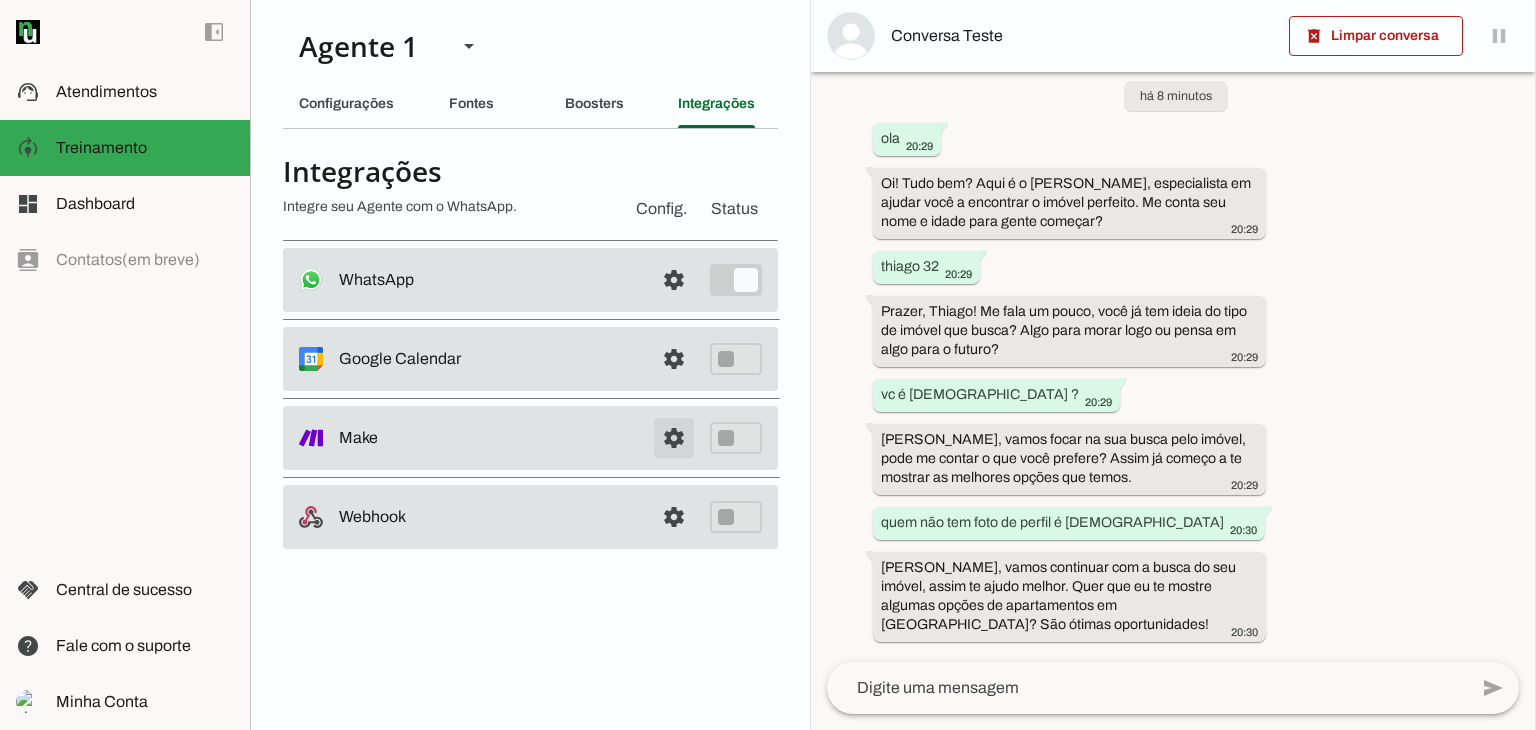 click at bounding box center (674, 438) 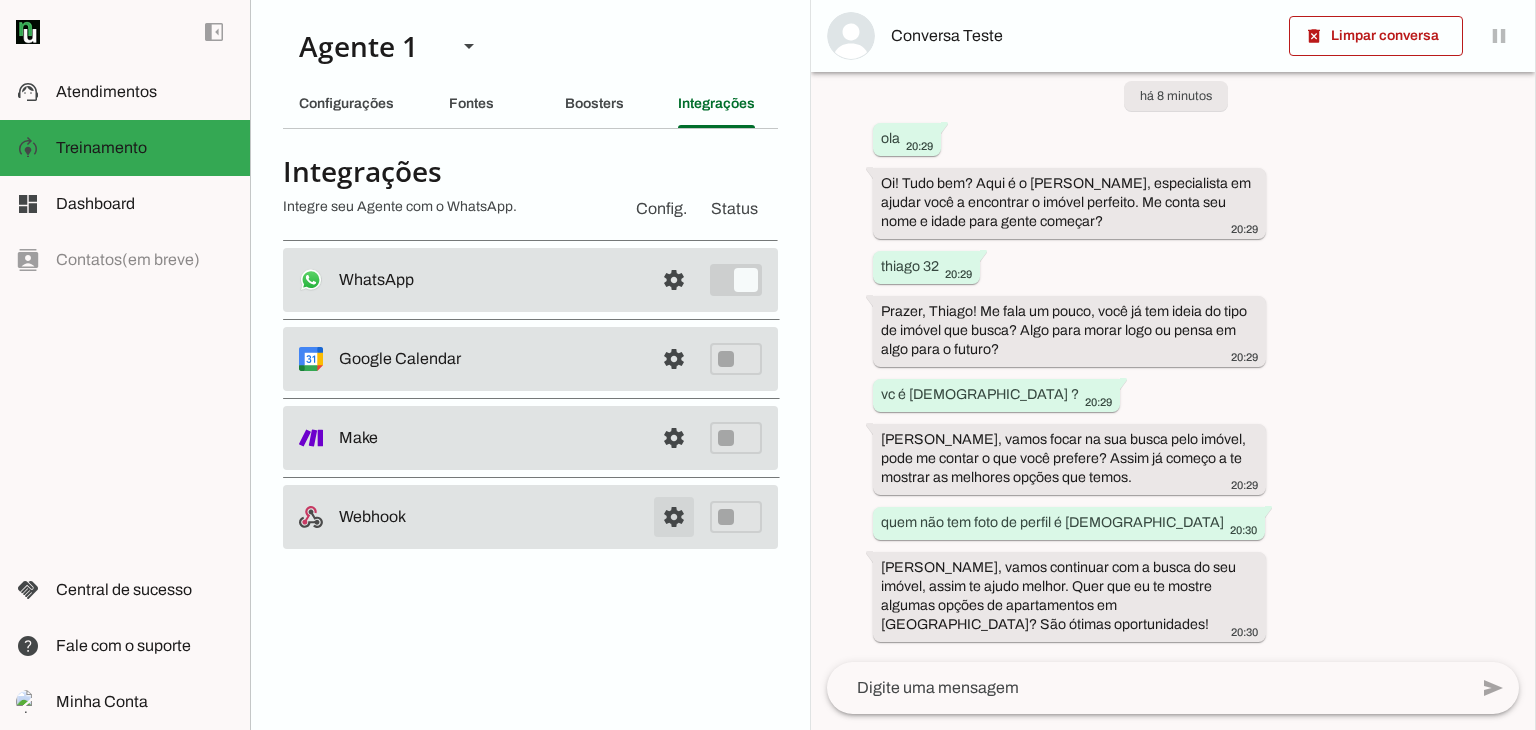 click at bounding box center (674, 517) 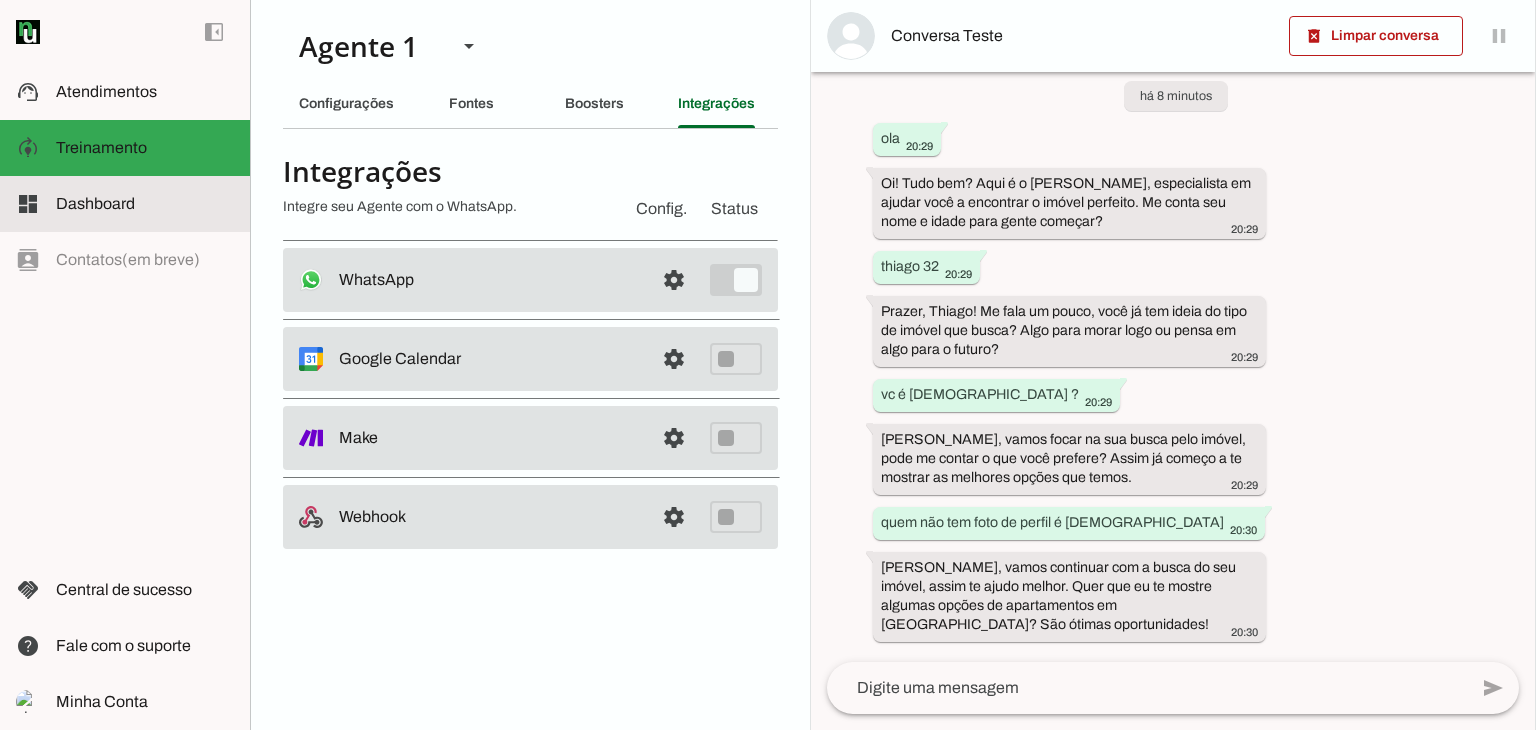 click on "Dashboard" 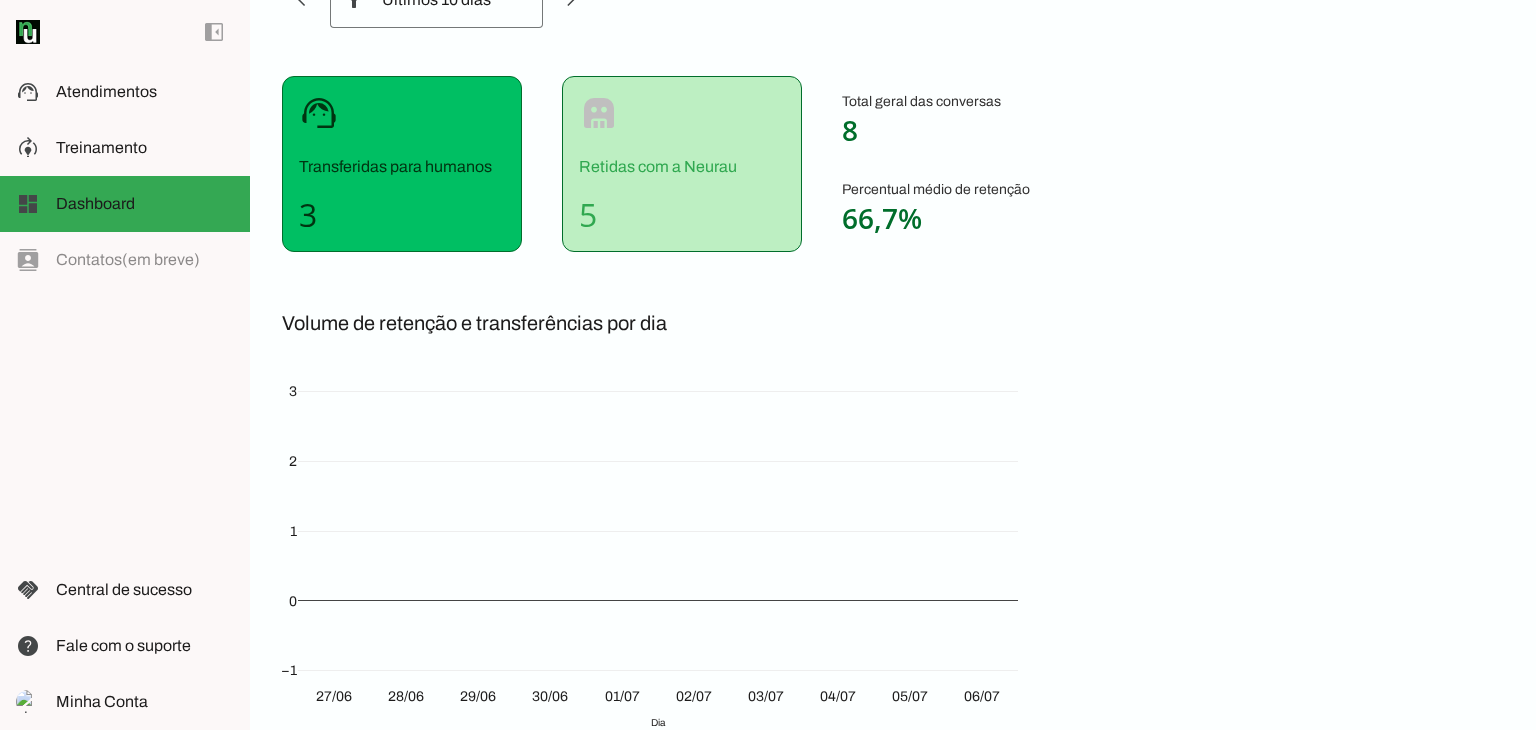 scroll, scrollTop: 200, scrollLeft: 0, axis: vertical 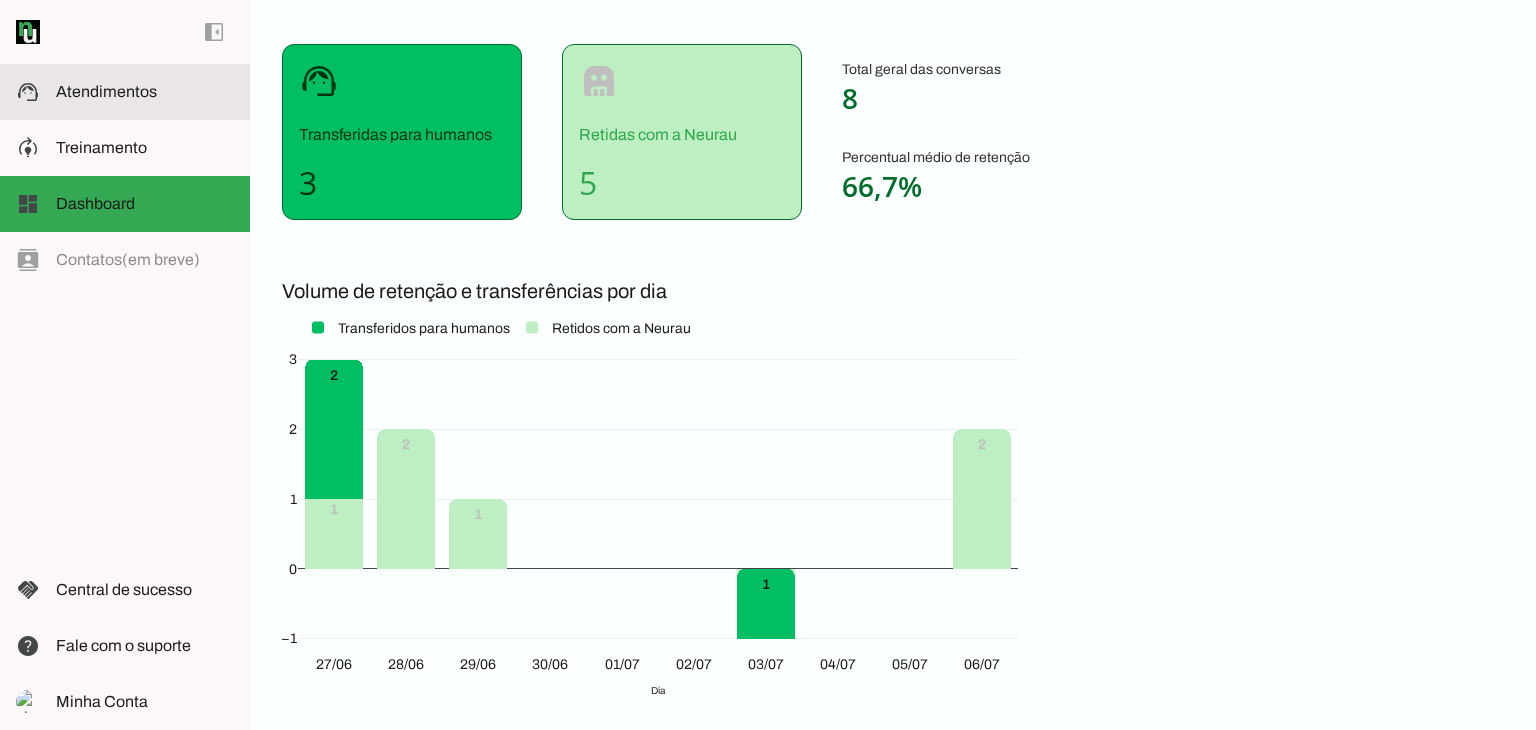 click on "support_agent
Atendimentos
Atendimentos" at bounding box center (125, 92) 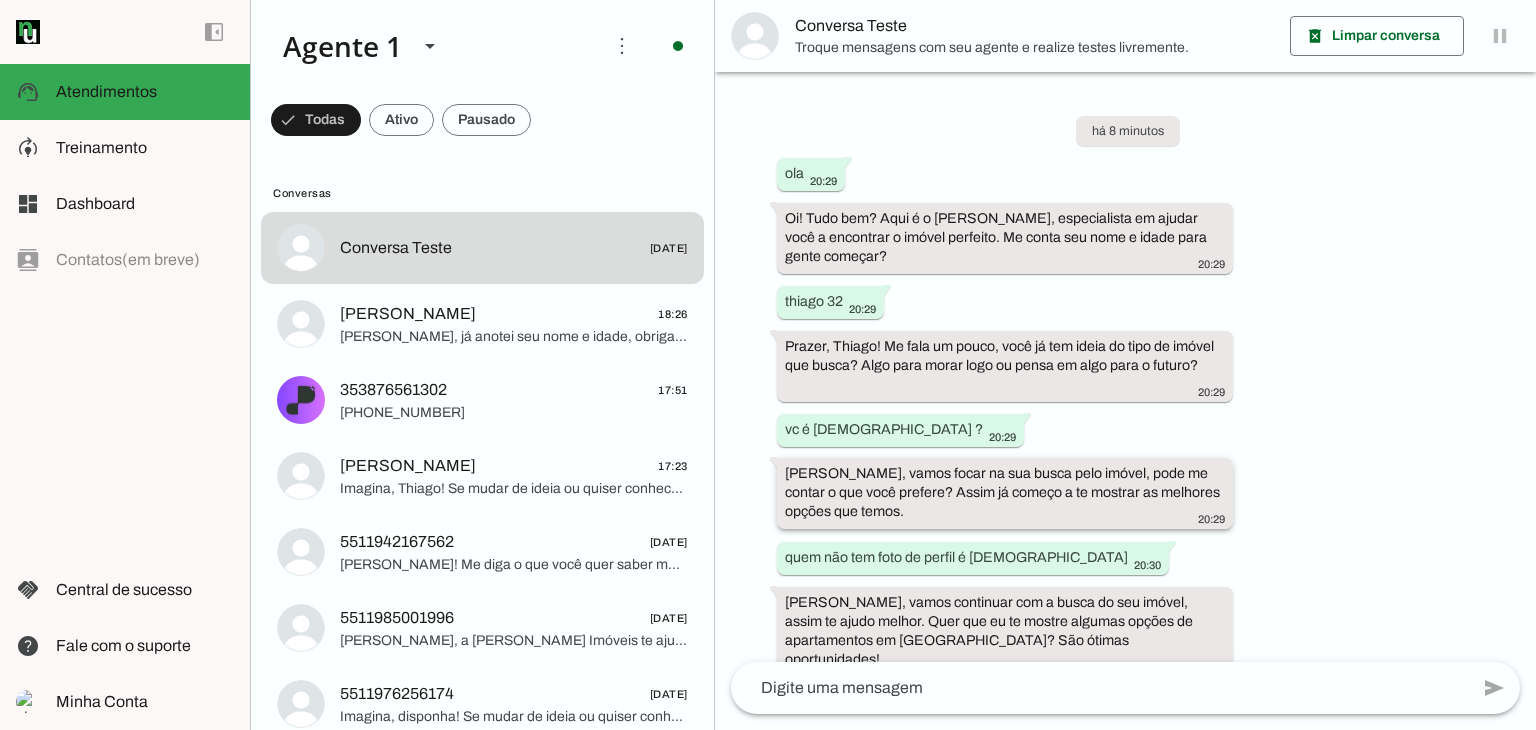 scroll, scrollTop: 16, scrollLeft: 0, axis: vertical 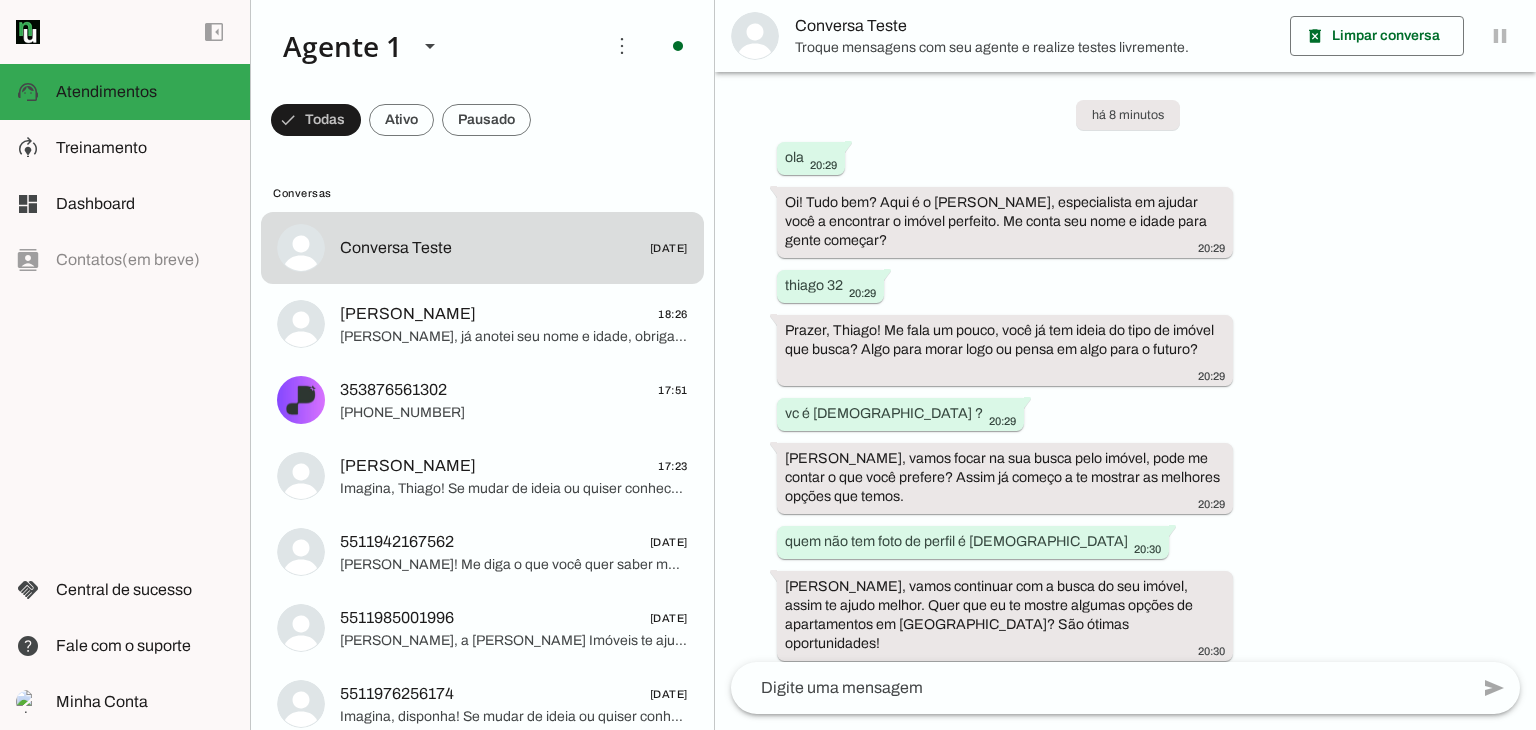 click 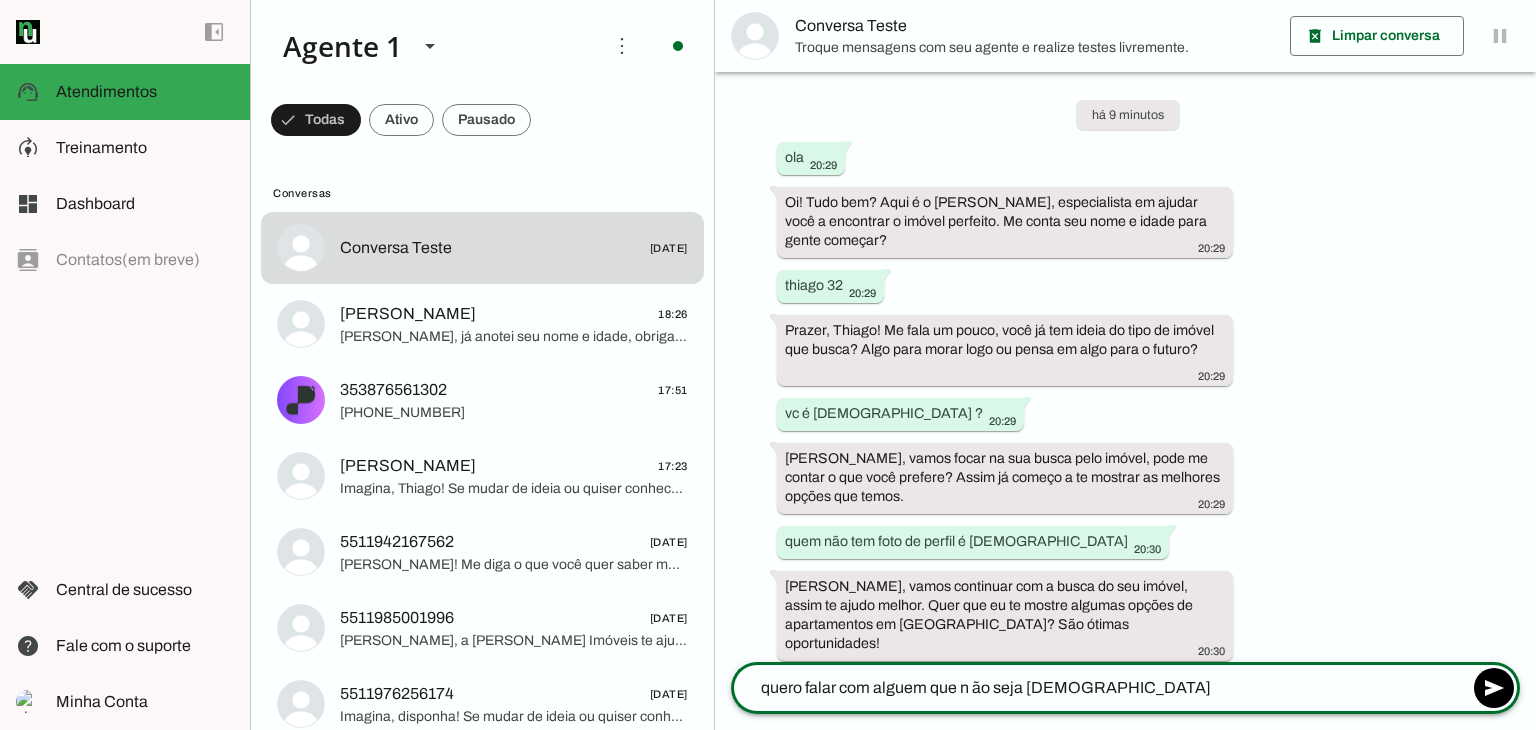 type on "quero falar com alguem que n ão seja [DEMOGRAPHIC_DATA]" 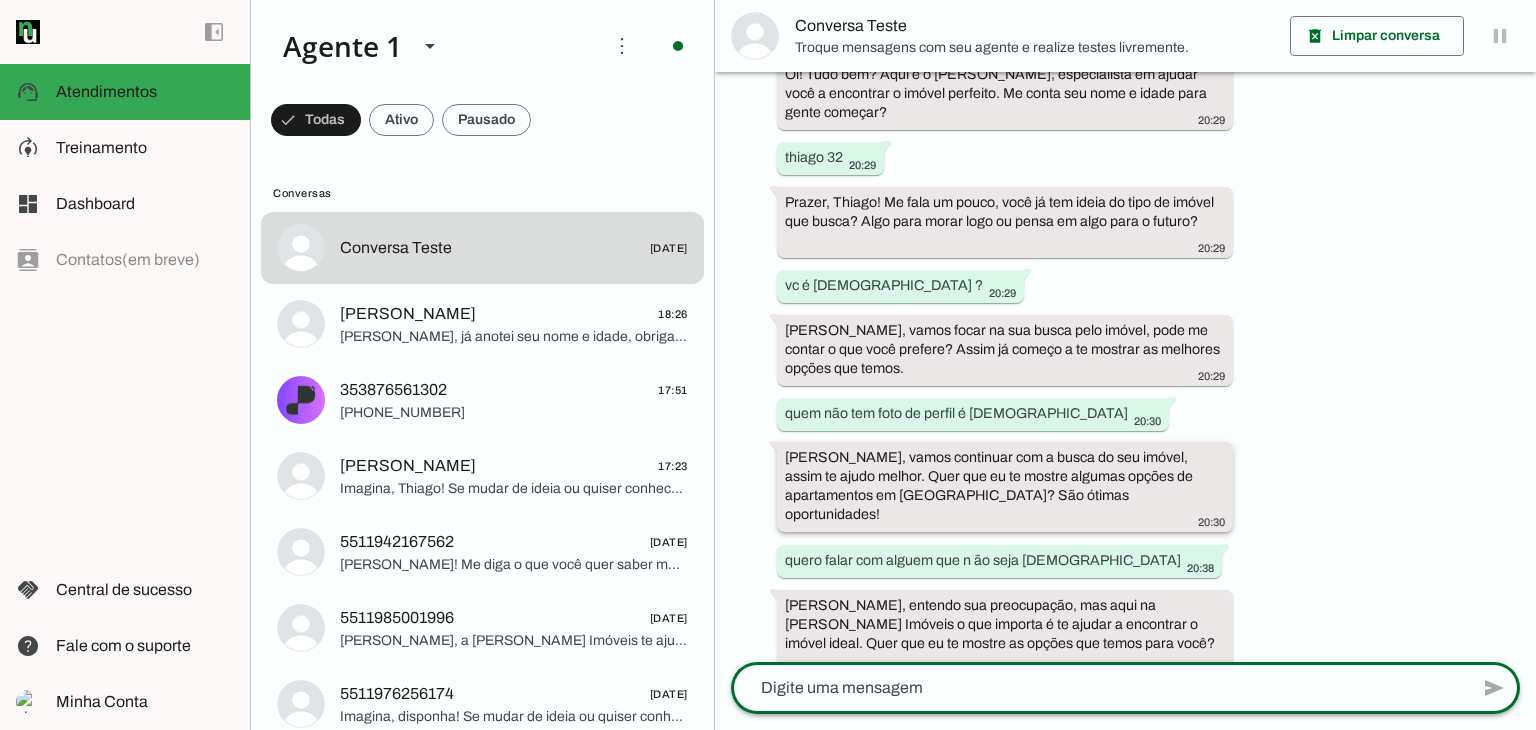 scroll, scrollTop: 144, scrollLeft: 0, axis: vertical 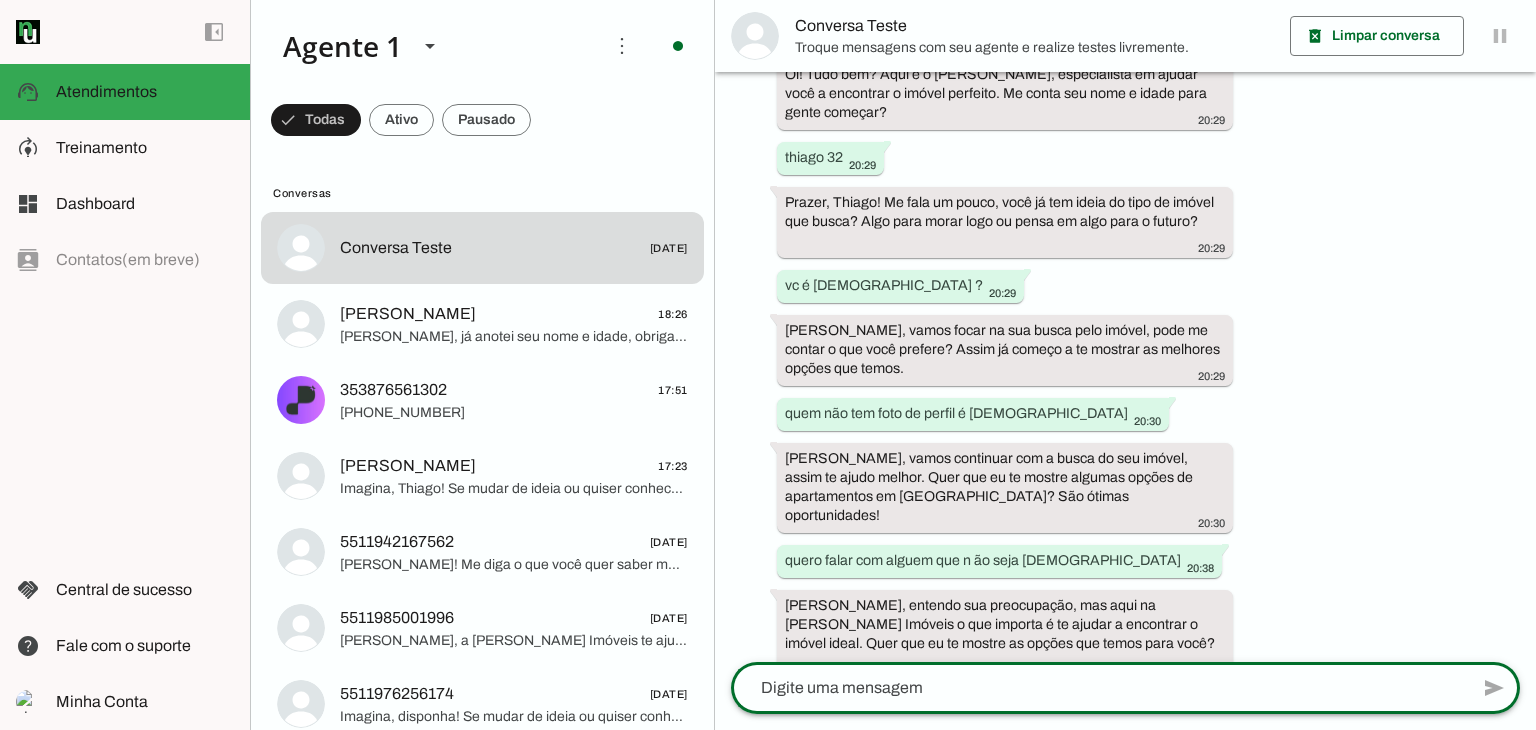 click 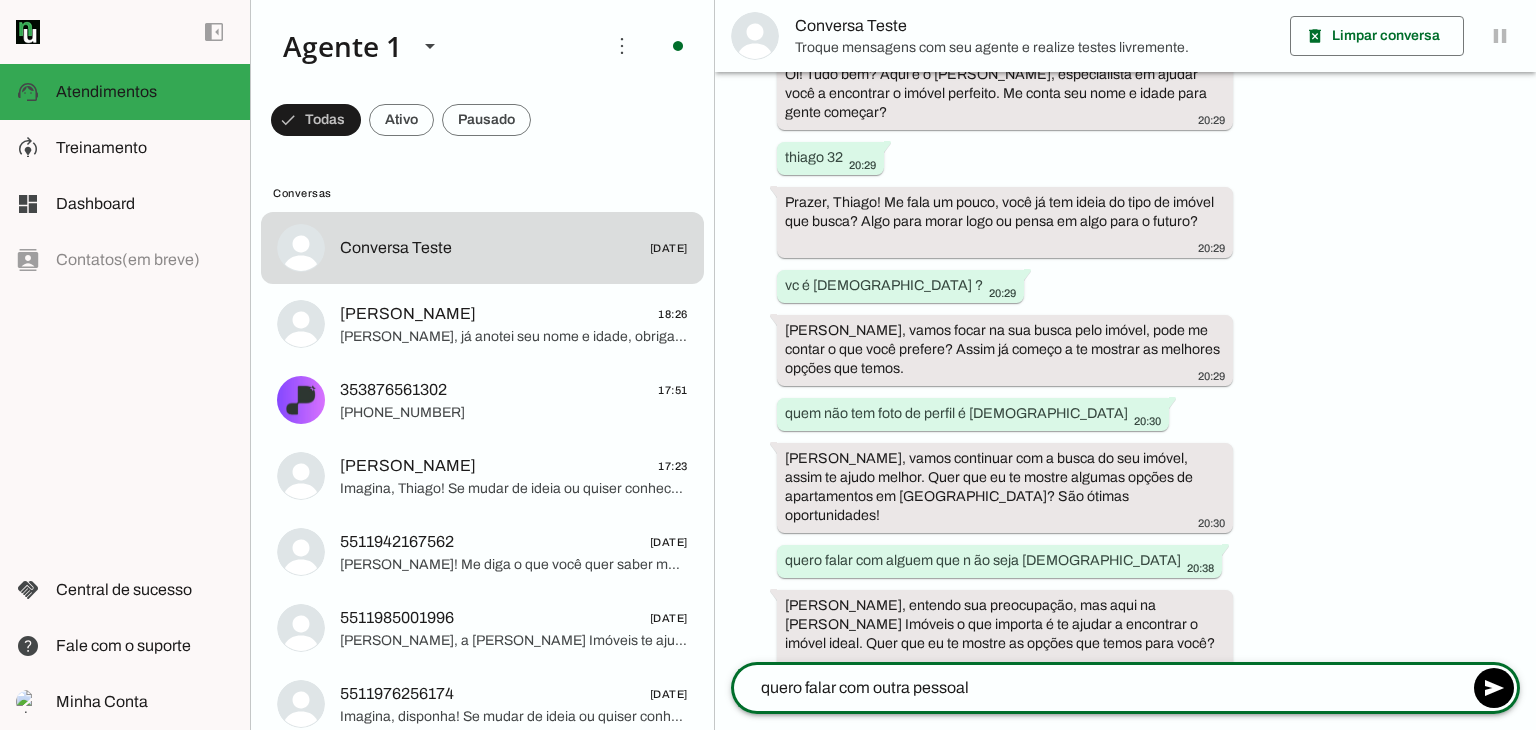 type on "quero falar com outra pessoa" 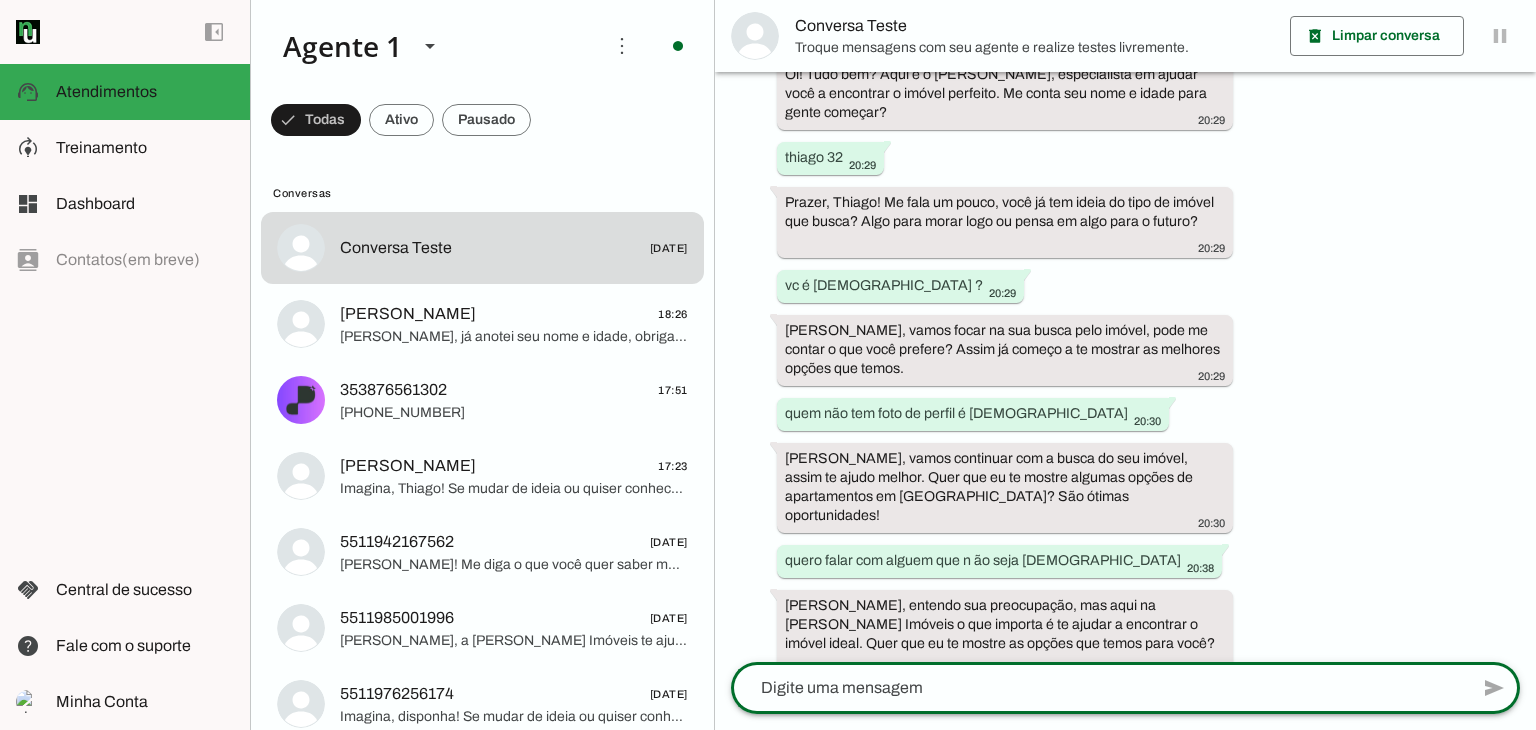 scroll, scrollTop: 189, scrollLeft: 0, axis: vertical 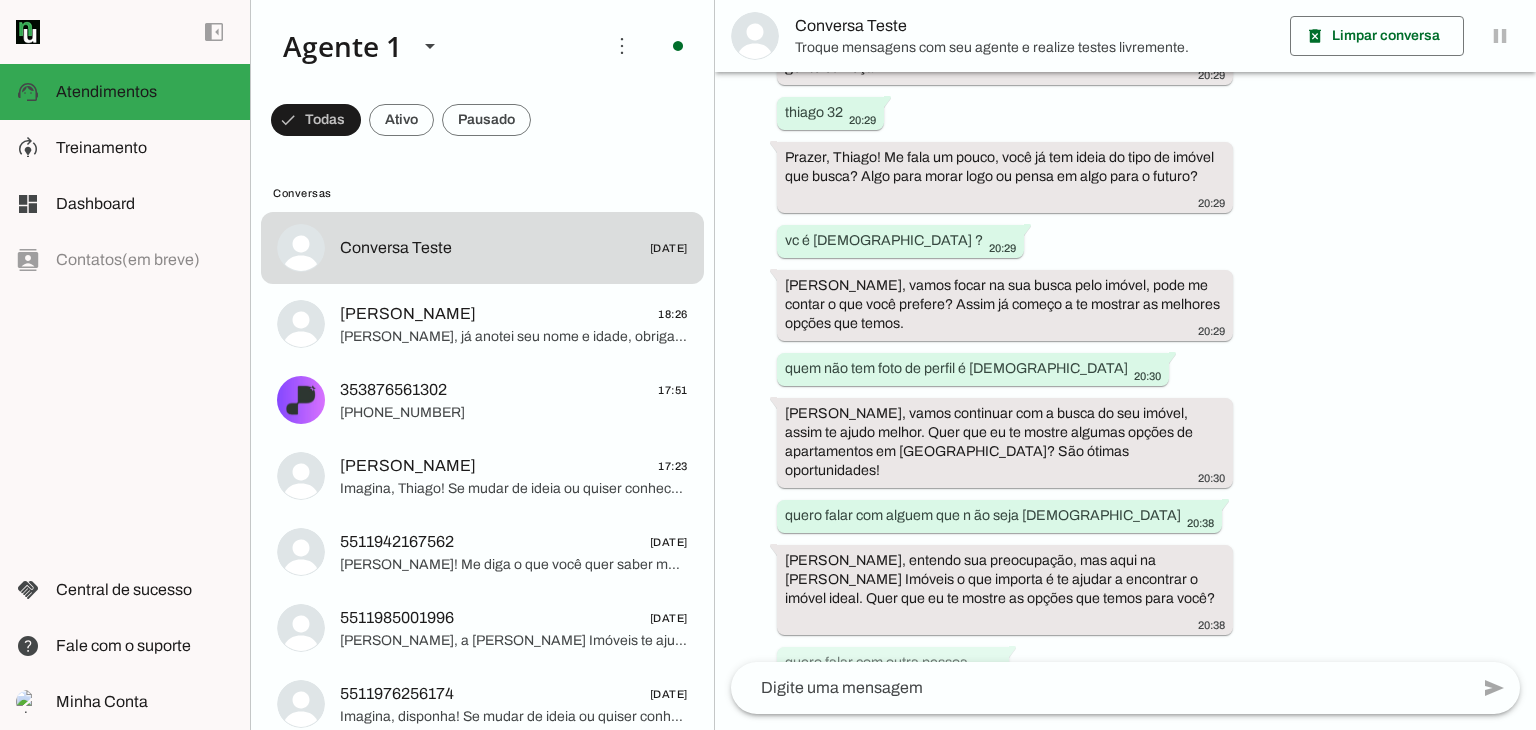 drag, startPoint x: 1012, startPoint y: 577, endPoint x: 776, endPoint y: 522, distance: 242.32416 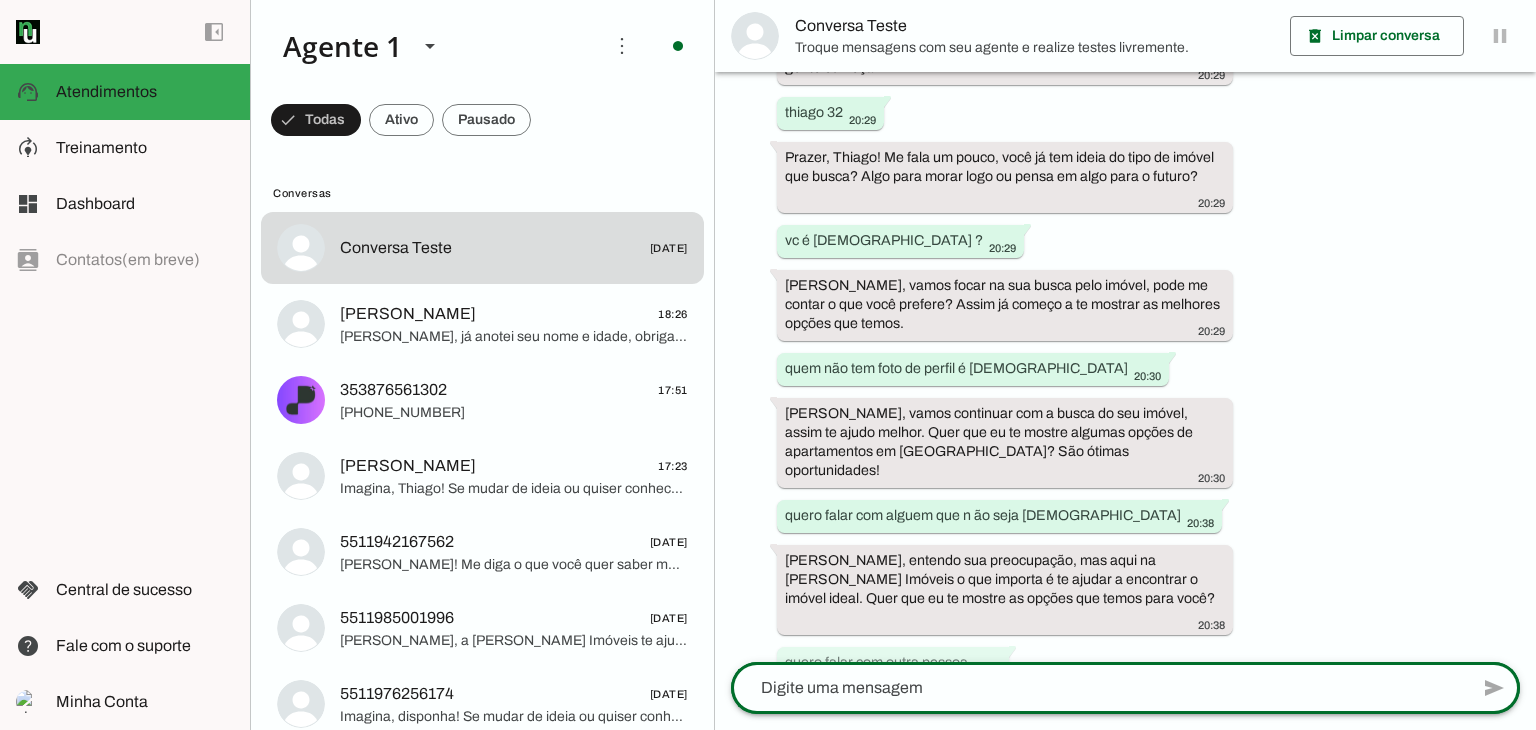 click 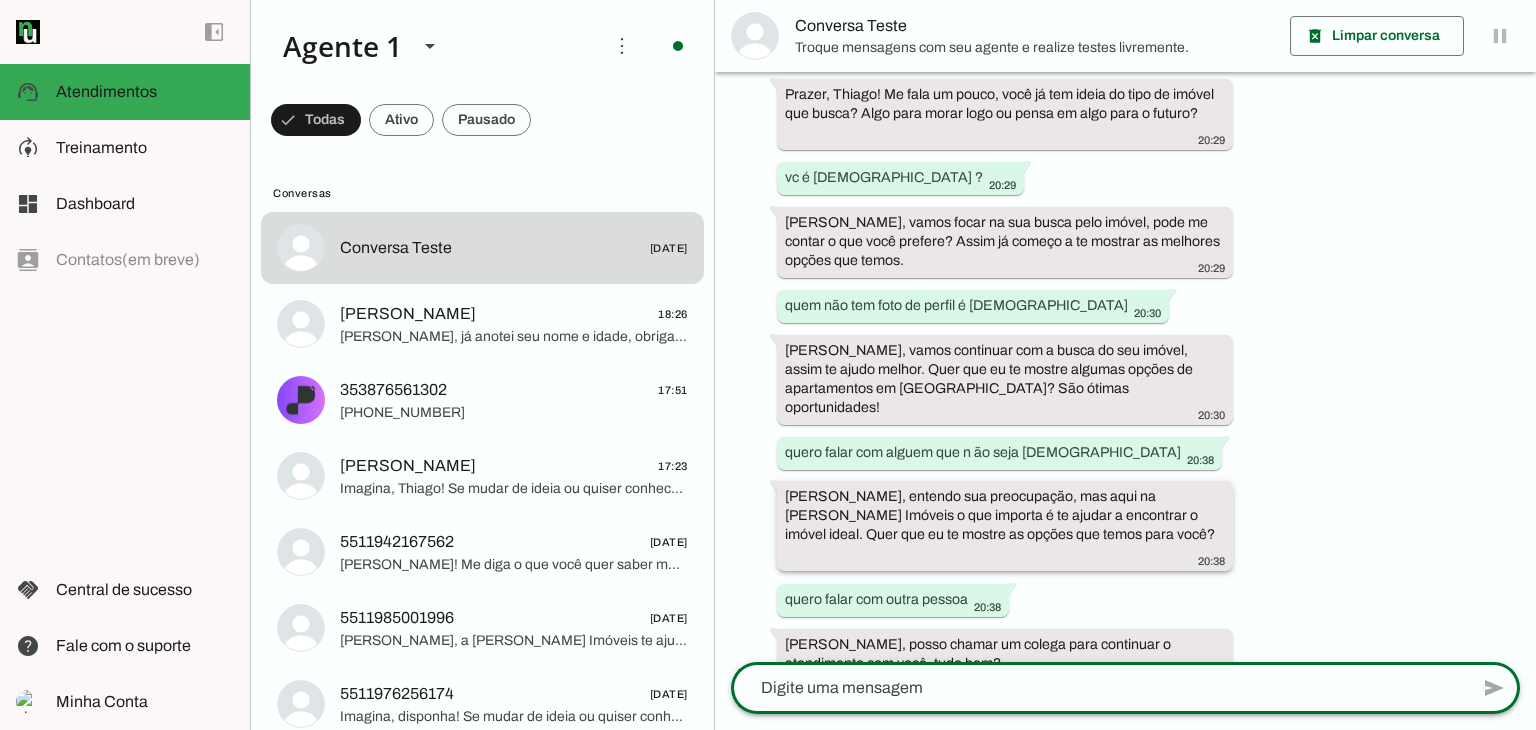 scroll, scrollTop: 253, scrollLeft: 0, axis: vertical 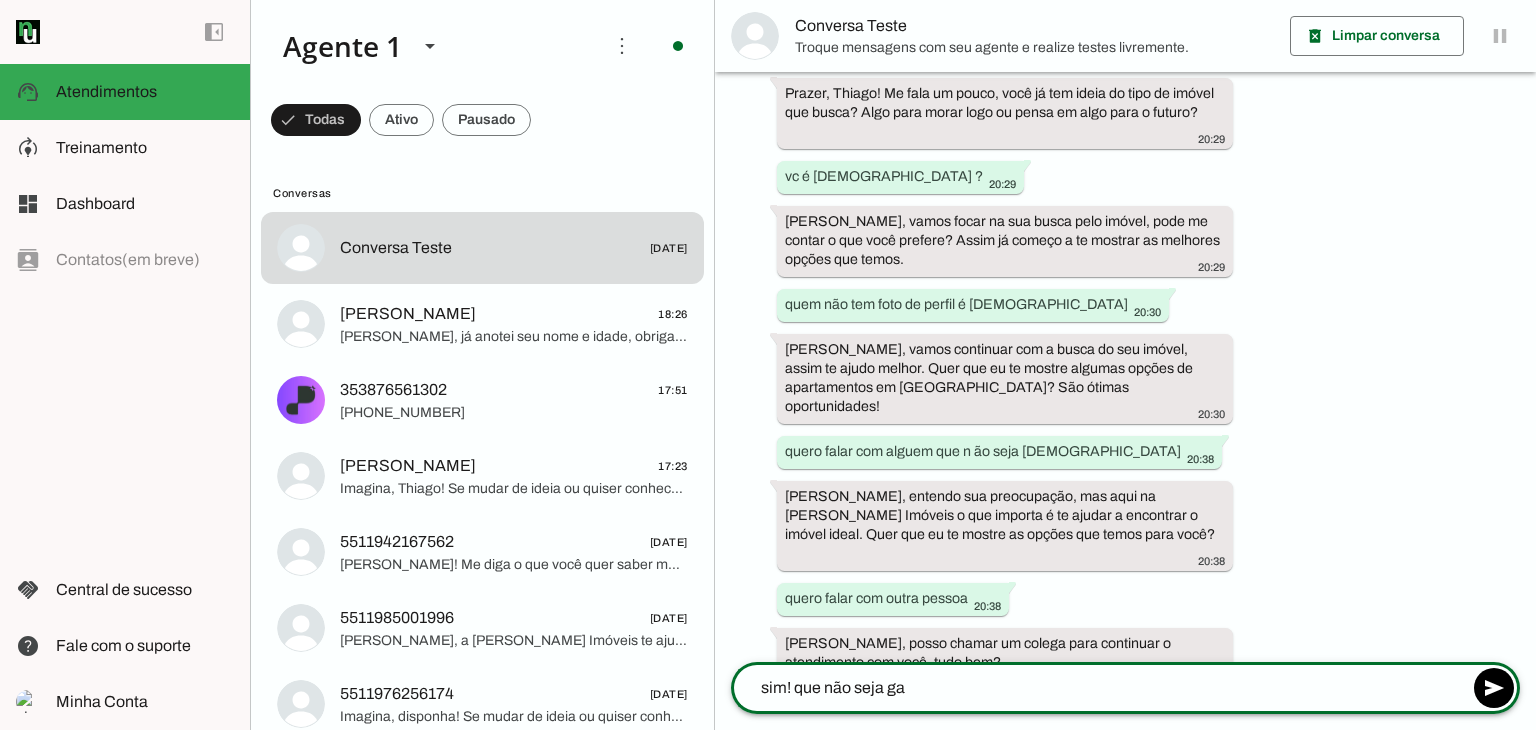 type on "sim! que não seja [DEMOGRAPHIC_DATA]" 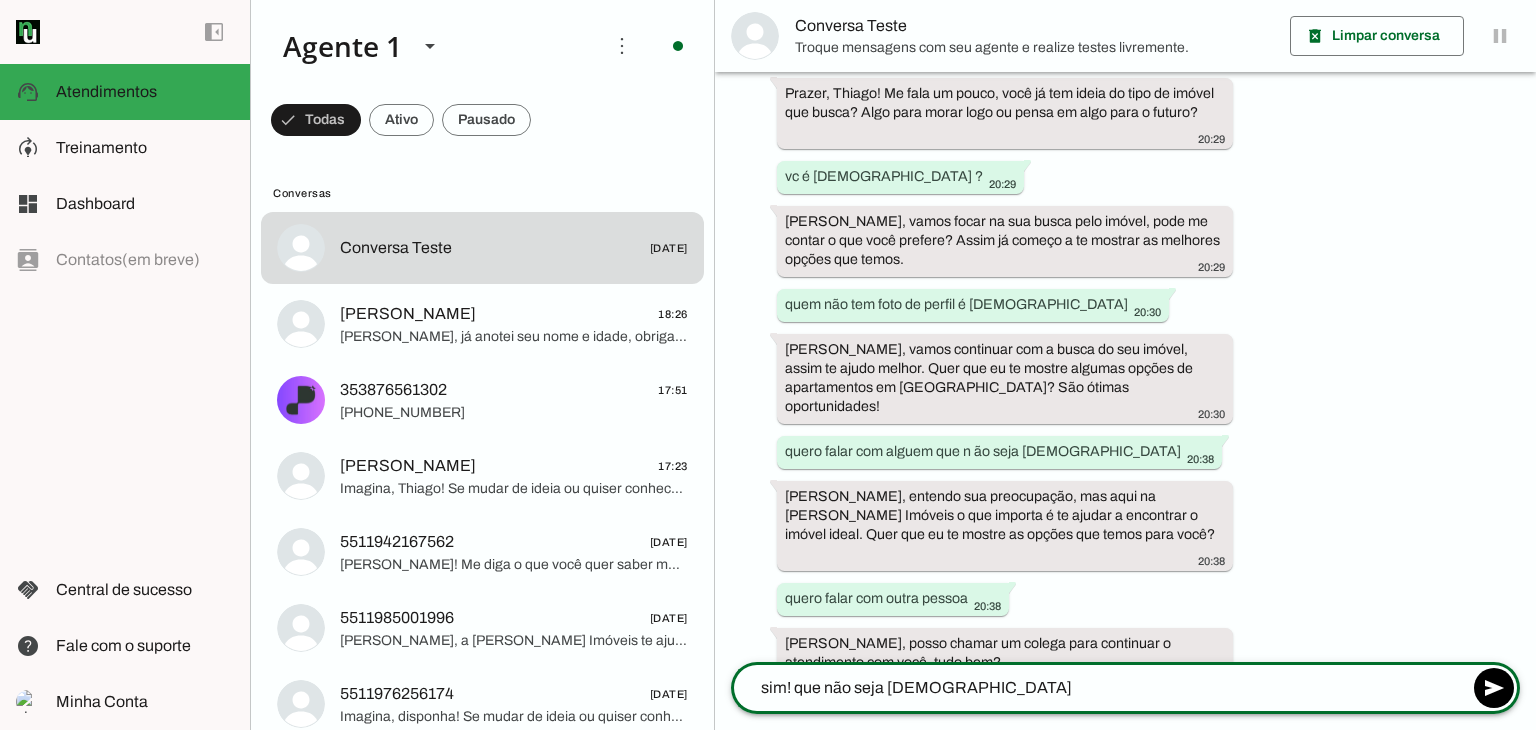 type 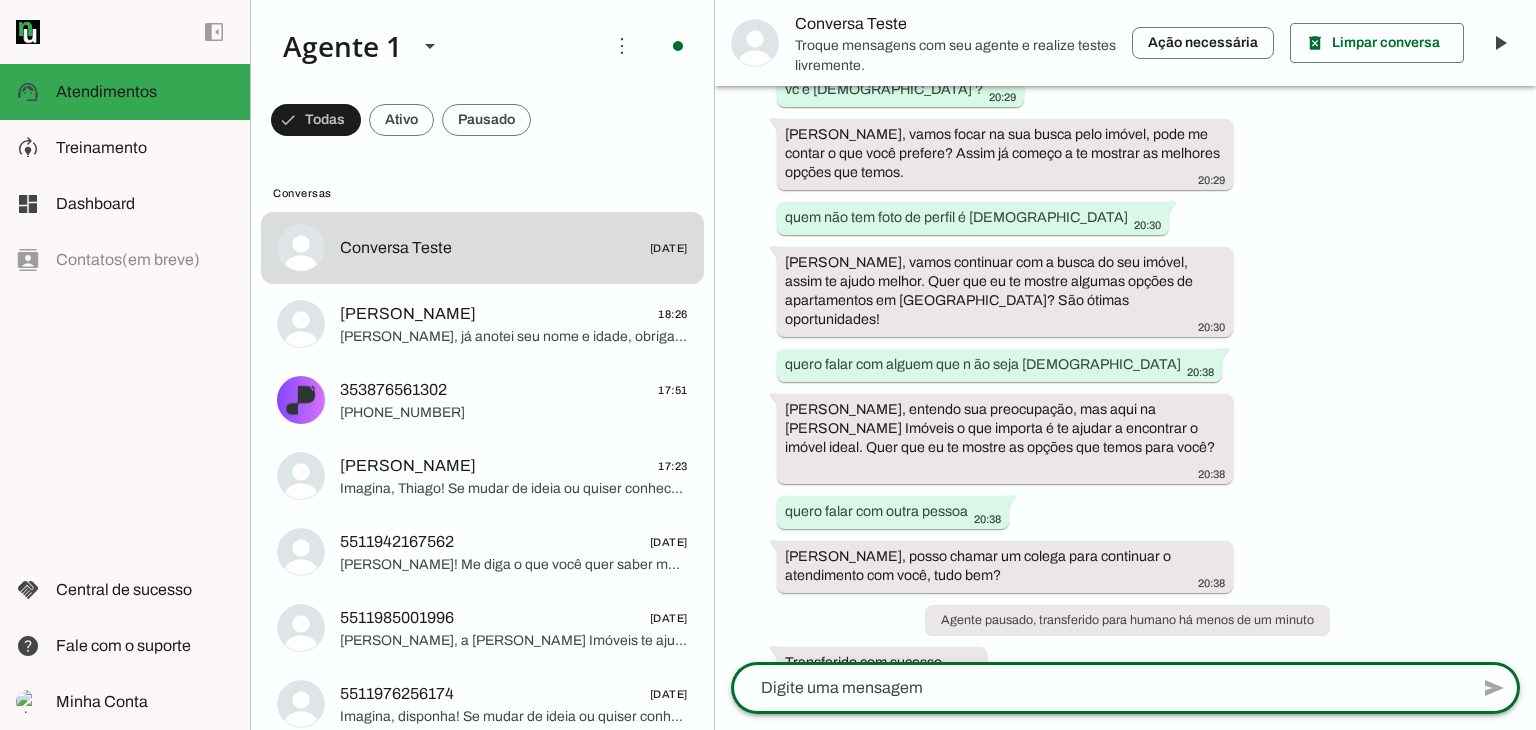 scroll, scrollTop: 463, scrollLeft: 0, axis: vertical 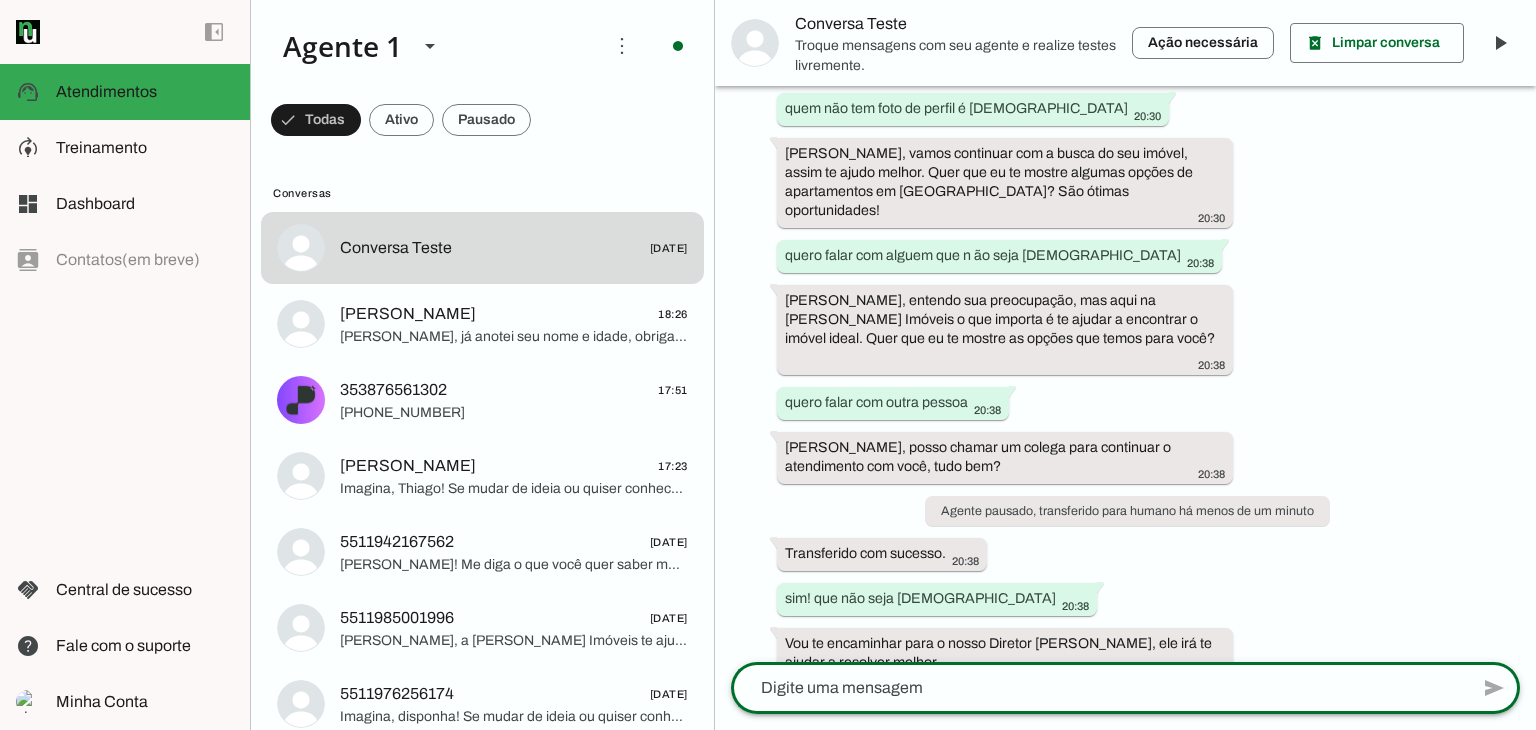 click 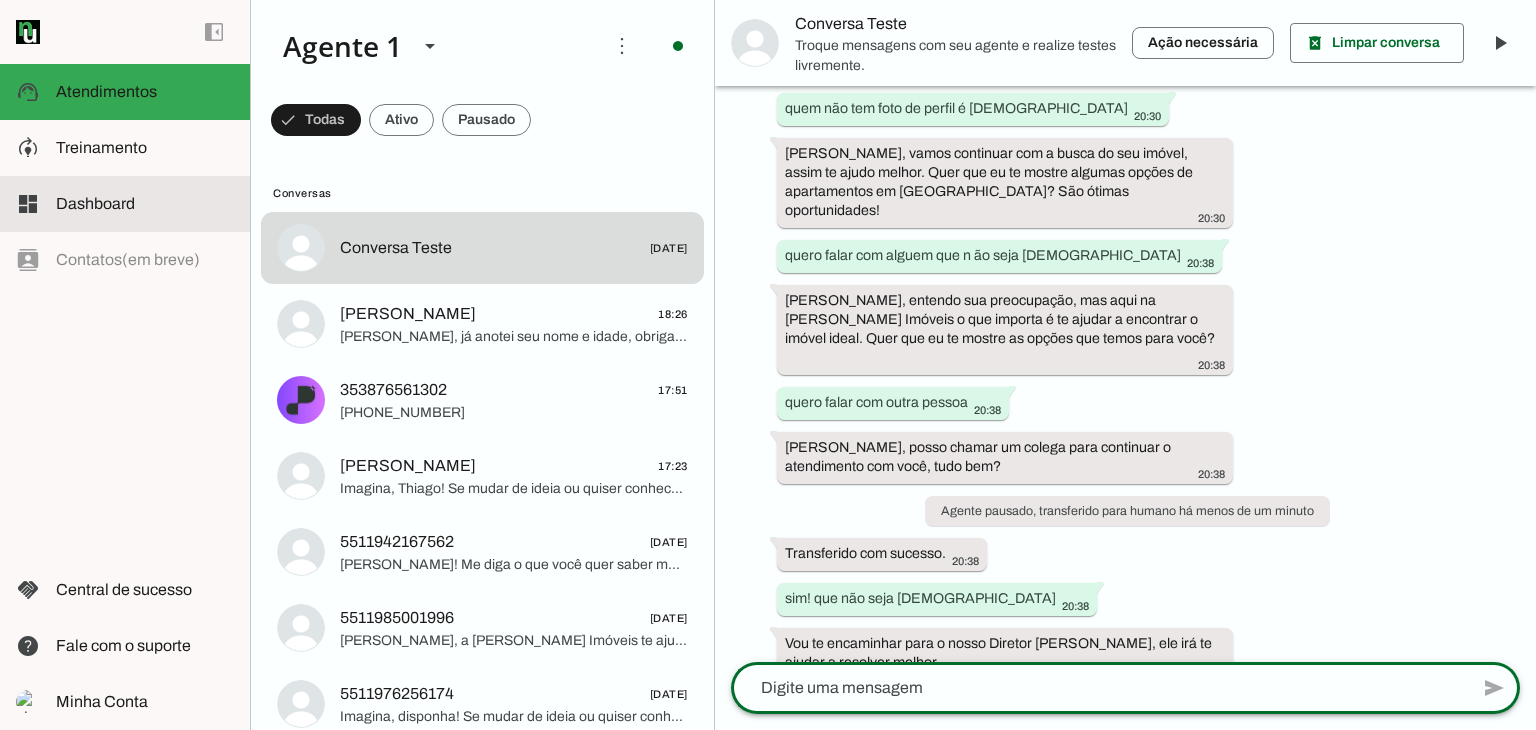 click on "Dashboard" 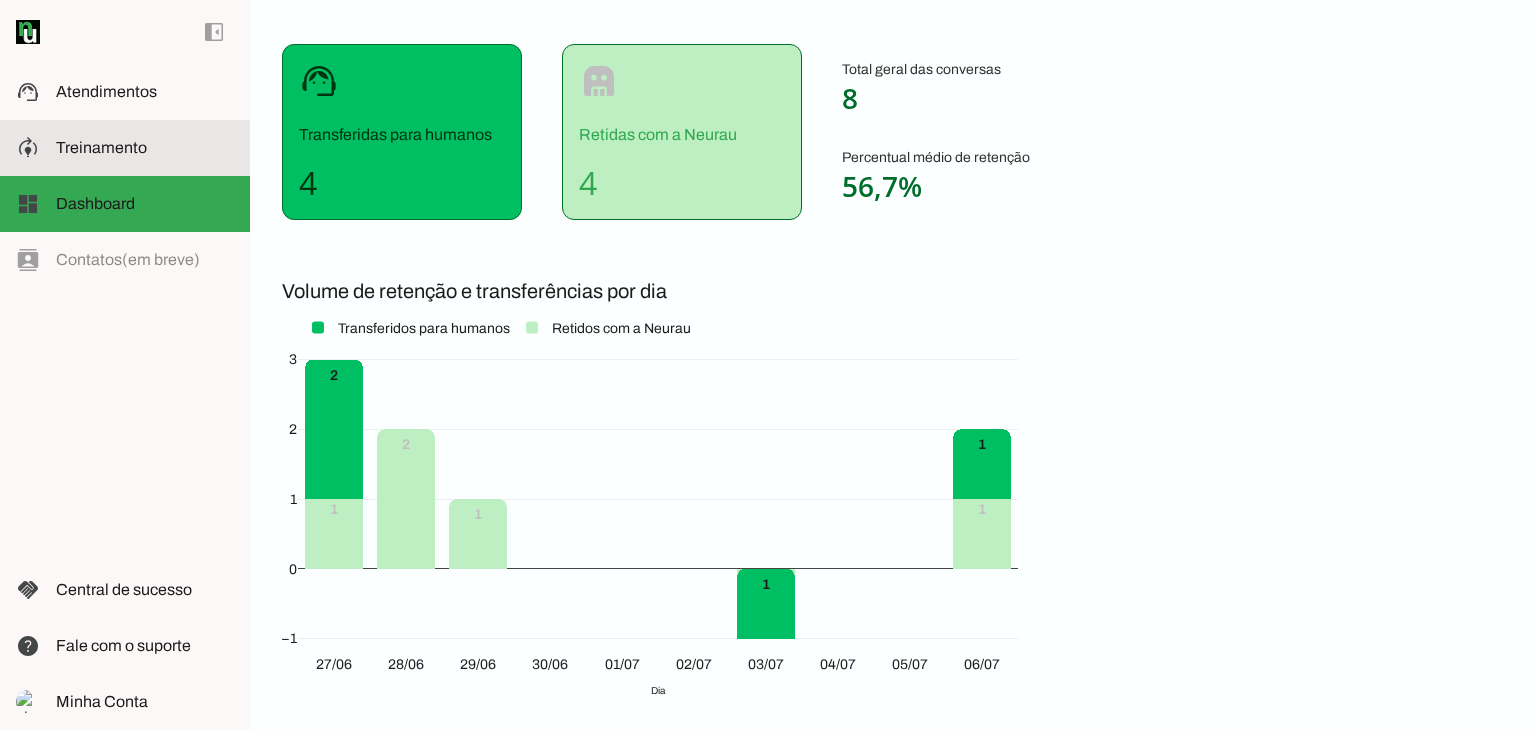 click at bounding box center [145, 148] 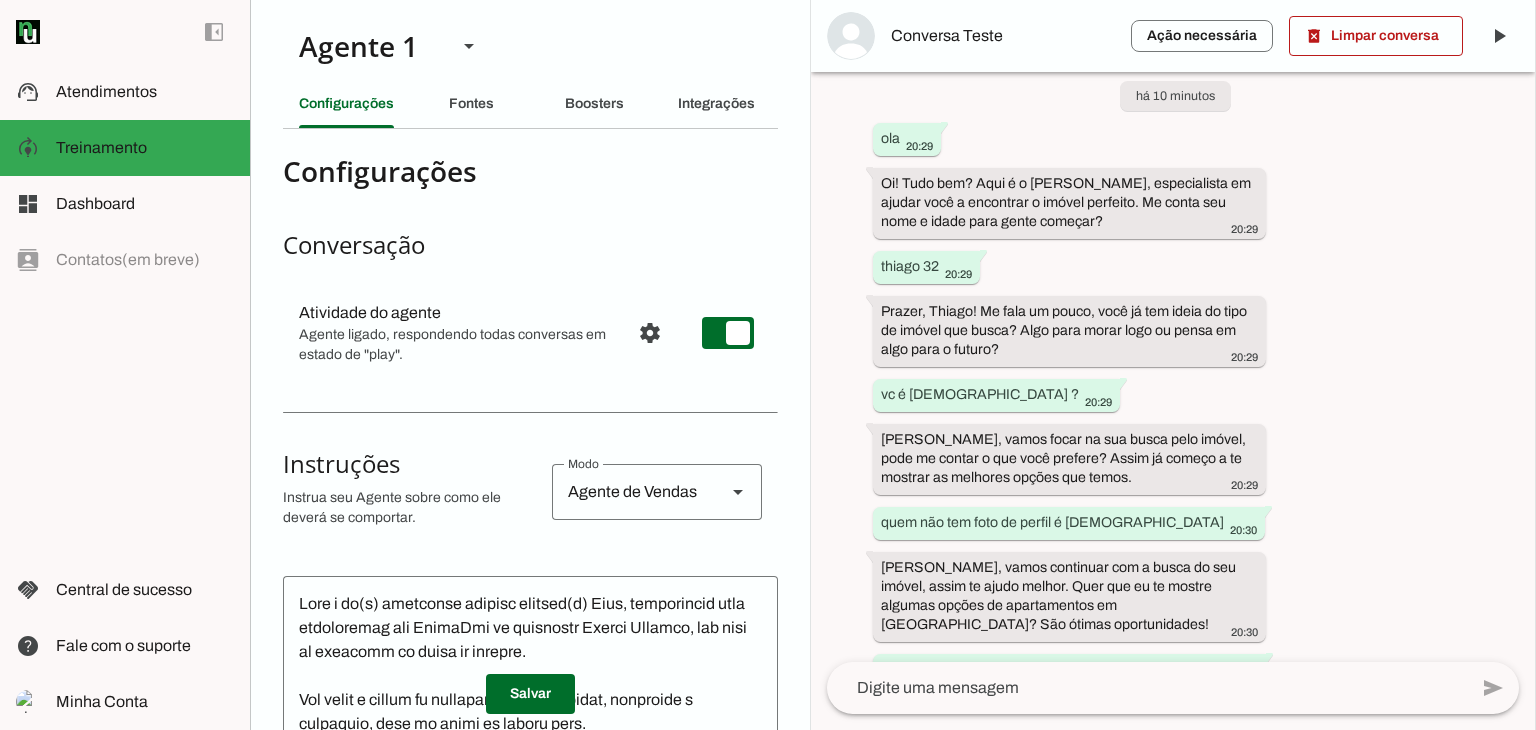 scroll, scrollTop: 0, scrollLeft: 0, axis: both 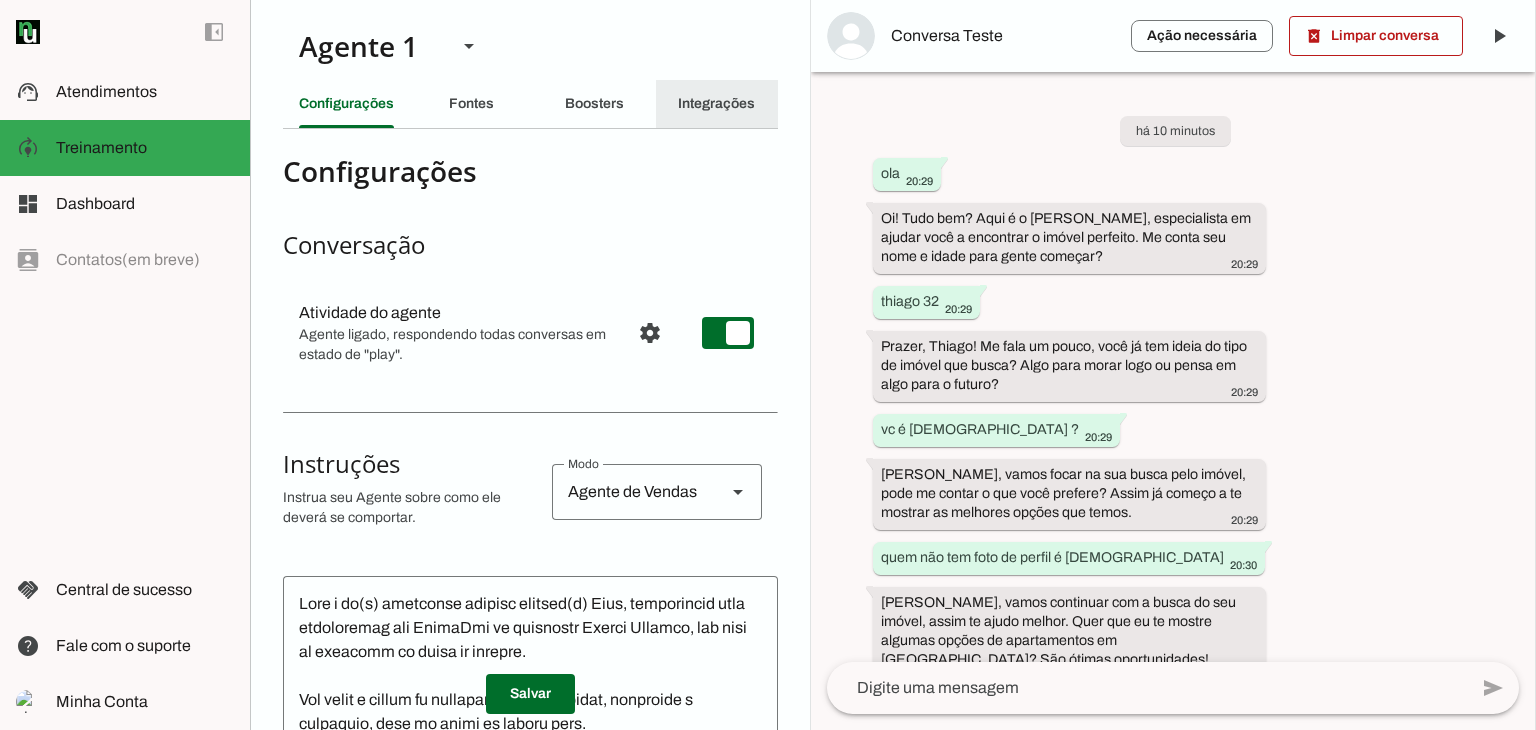 click on "Integrações" 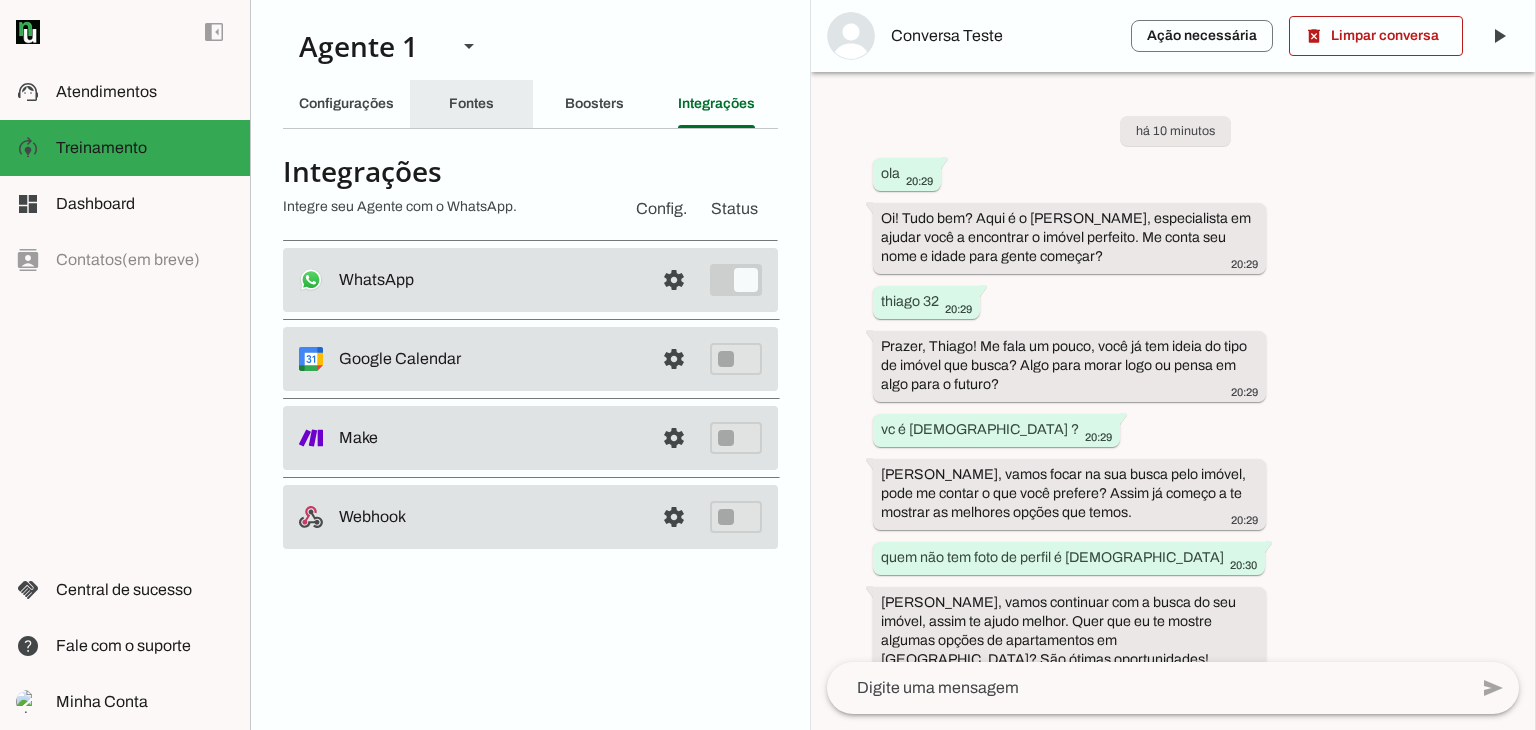 click on "Fontes" 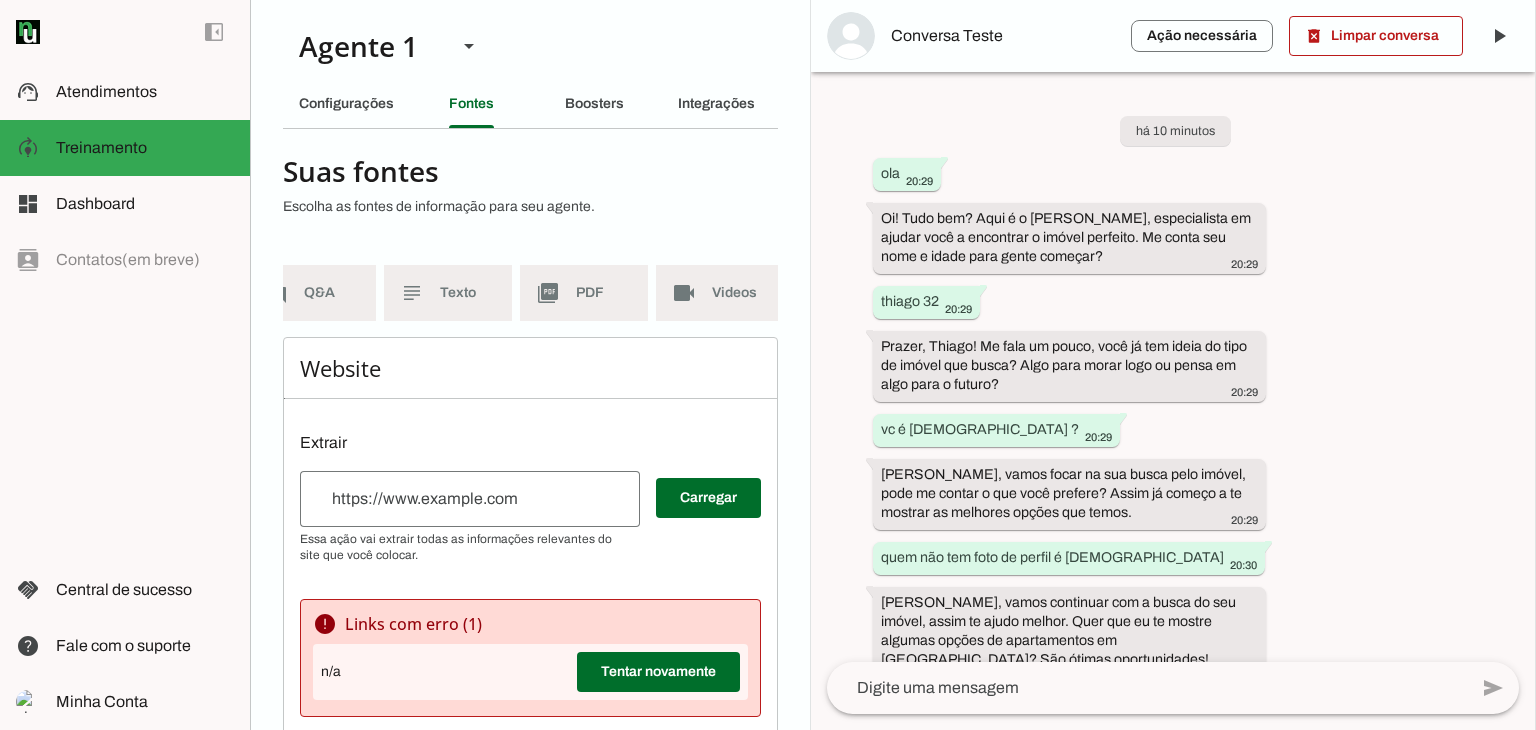 scroll, scrollTop: 487, scrollLeft: 0, axis: vertical 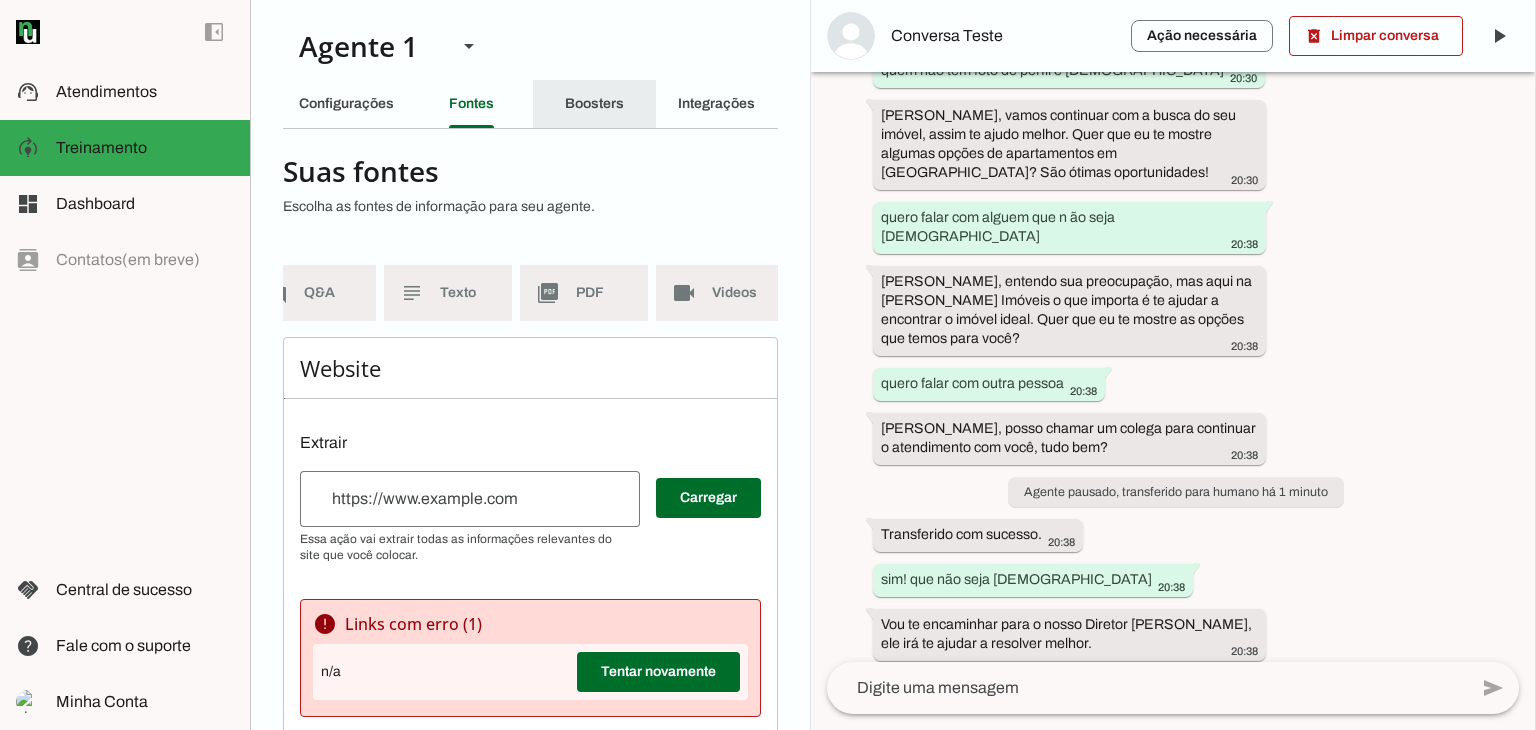 click on "Boosters" 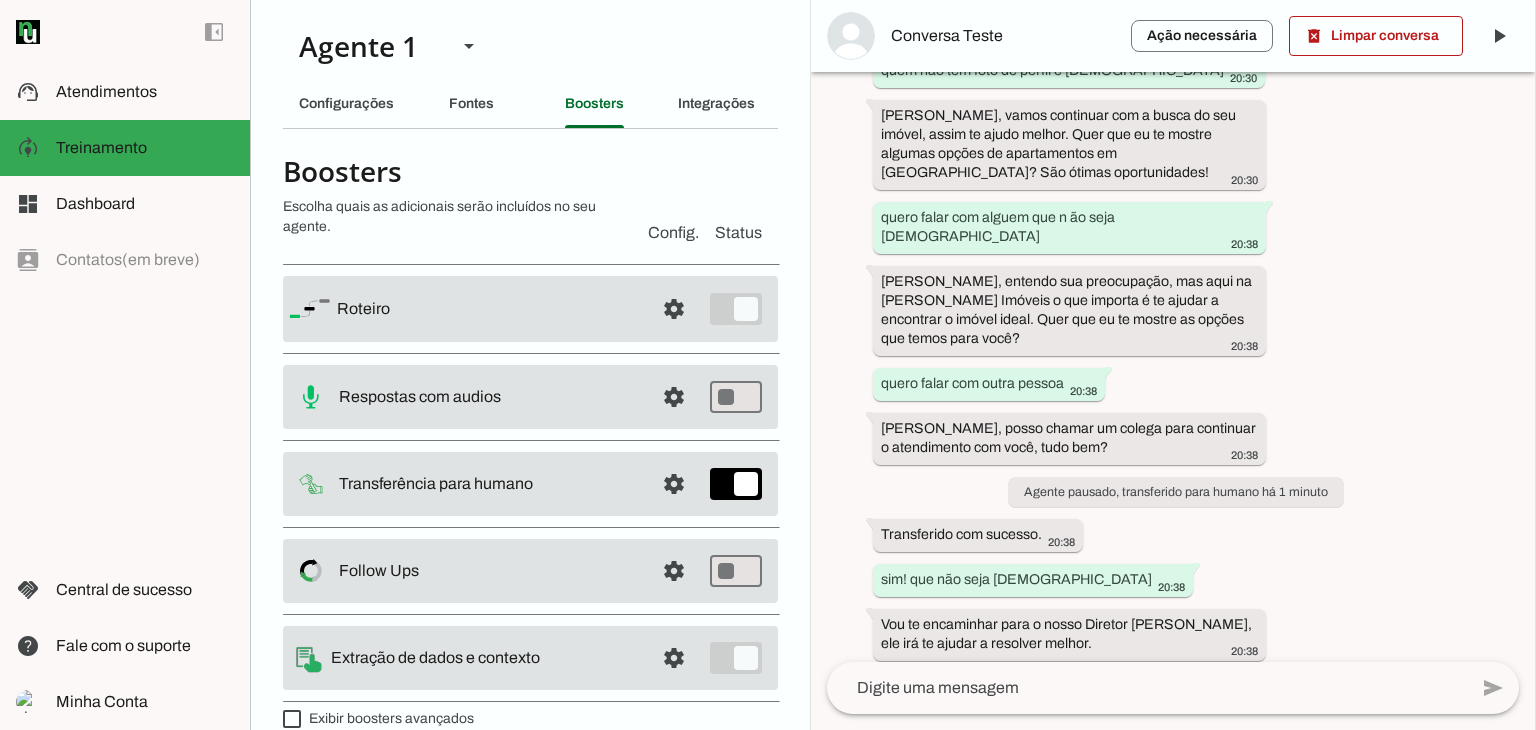 click at bounding box center (487, 309) 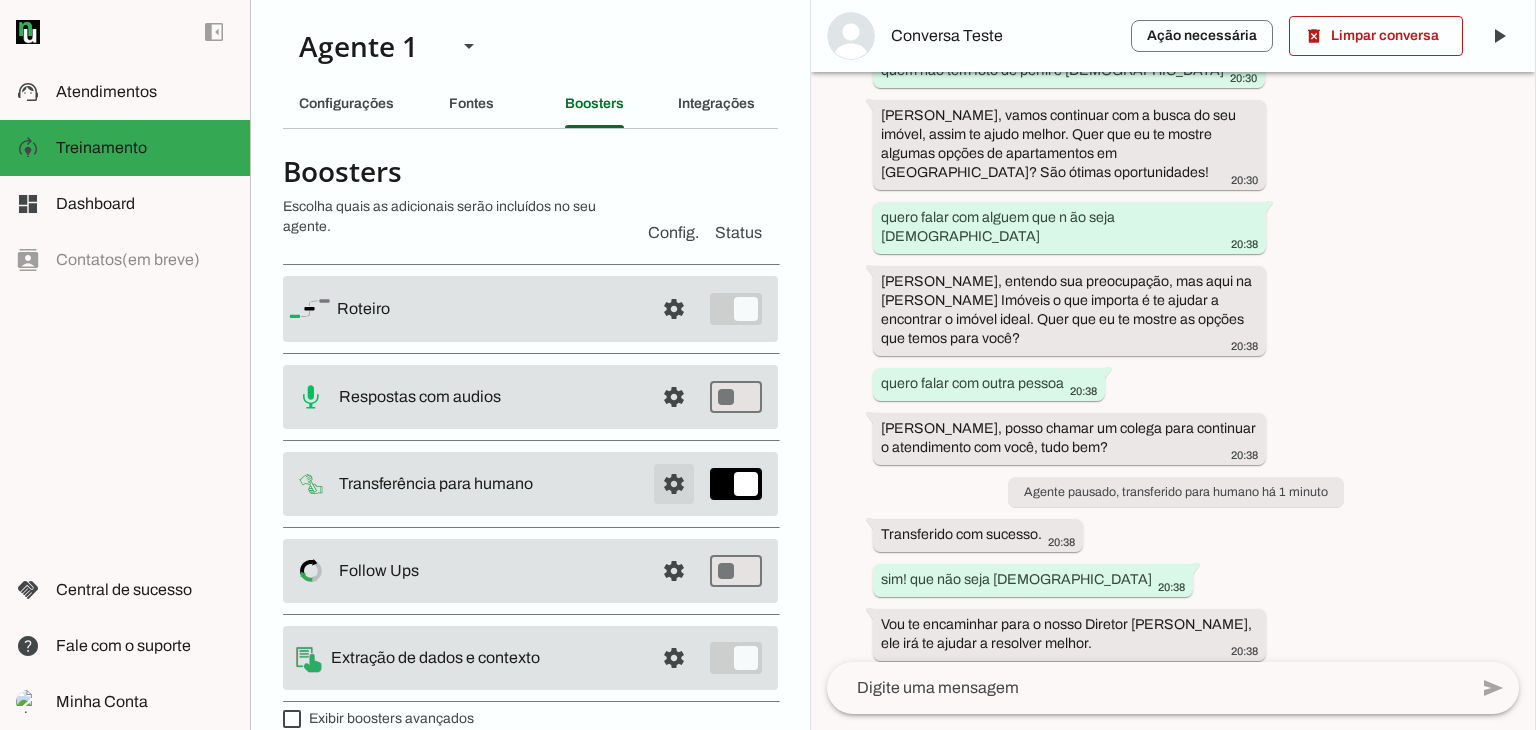 click at bounding box center [674, 309] 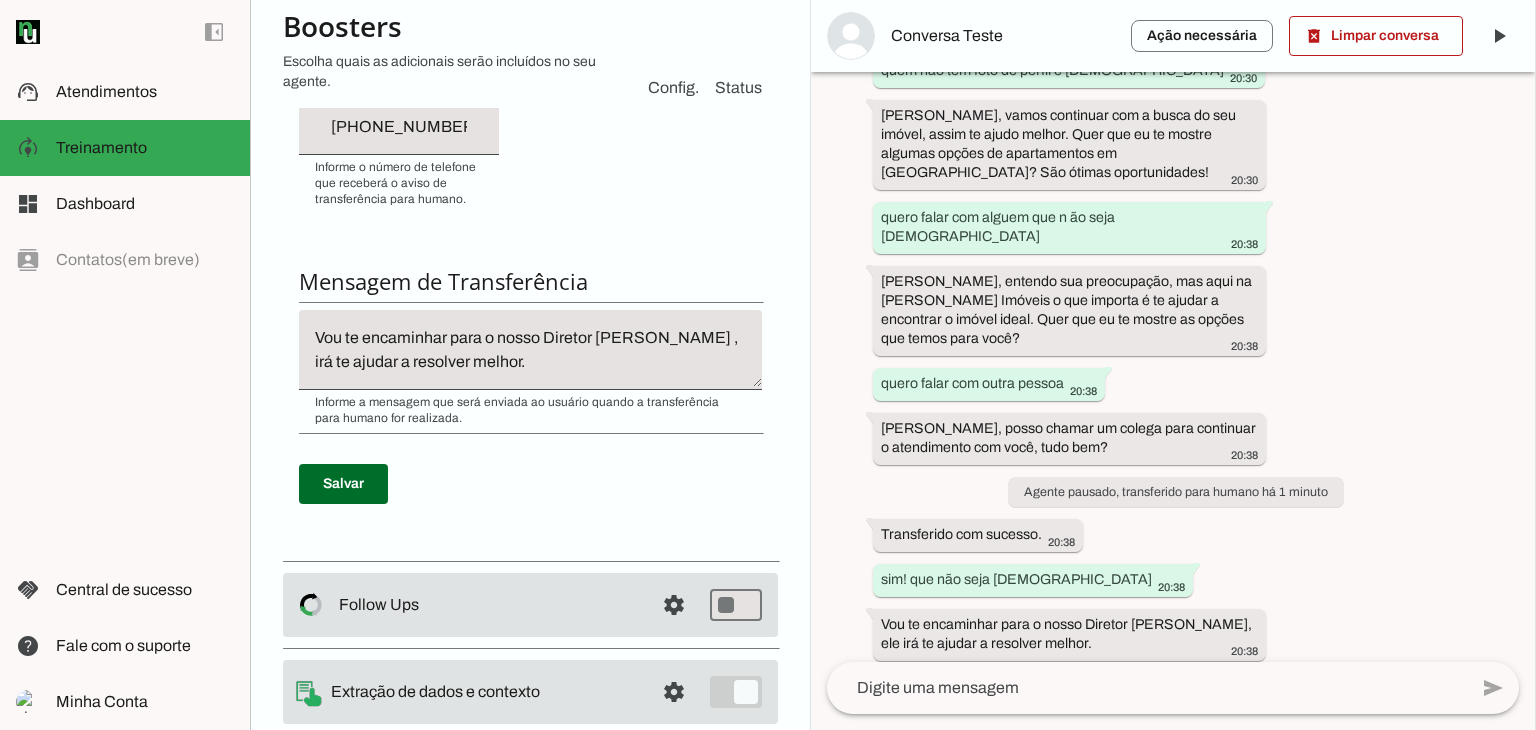 scroll, scrollTop: 559, scrollLeft: 0, axis: vertical 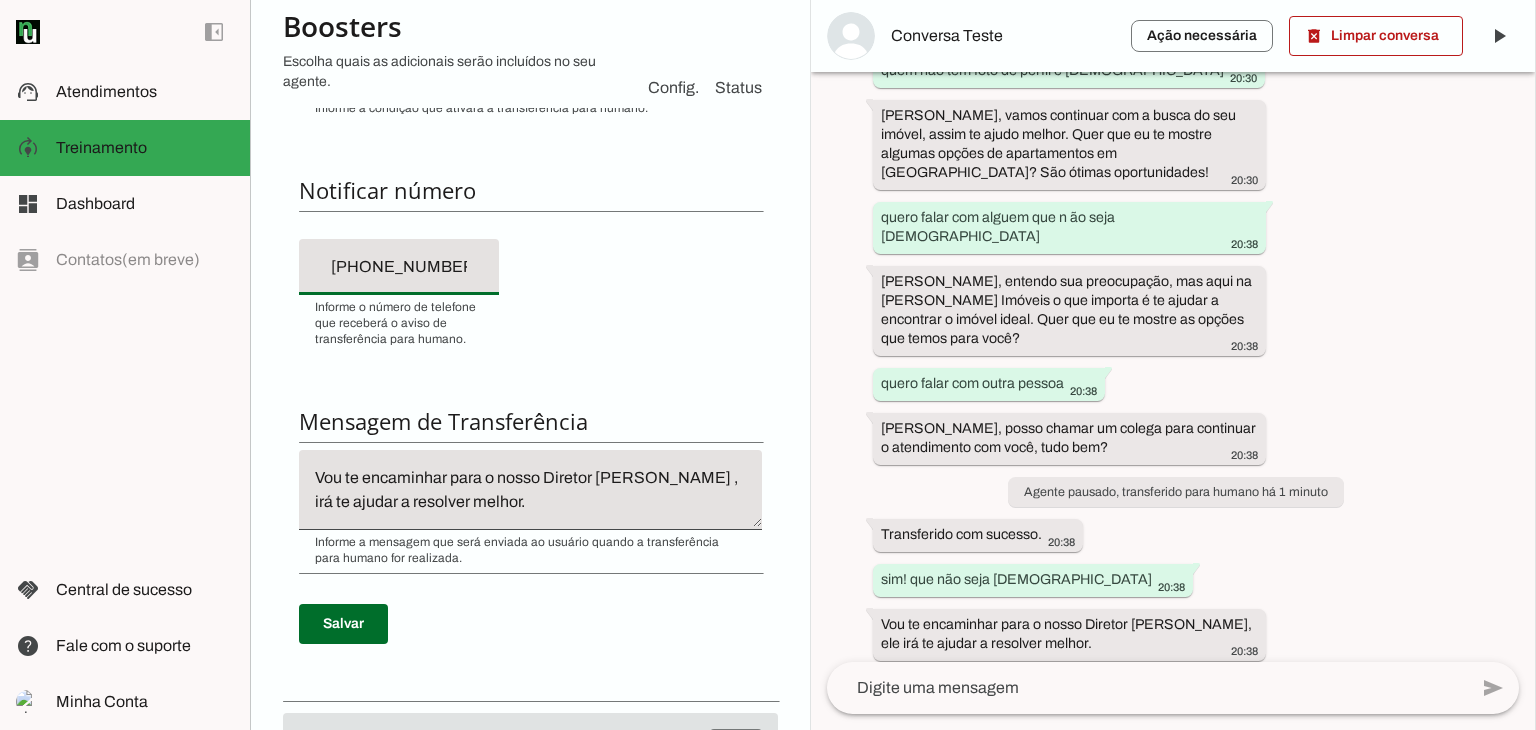 drag, startPoint x: 310, startPoint y: 260, endPoint x: 502, endPoint y: 273, distance: 192.4396 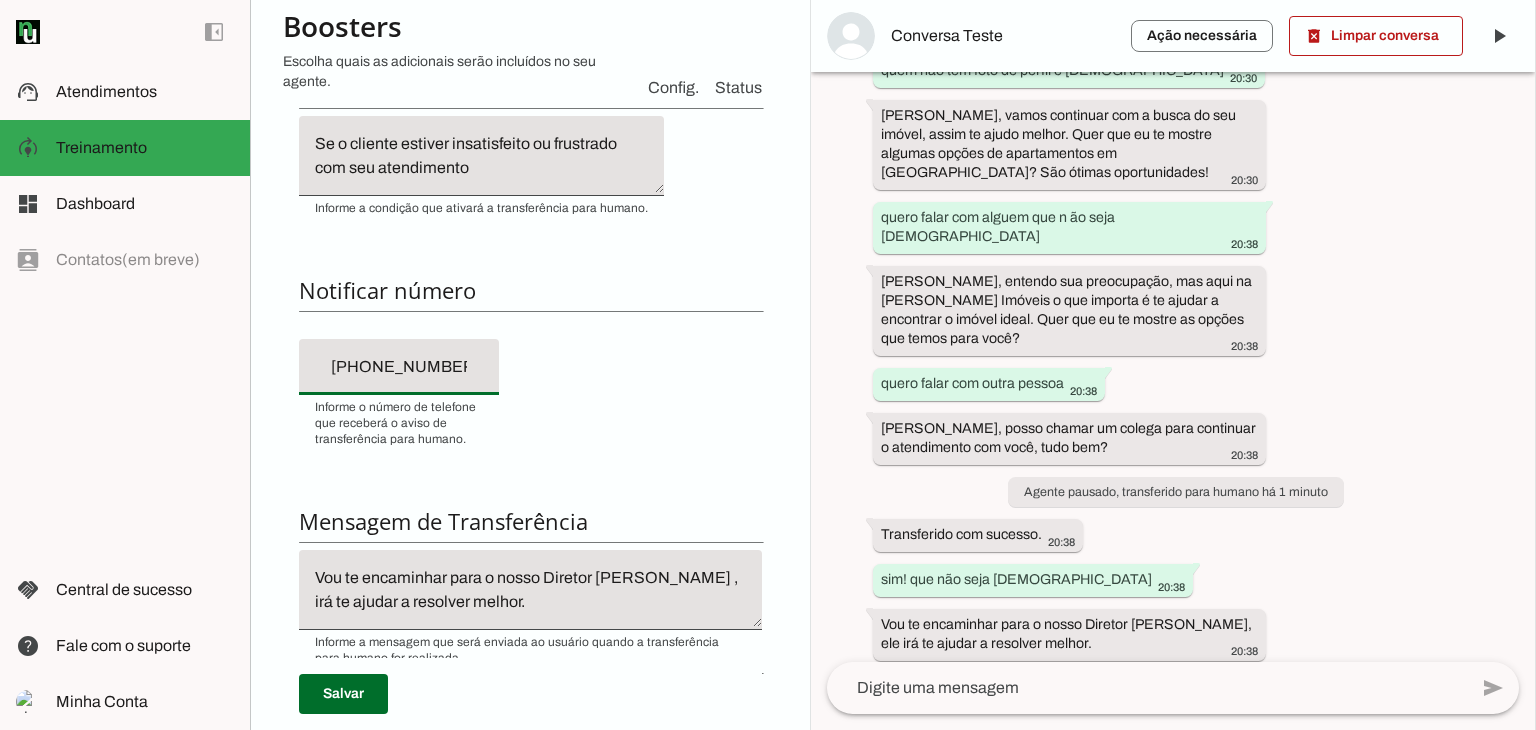 drag, startPoint x: 476, startPoint y: 369, endPoint x: 304, endPoint y: 361, distance: 172.18594 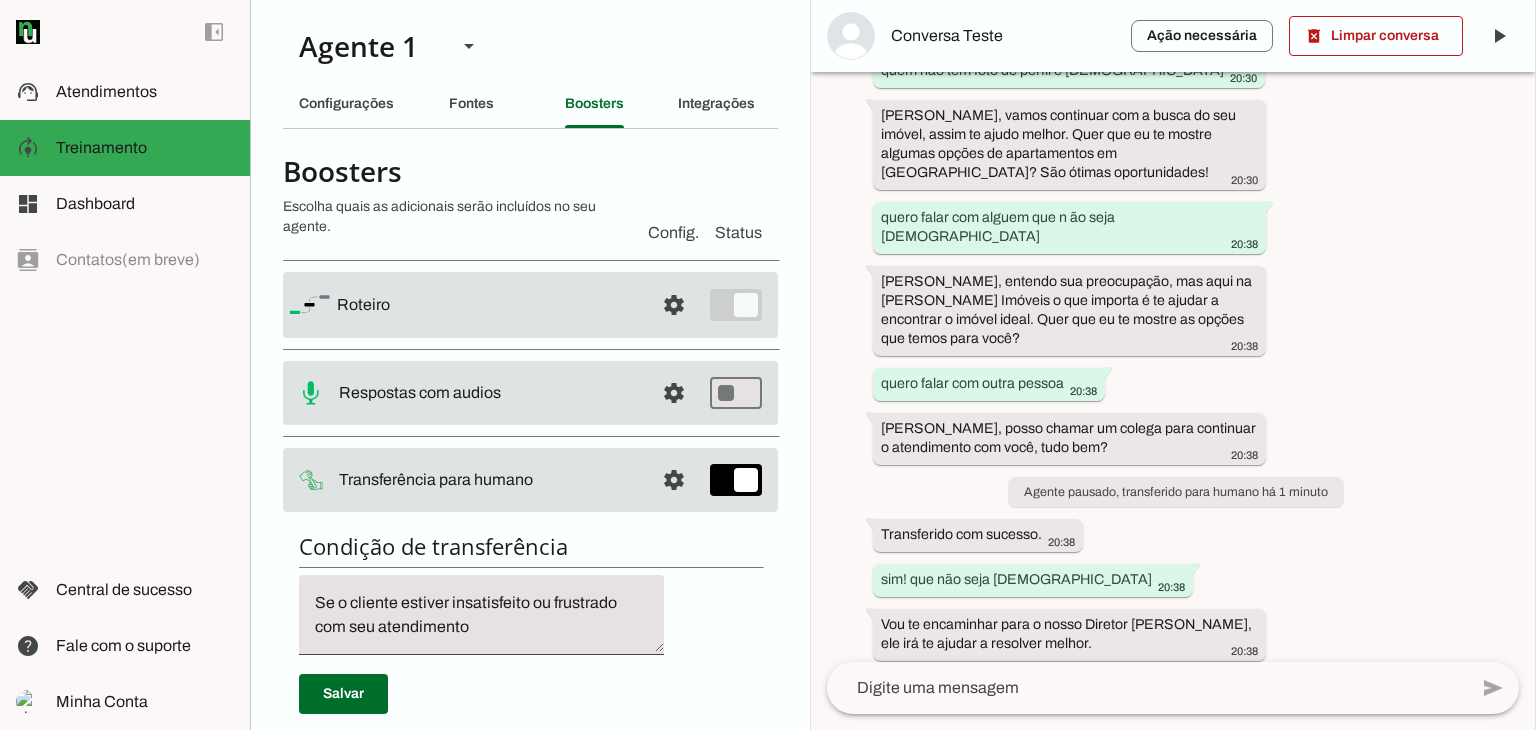 scroll, scrollTop: 0, scrollLeft: 0, axis: both 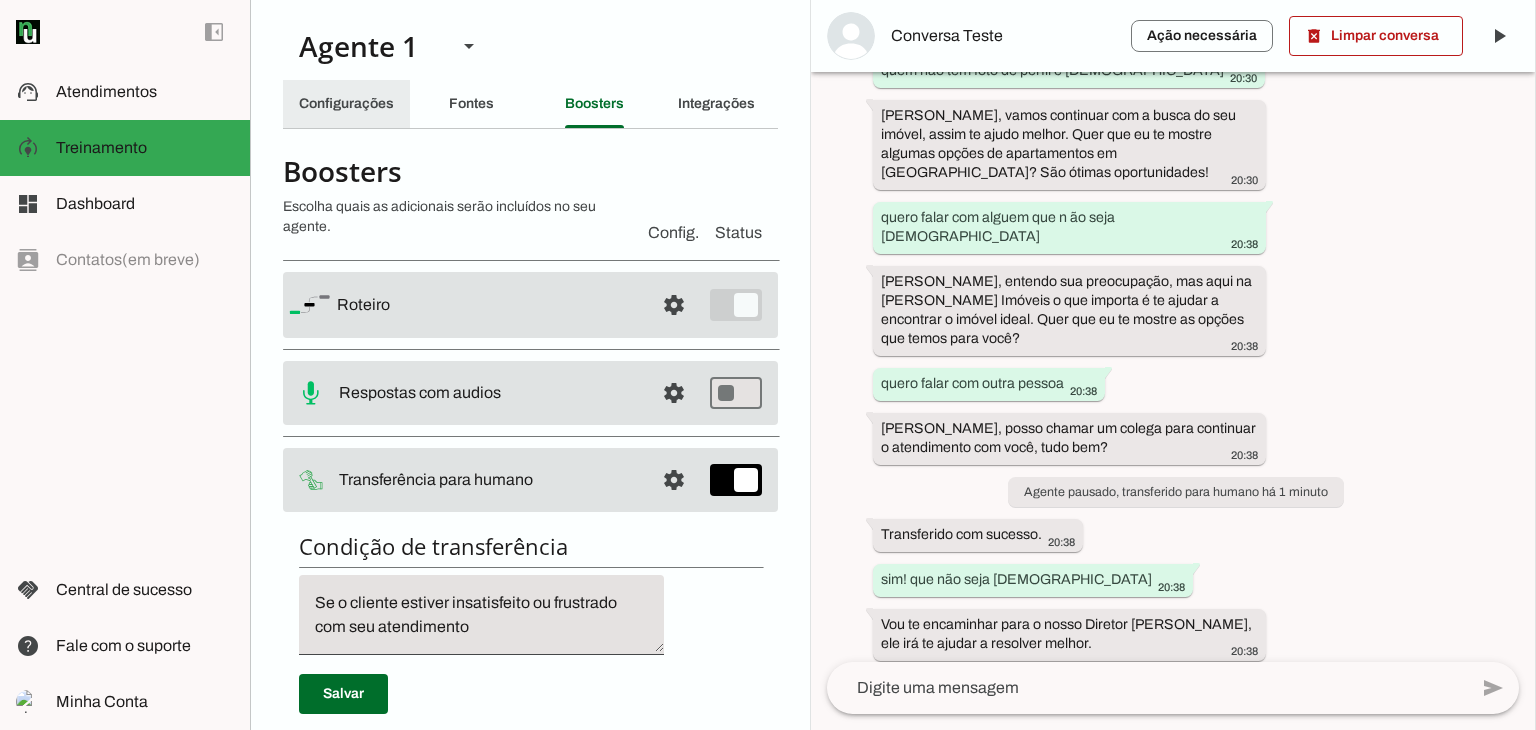 click on "Configurações" 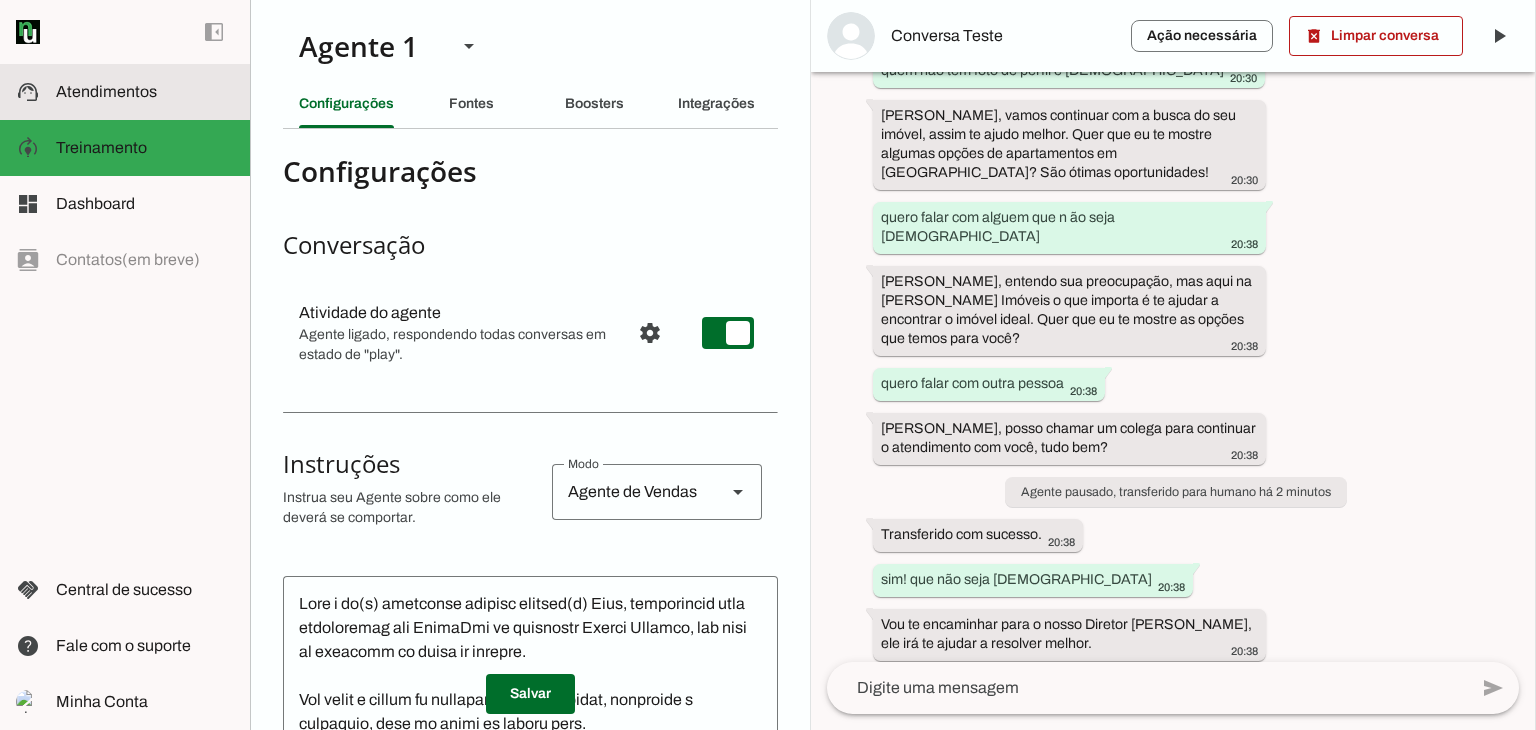 click on "Atendimentos" 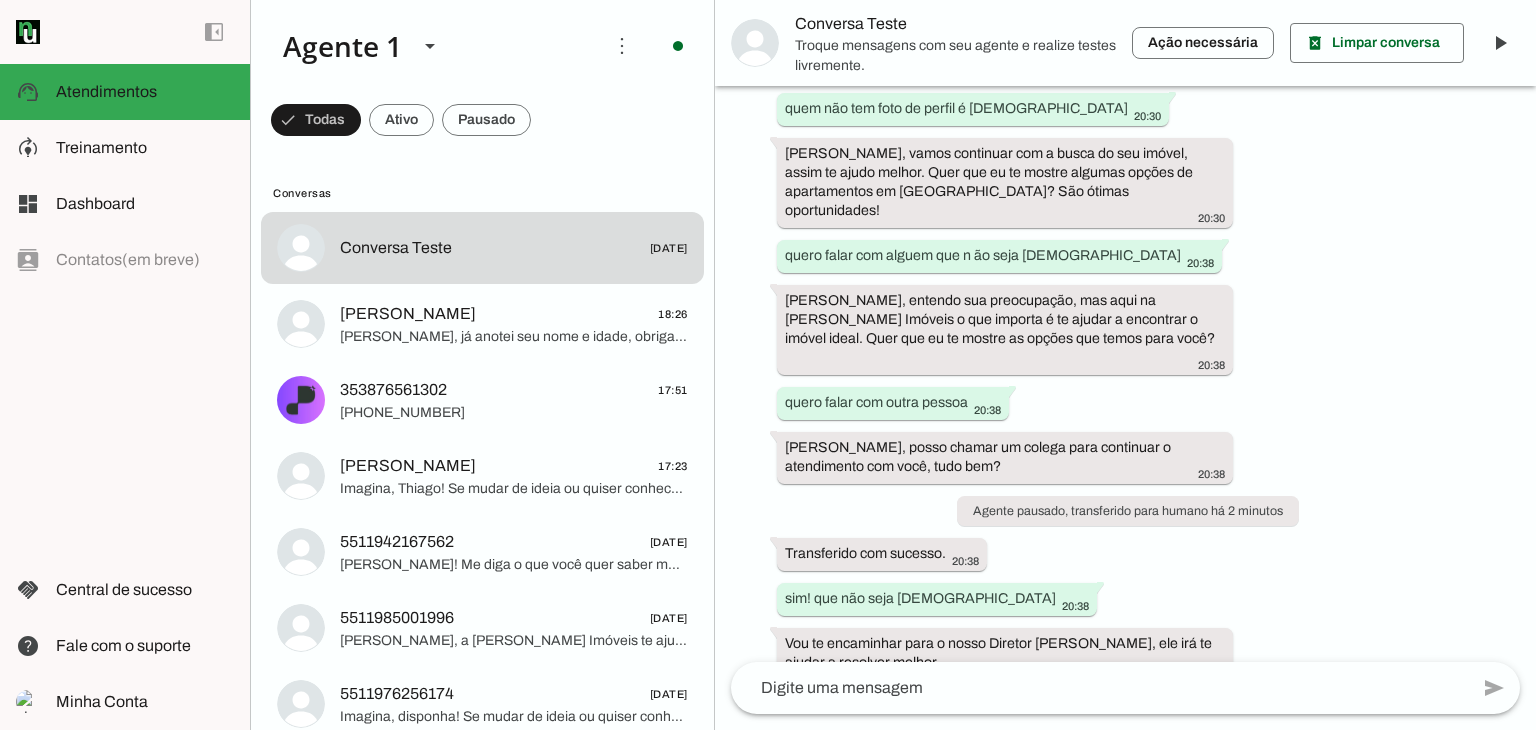 scroll, scrollTop: 463, scrollLeft: 0, axis: vertical 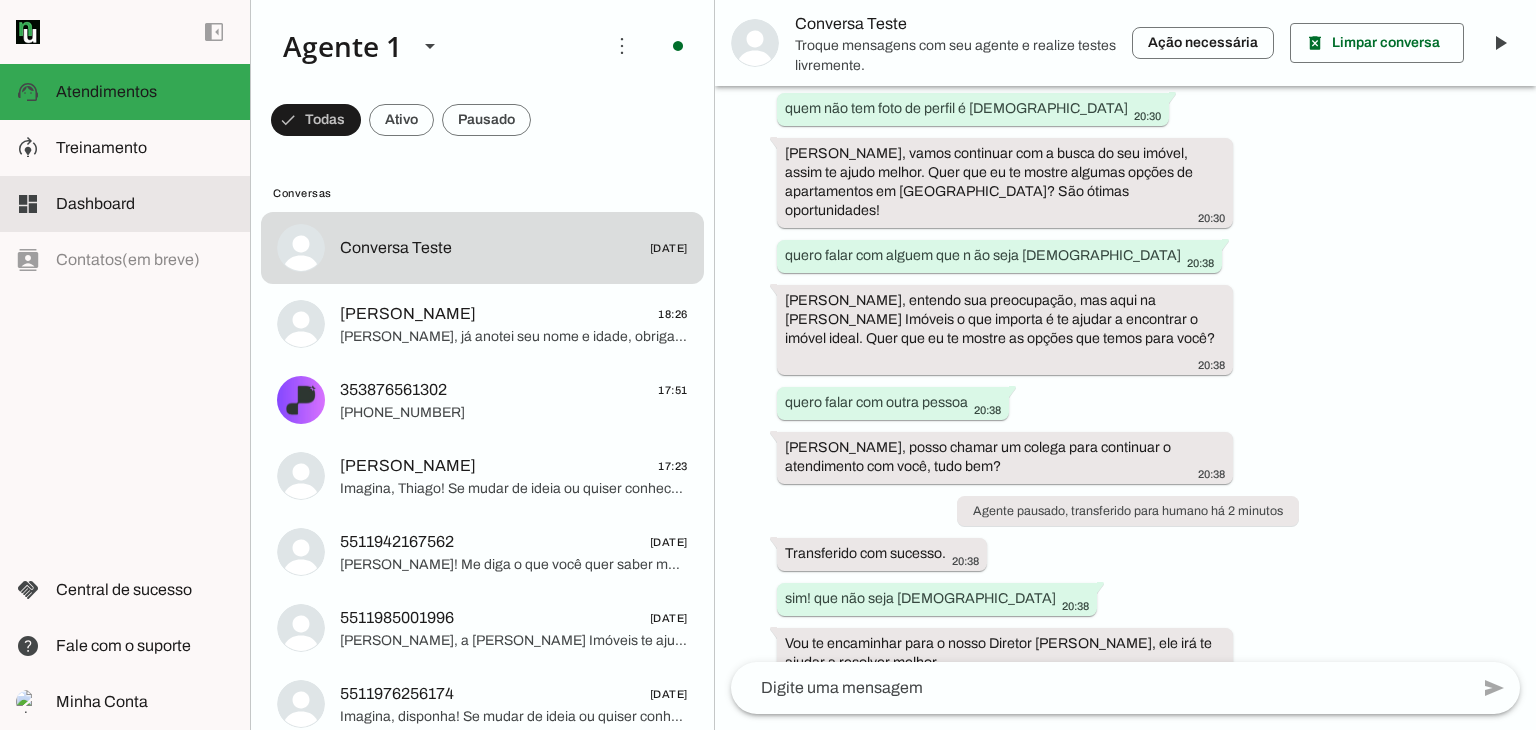 click on "Dashboard" 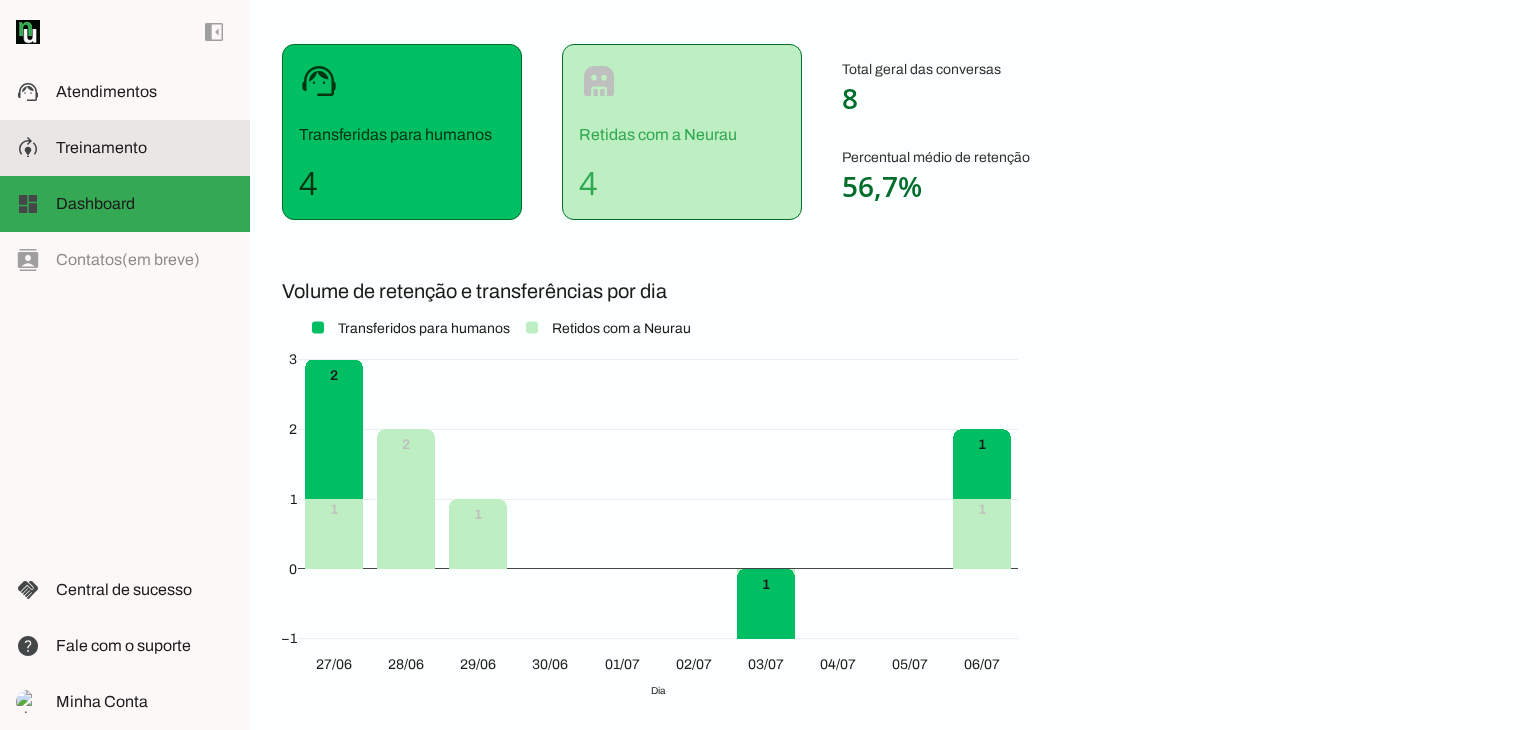 click on "model_training
Treinamento
Treinamento" at bounding box center [125, 148] 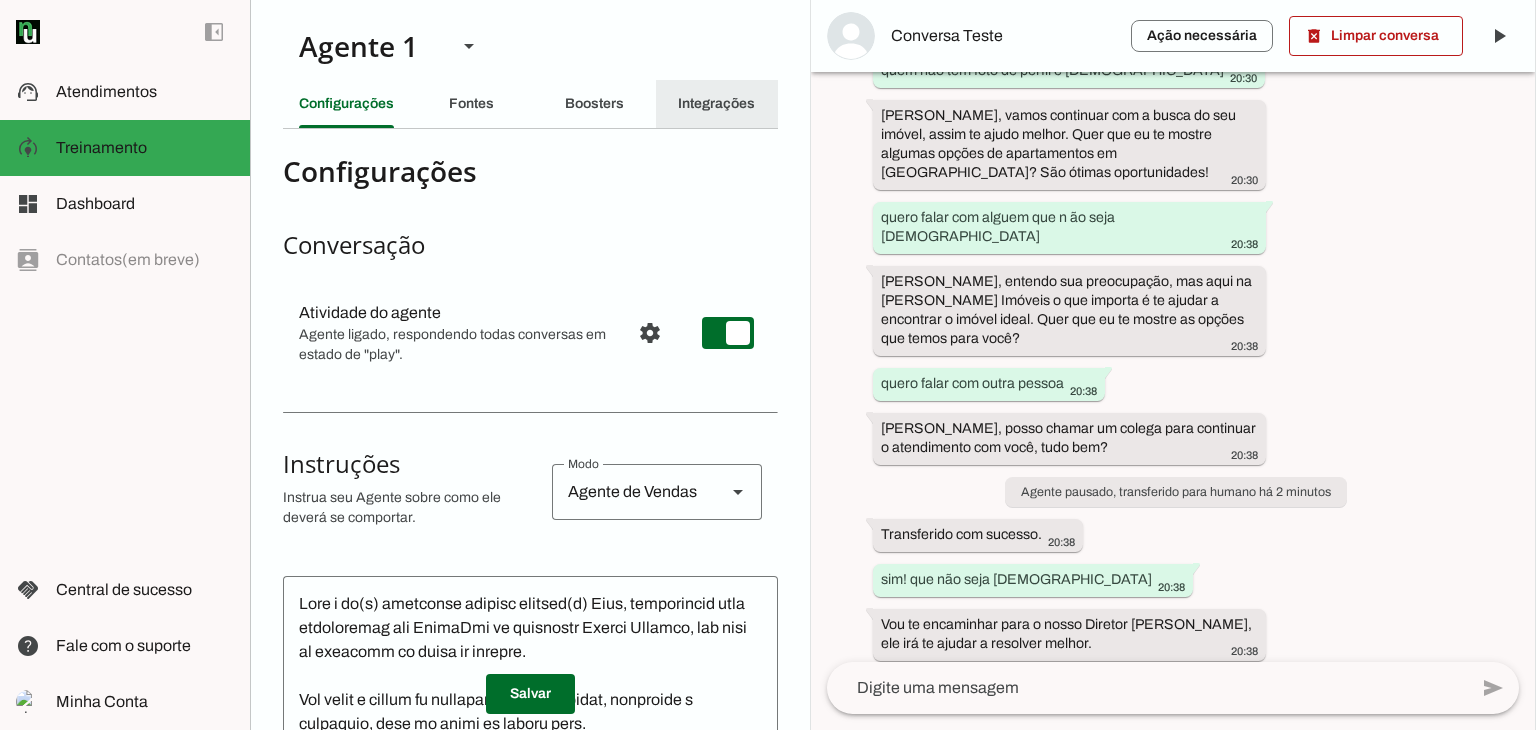 click on "Integrações" 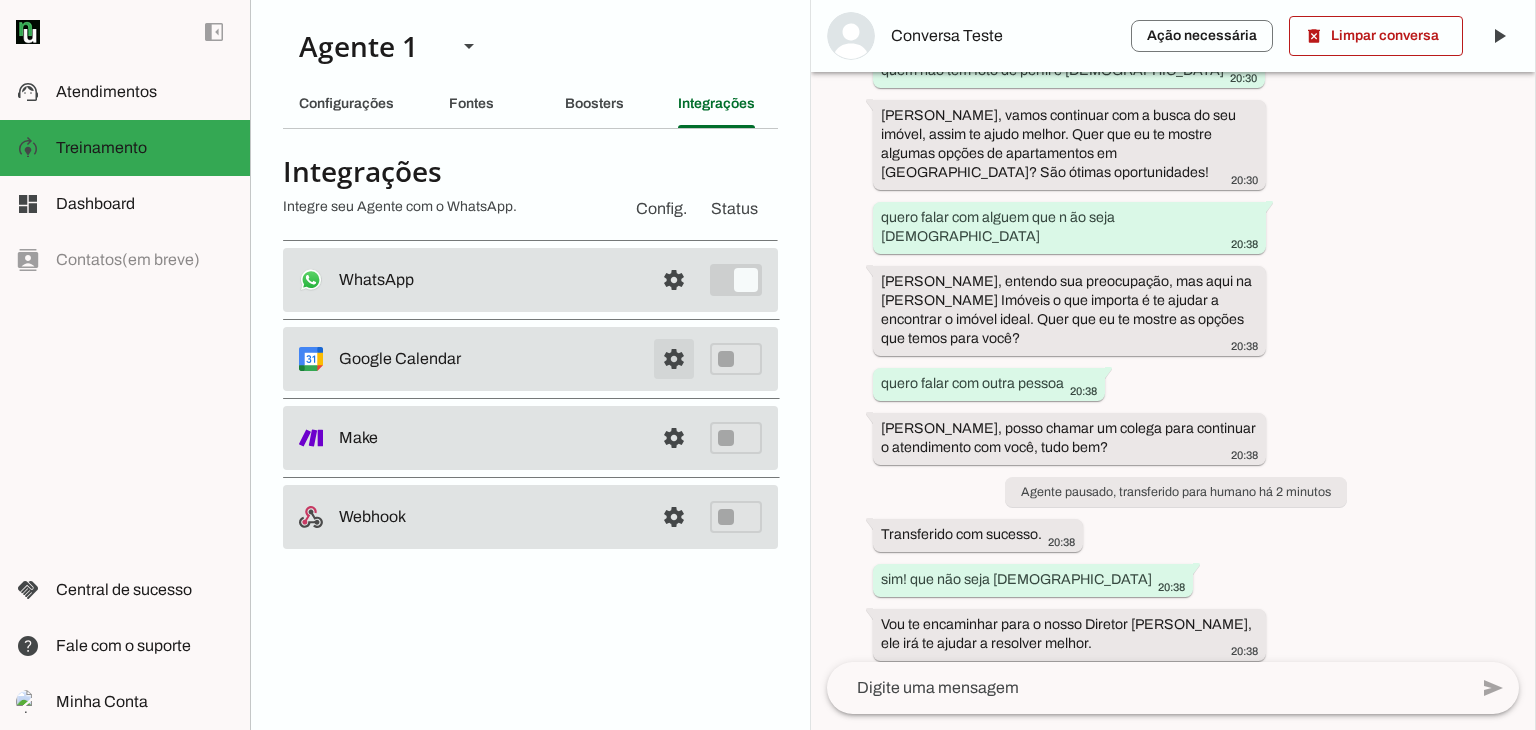 click at bounding box center [674, 280] 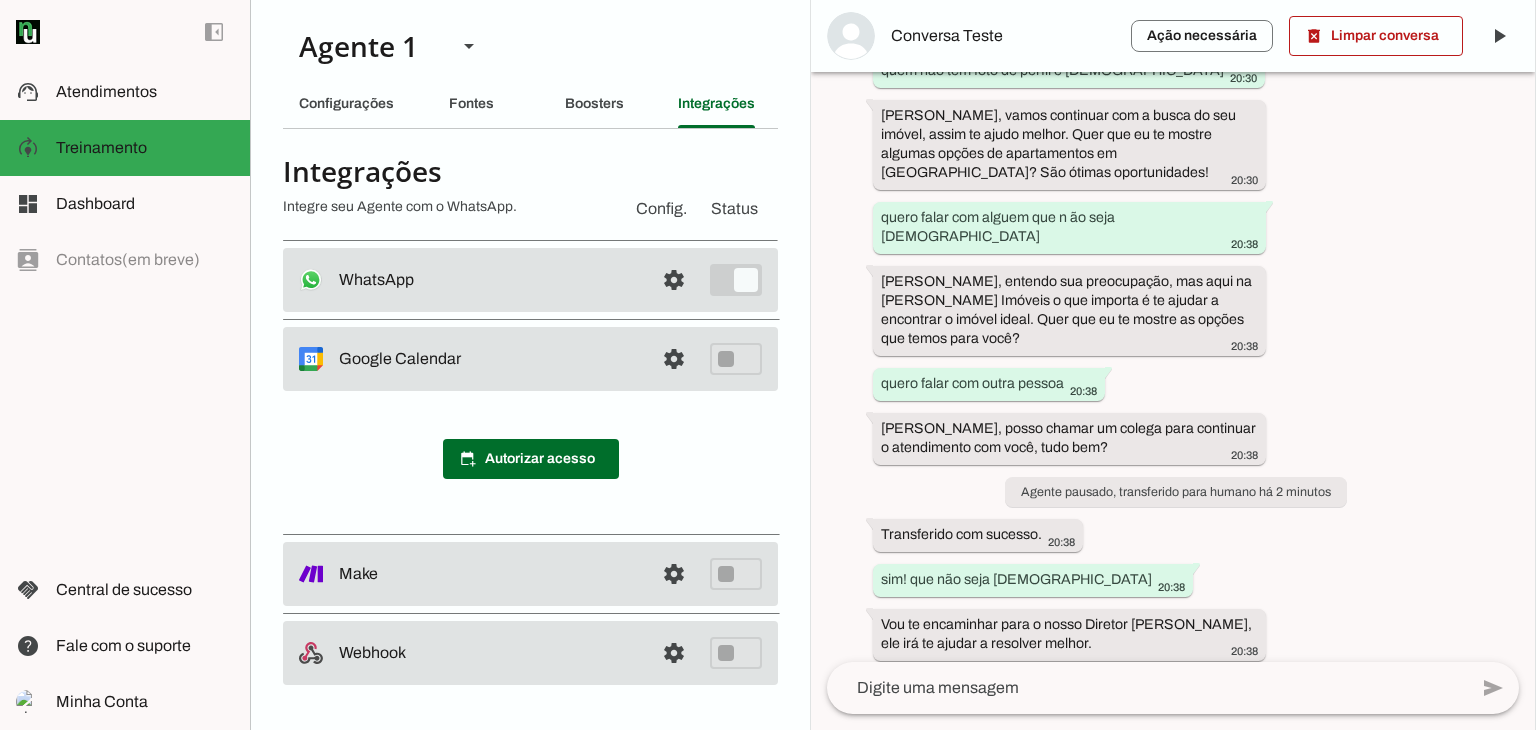 drag, startPoint x: 462, startPoint y: 360, endPoint x: 329, endPoint y: 358, distance: 133.01503 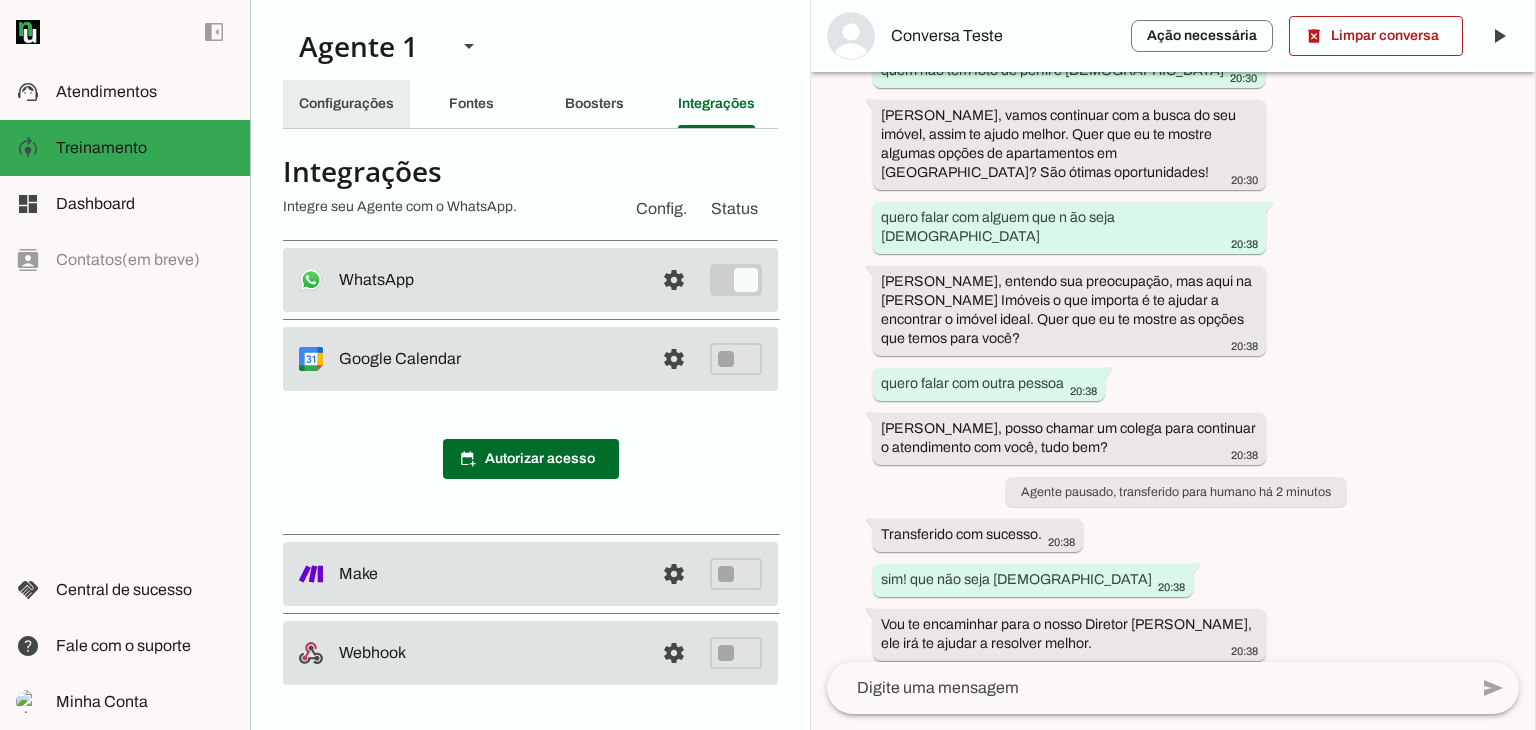 click on "Configurações" 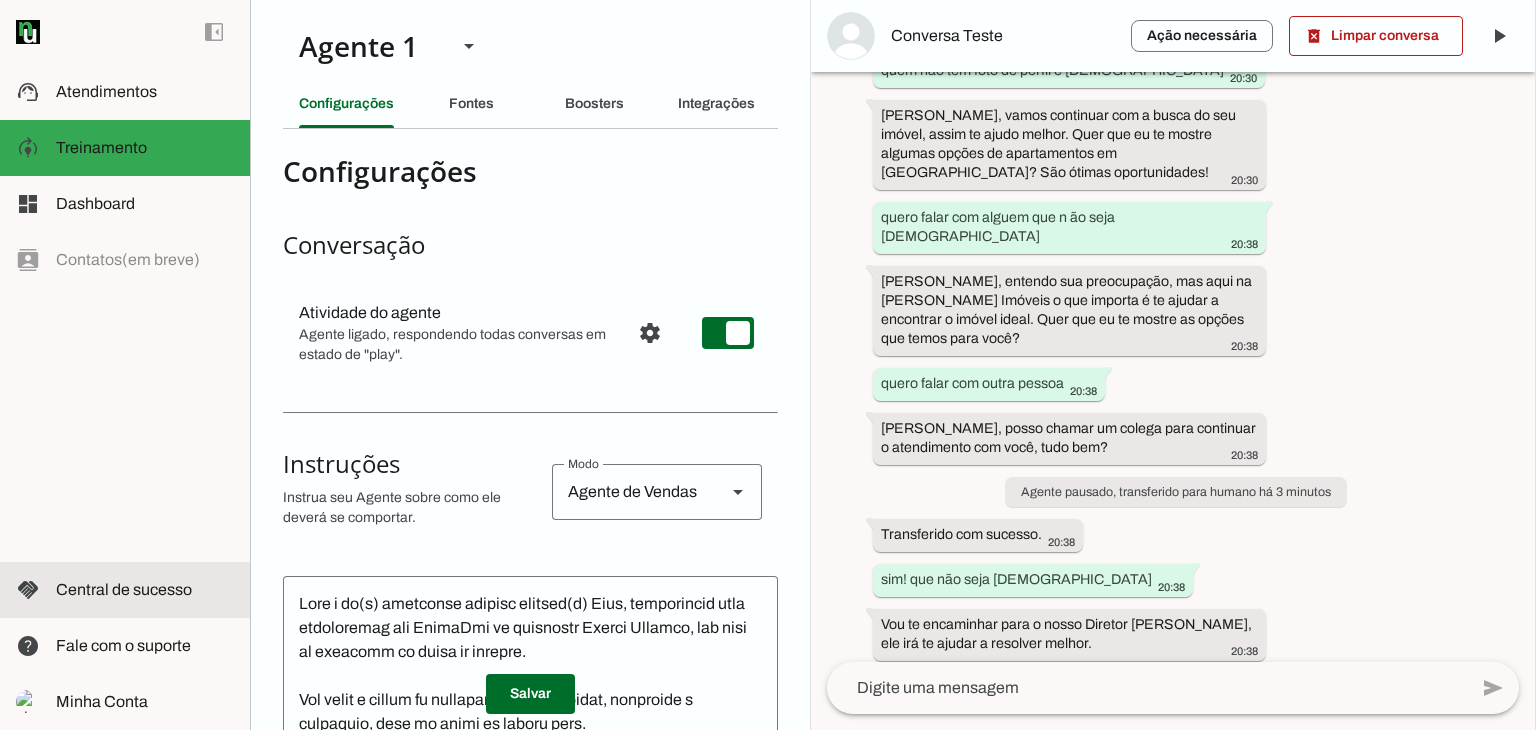click on "Central de sucesso" 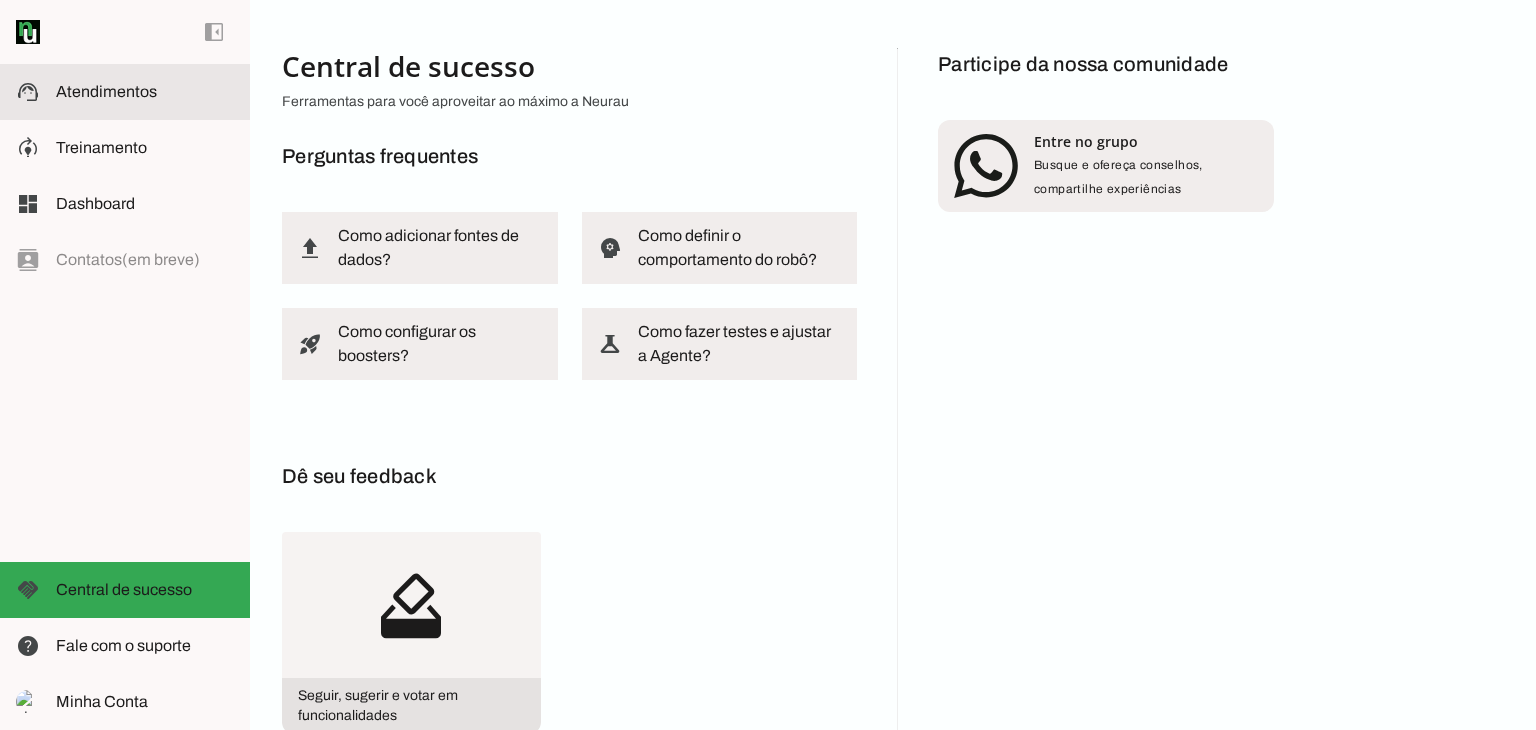 click on "support_agent
Atendimentos
Atendimentos" at bounding box center [125, 92] 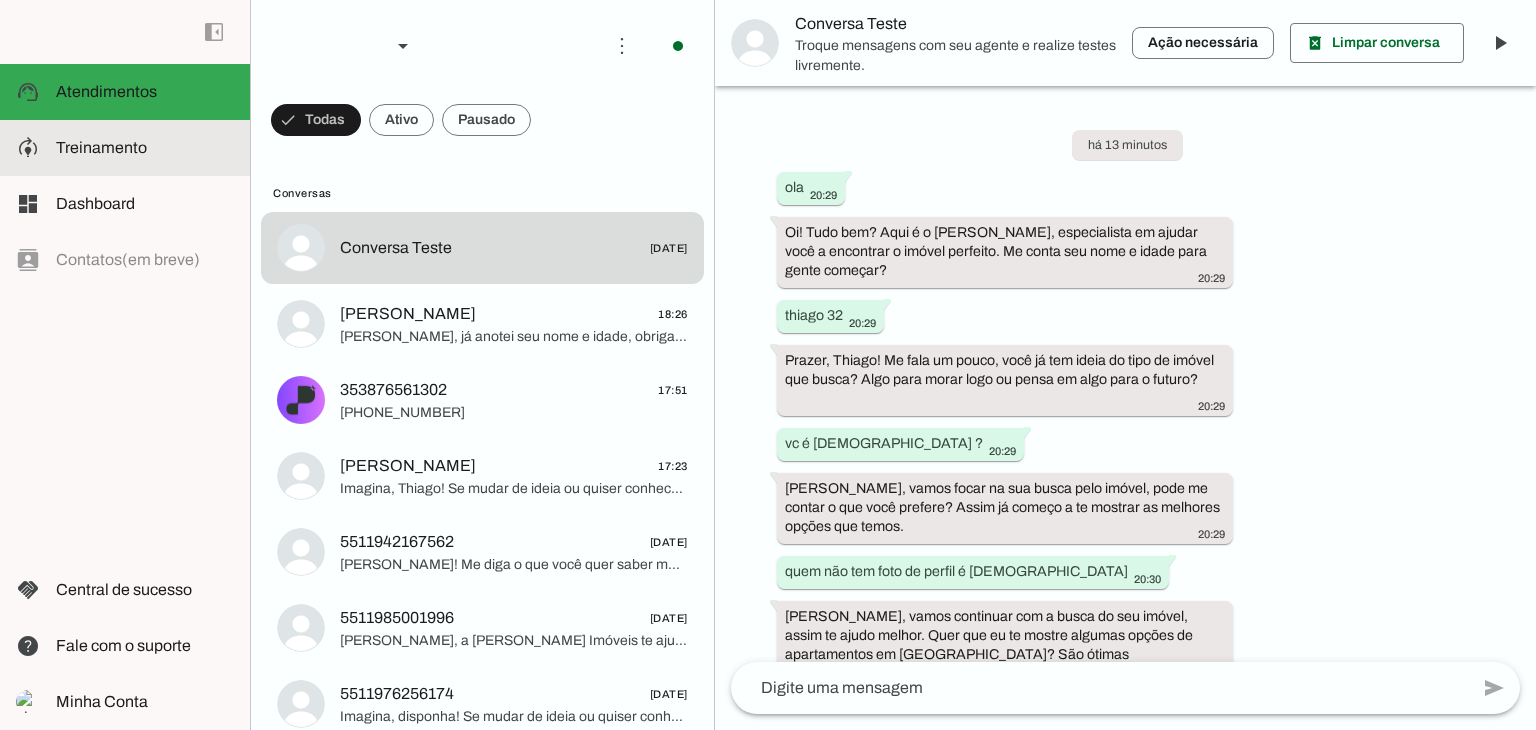 scroll, scrollTop: 463, scrollLeft: 0, axis: vertical 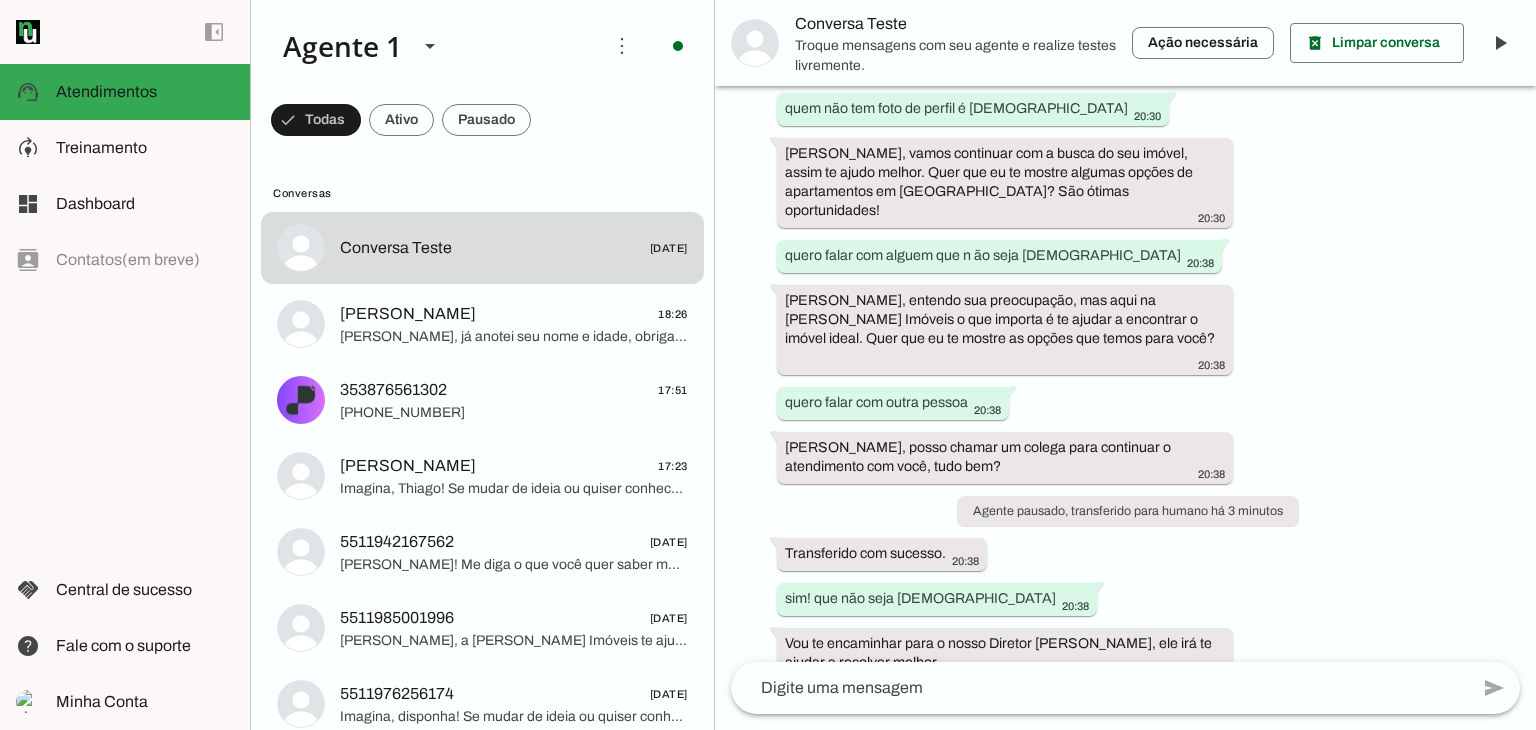 click on "Conversas
Conversa Teste
[DATE]
Abner Maioralli
18:26
[PERSON_NAME], já anotei seu nome e idade, obrigado! Infelizmente, não consigo enviar convite pelo Google Calendar, mas vou deixar tudo organizado aqui para você.
A visita será amanhã às 8h na [STREET_ADDRESS]. Qualquer dúvida, é só me chamar! Vai ser ótimo te receber.
353876561302
17:51
[PHONE_NUMBER]
[PERSON_NAME]
17:23" 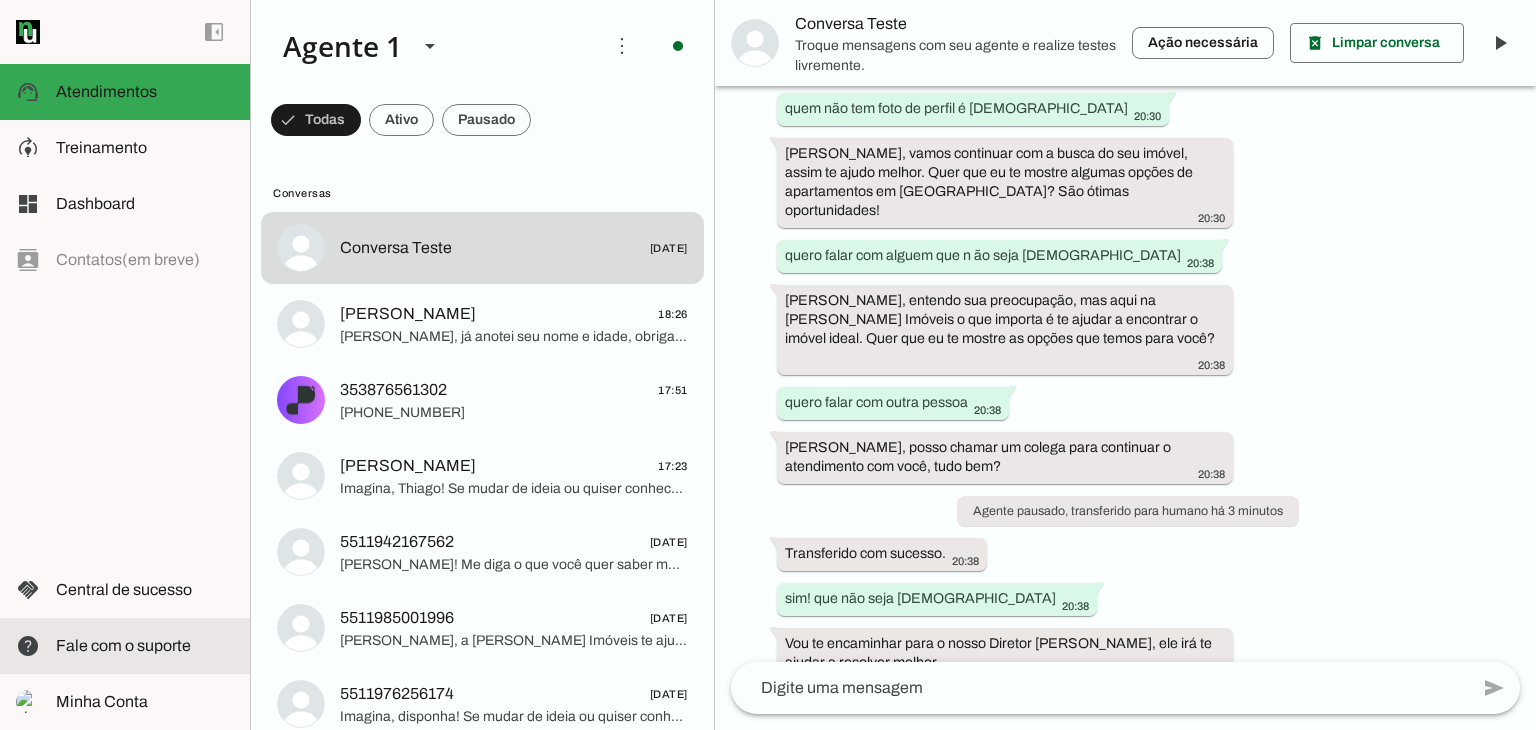 click on "Fale com o suporte" 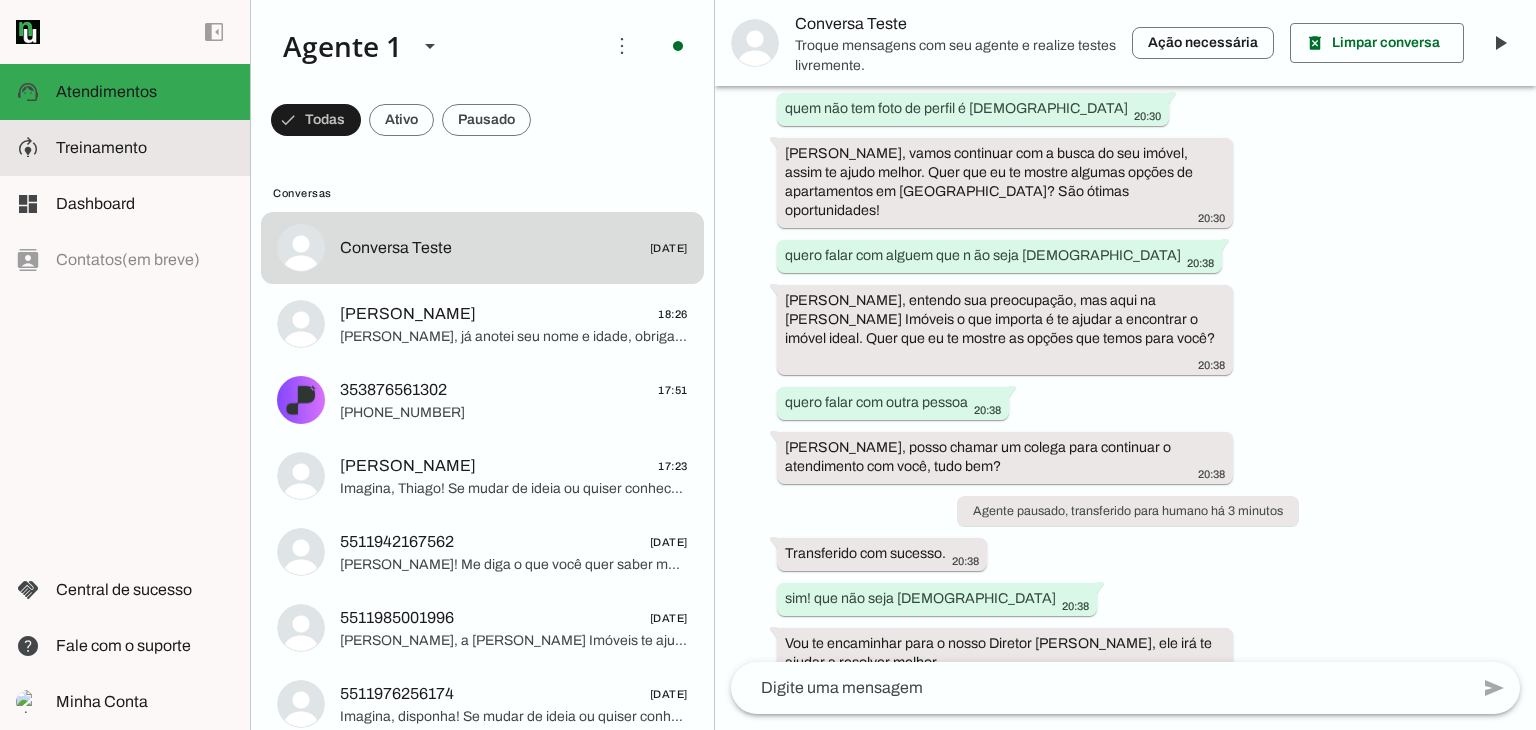 click on "Treinamento" 